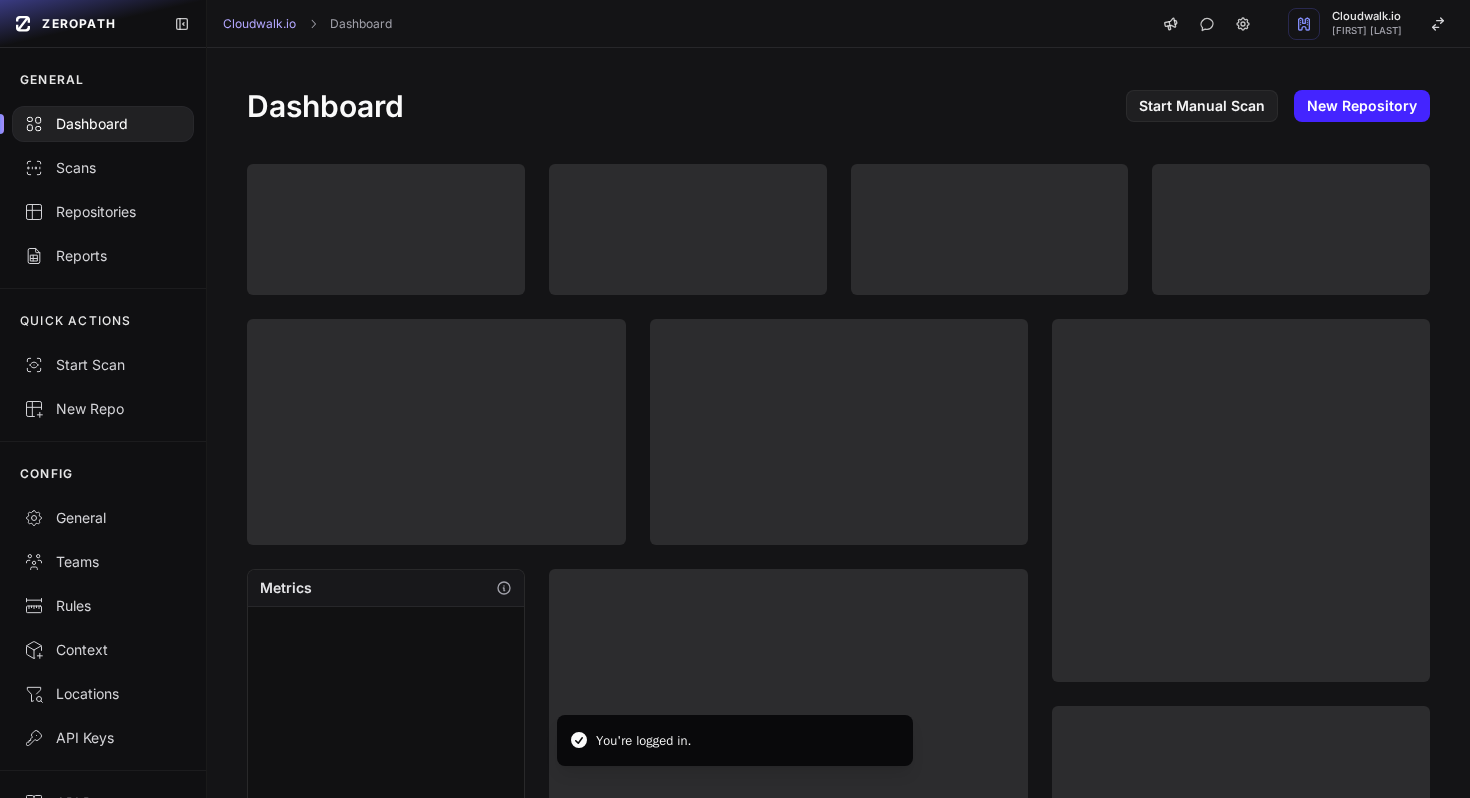 scroll, scrollTop: 0, scrollLeft: 0, axis: both 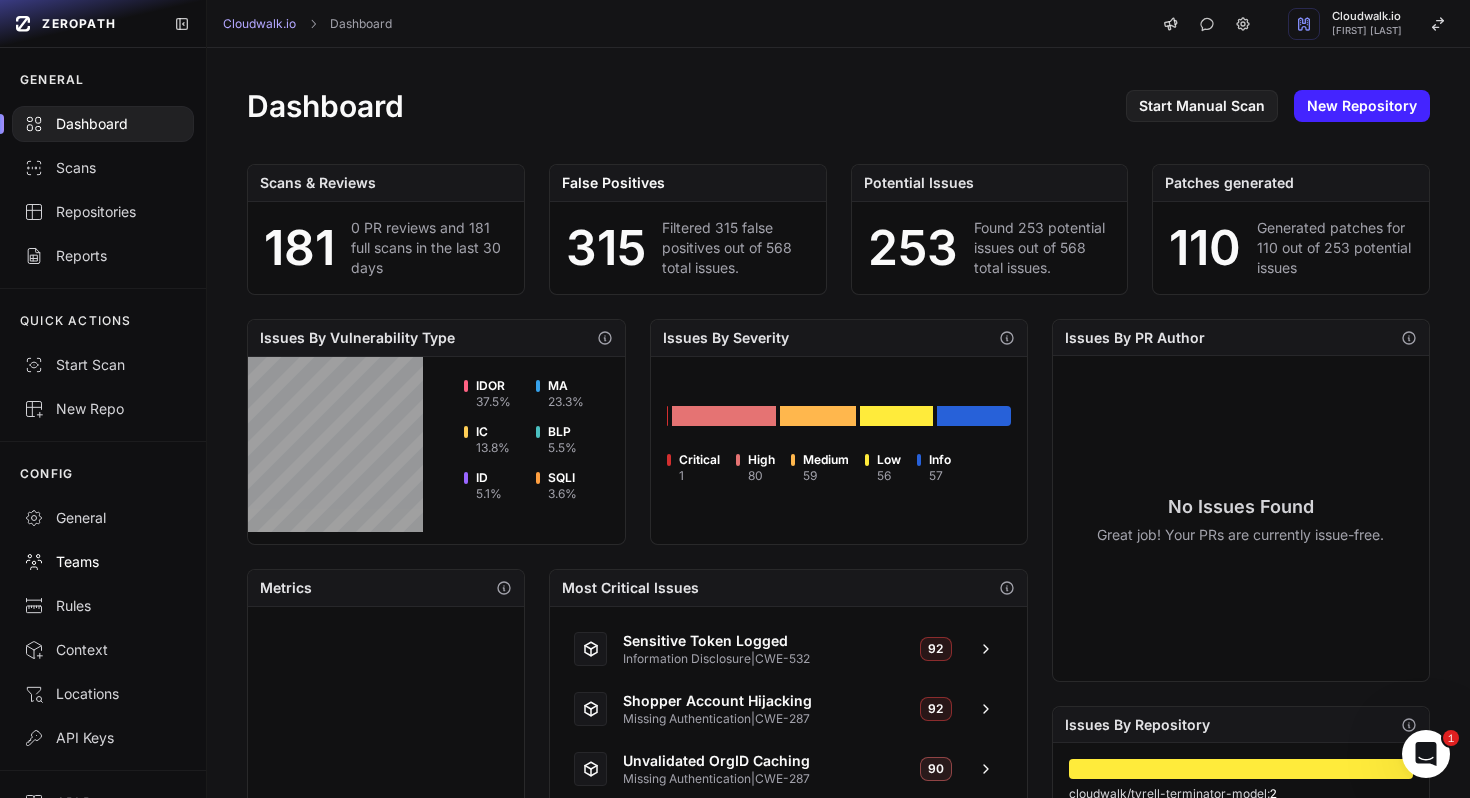 click on "Teams" at bounding box center (103, 562) 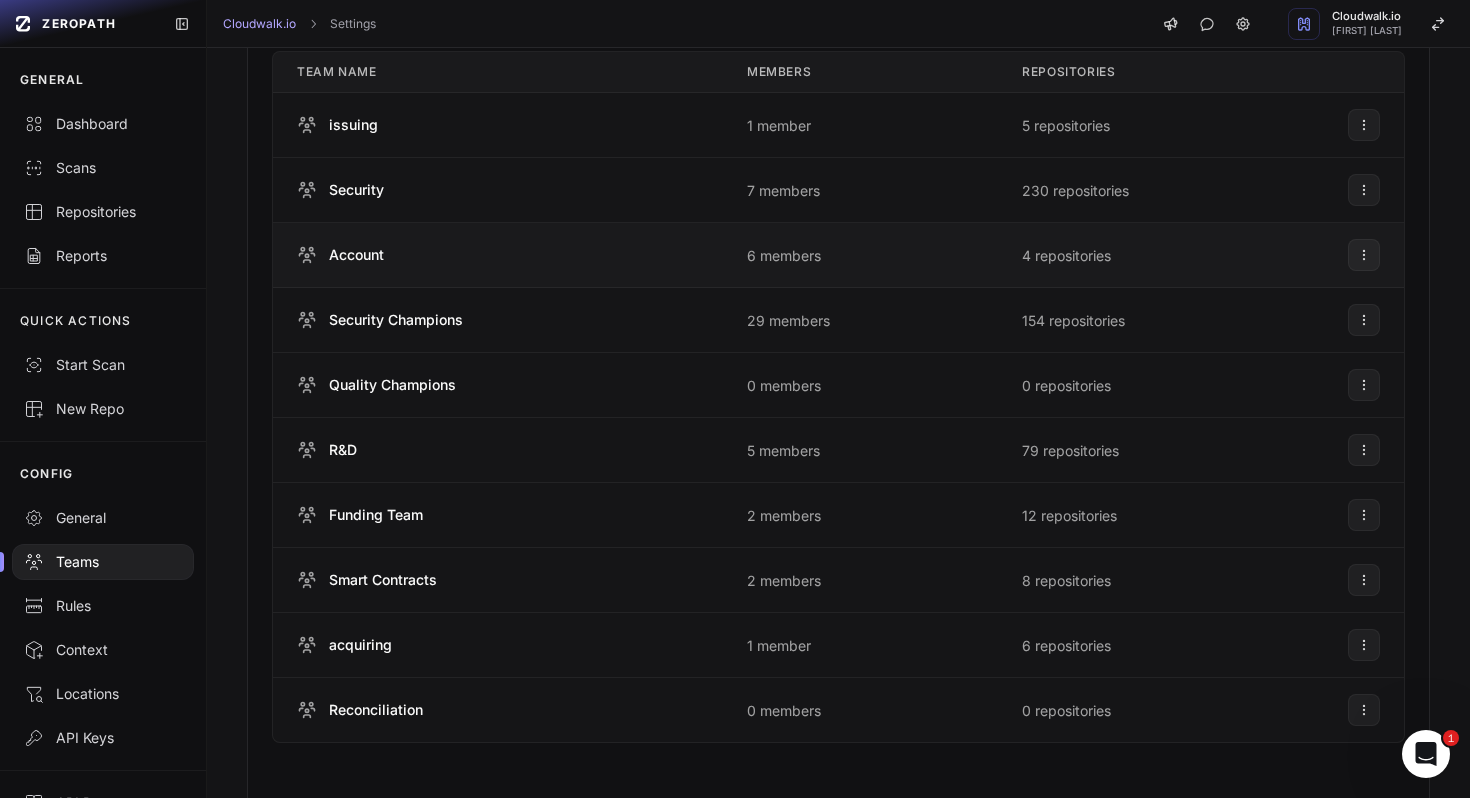 scroll, scrollTop: 325, scrollLeft: 0, axis: vertical 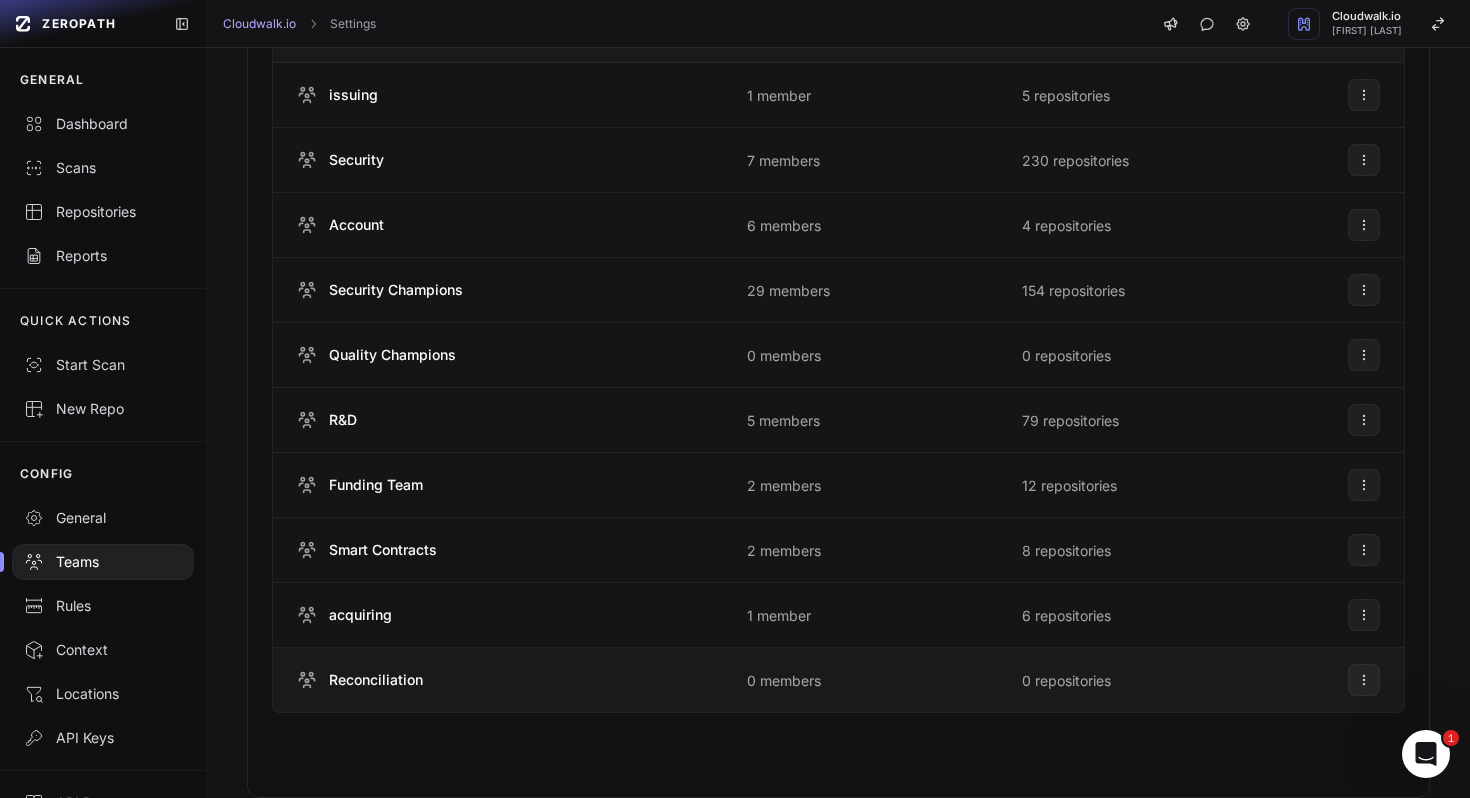 click on "Reconciliation" at bounding box center (498, 680) 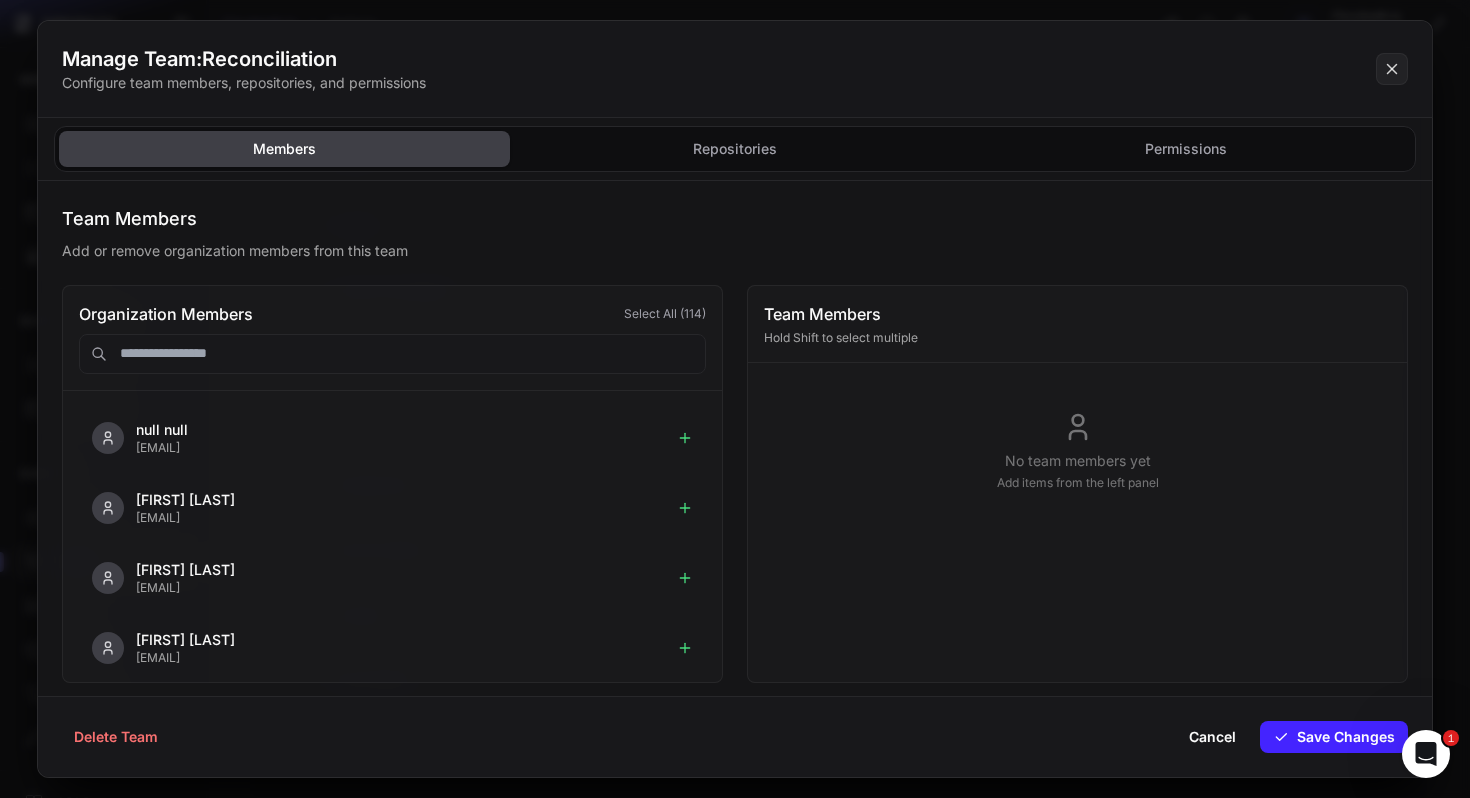 click on "Team Members" at bounding box center (735, 219) 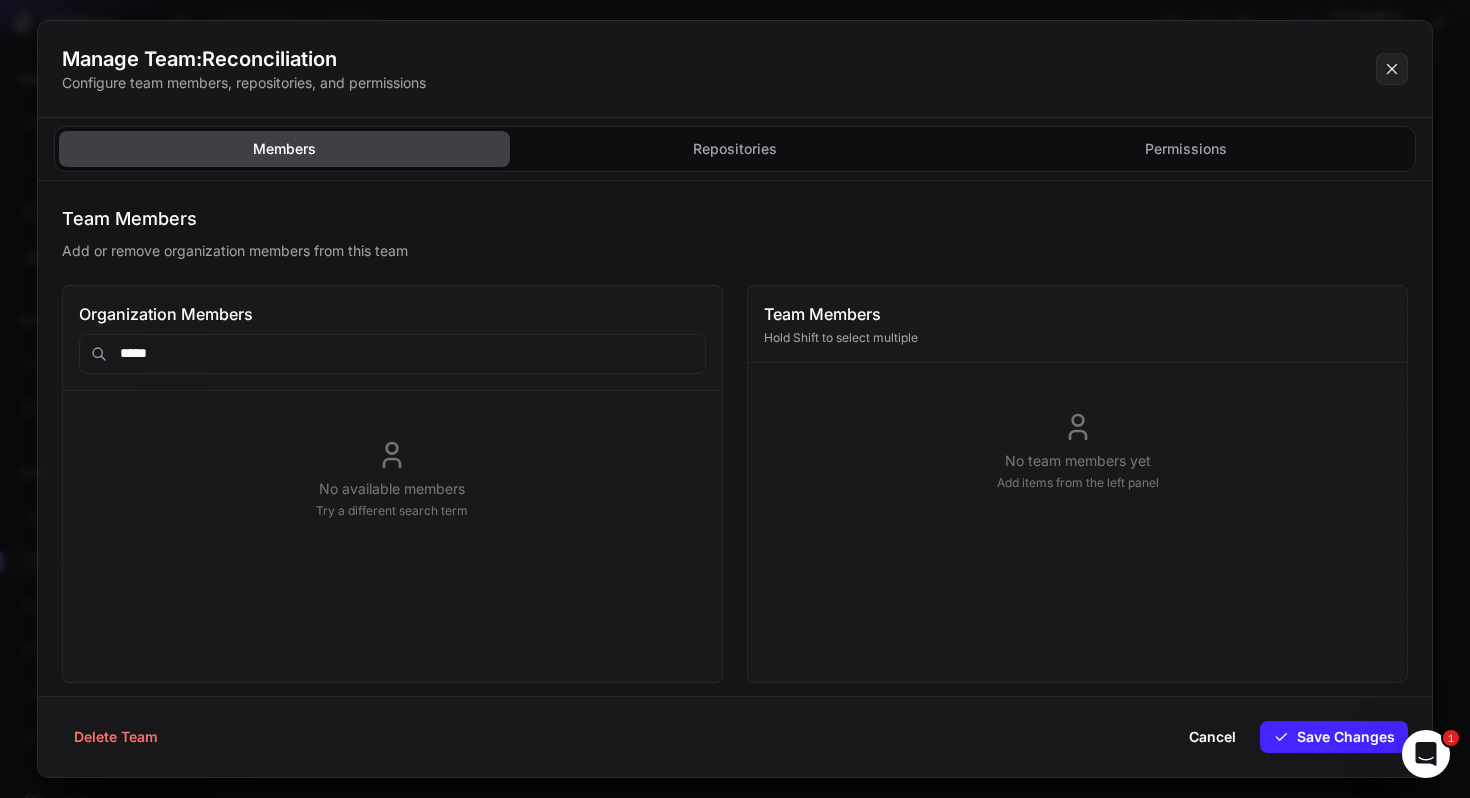 type on "******" 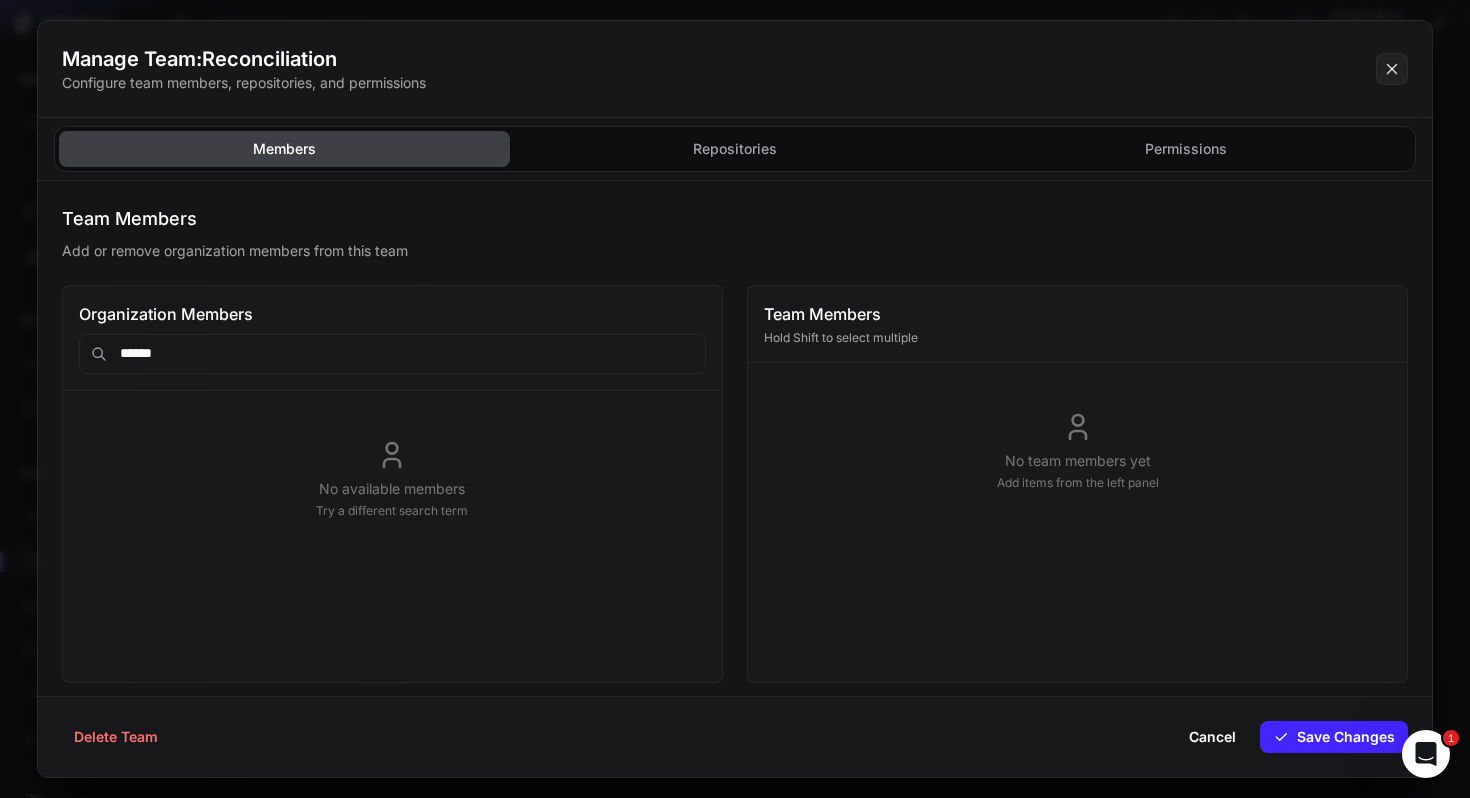 type 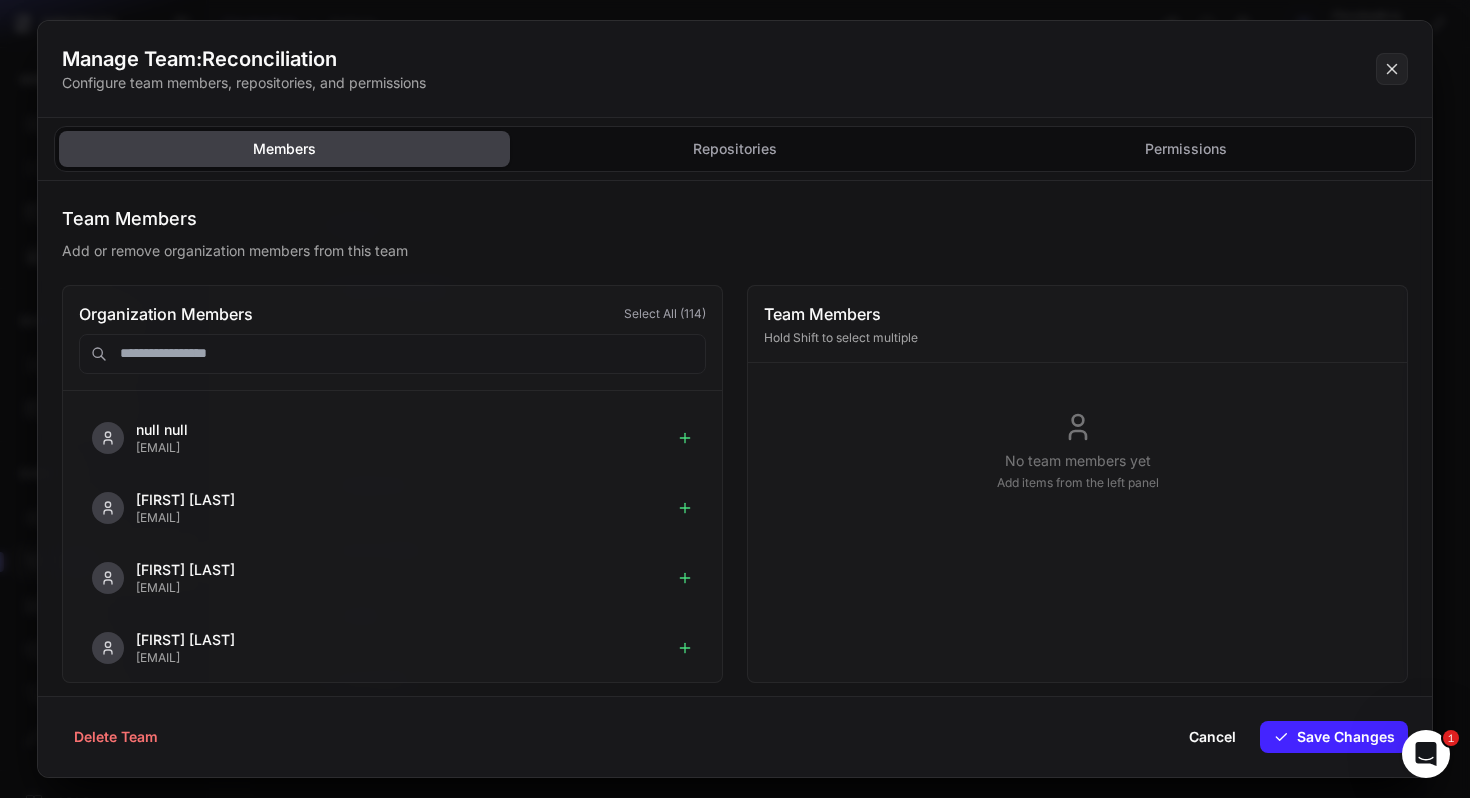 click on "Team Members   Add or remove organization members from this team   Organization Members   Select All ( 114 )         null null   marlos.pomin@cloudwalk.io       Etienne Lunetta   etienne@zeropath.com       Maycon Amaro   maycon.amaro@cloudwalk.io       Keren Dantas   keren@cloudwalk.io       Alan Lustroza   alan.lustroza@cloudwalk.io       Bruno Badaró   bruno.badaro@cloudwalk.io       Leonardo Gallardo   leonardo.gallardo@cloudwalk.io       Gabriel Aranha   gabriel.aranha@cloudwalk.io       Vitor Monteiro   vitor.monteiro@cloudwalk.io       Mirian Rosa da Silva   mirian.rosa@cloudwalk.io       Rafael Rabelo Itajubá   rafael.itajuba@cloudwalk.io       Bruno Pires Antonieto   bruno.antonieto@cloudwalk.io       André Antonio de Oliveira   andre.oliveira@cloudwalk.io       Danilo Jeremias da Silva   danilo.silva@cloudwalk.io       William Bogner   bogner@cloudwalk.io       Guilherme Stefanelli   guilherme.stefanelli@cloudwalk.io       Marcos Vinicius Lorejan Dias Barbosa   marcos.lorejan@cloudwalk.io" at bounding box center (735, 414) 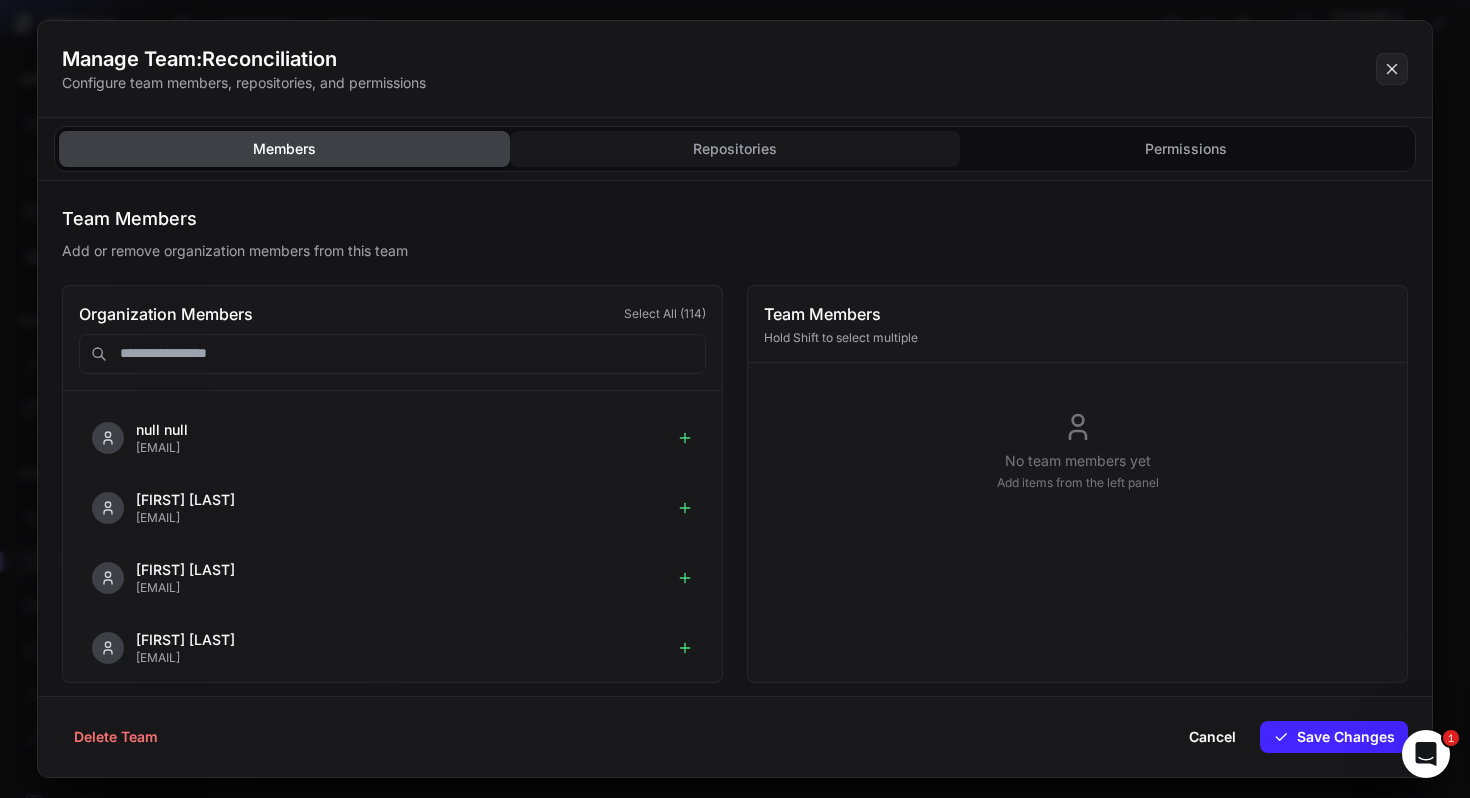click on "Repositories" 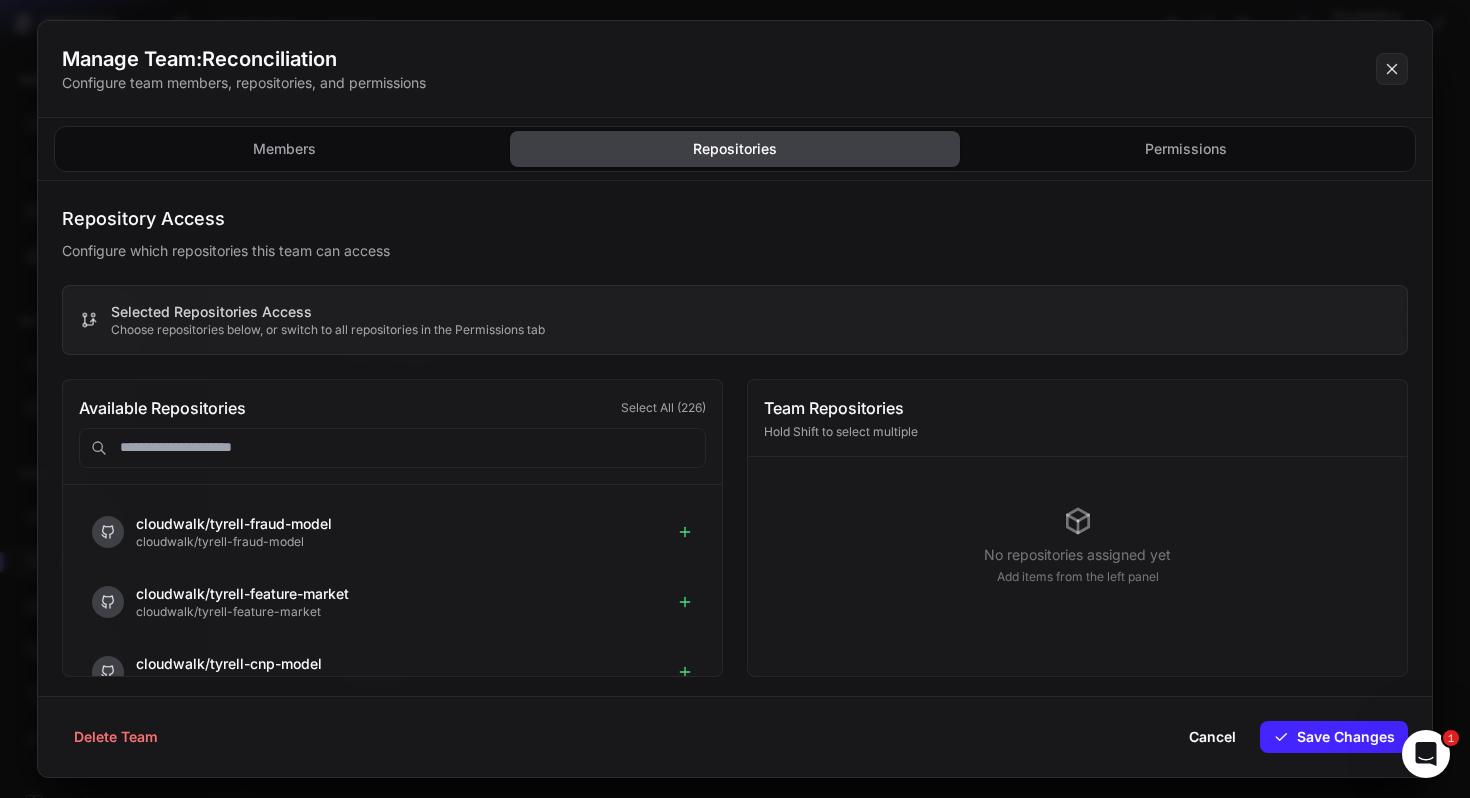 click on "Members   Repositories   Permissions" at bounding box center [735, 149] 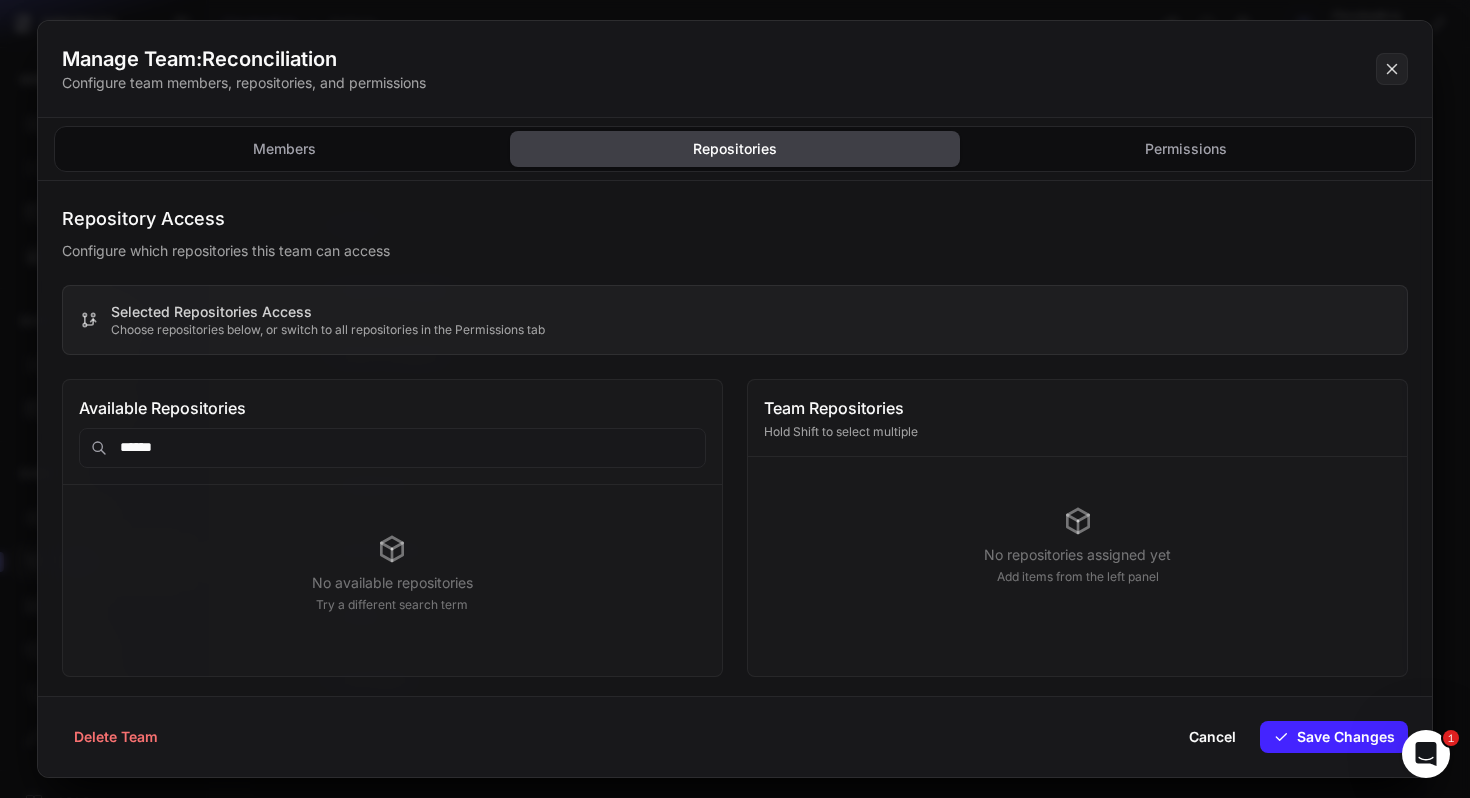 type on "*******" 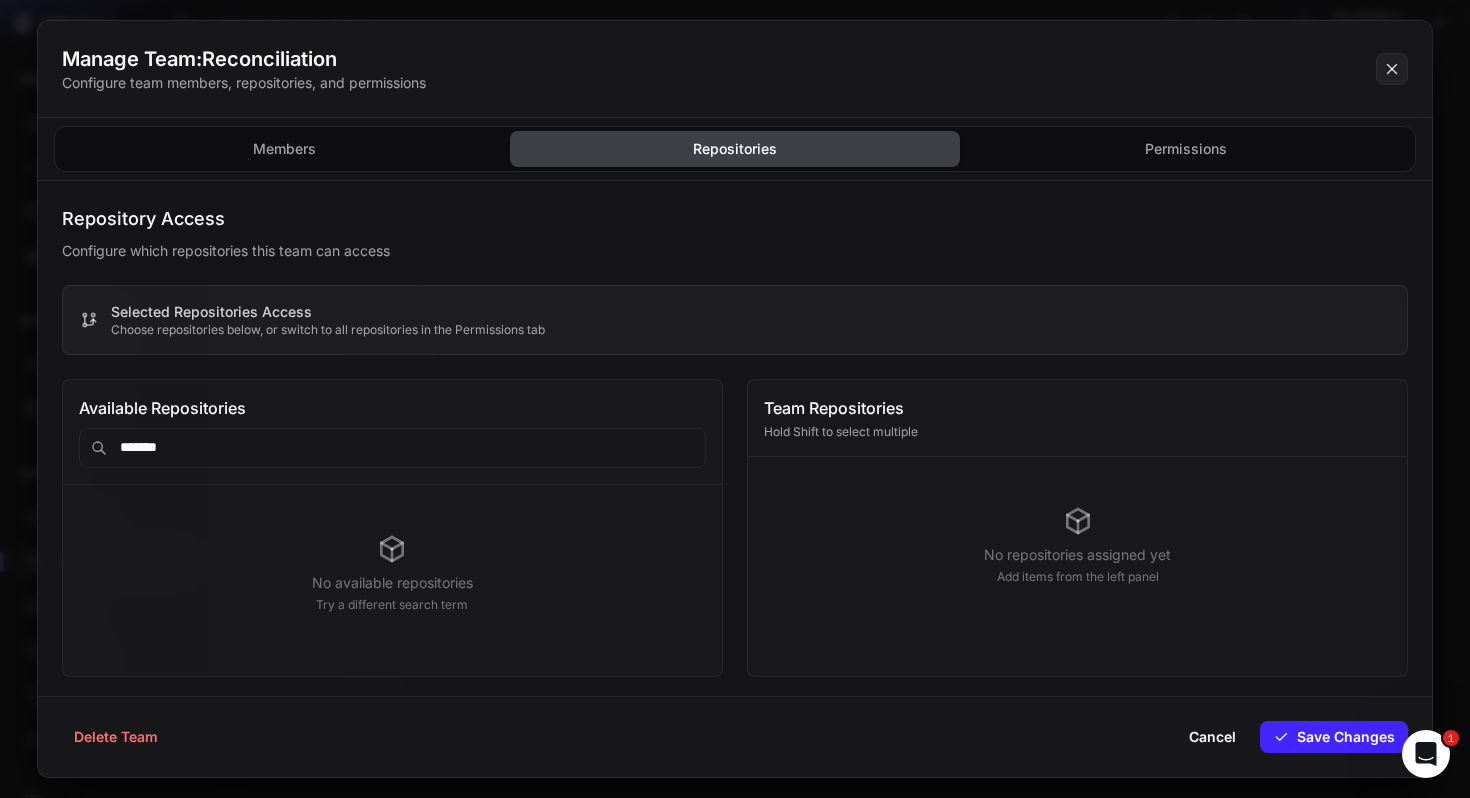 type 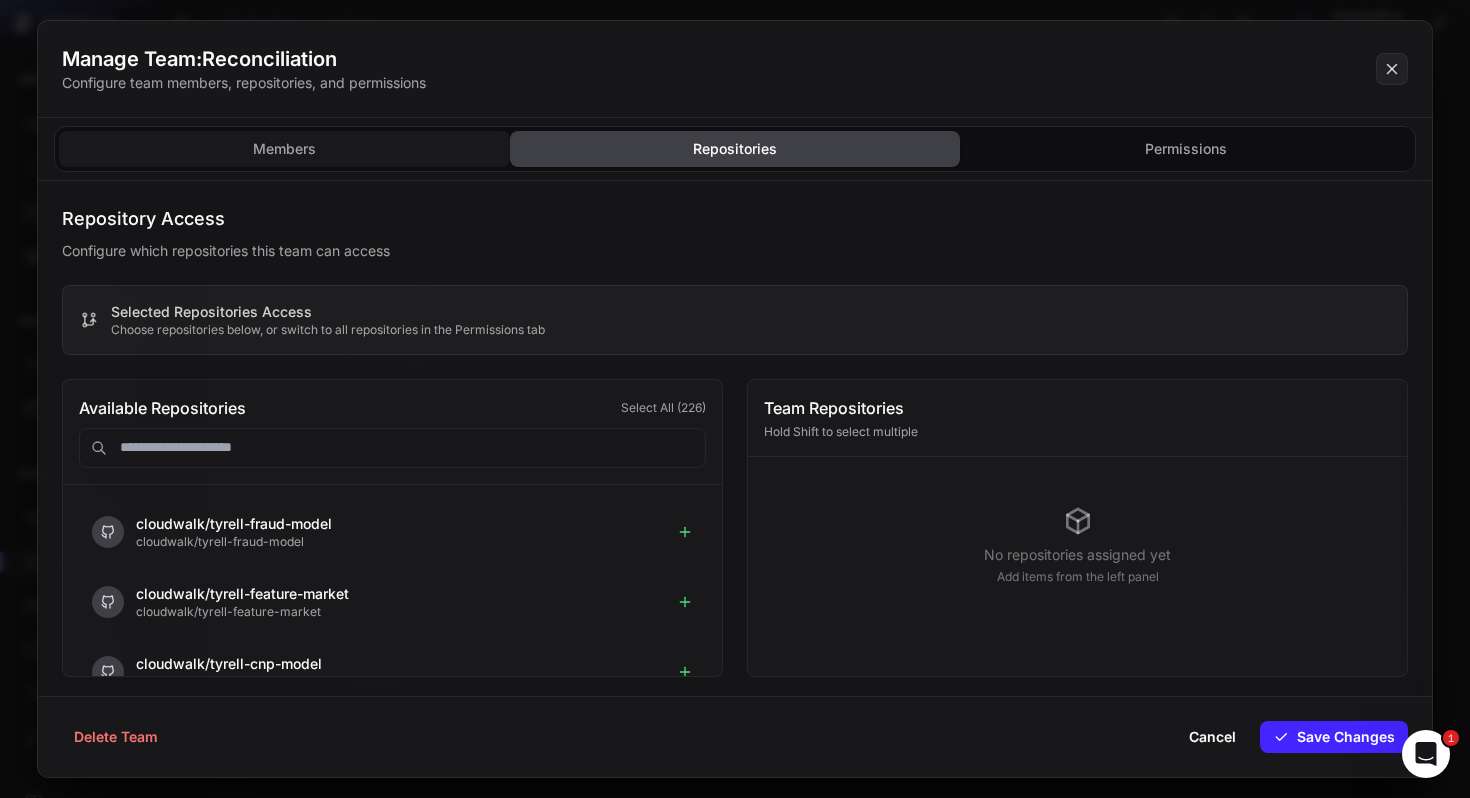click on "Members" at bounding box center [284, 149] 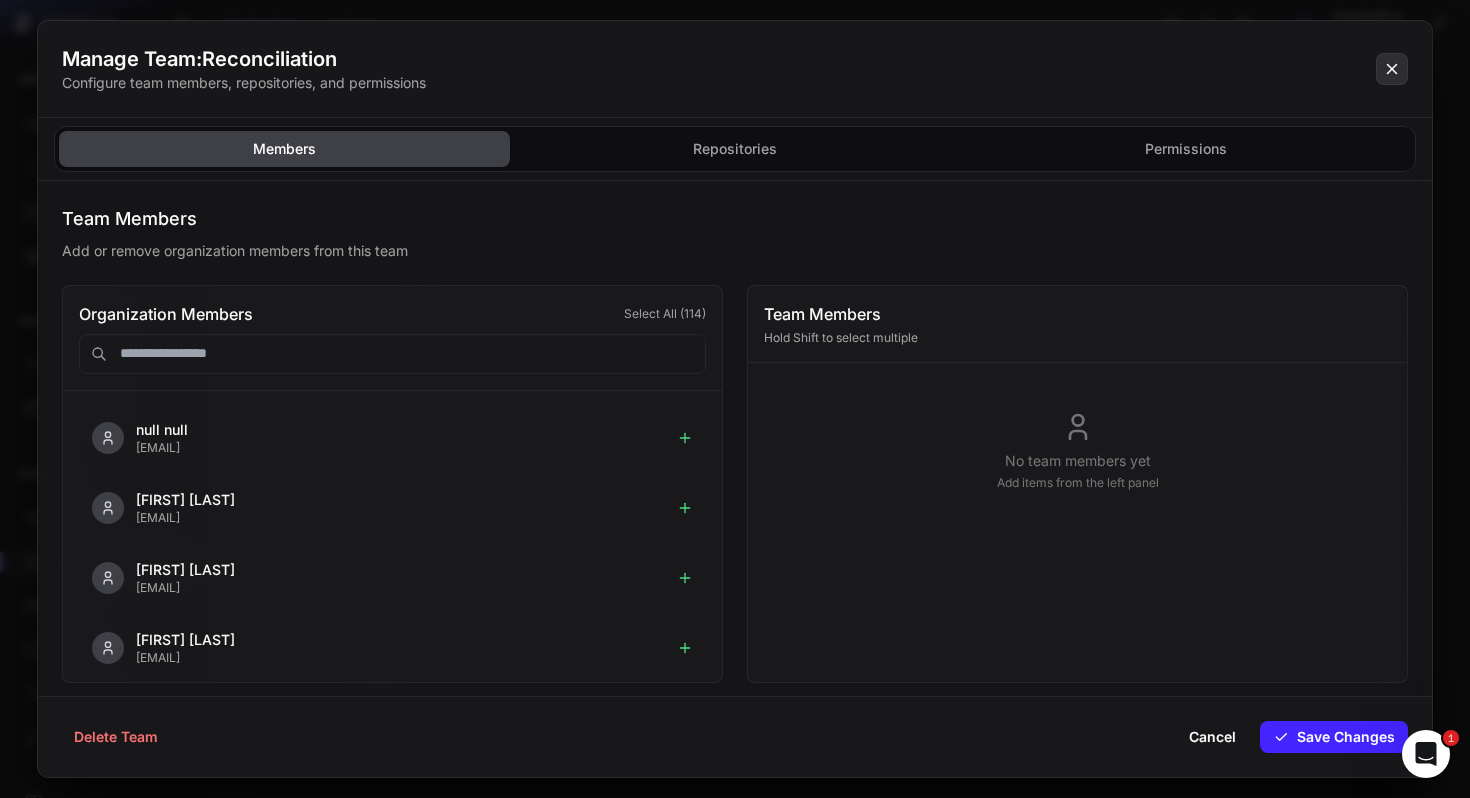 click 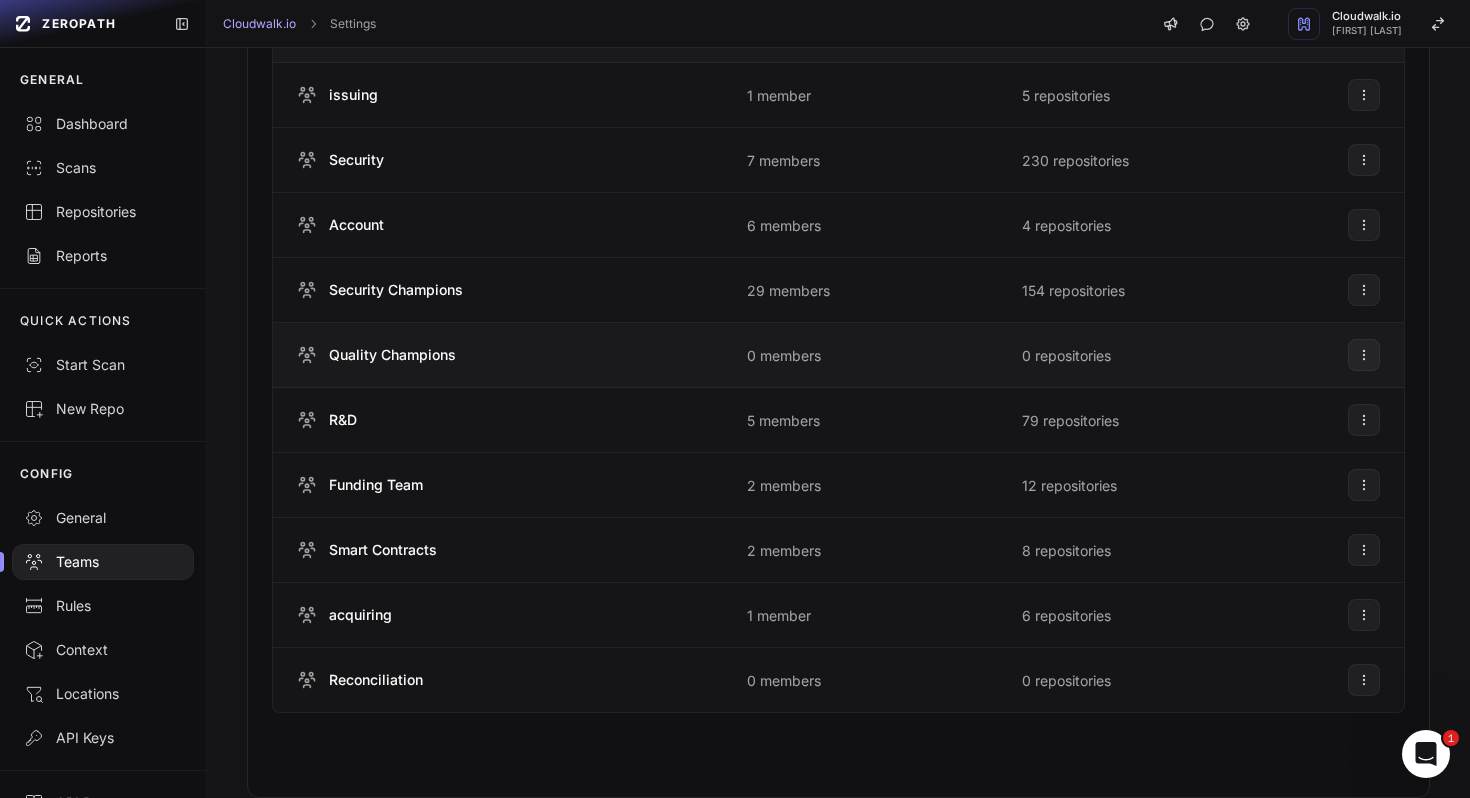 scroll, scrollTop: 0, scrollLeft: 0, axis: both 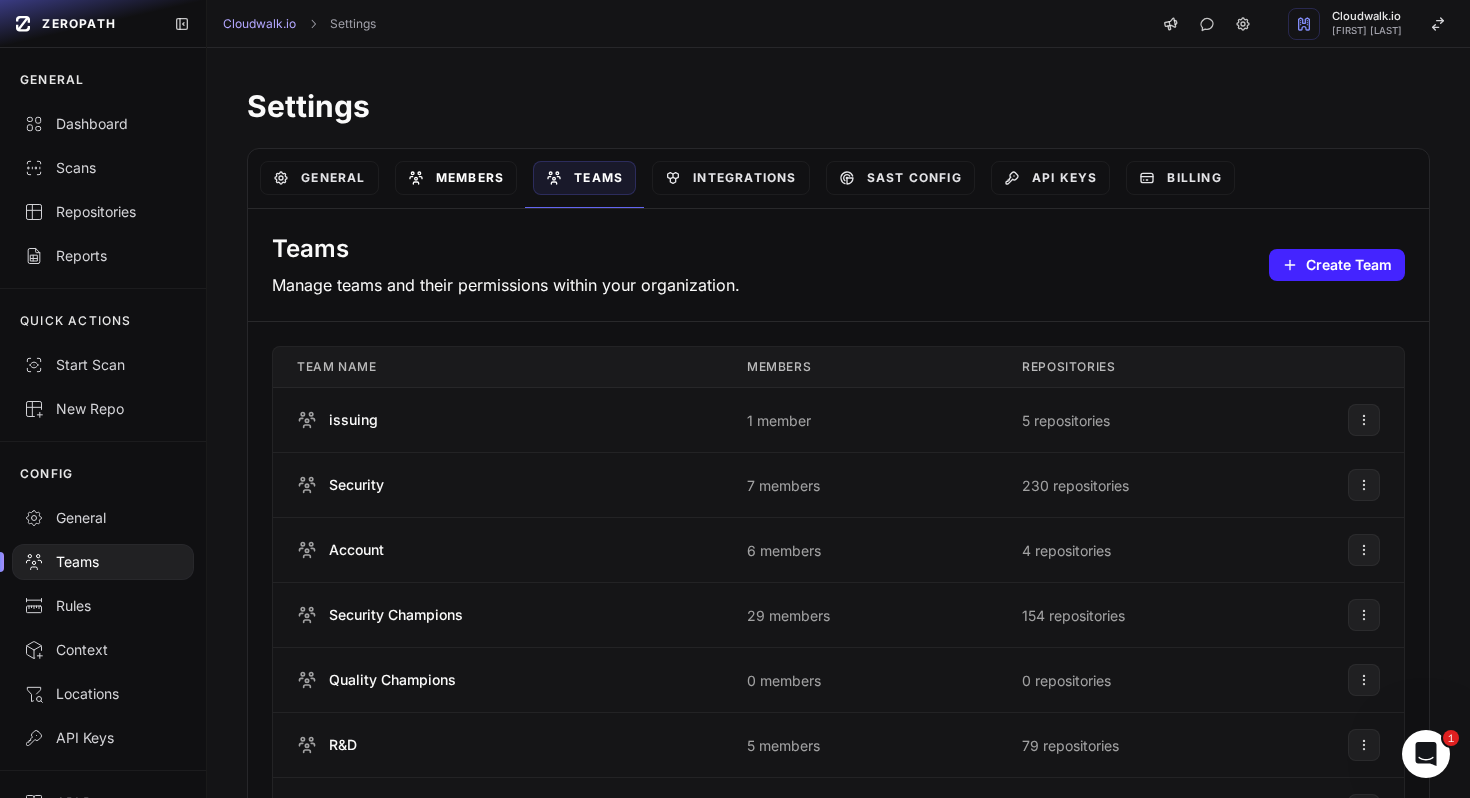 click on "Members" at bounding box center [456, 178] 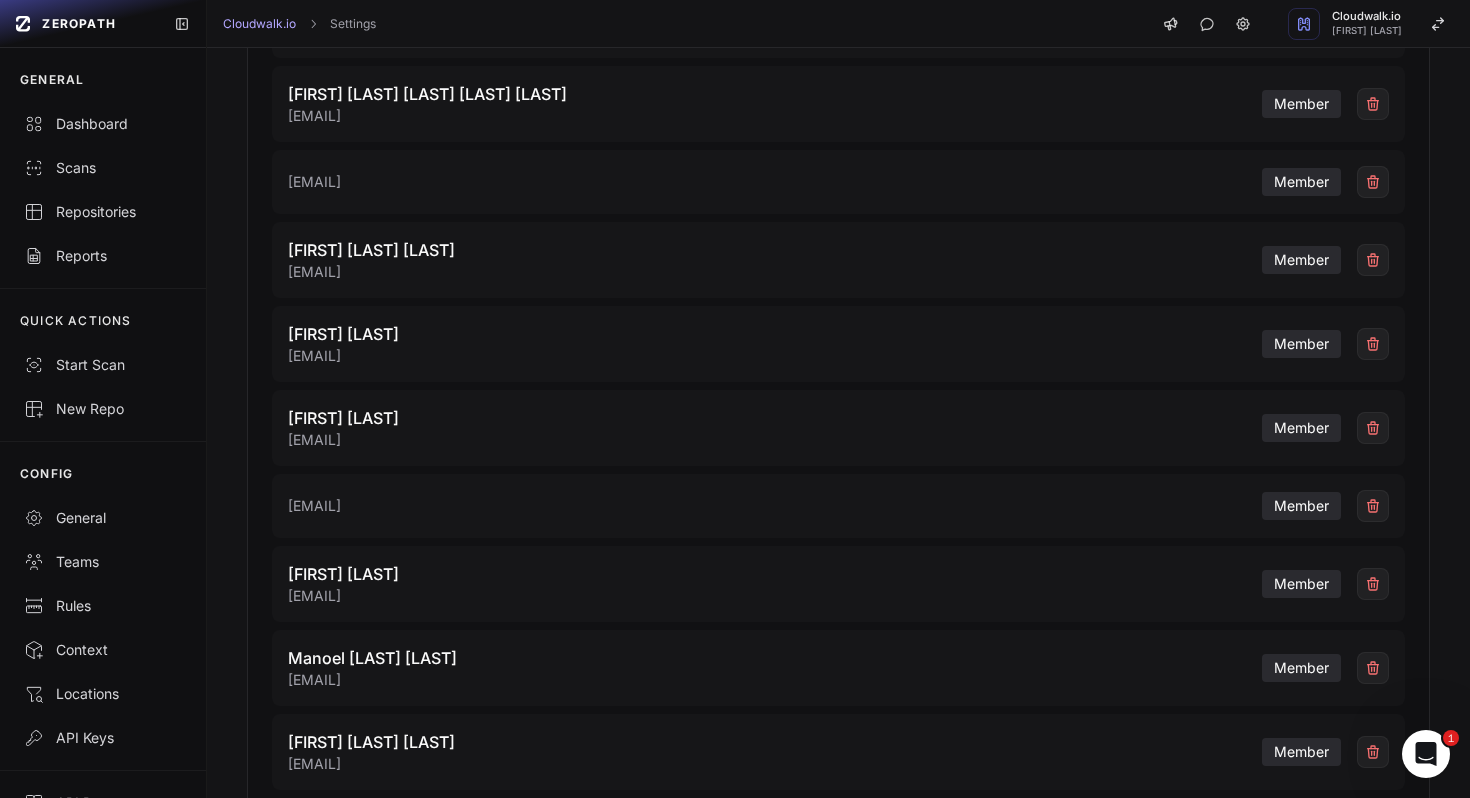 scroll, scrollTop: 0, scrollLeft: 0, axis: both 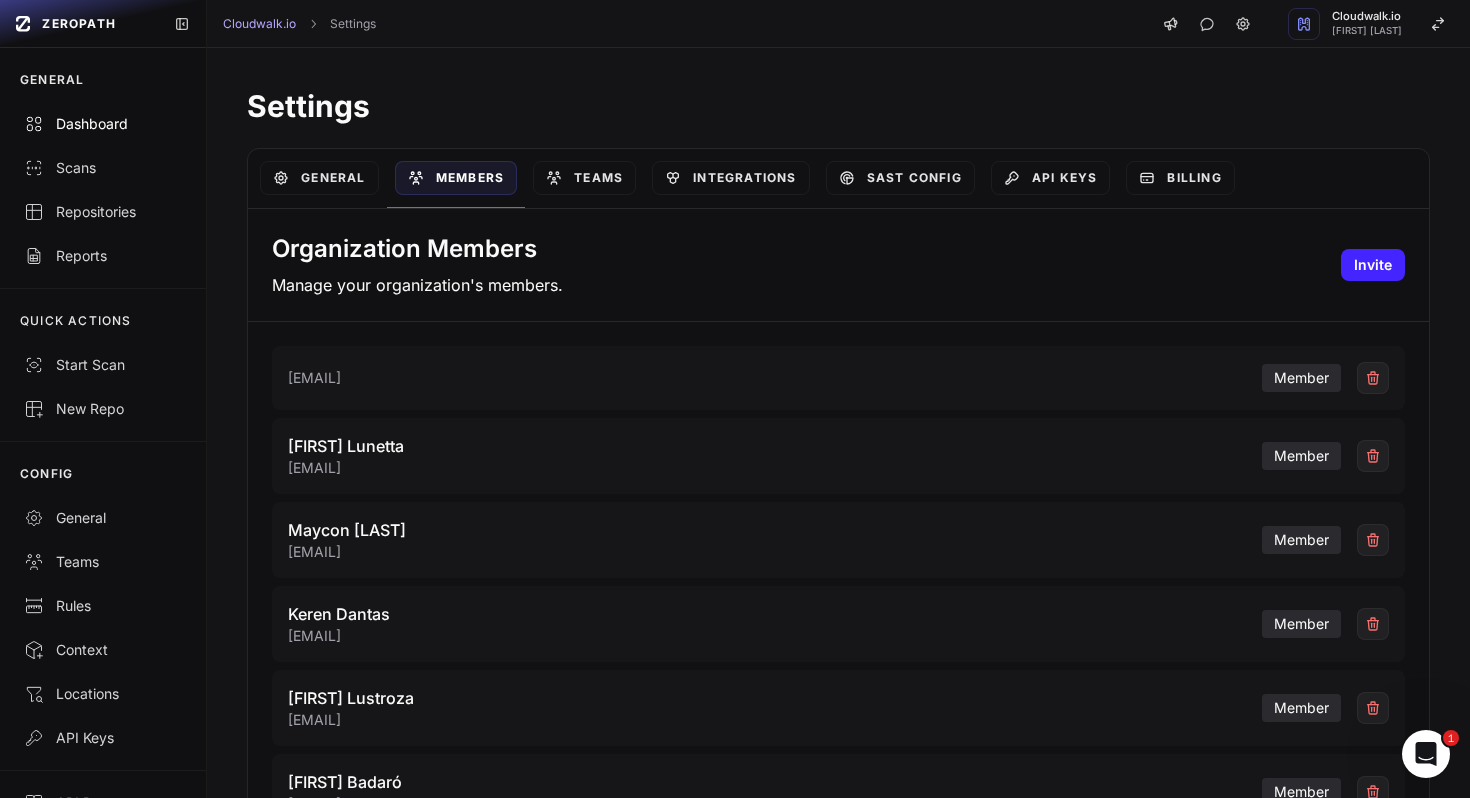 click on "Dashboard" at bounding box center (103, 124) 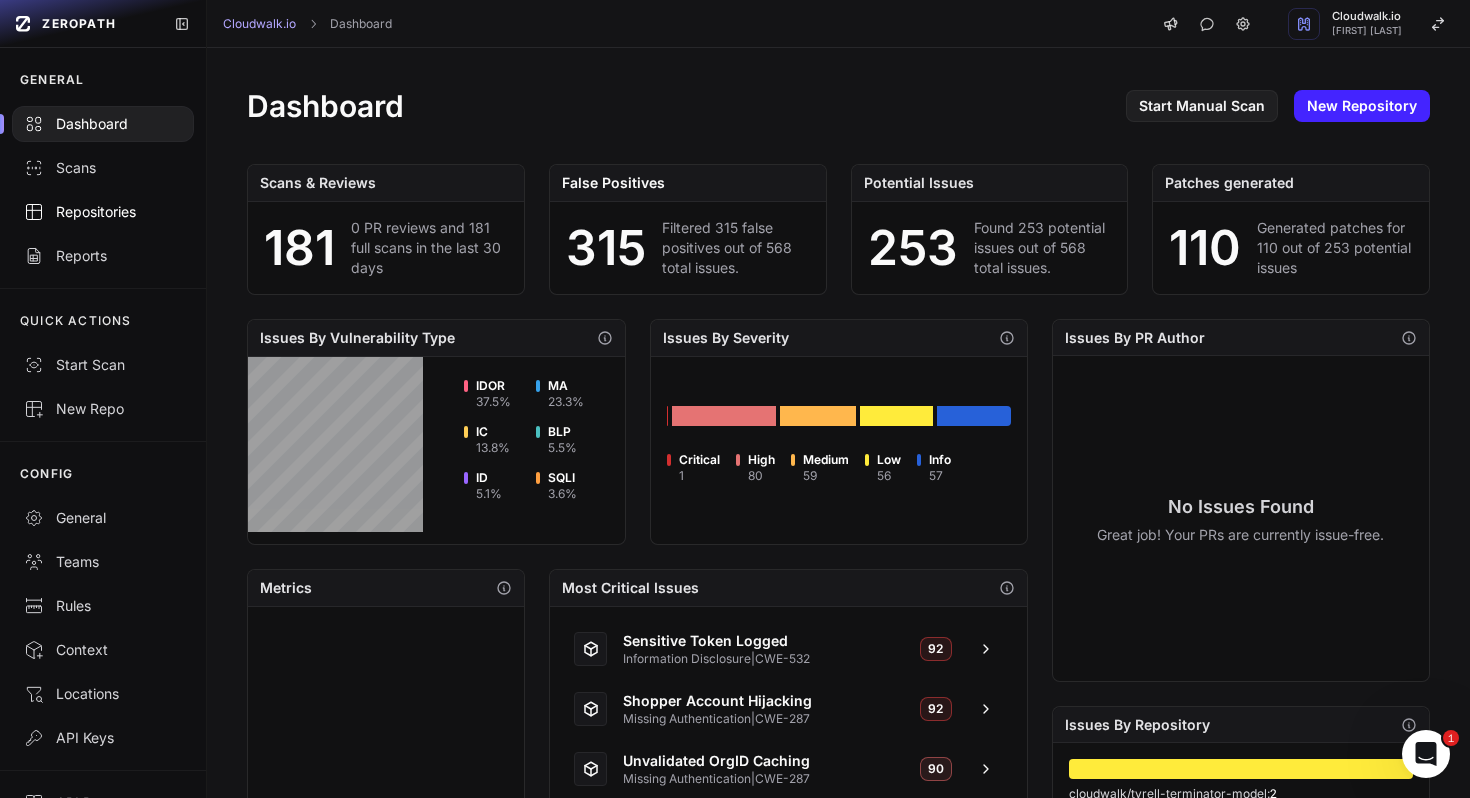 click on "Repositories" at bounding box center (103, 212) 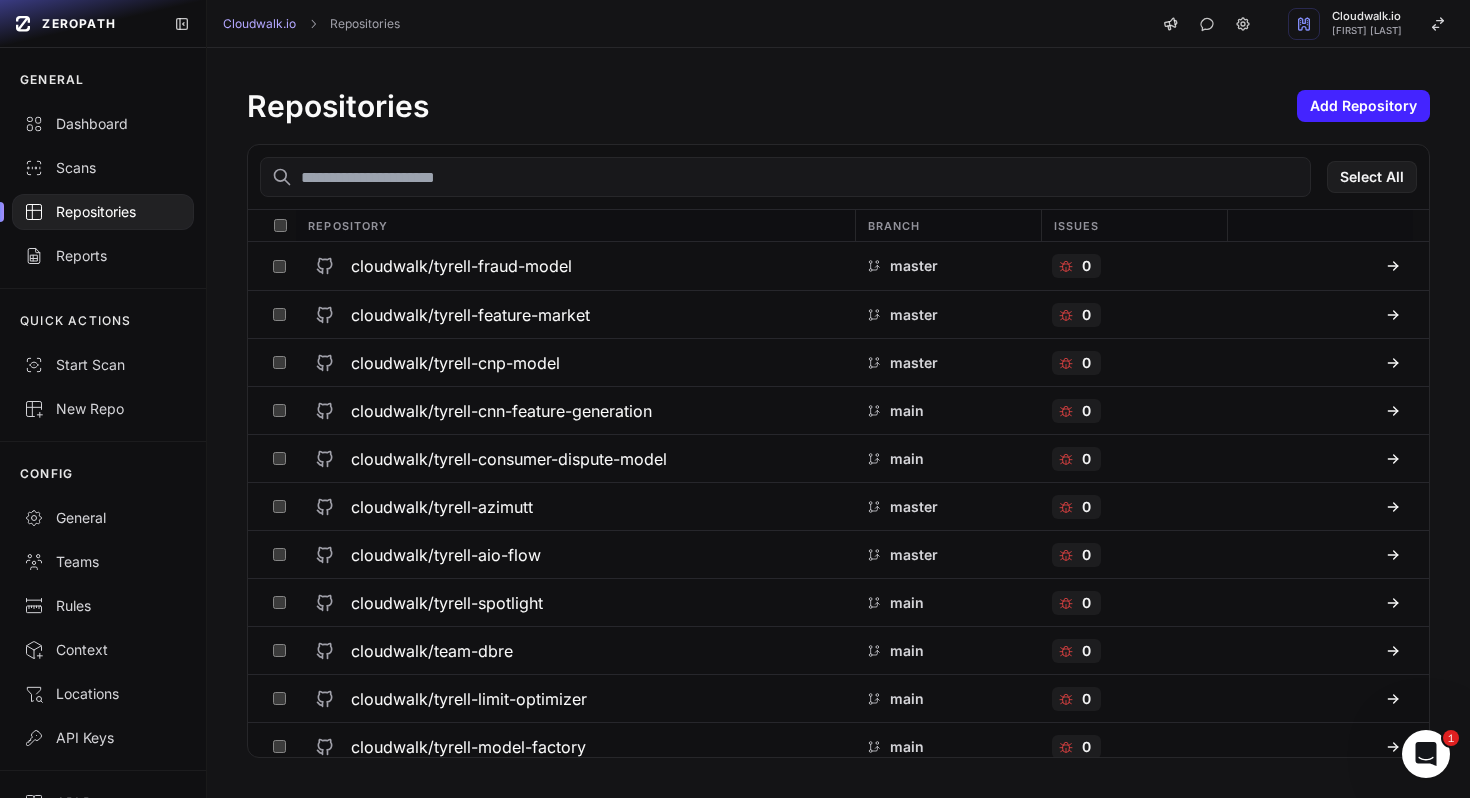 click at bounding box center (785, 177) 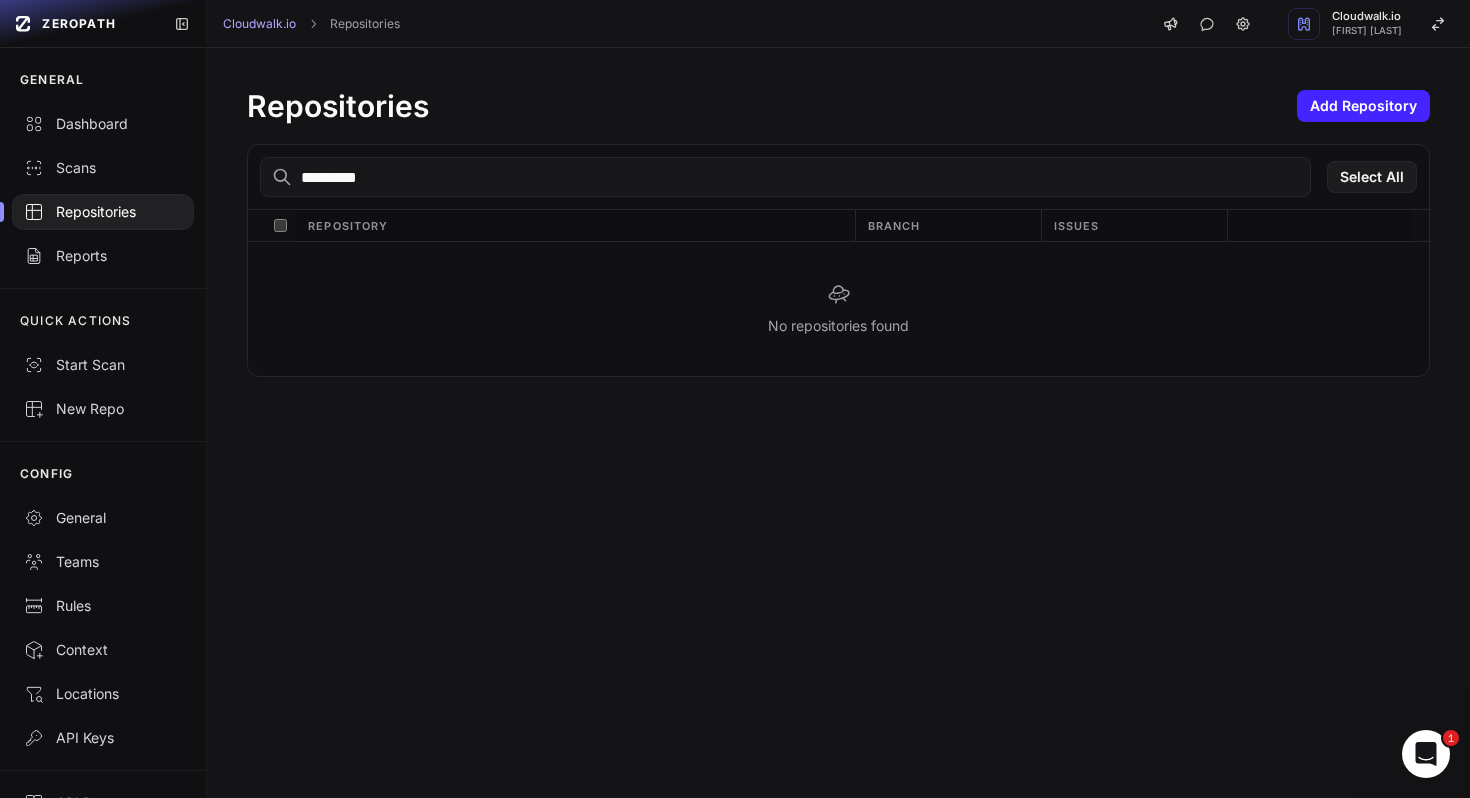type on "**********" 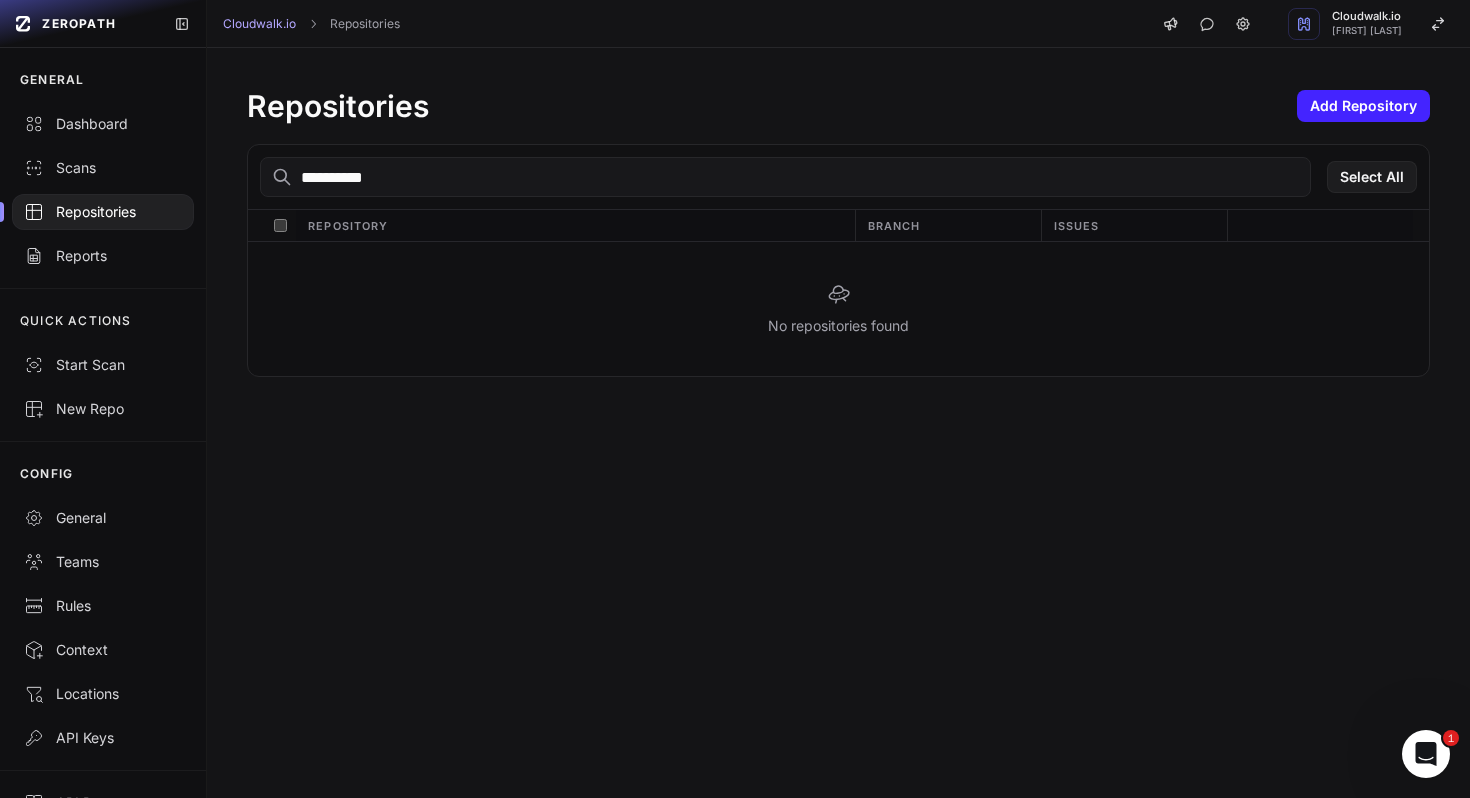 type 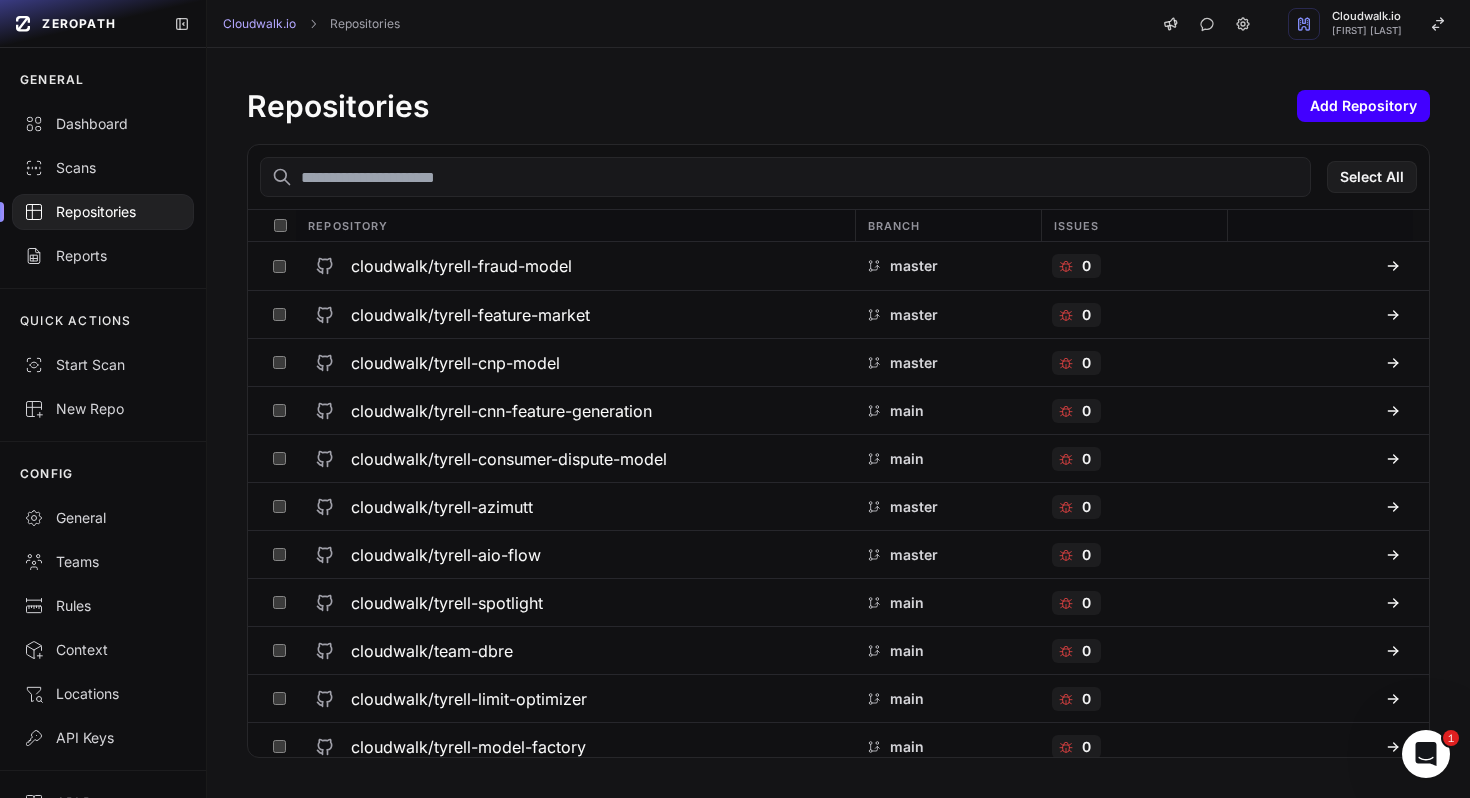click on "Add Repository" at bounding box center (1363, 106) 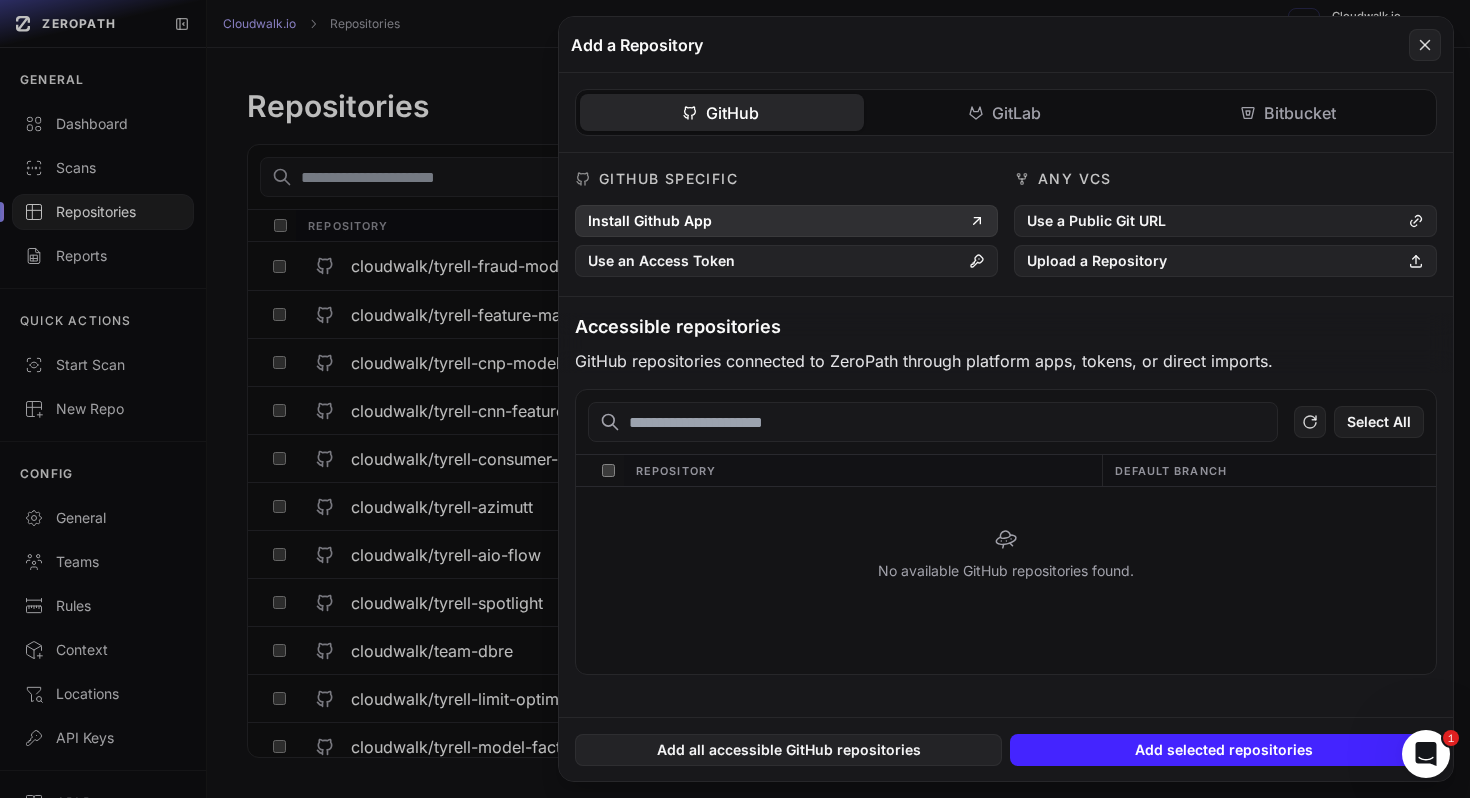 click on "Install Github App" at bounding box center [786, 221] 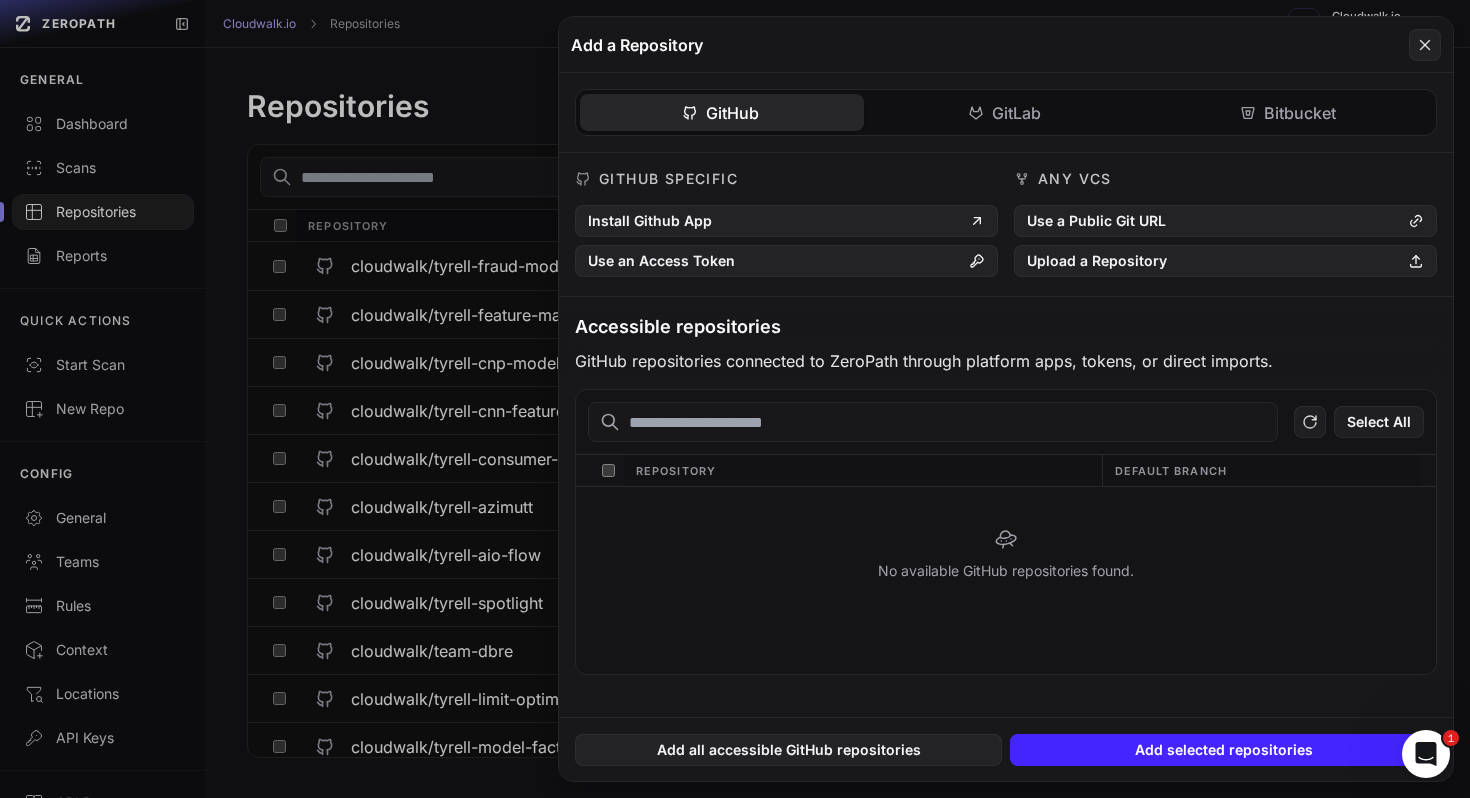 type 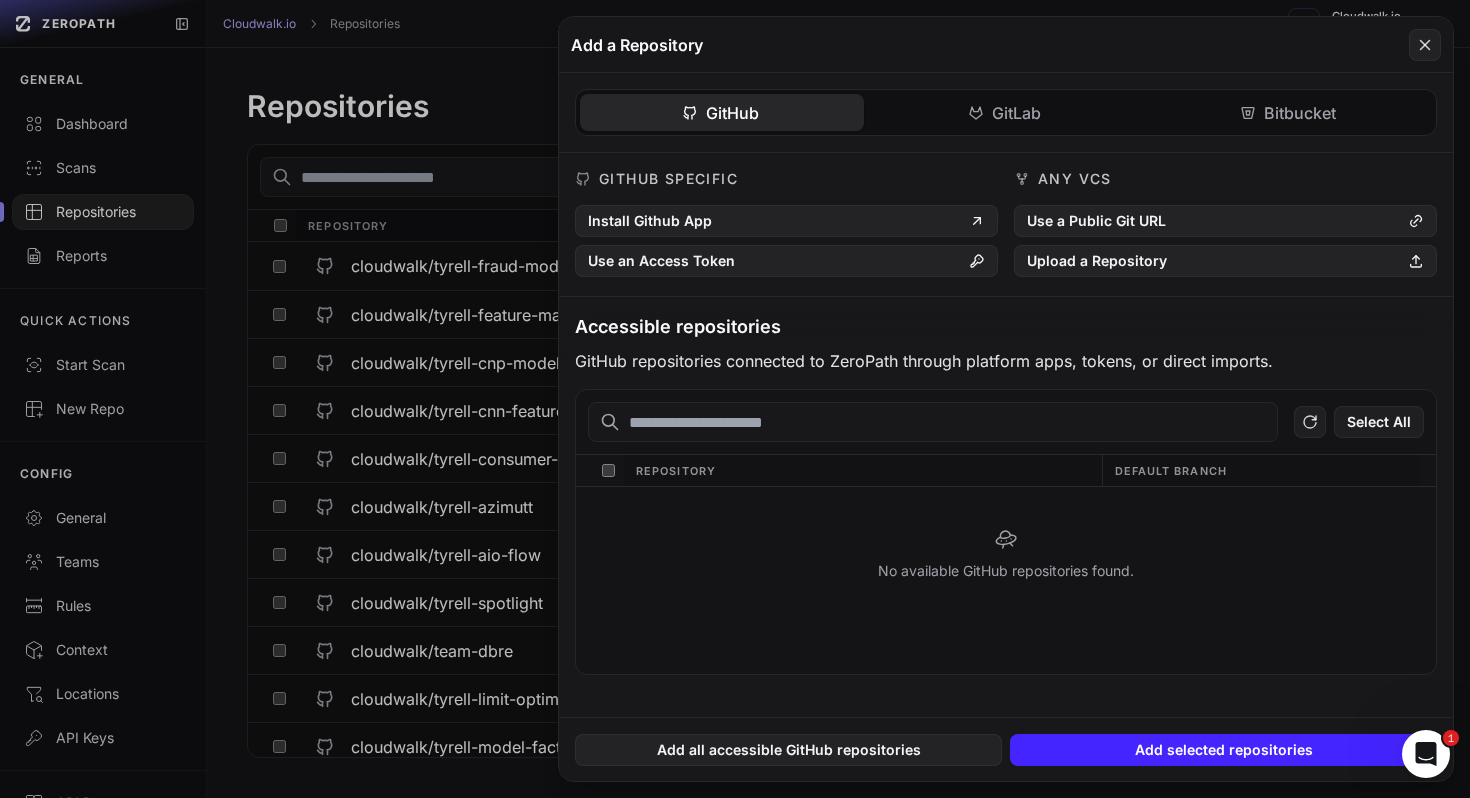 click at bounding box center [933, 422] 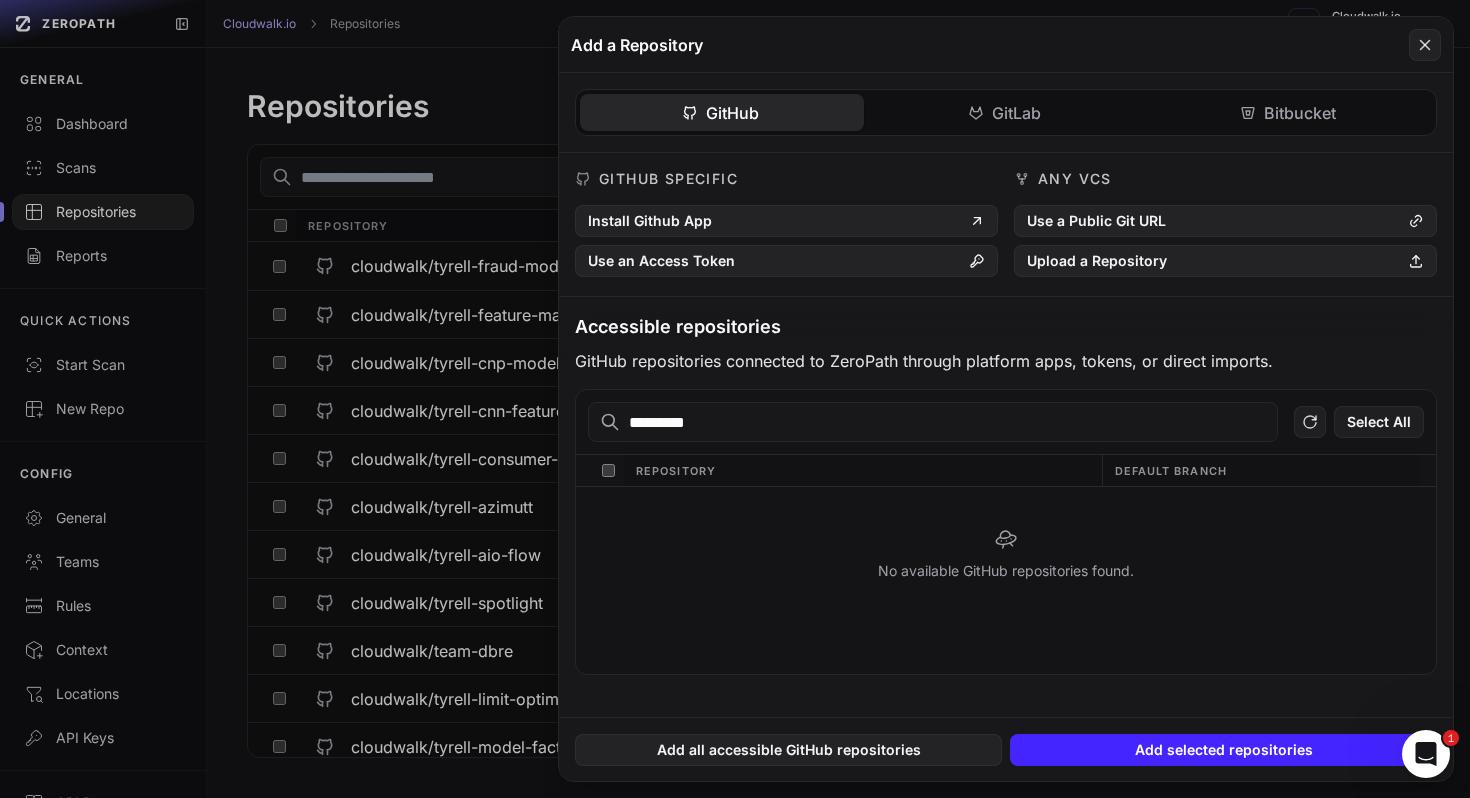 type on "**********" 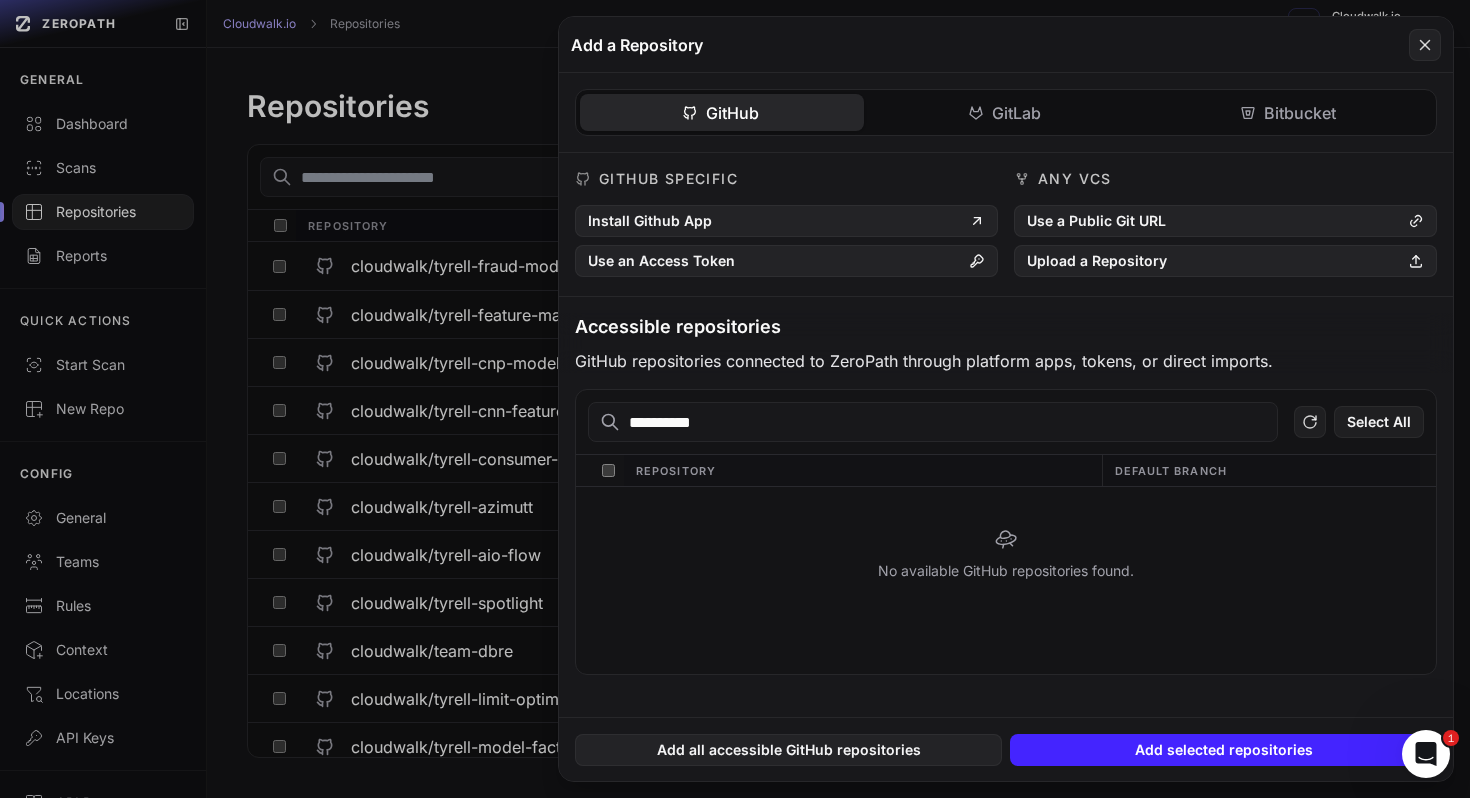 type 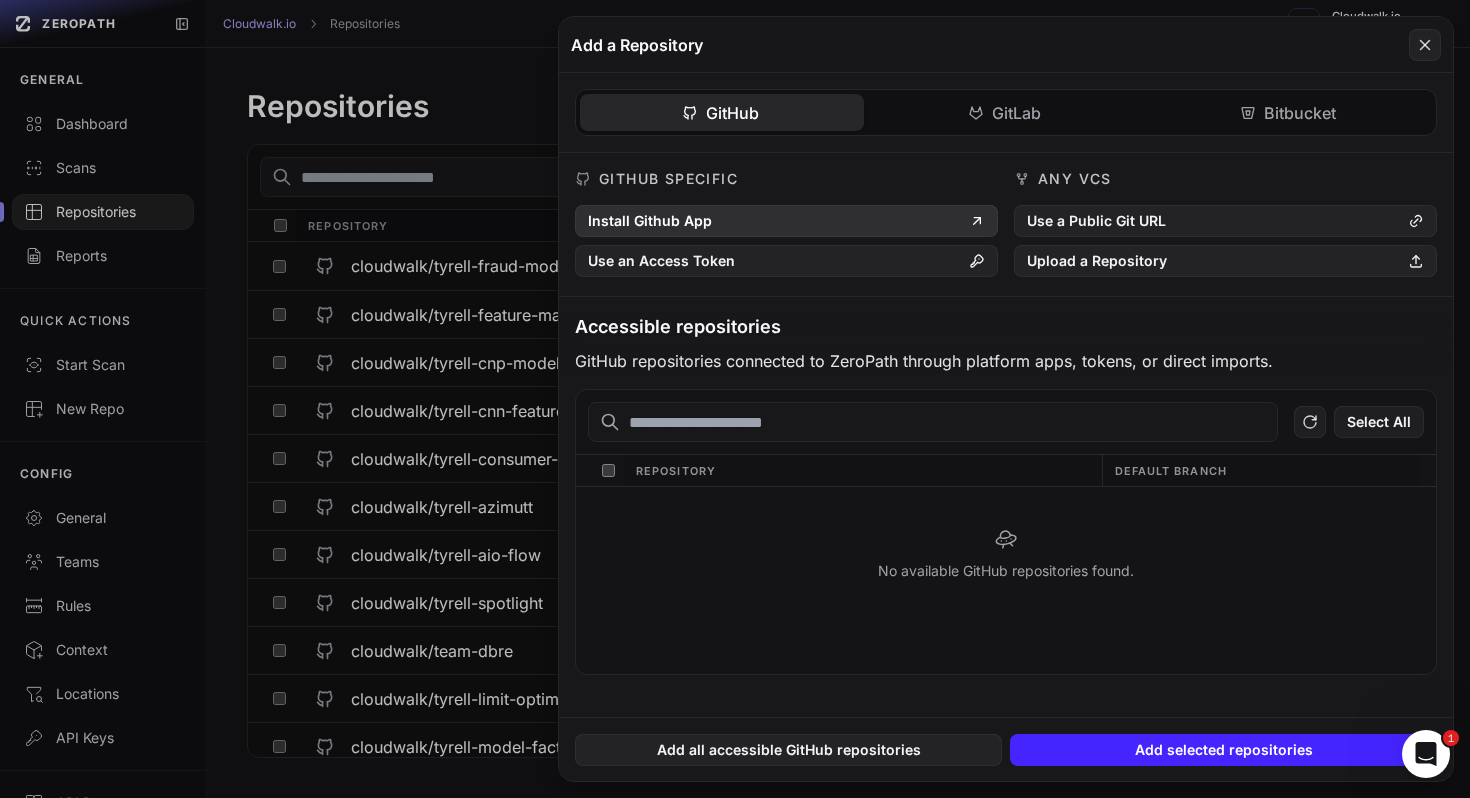 click on "Install Github App" at bounding box center [786, 221] 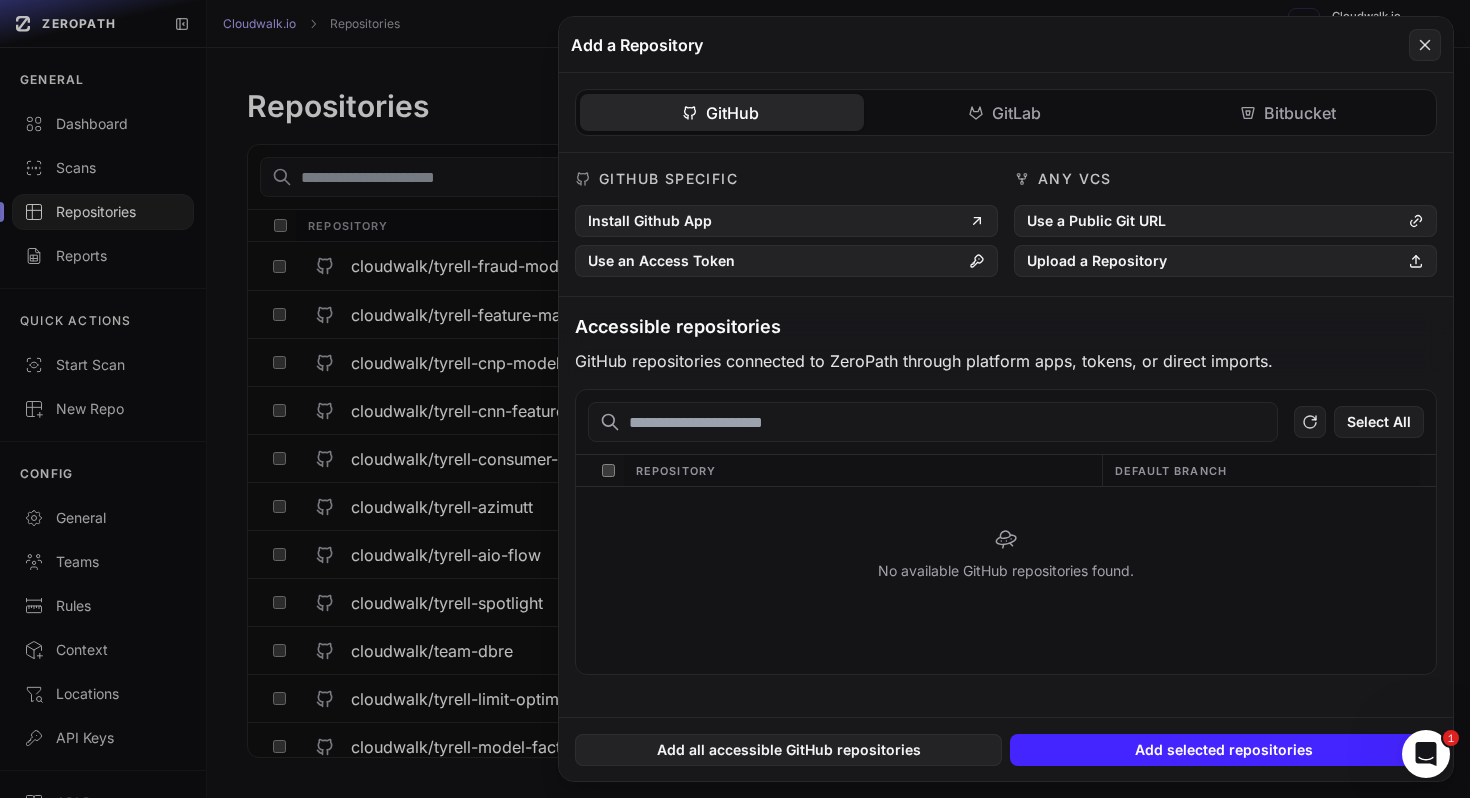 click 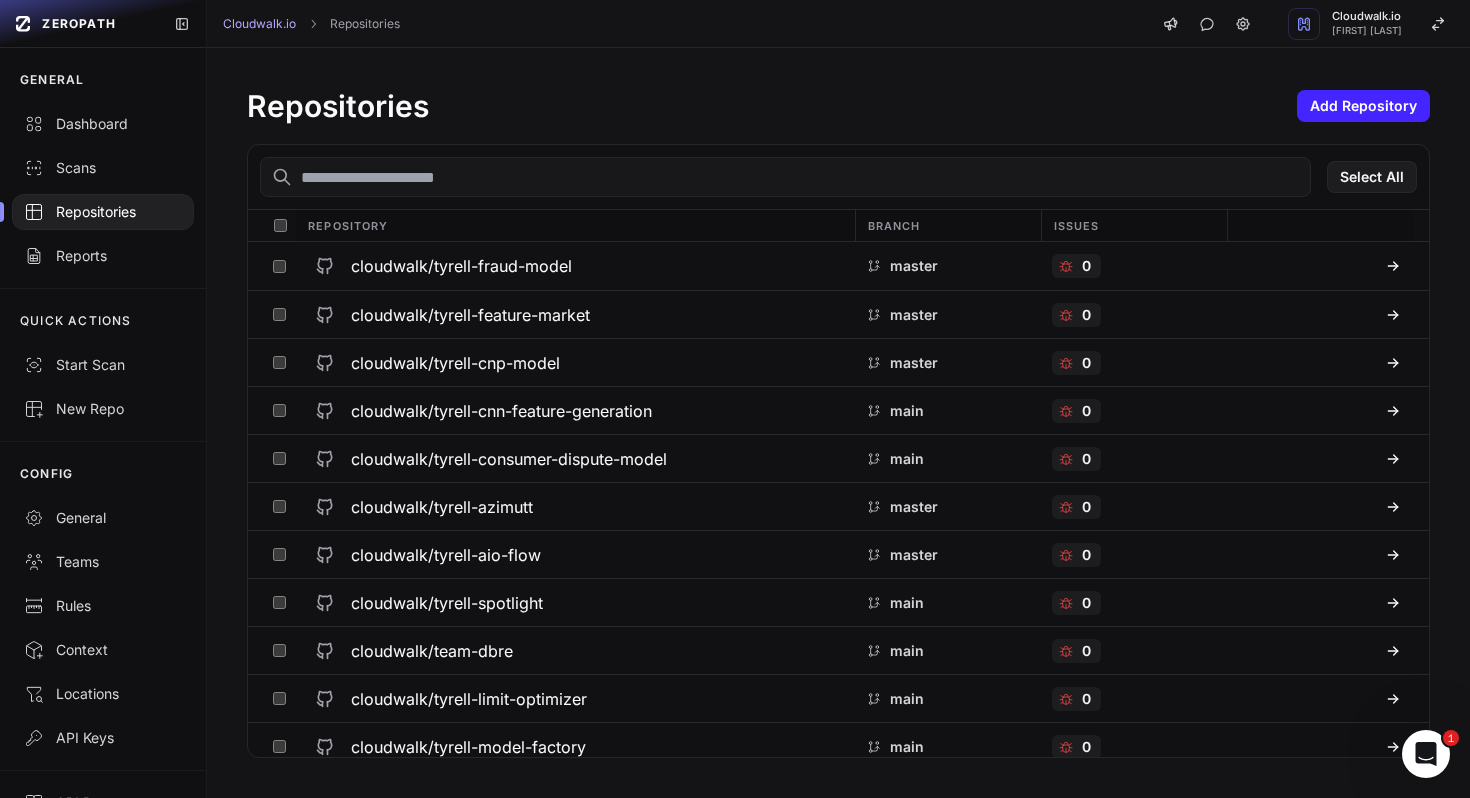 click at bounding box center [785, 177] 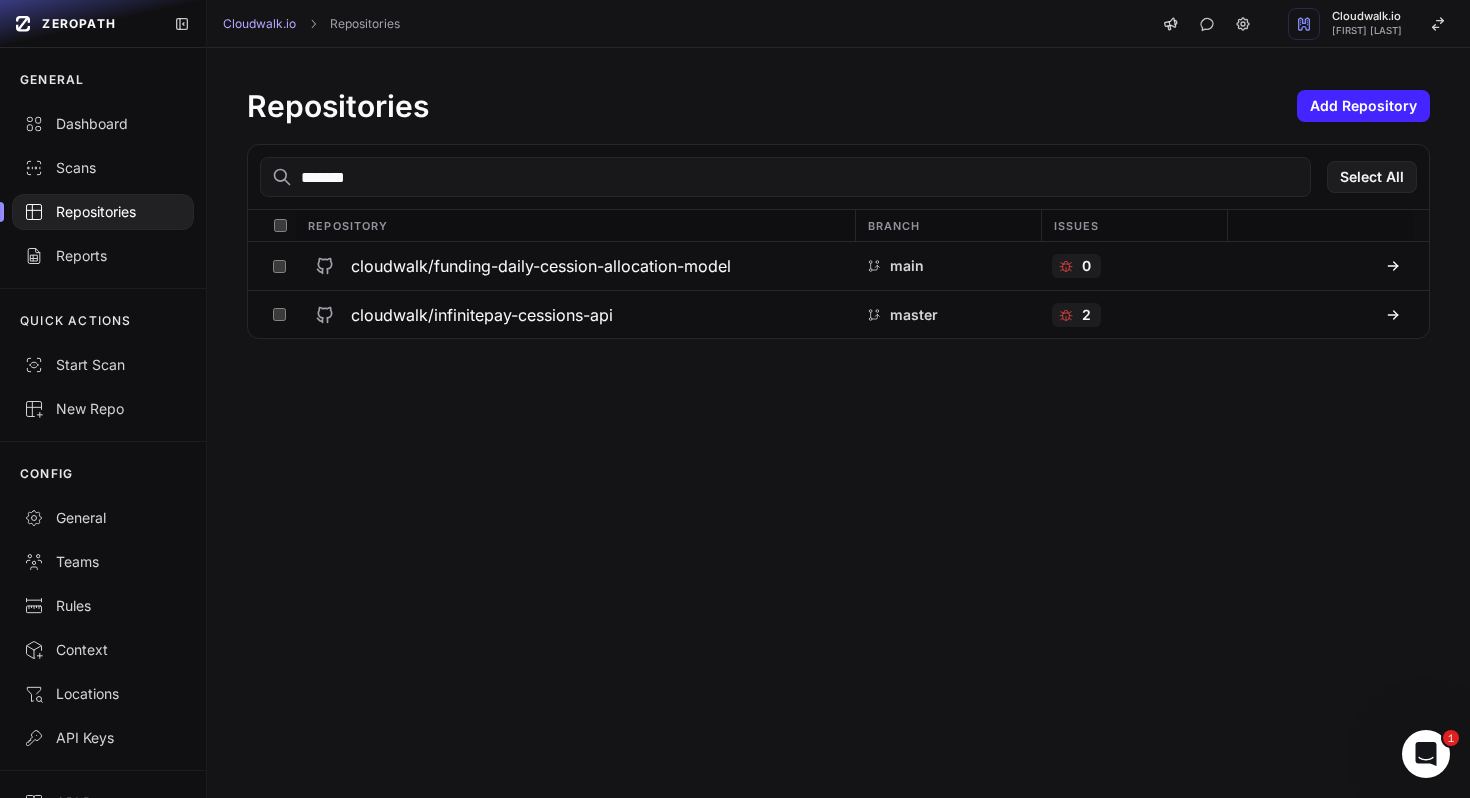 type on "********" 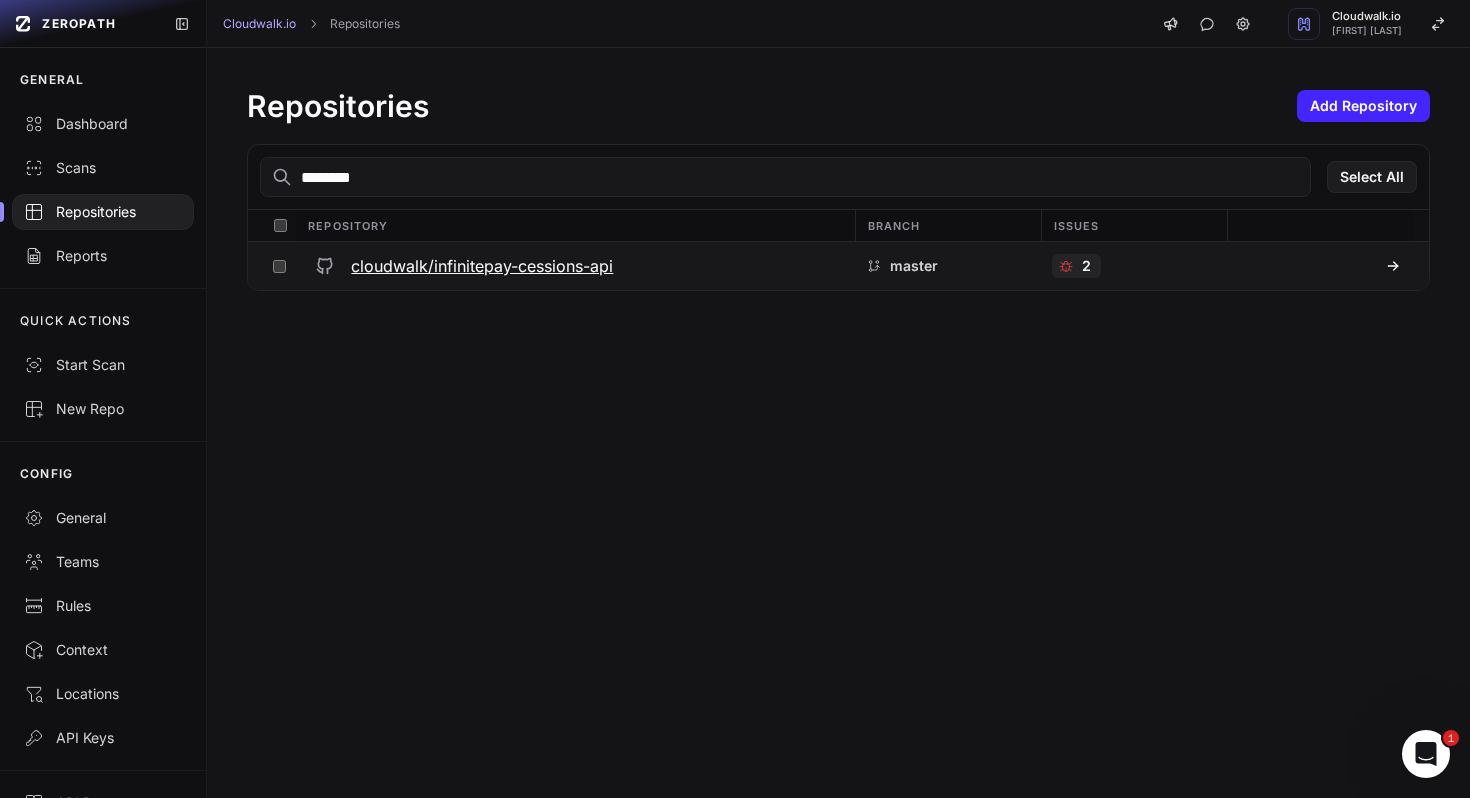 click on "cloudwalk/infinitepay-cessions-api" at bounding box center [482, 266] 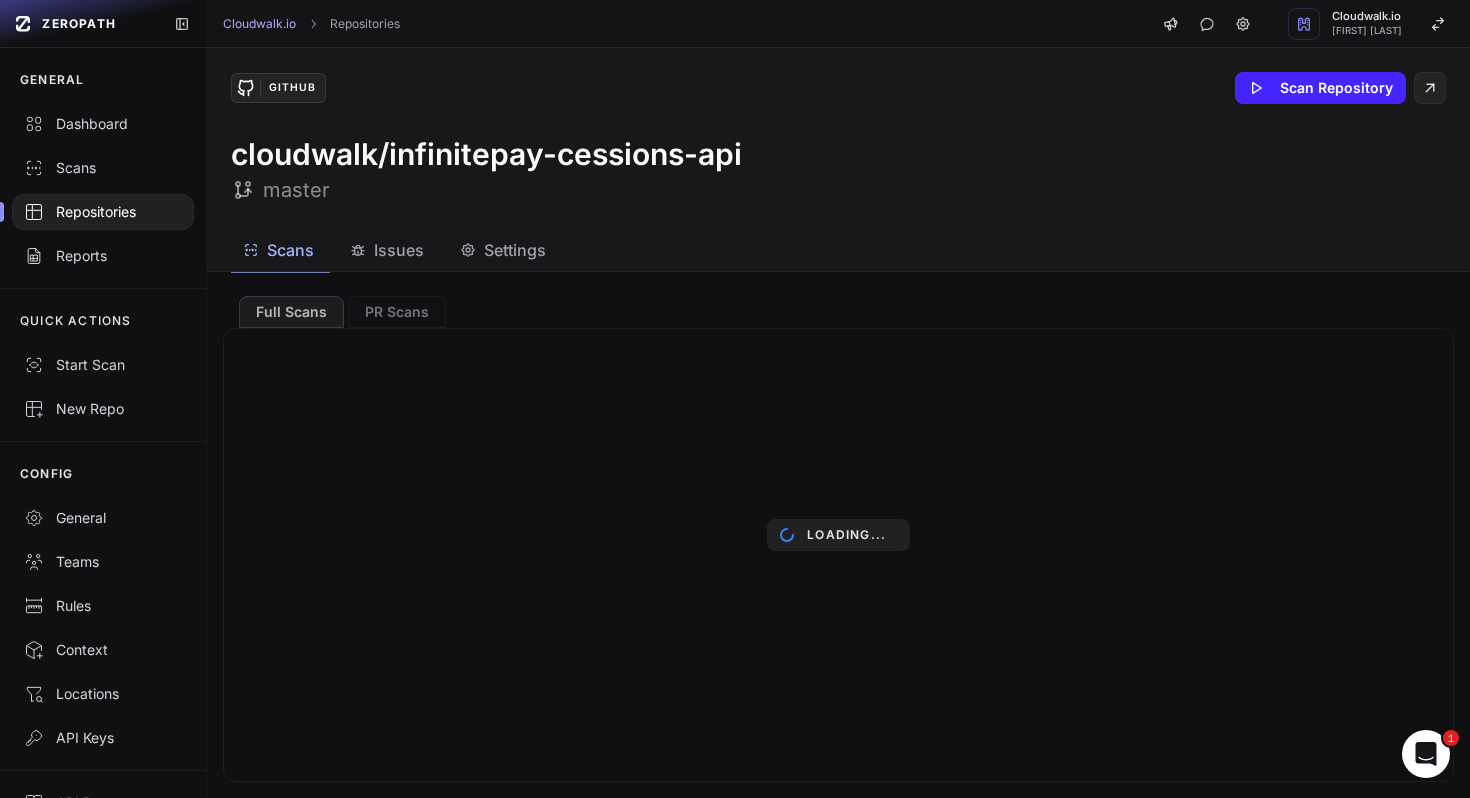 click on "Settings" 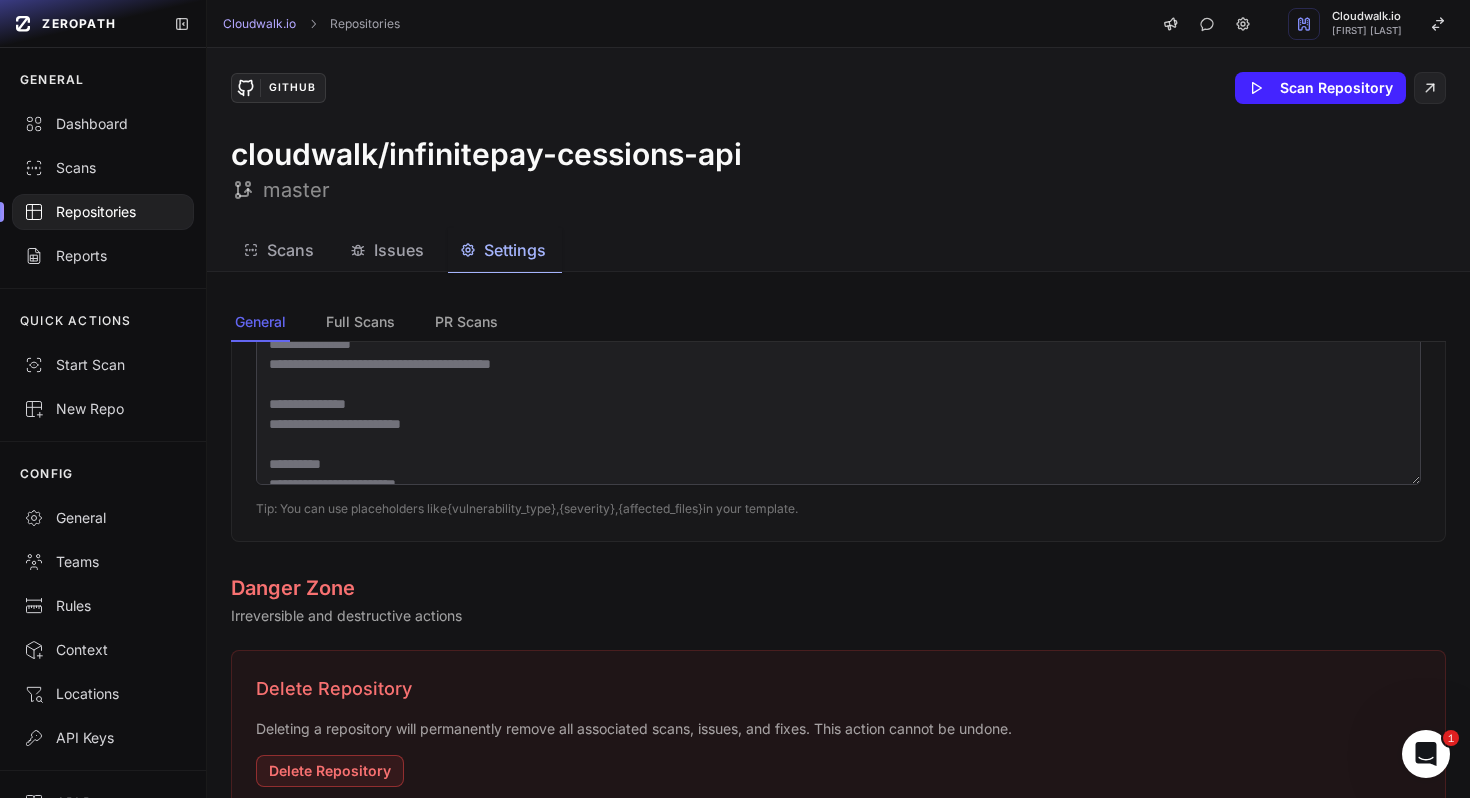 scroll, scrollTop: 1582, scrollLeft: 0, axis: vertical 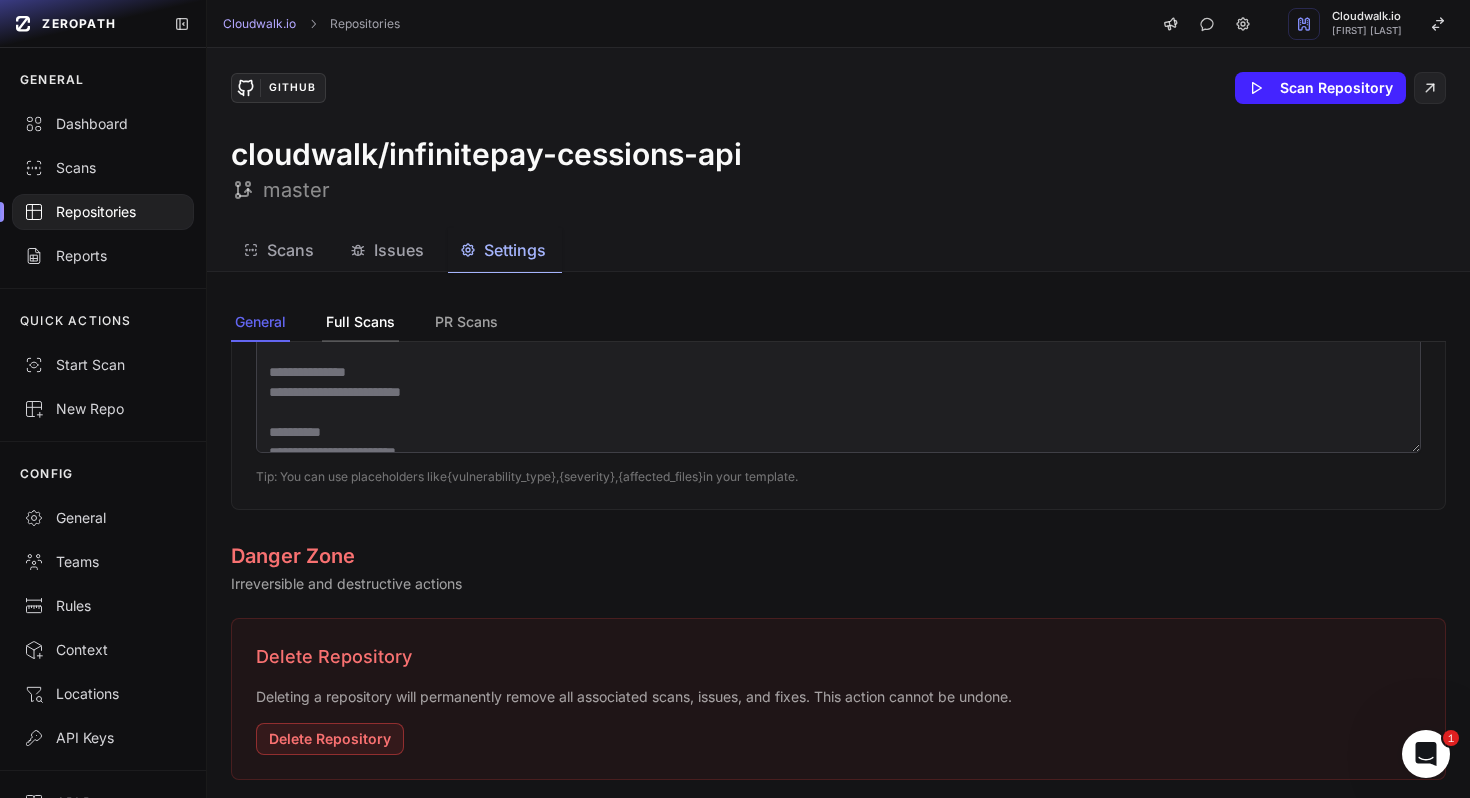click on "Full Scans" 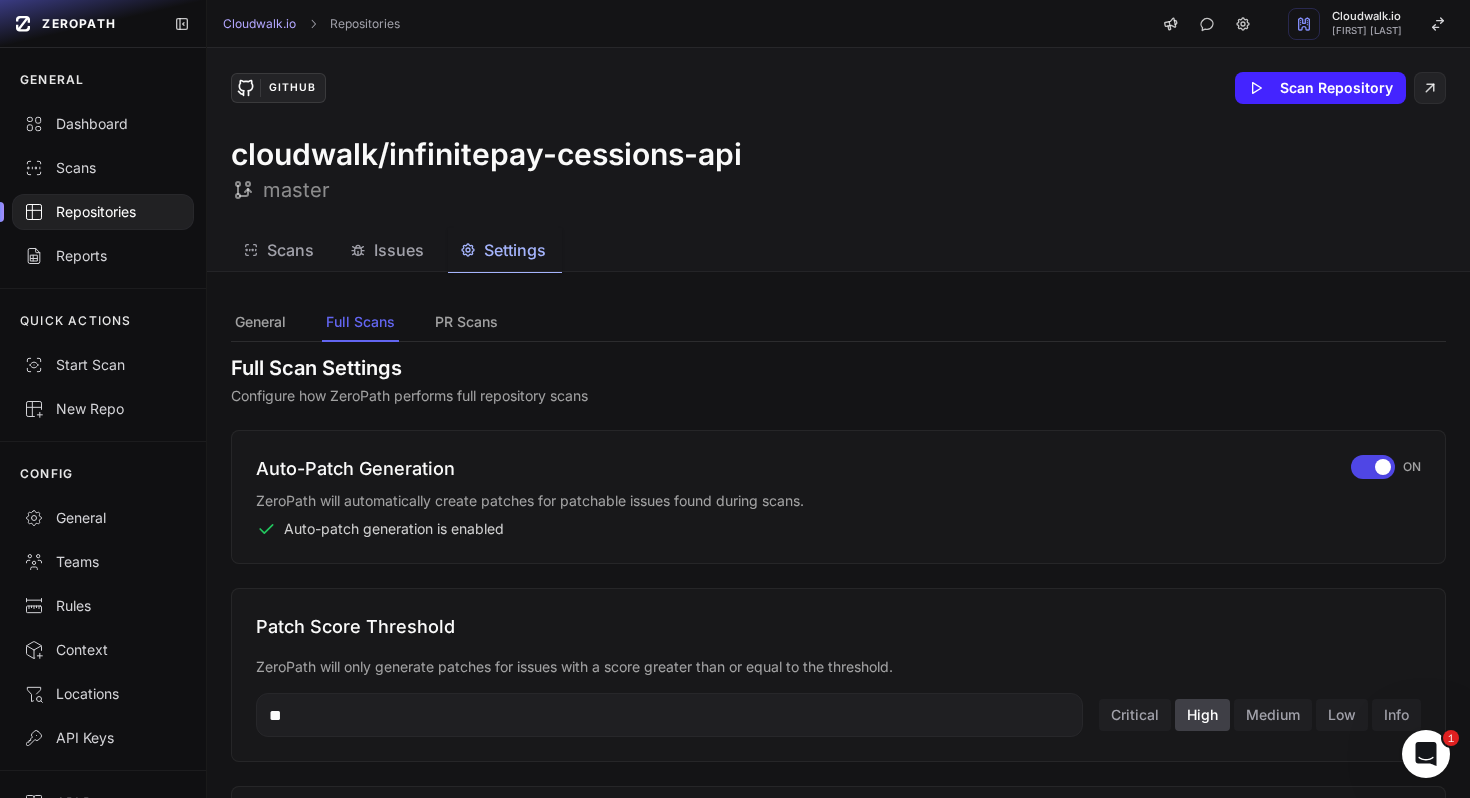 scroll, scrollTop: 0, scrollLeft: 0, axis: both 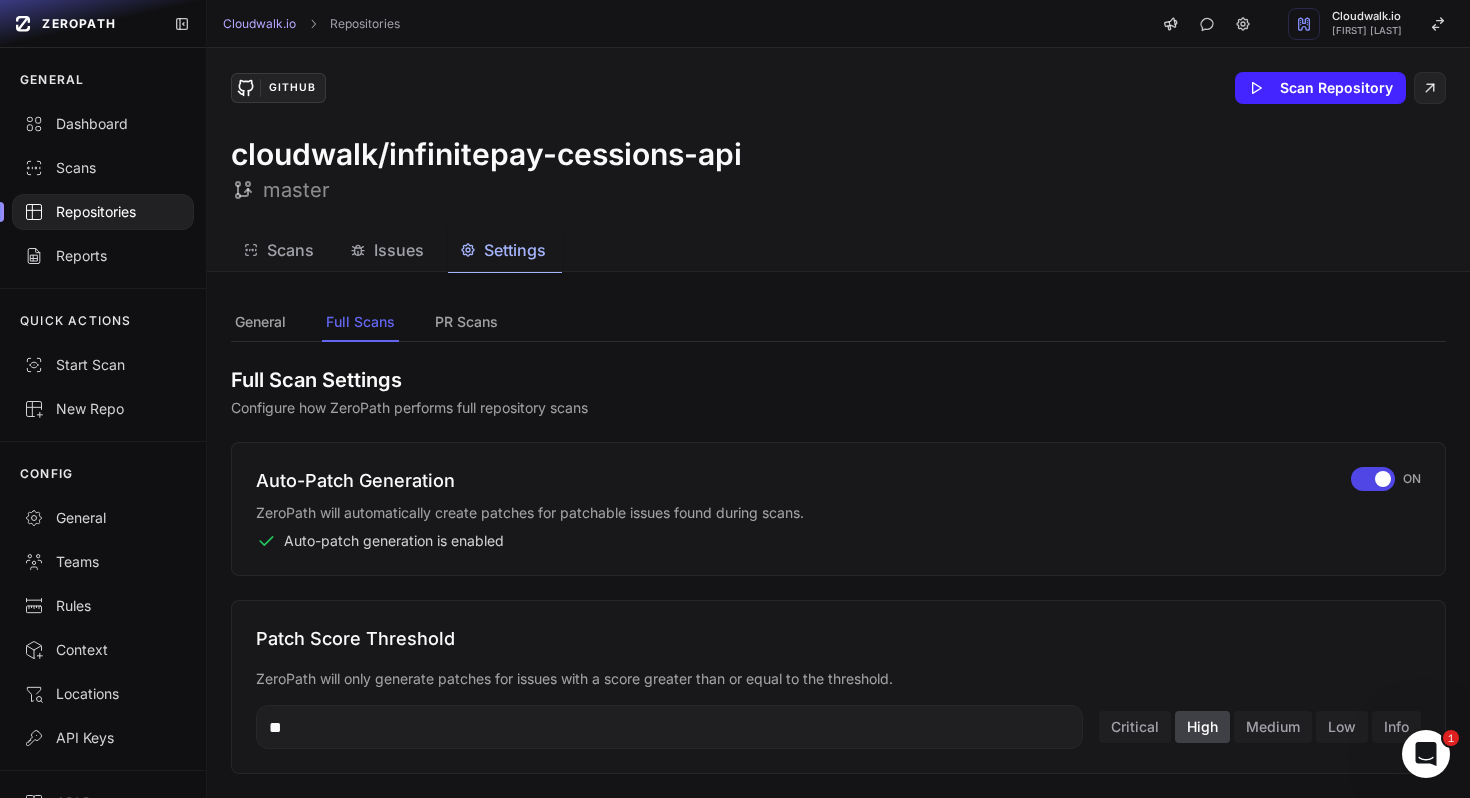 type 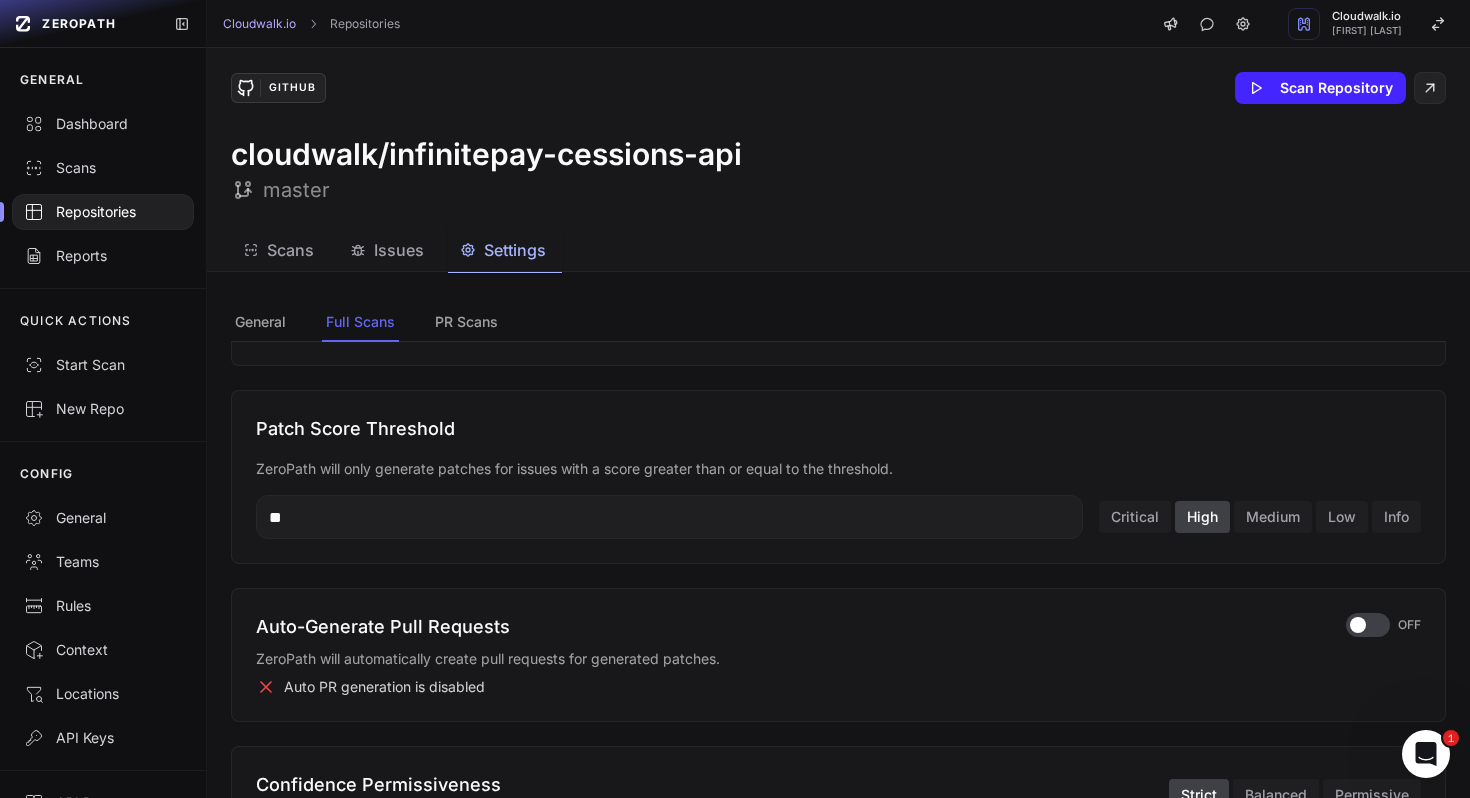 scroll, scrollTop: 211, scrollLeft: 0, axis: vertical 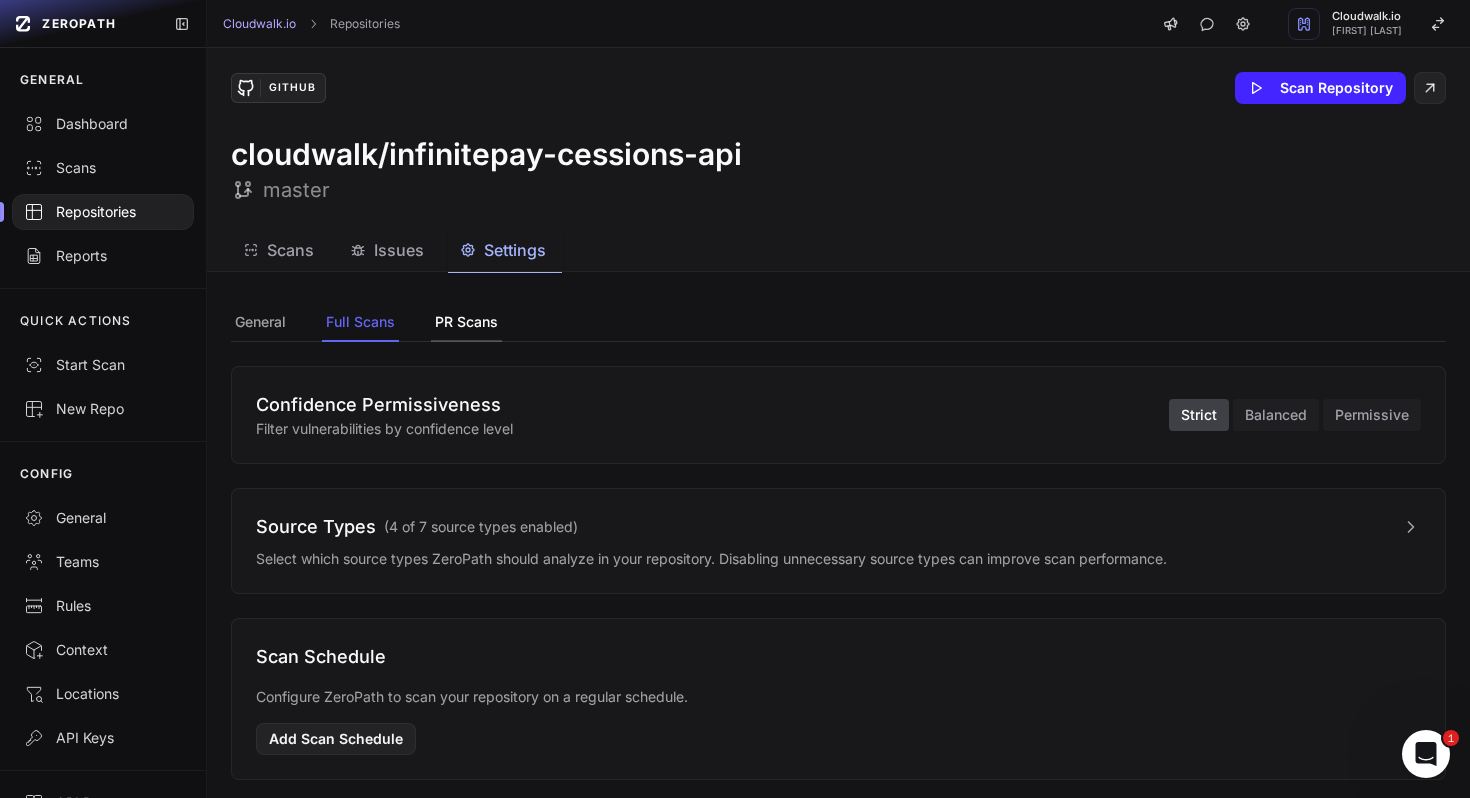 click on "PR Scans" 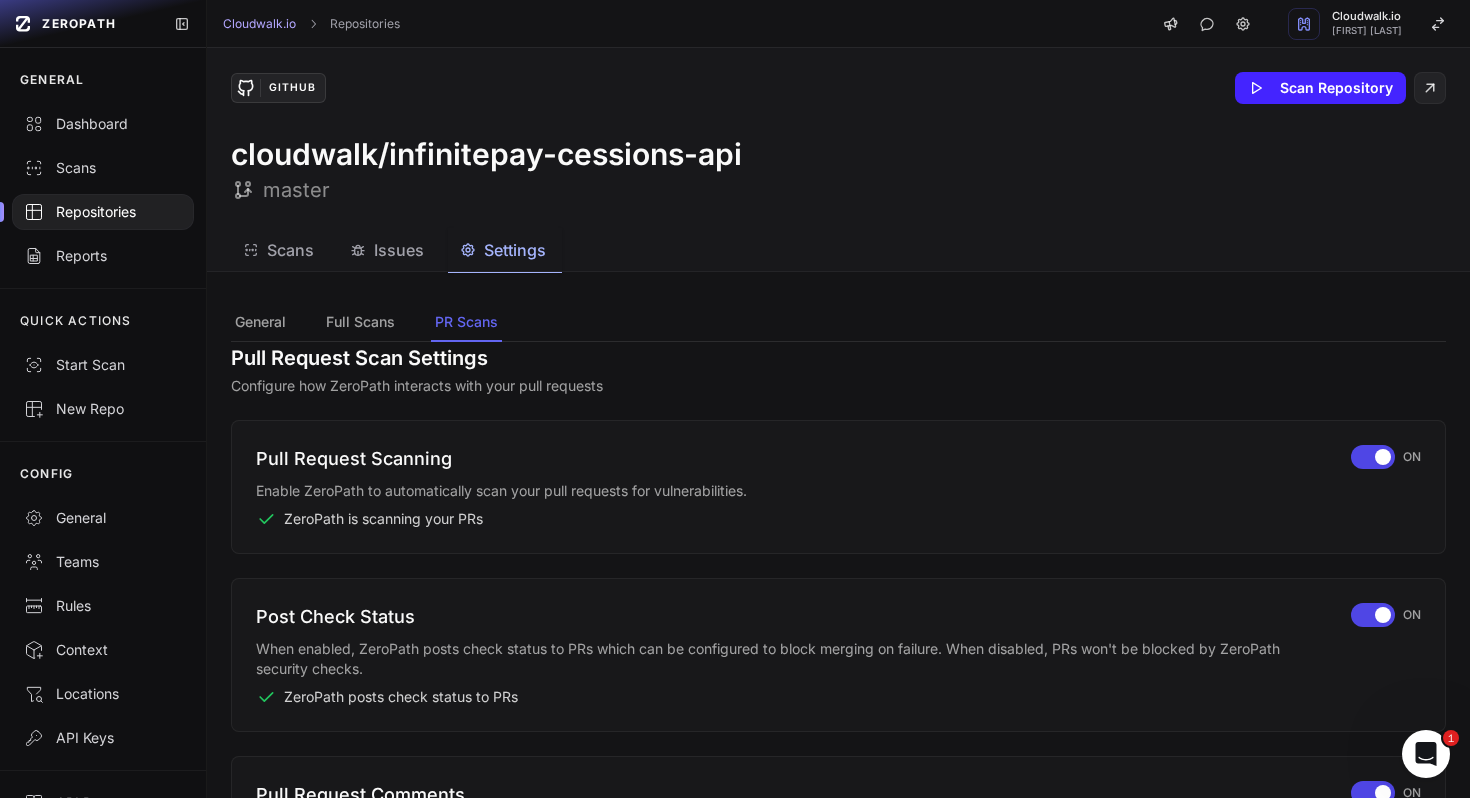 scroll, scrollTop: 0, scrollLeft: 0, axis: both 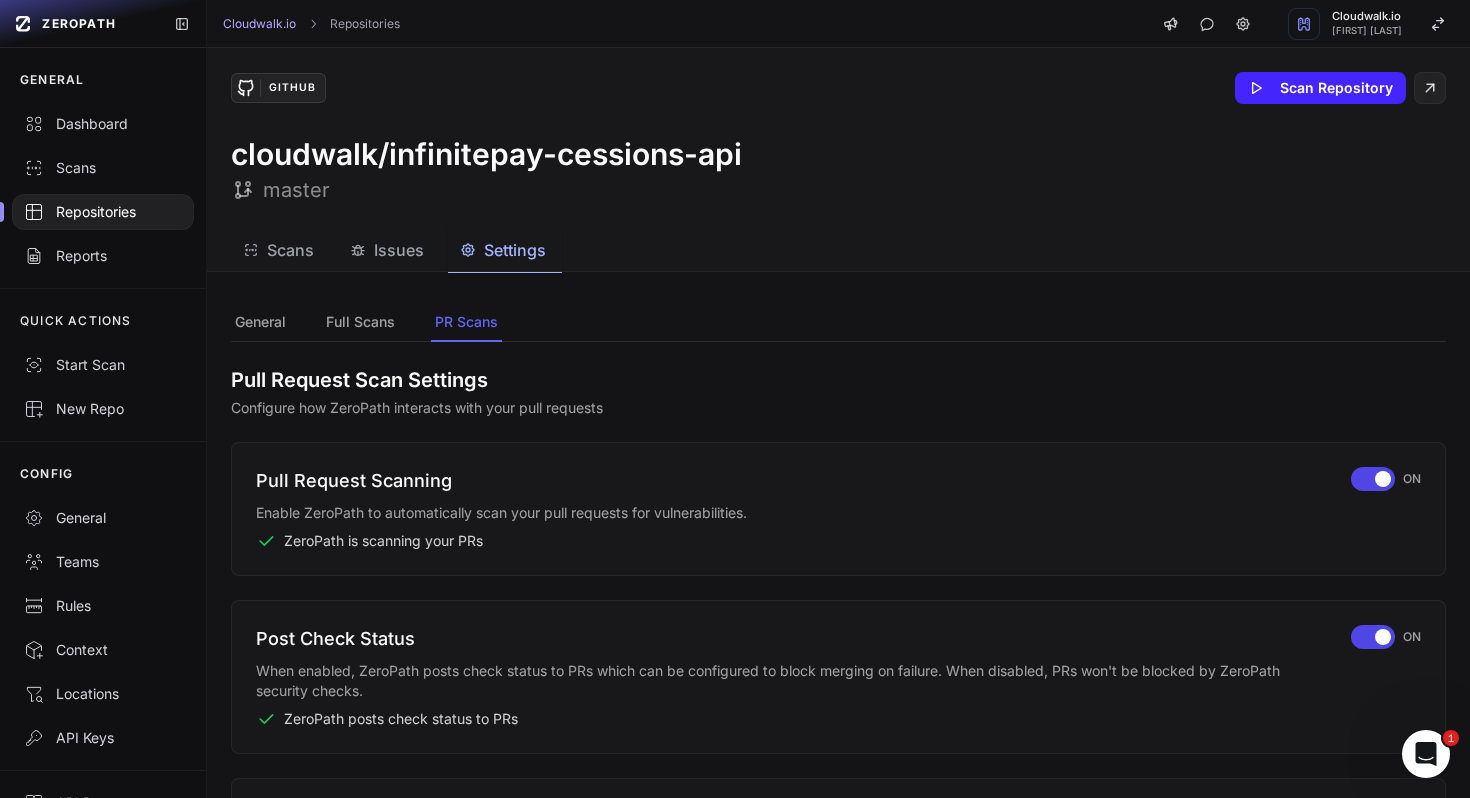 type 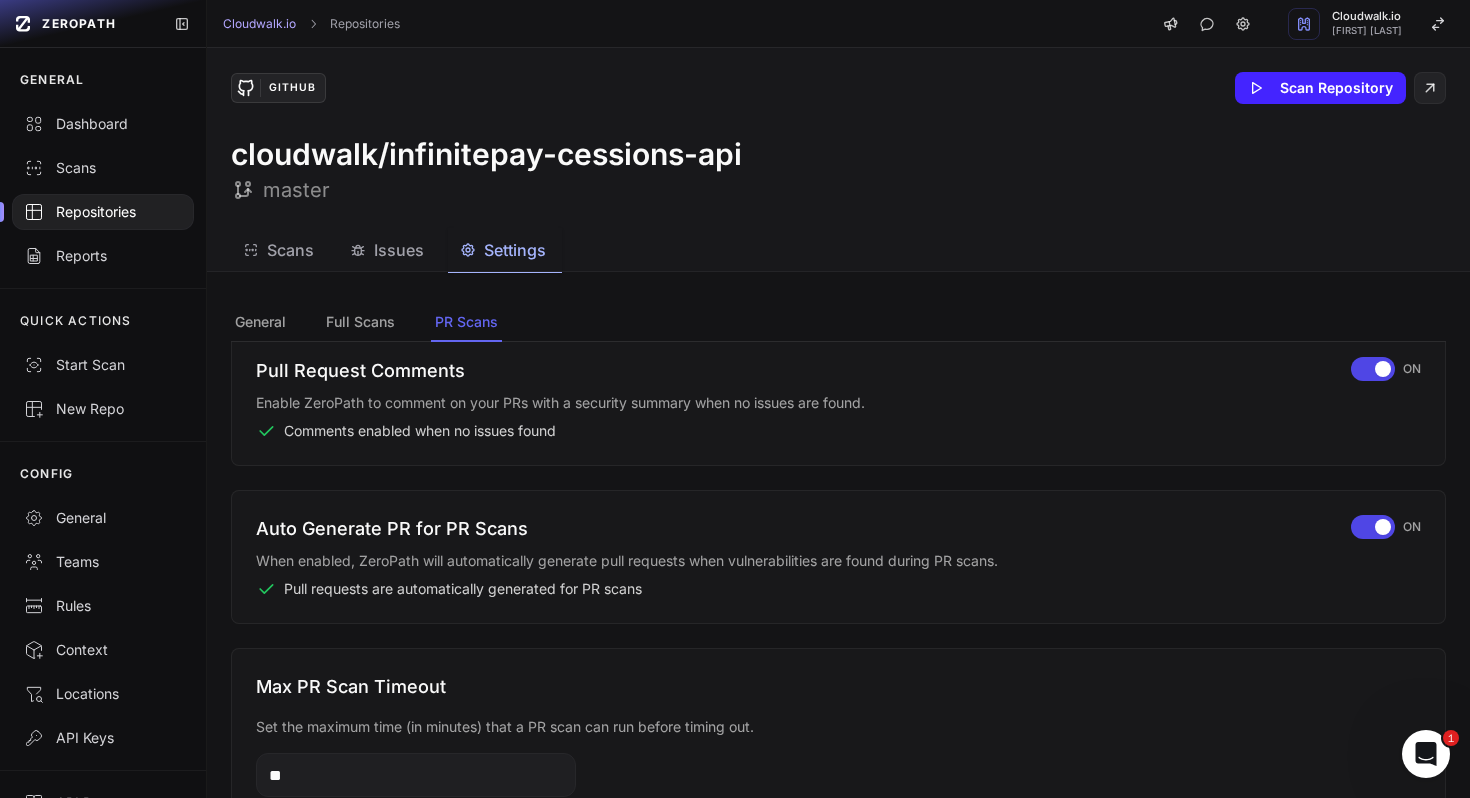scroll, scrollTop: 442, scrollLeft: 0, axis: vertical 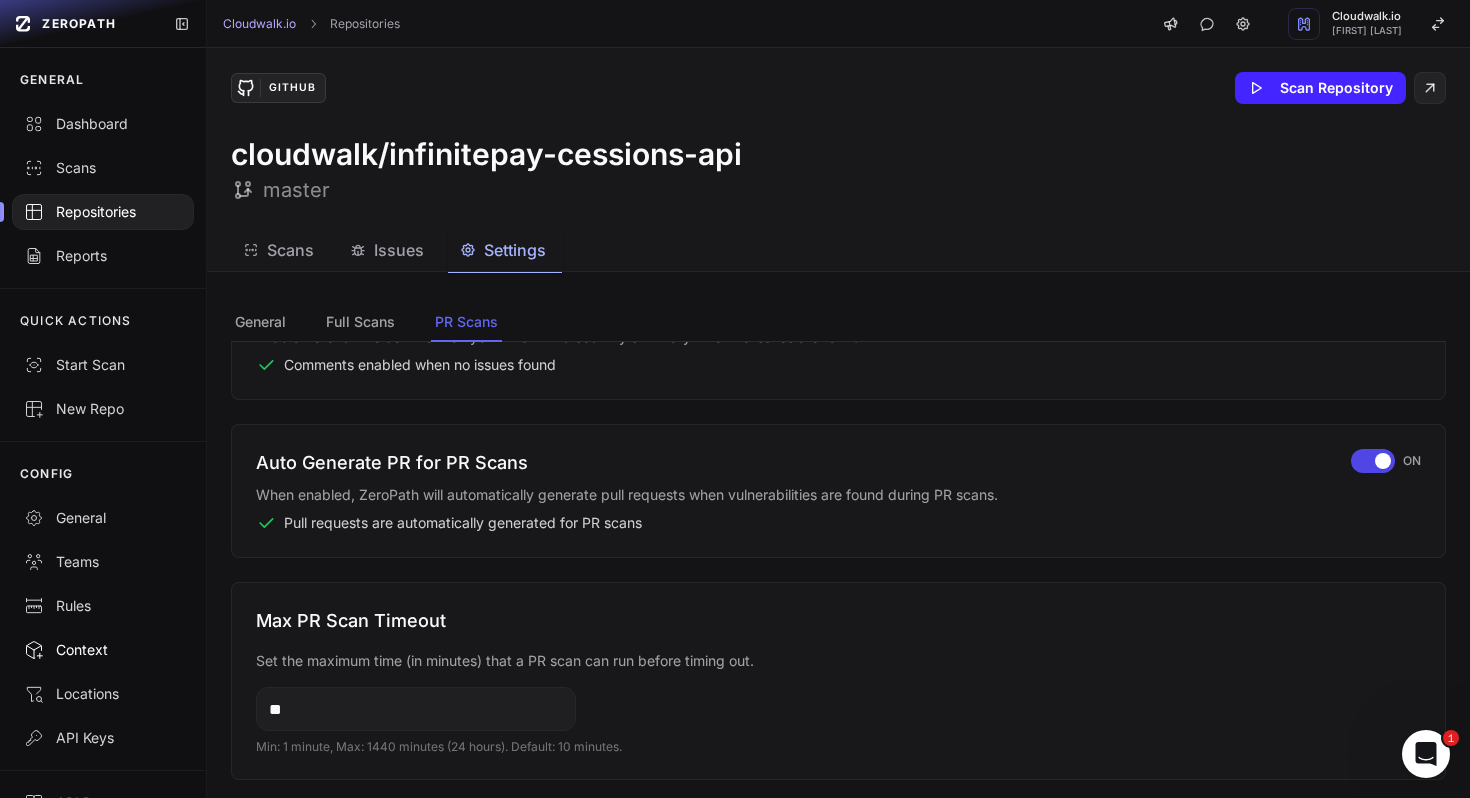 click on "Context" at bounding box center (103, 650) 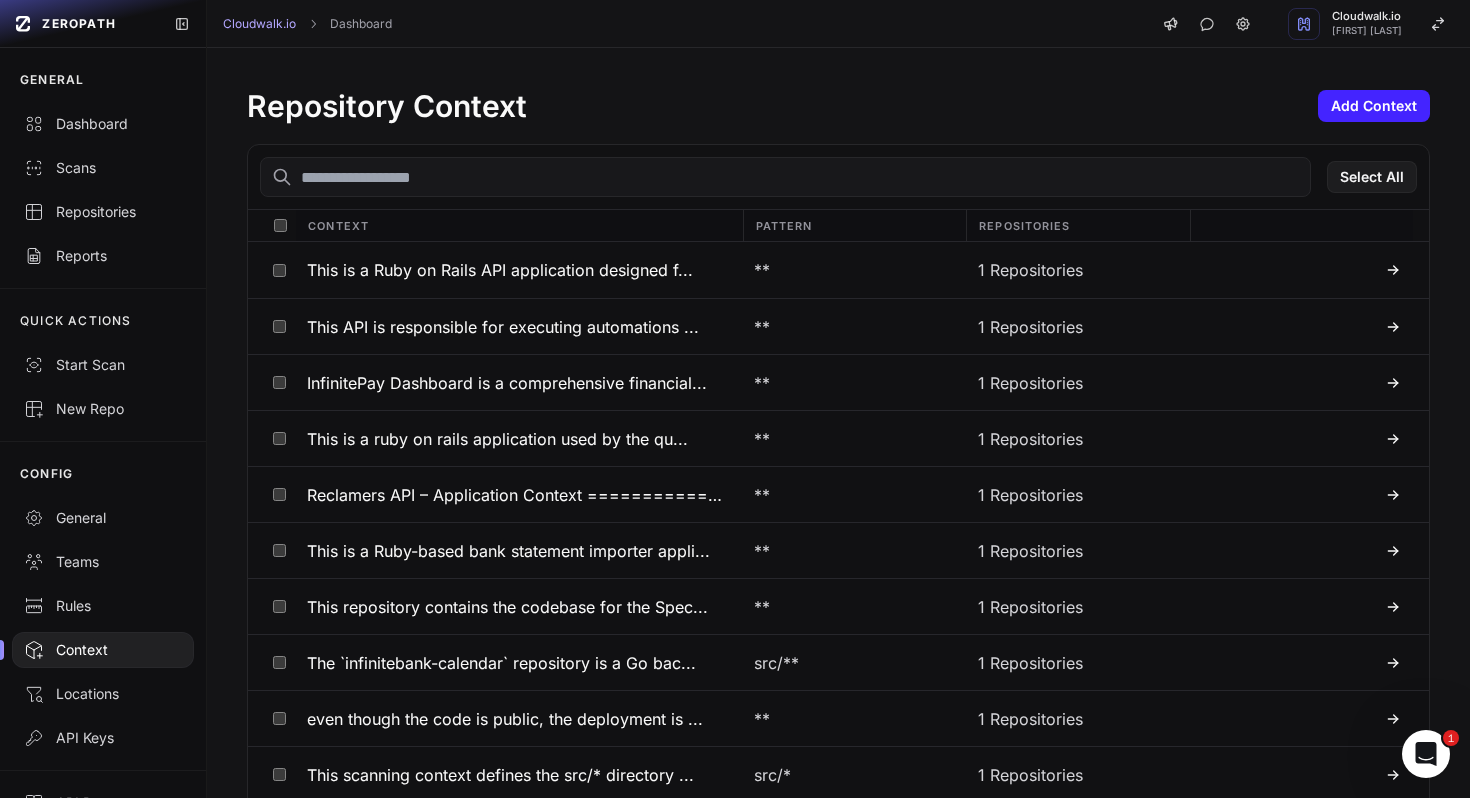 click at bounding box center [785, 177] 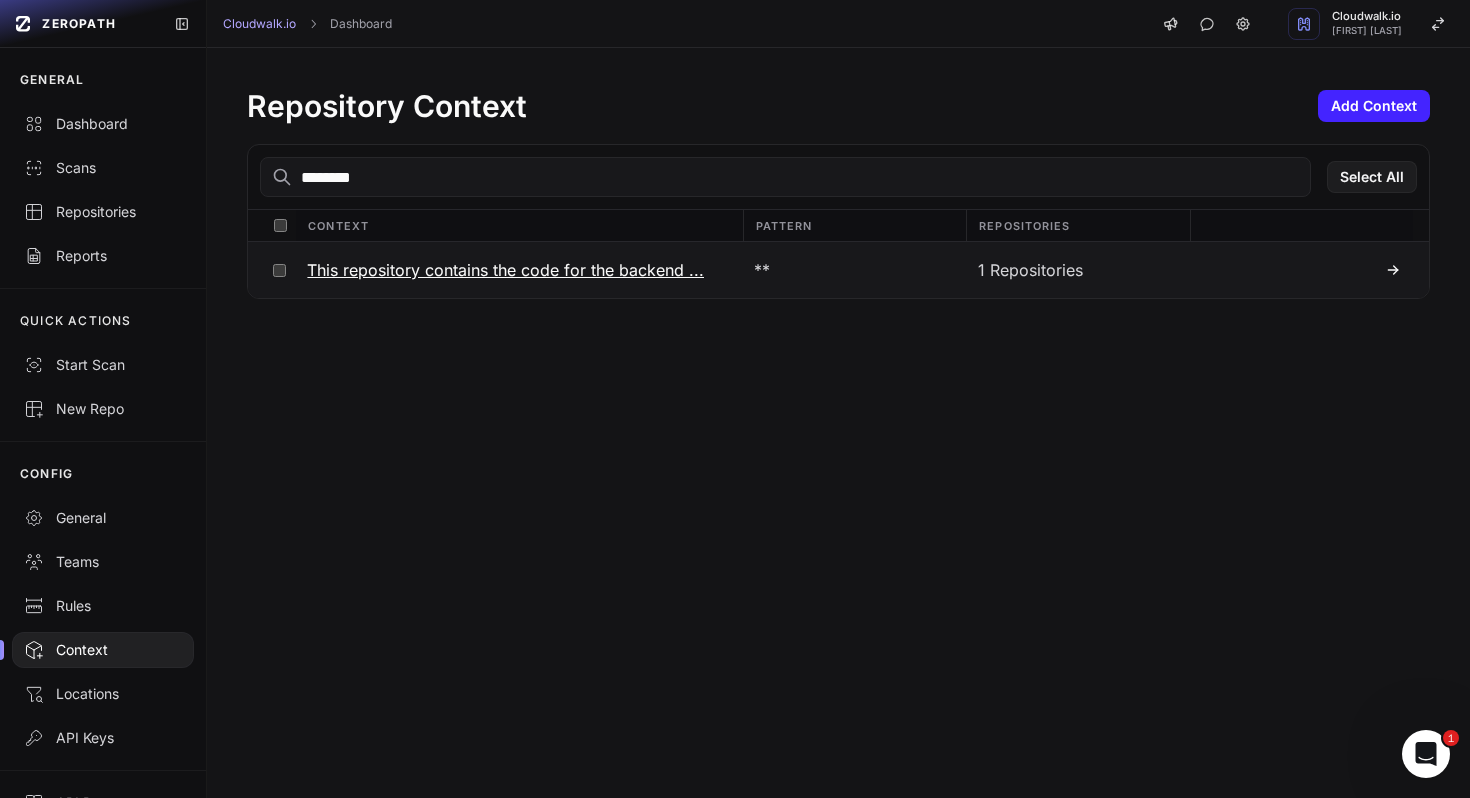 type on "********" 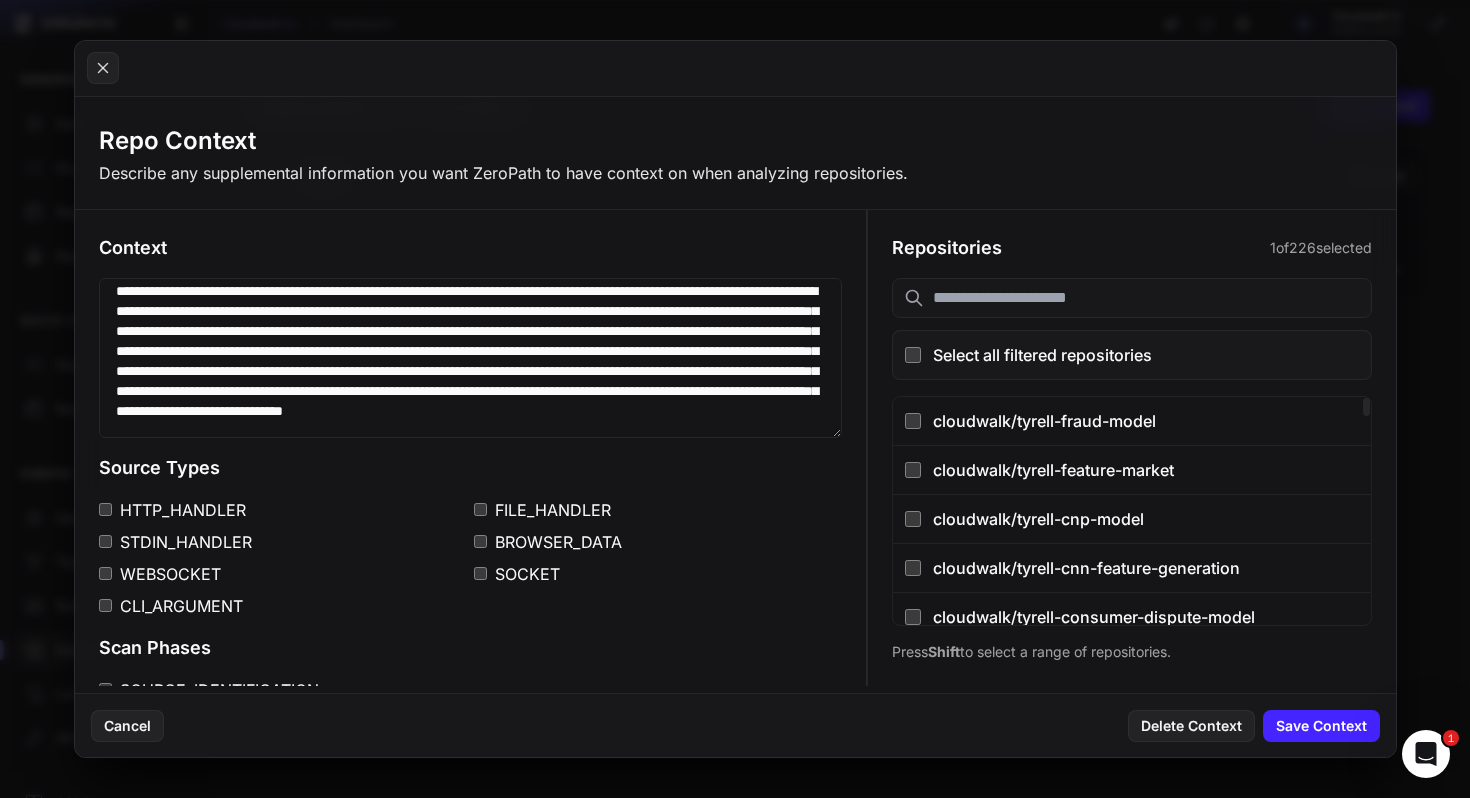 scroll, scrollTop: 334, scrollLeft: 0, axis: vertical 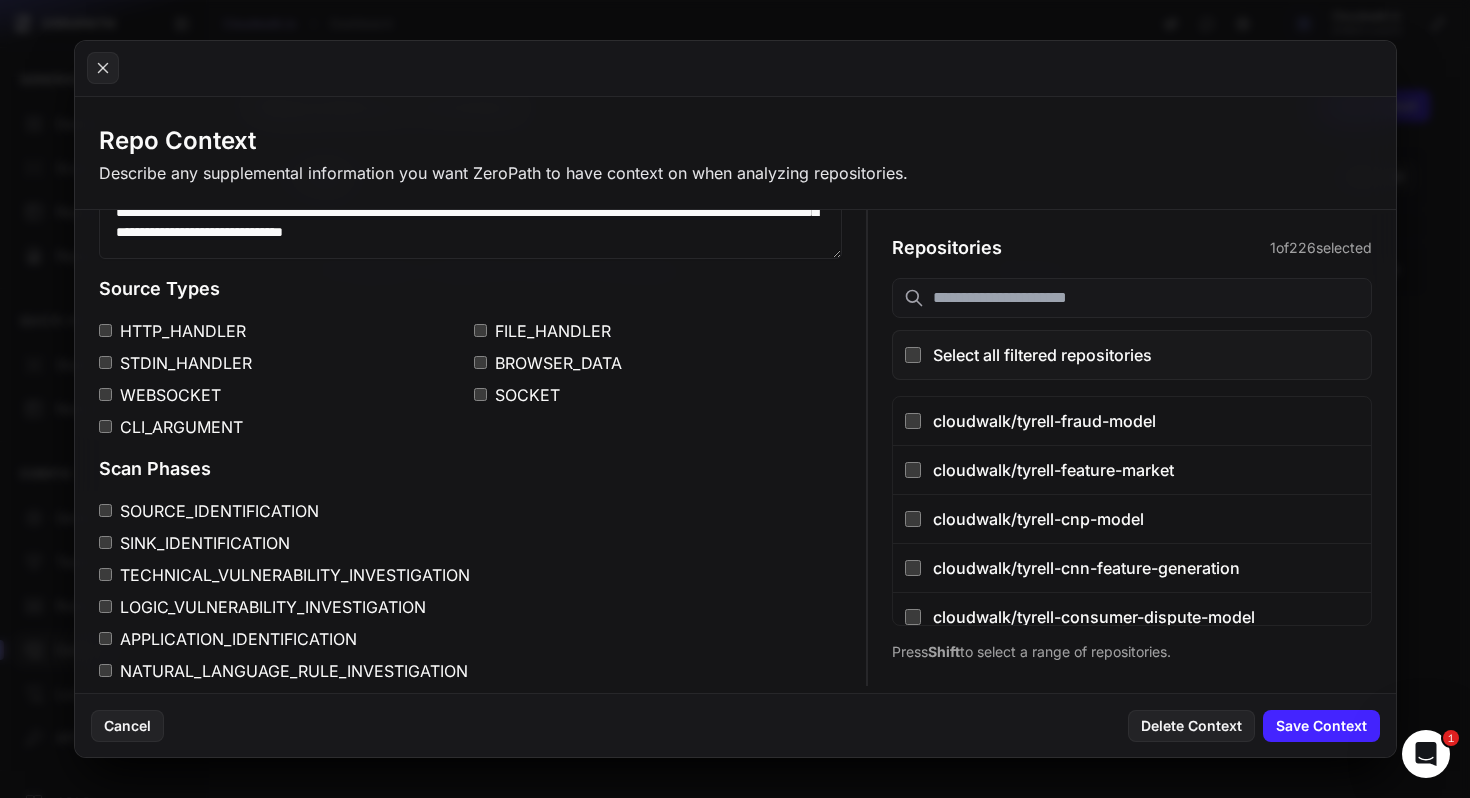 type 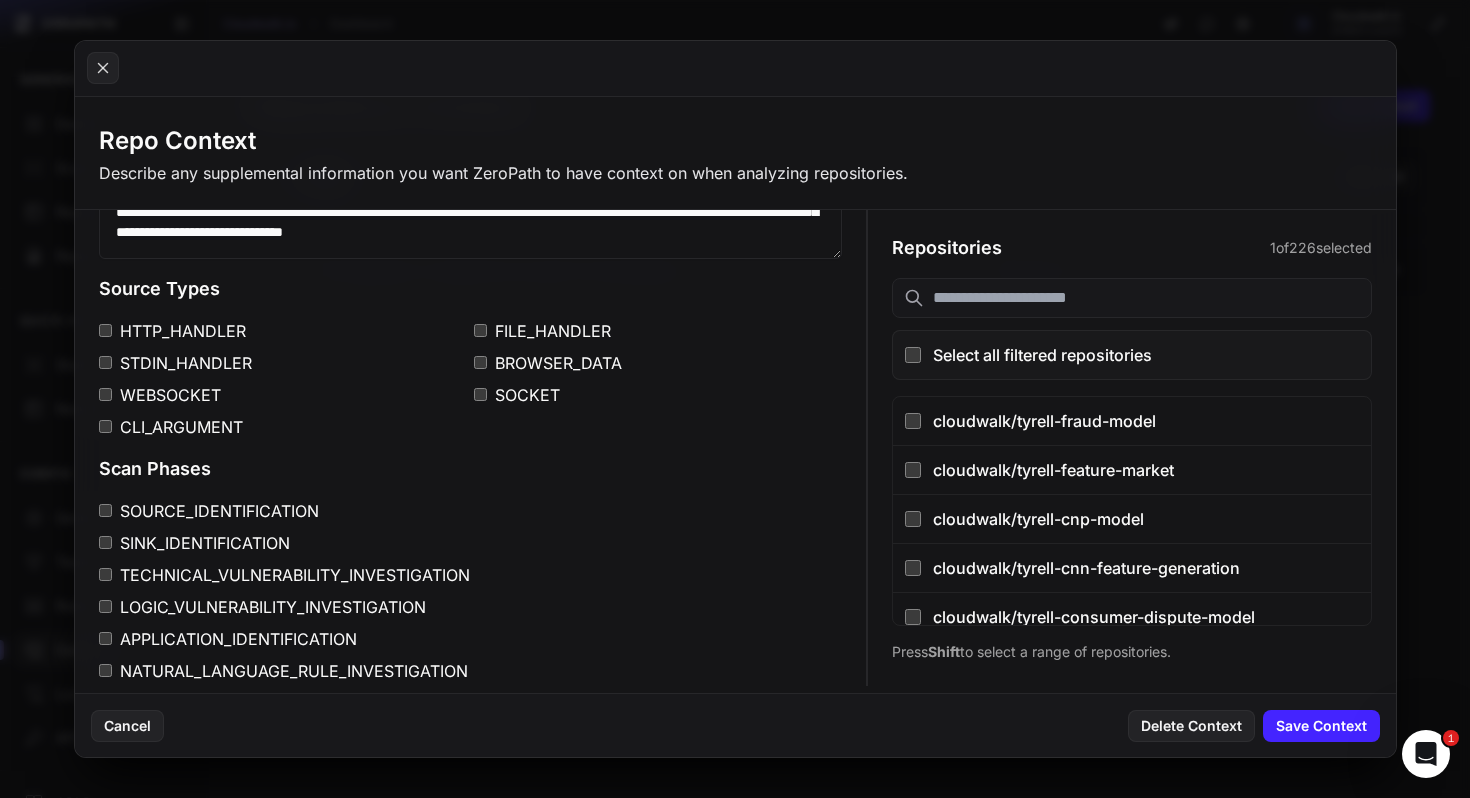 scroll, scrollTop: 300, scrollLeft: 0, axis: vertical 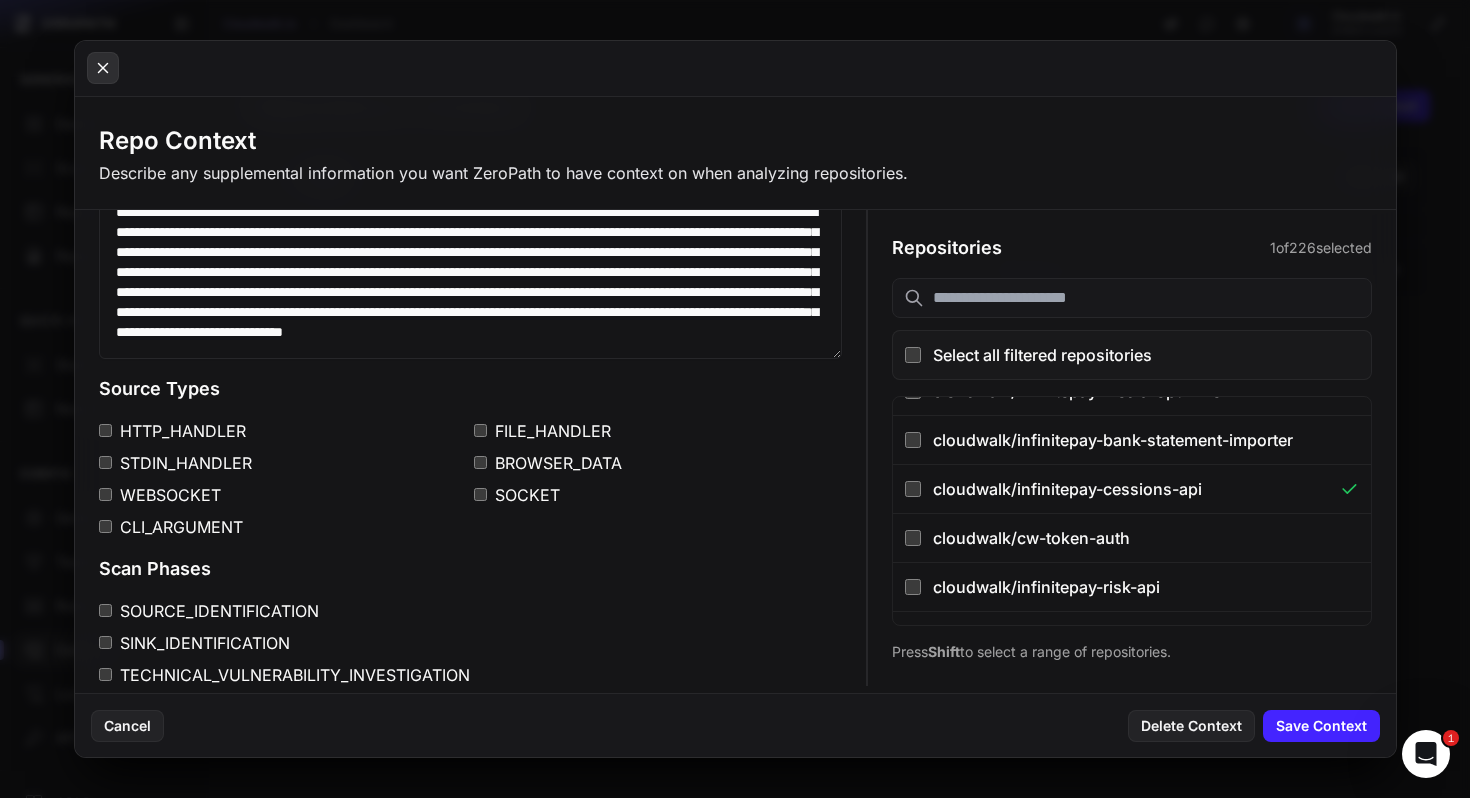 click 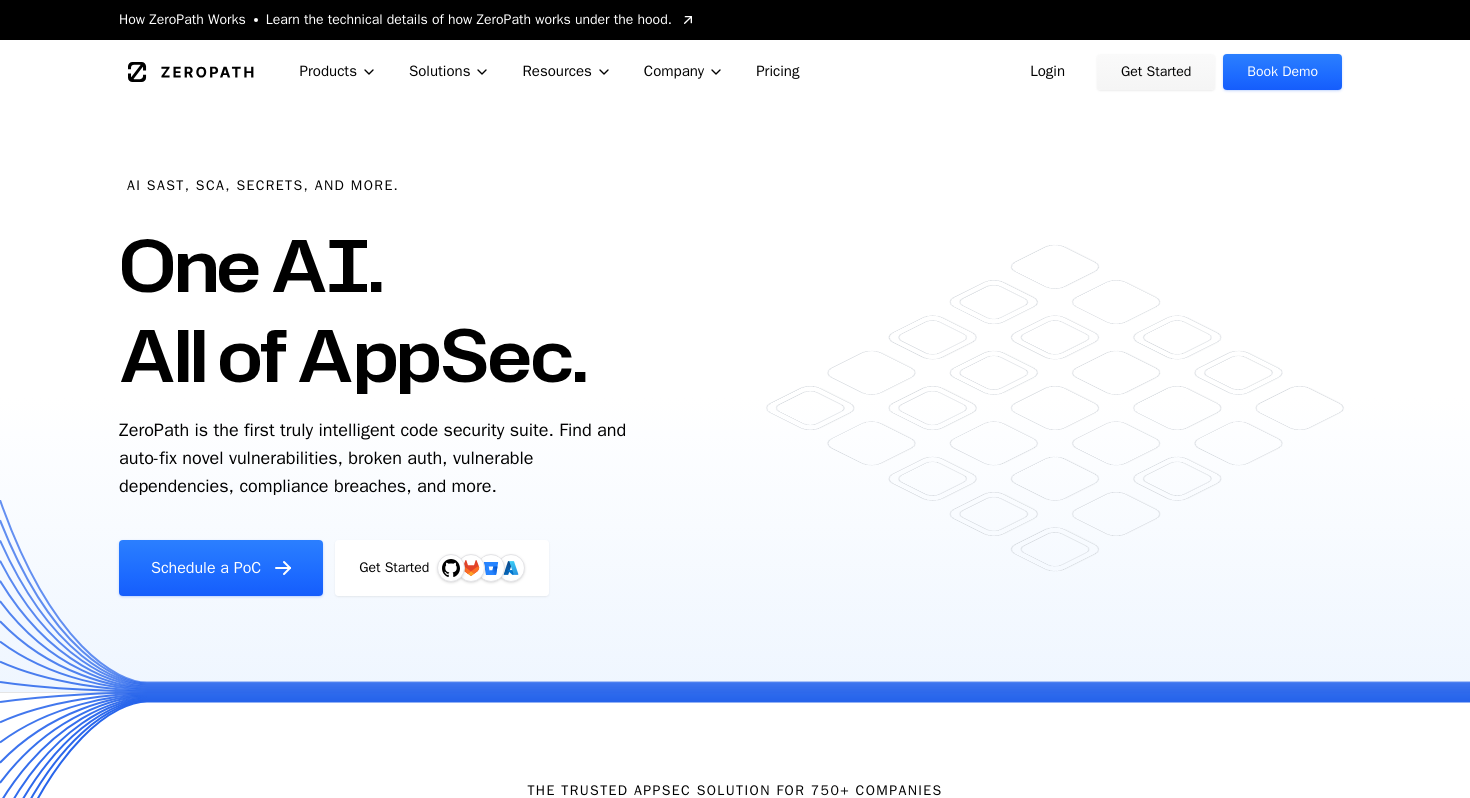 scroll, scrollTop: 0, scrollLeft: 0, axis: both 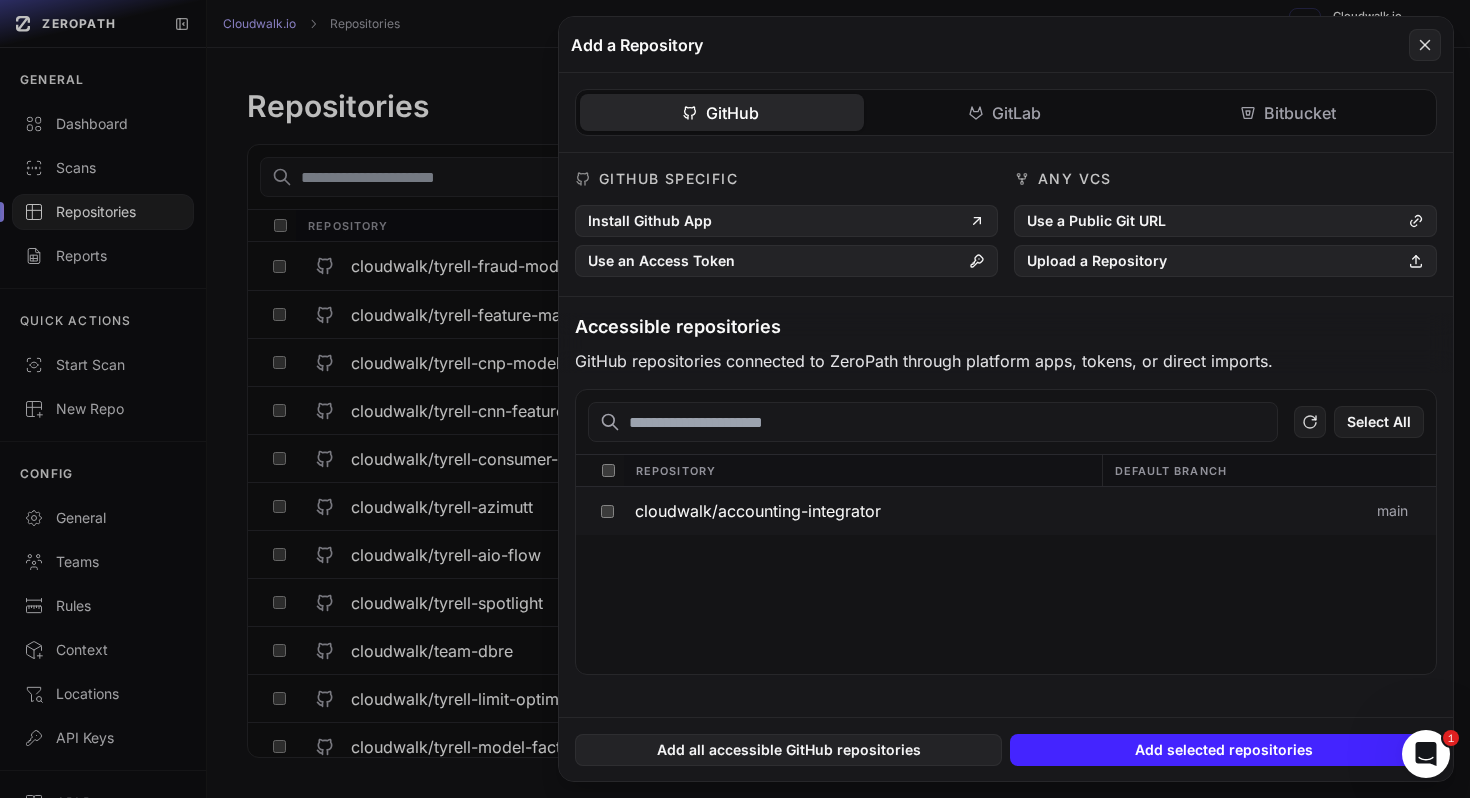 click on "cloudwalk/accounting-integrator" at bounding box center (758, 511) 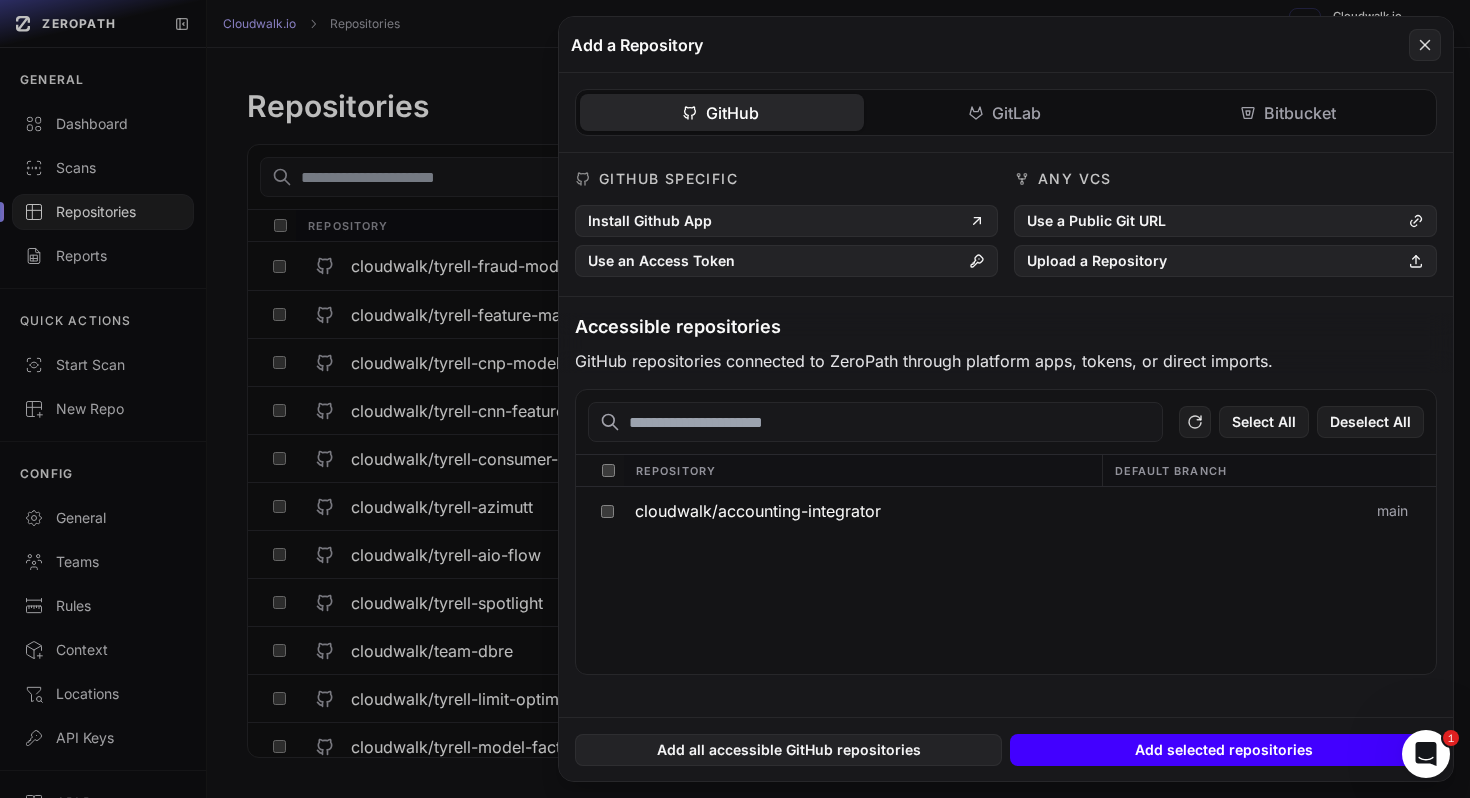 click on "Add selected repositories" at bounding box center (1223, 750) 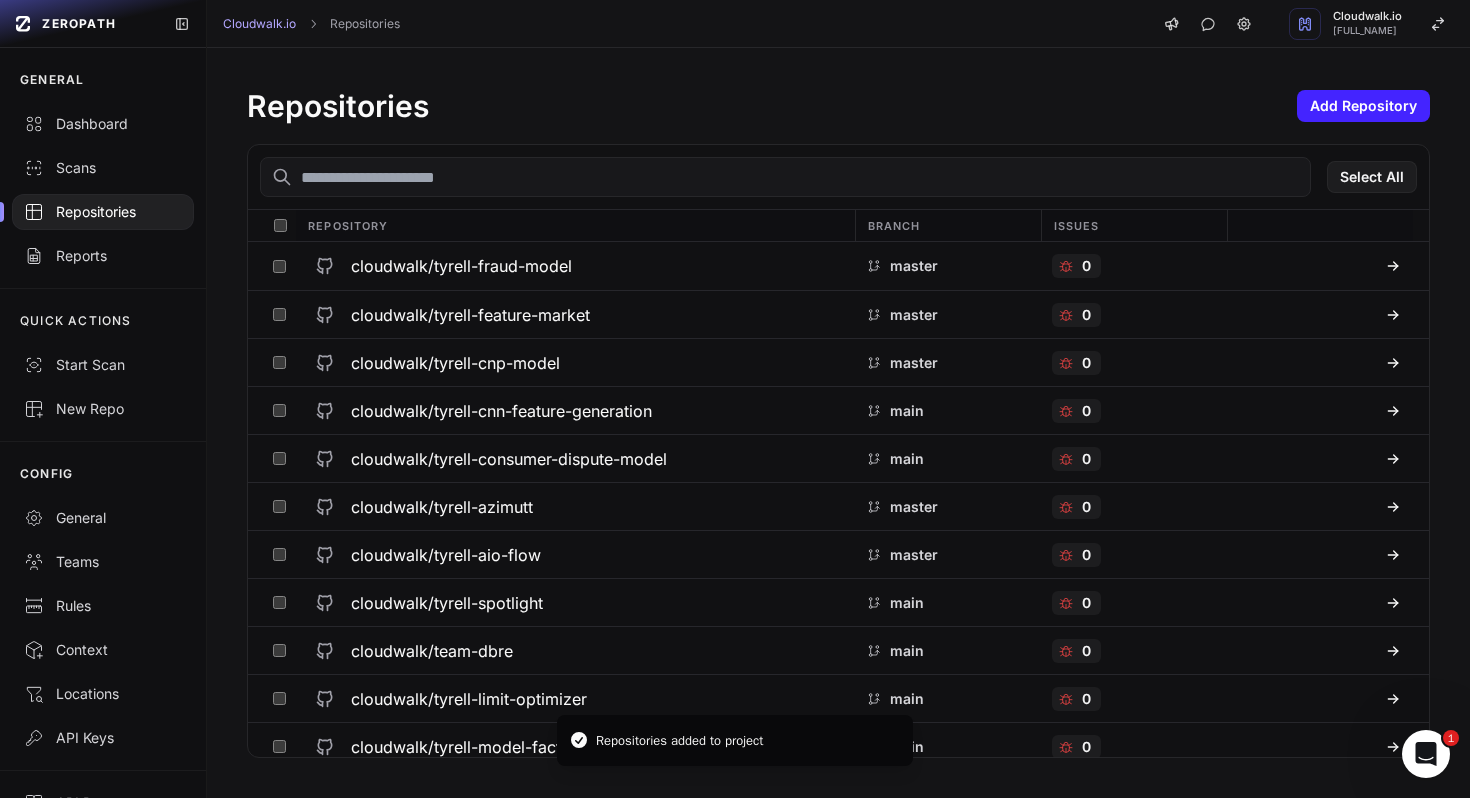 click at bounding box center [785, 177] 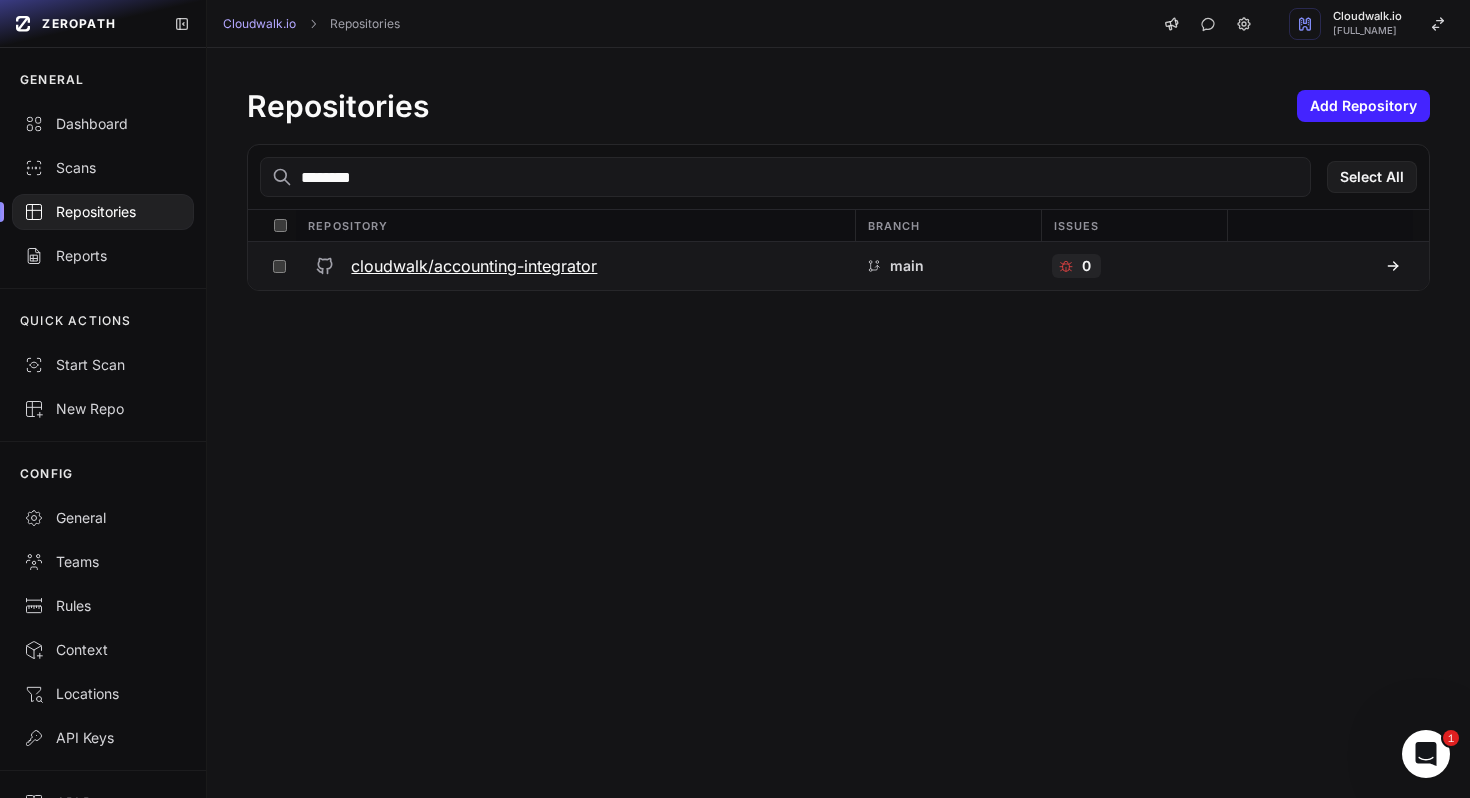 type on "********" 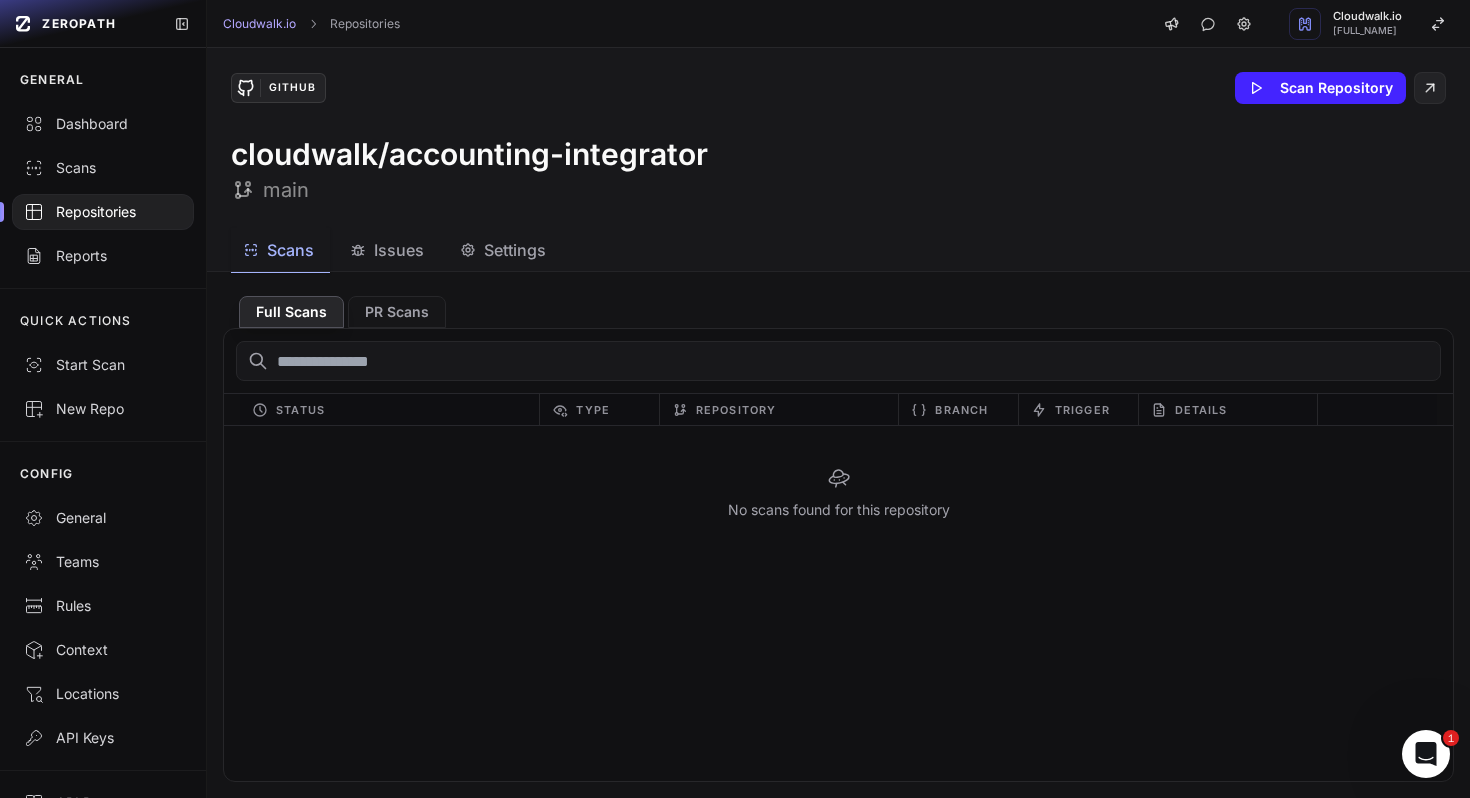 click on "Settings" at bounding box center (515, 250) 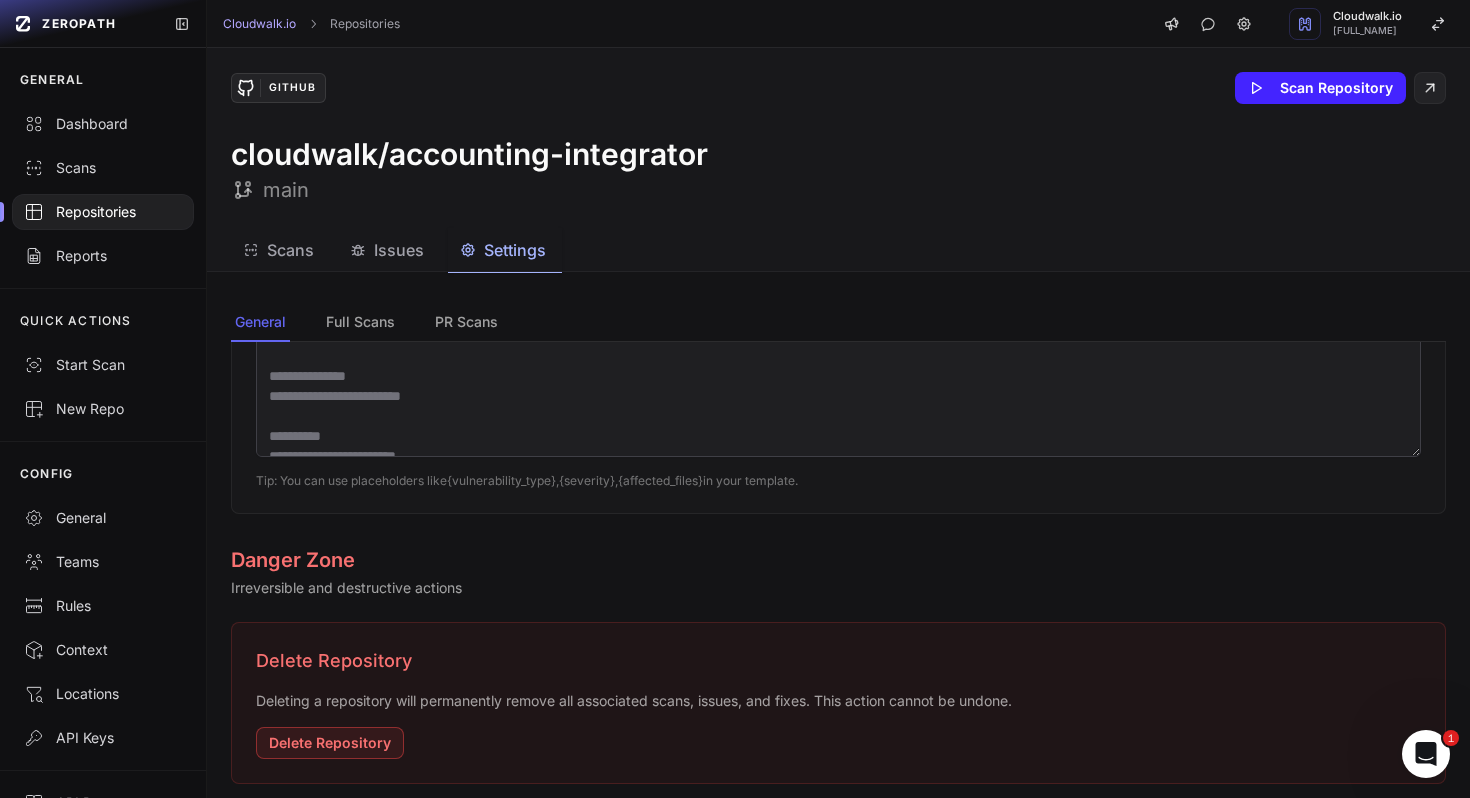 scroll, scrollTop: 1580, scrollLeft: 0, axis: vertical 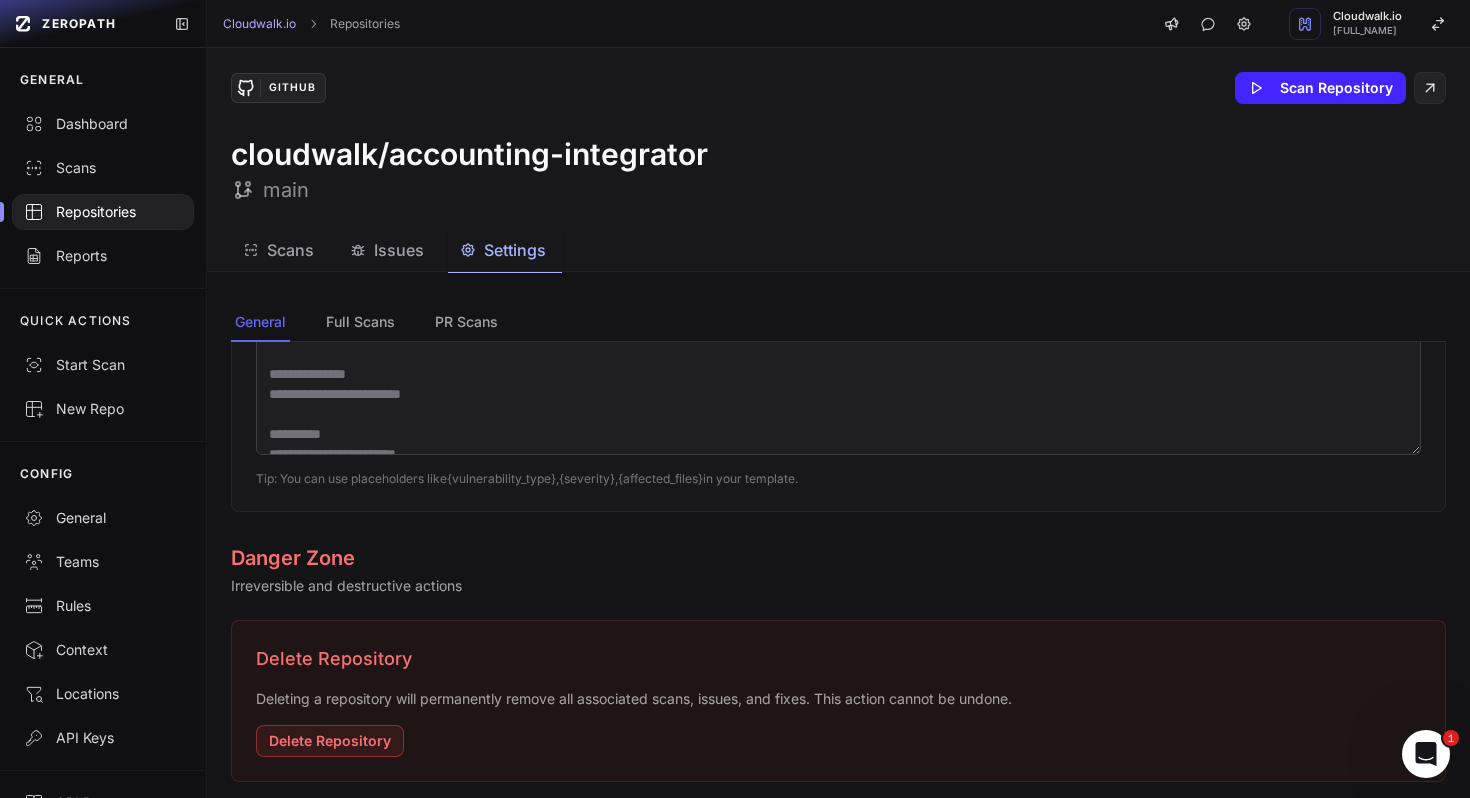 type 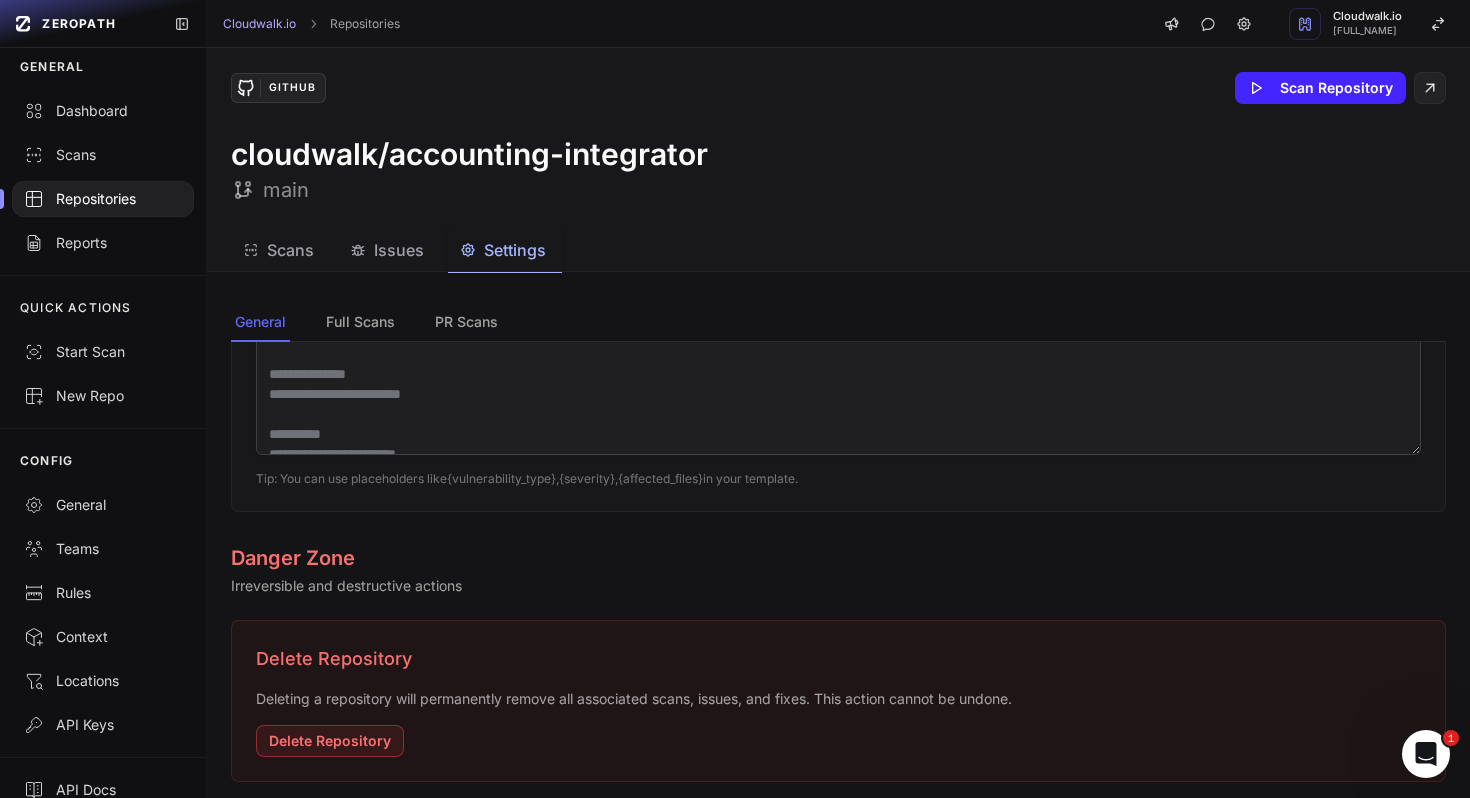 scroll, scrollTop: 514, scrollLeft: 0, axis: vertical 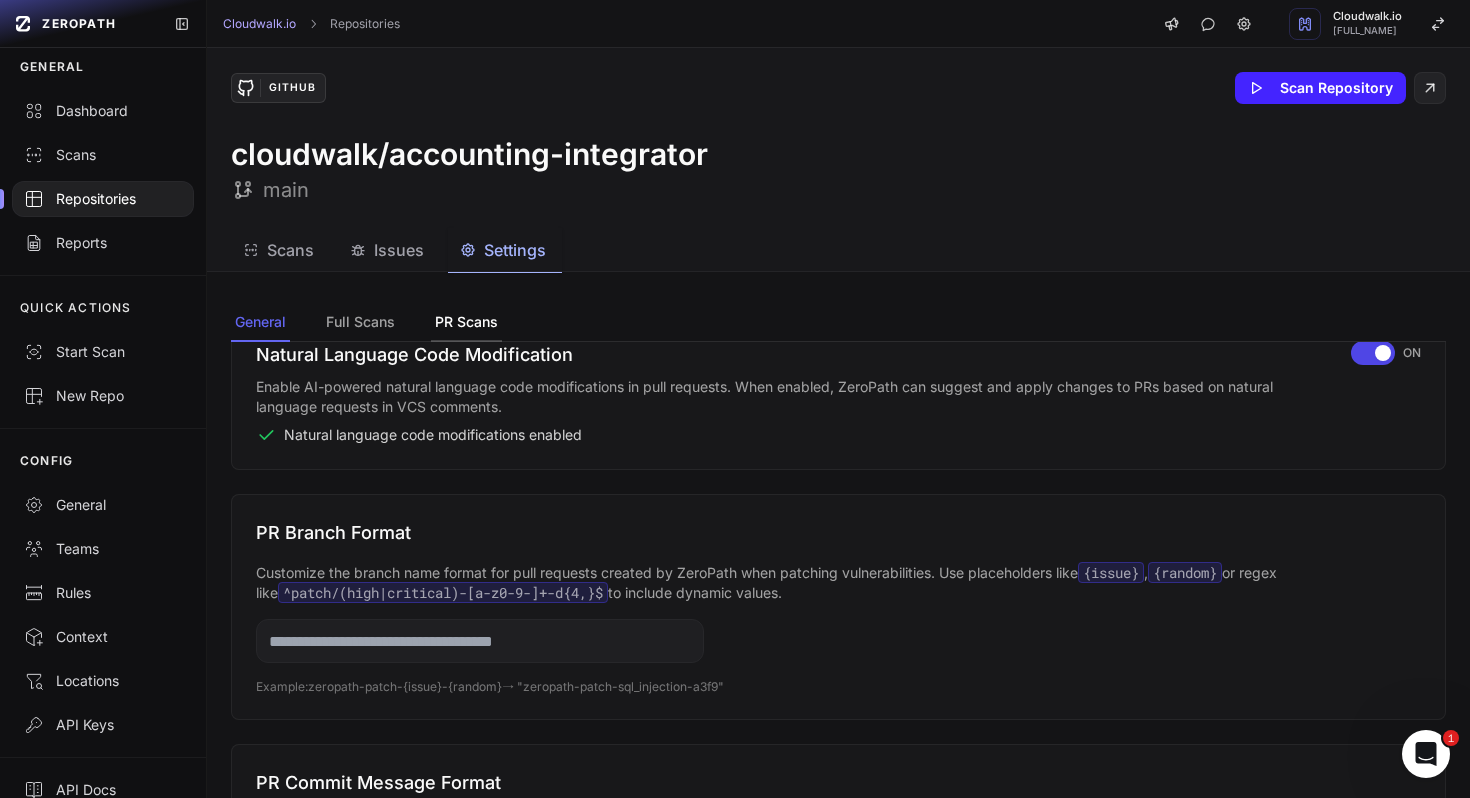 click on "PR Scans" 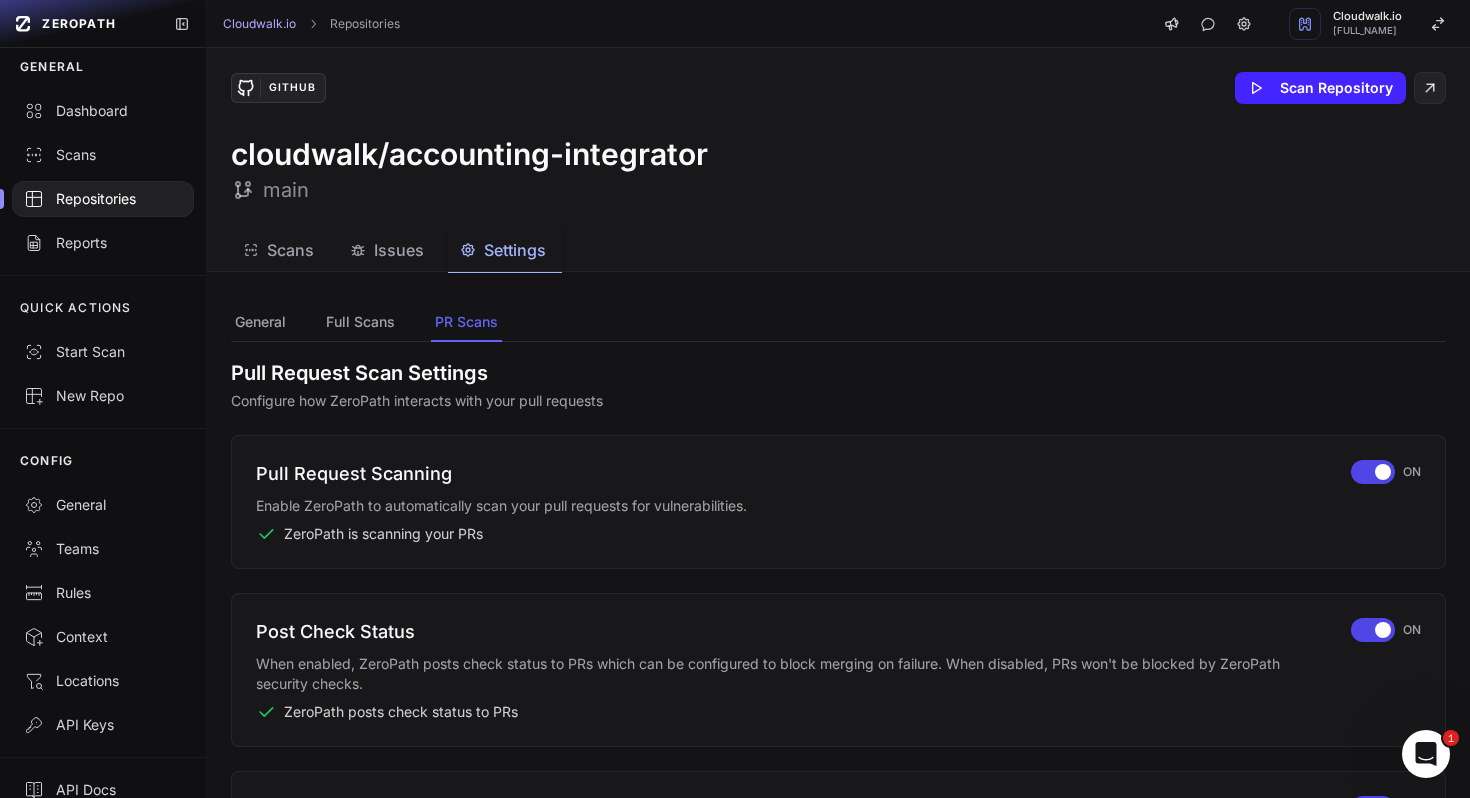 scroll, scrollTop: 0, scrollLeft: 0, axis: both 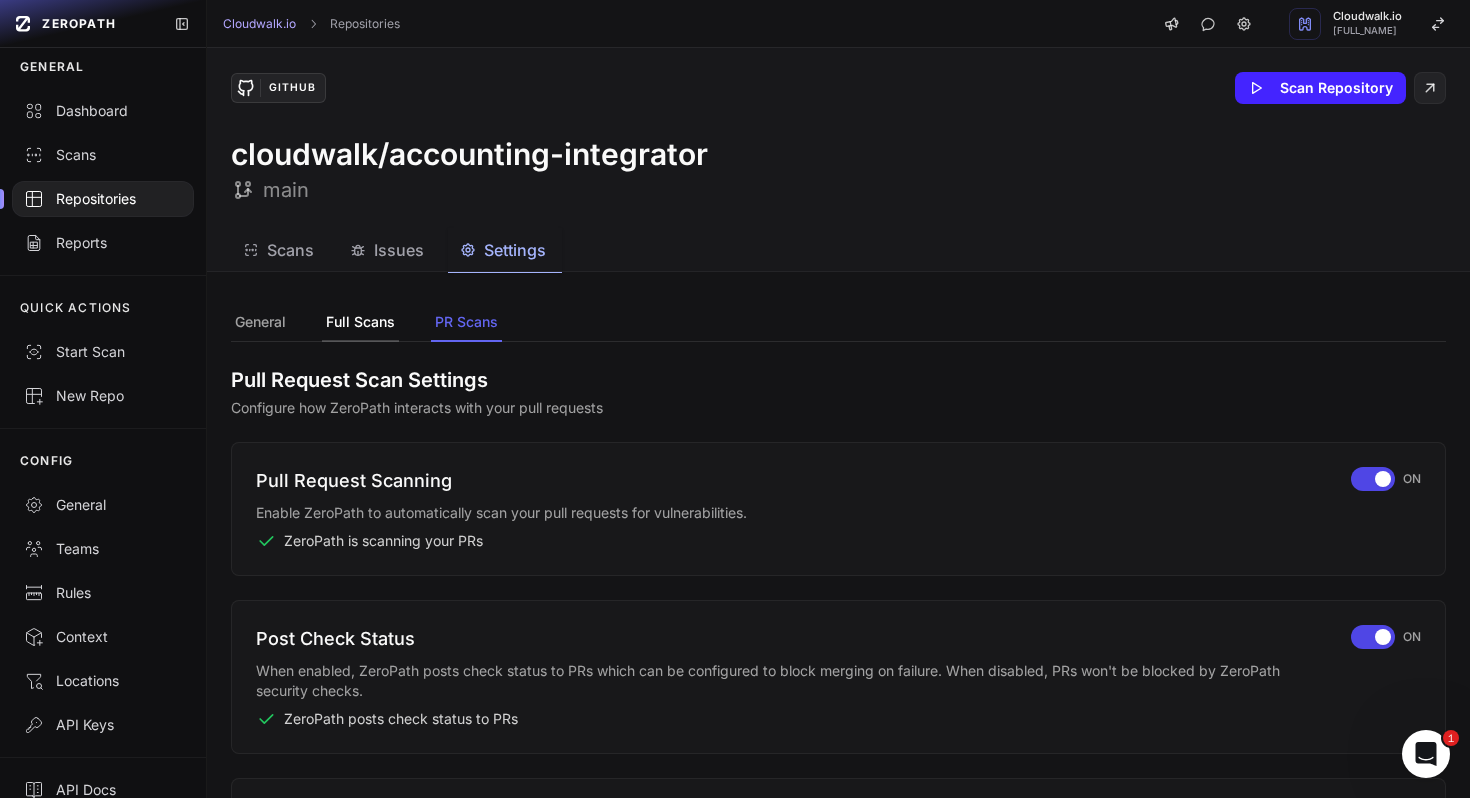click on "Full Scans" 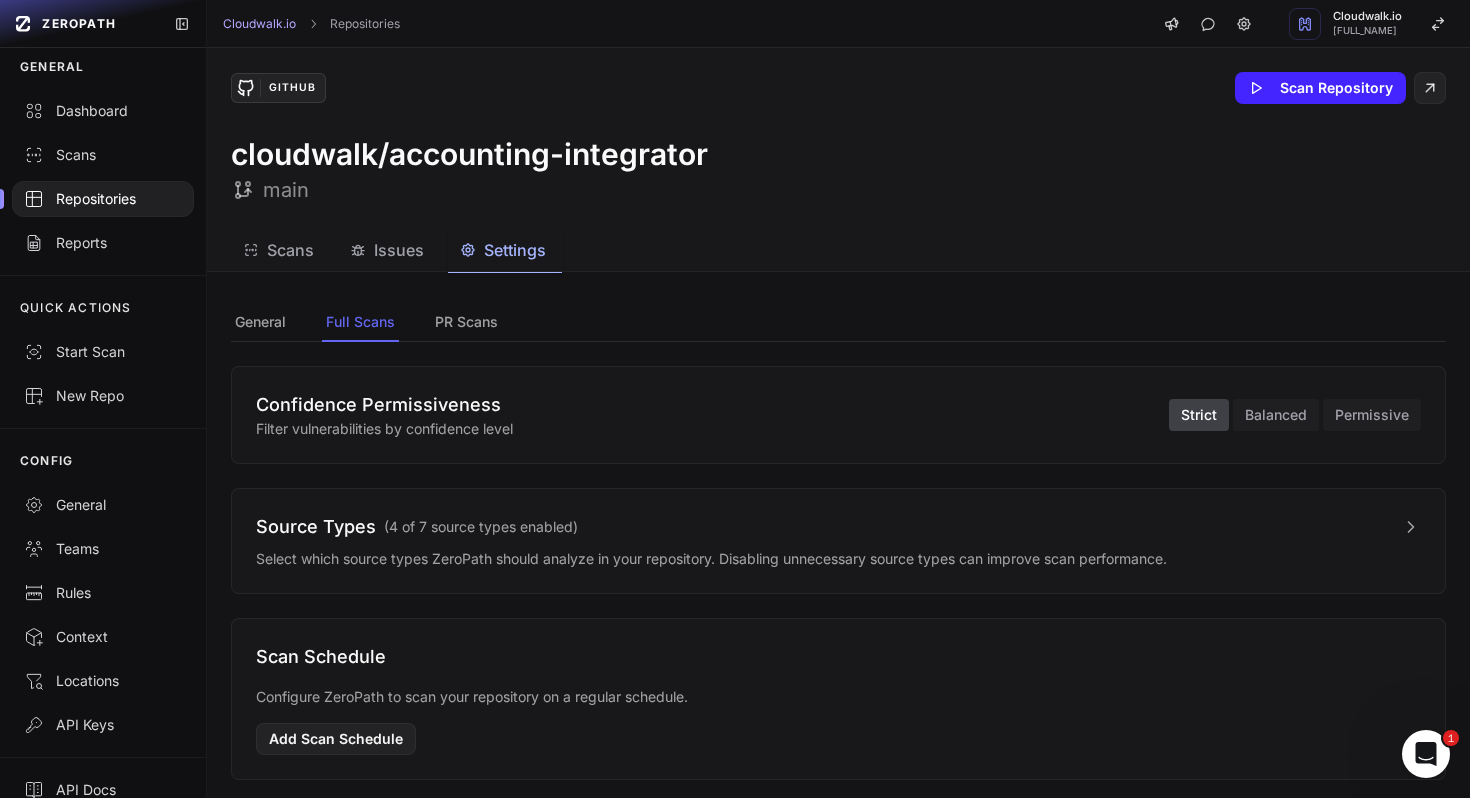 scroll, scrollTop: 0, scrollLeft: 0, axis: both 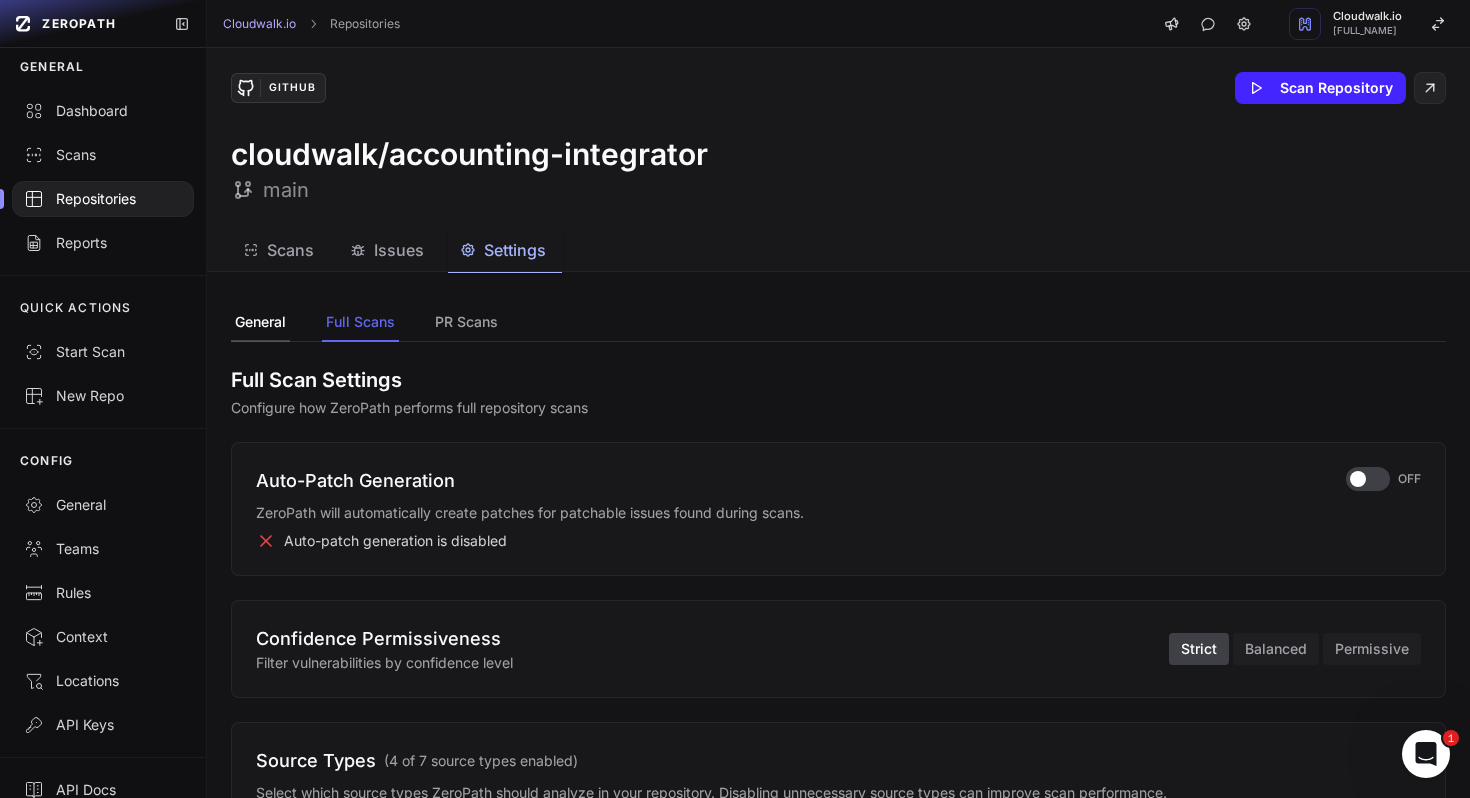 click on "General" at bounding box center [260, 323] 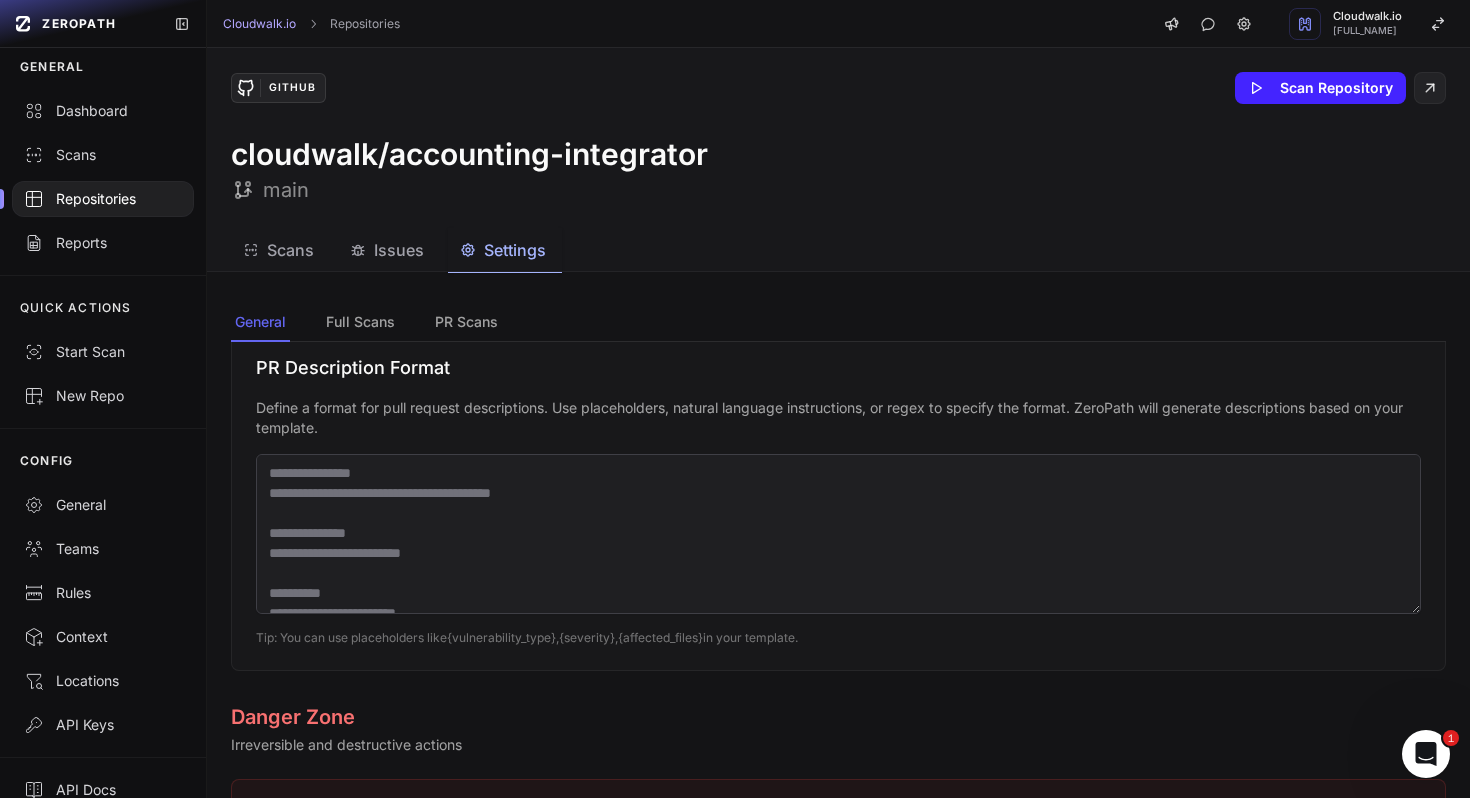 scroll, scrollTop: 1582, scrollLeft: 0, axis: vertical 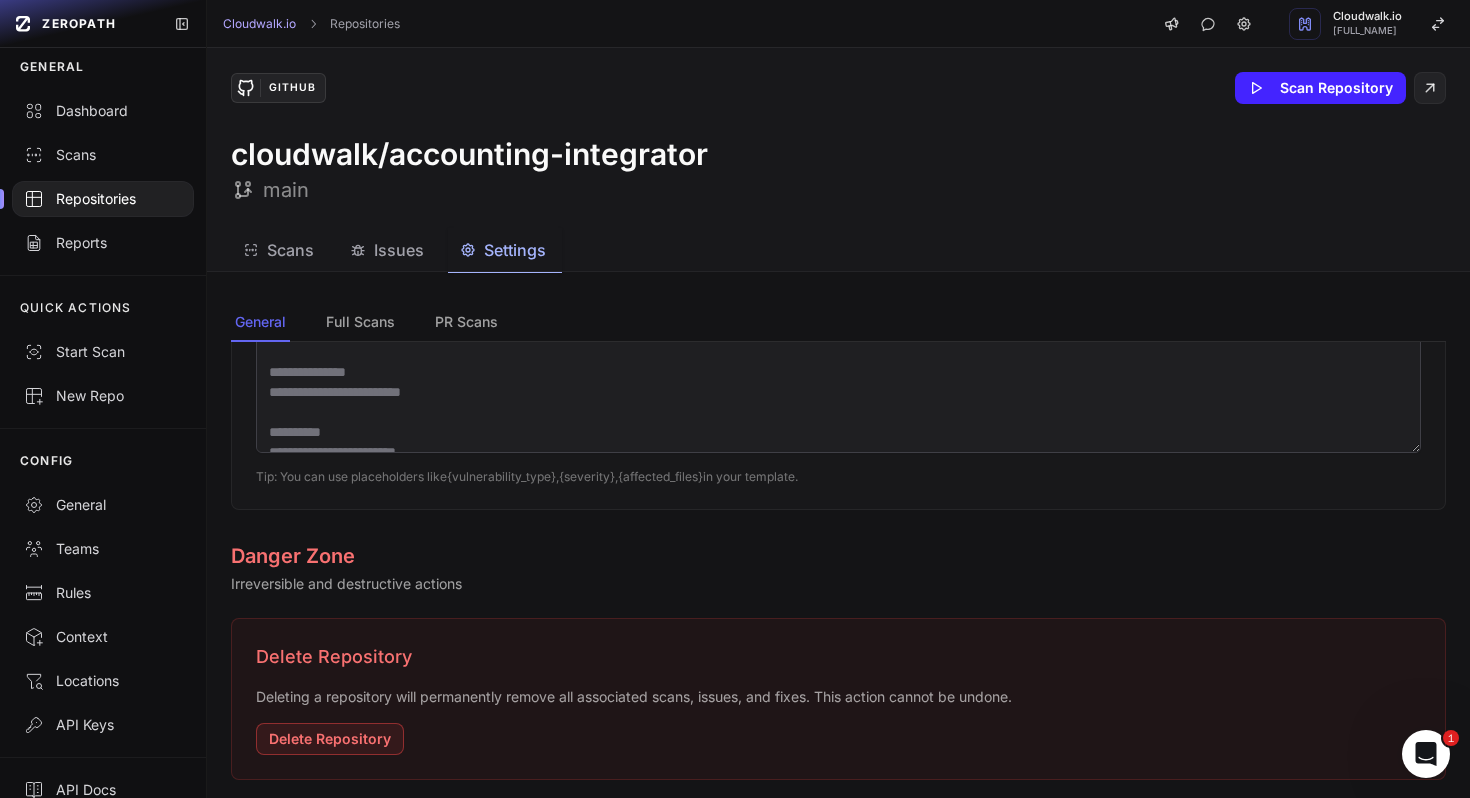 type 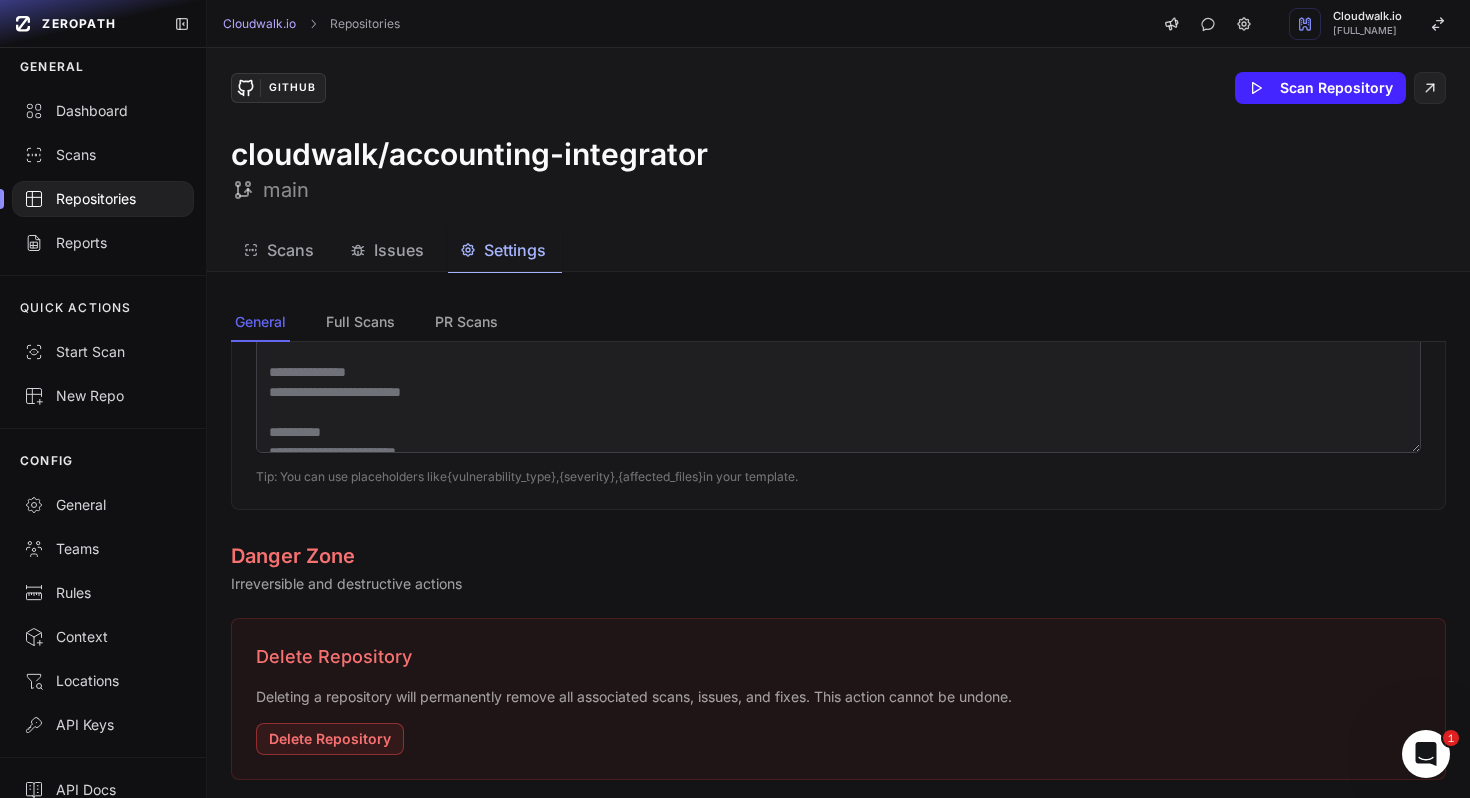click on "Repositories" at bounding box center (103, 199) 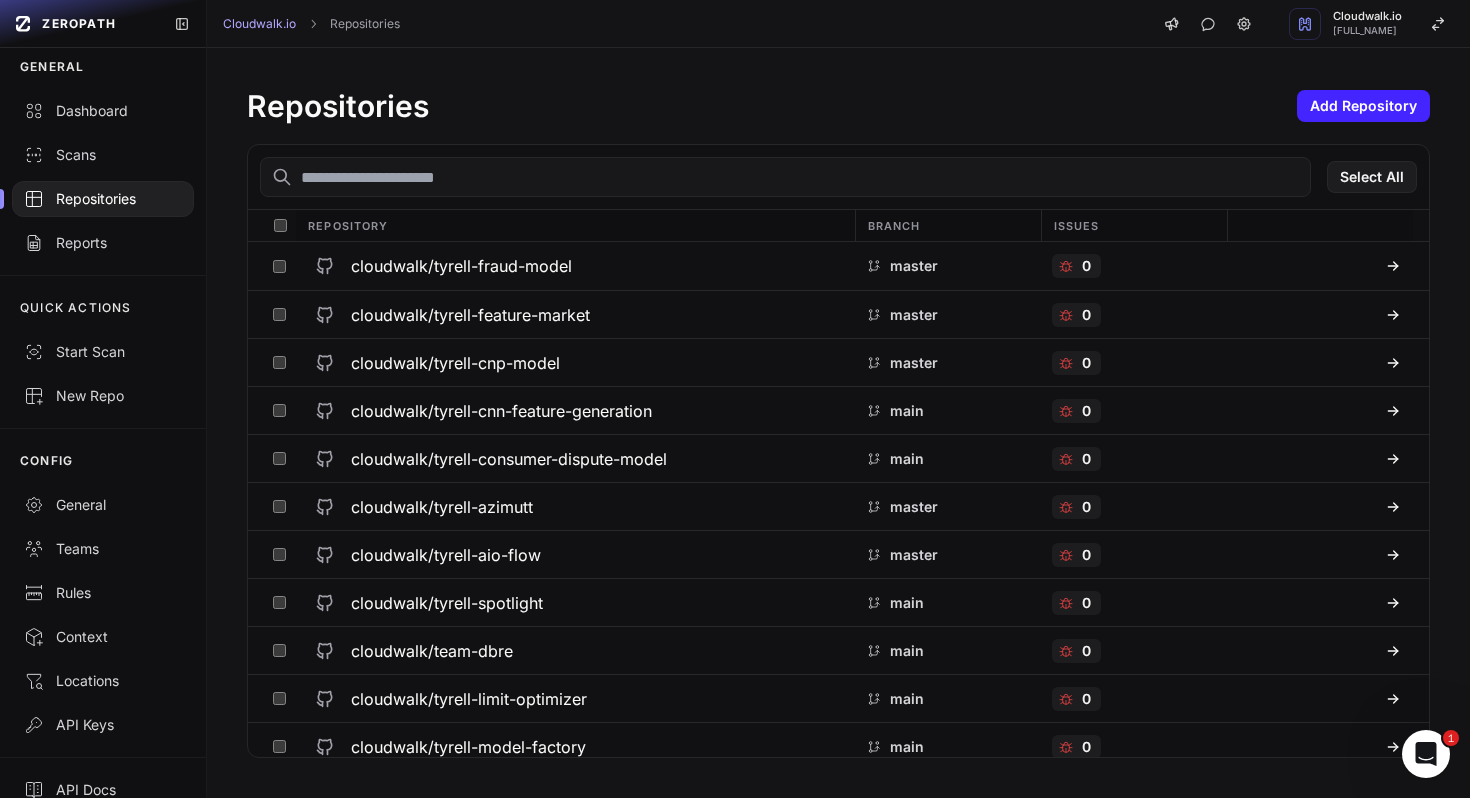 click at bounding box center [785, 177] 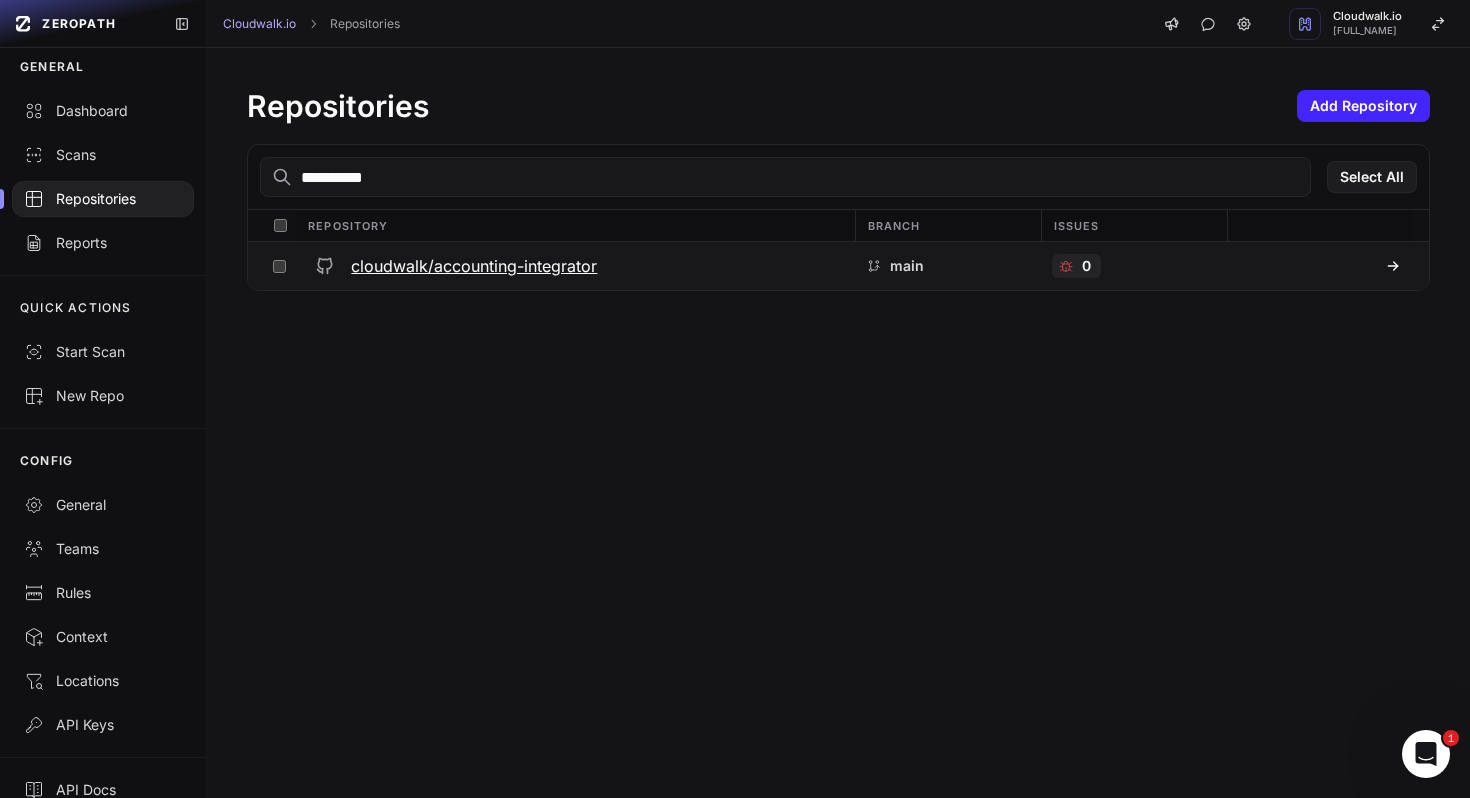 type on "**********" 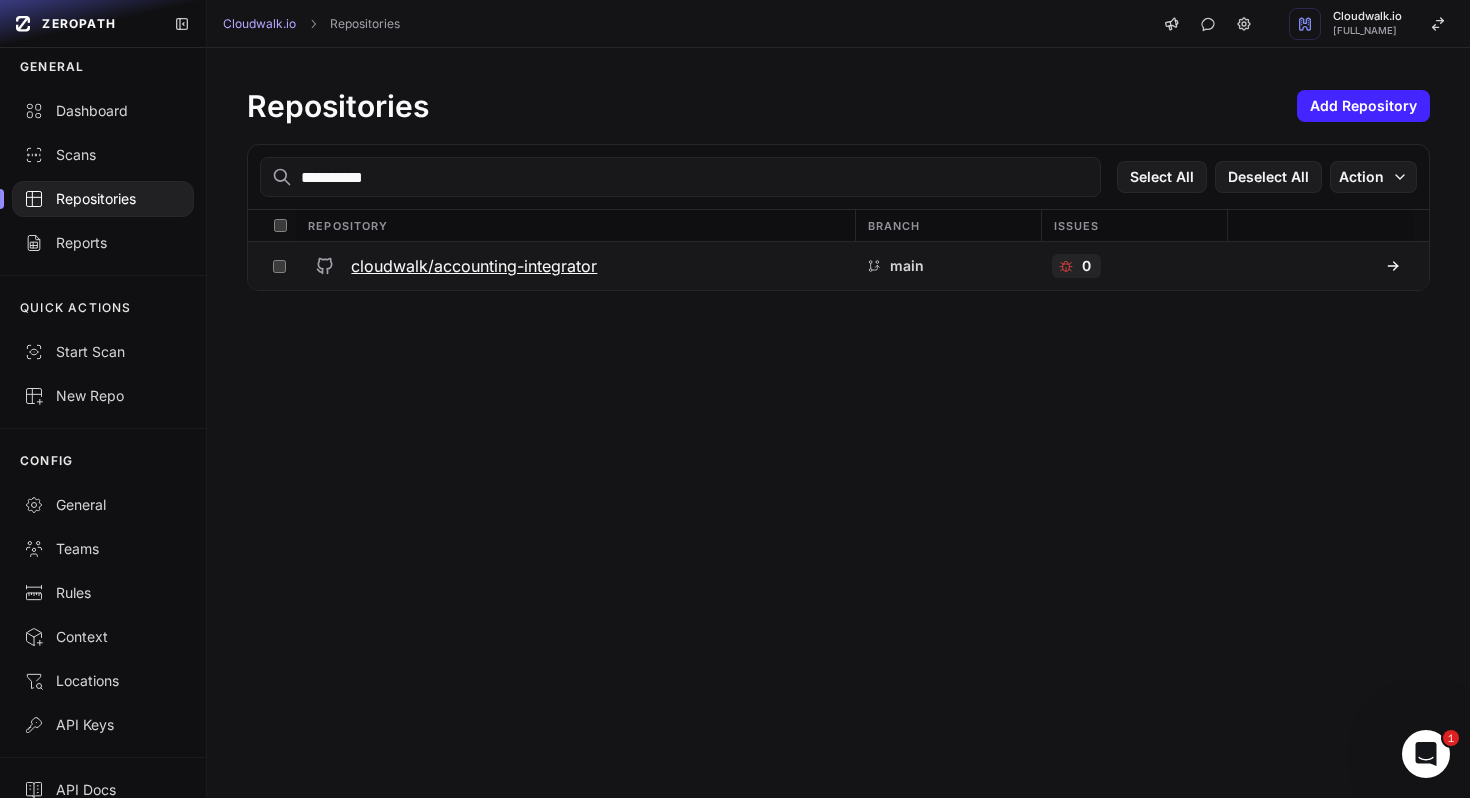 click on "cloudwalk/accounting-integrator" at bounding box center (474, 266) 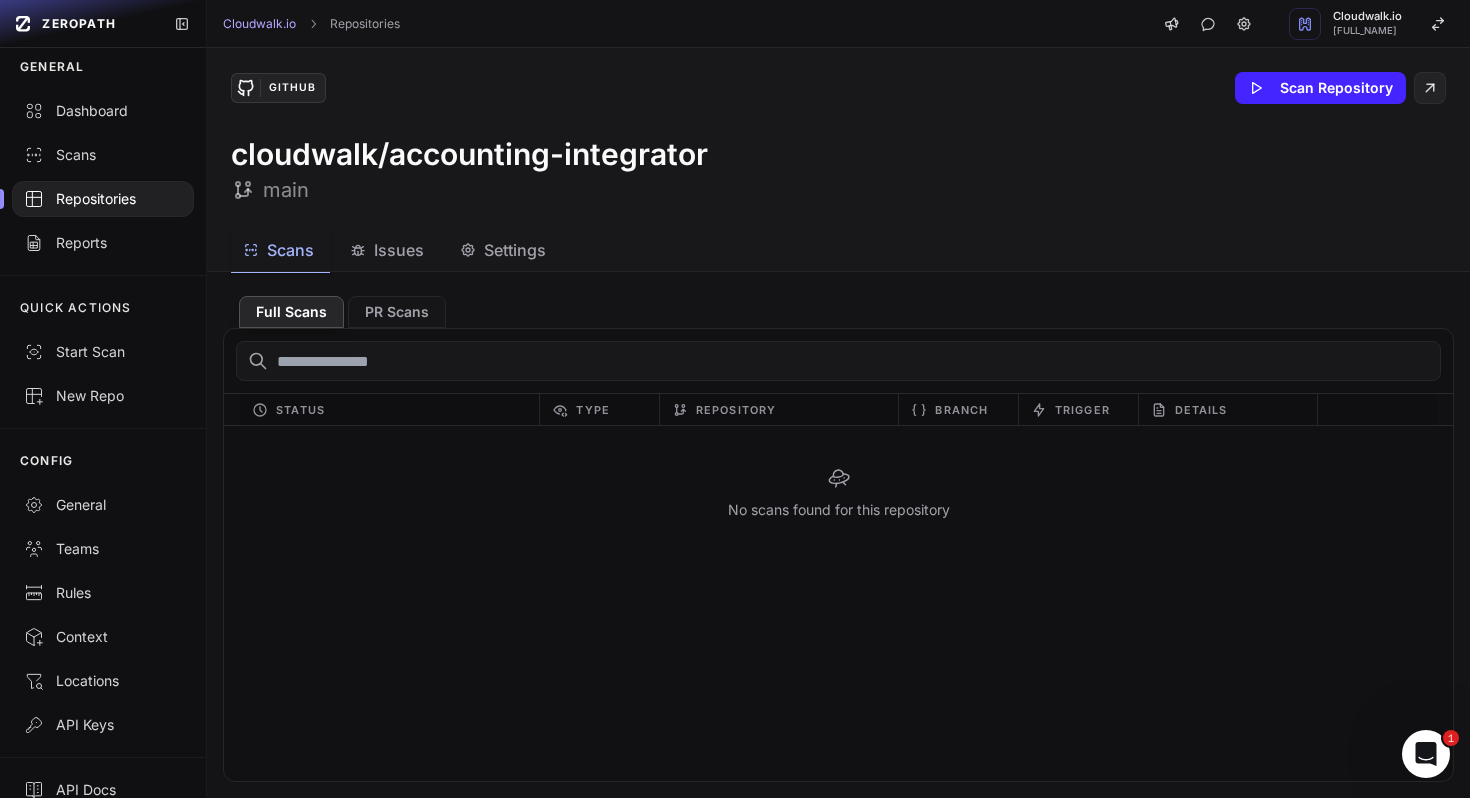 click on "Issues" at bounding box center (399, 250) 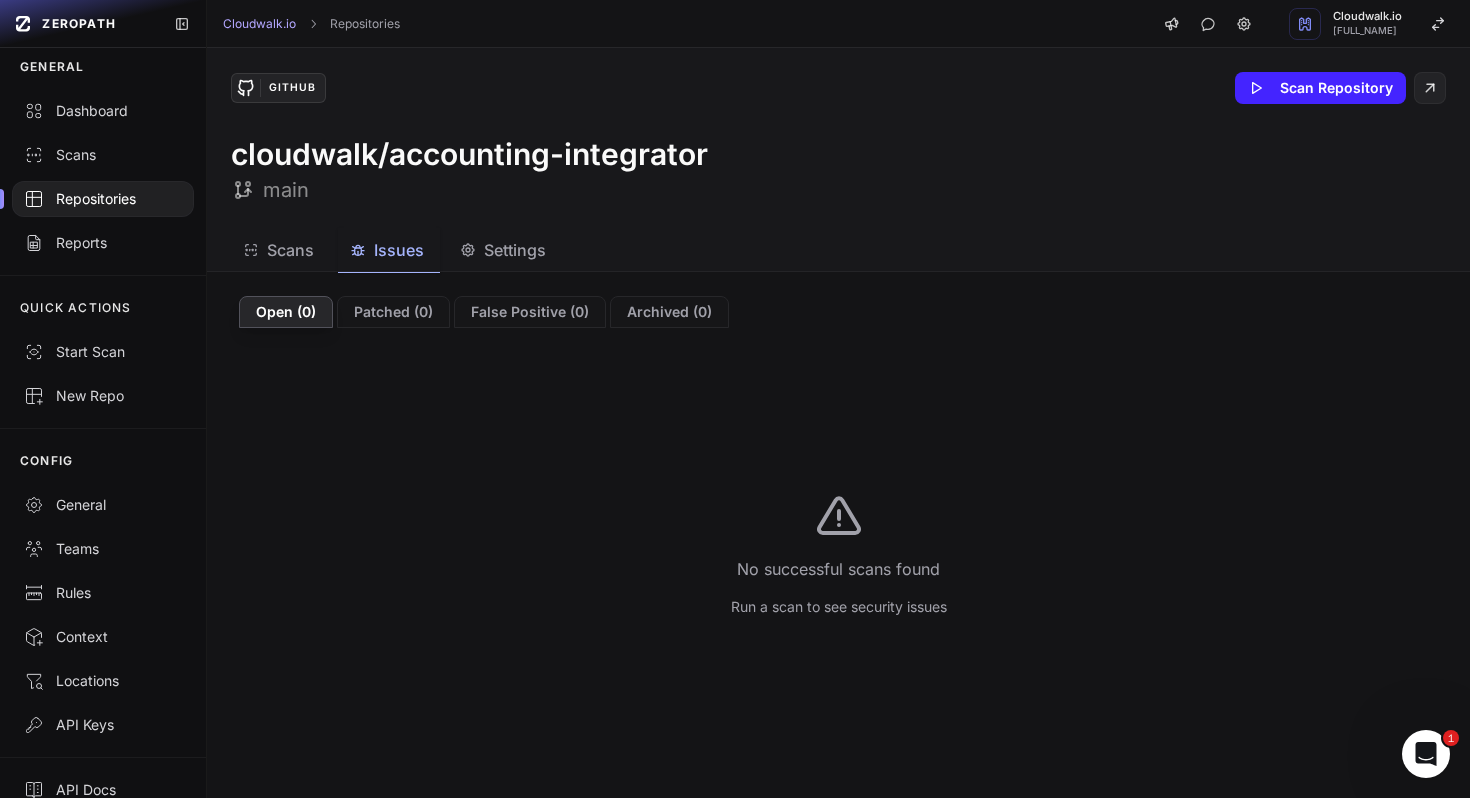 click on "Settings" at bounding box center (515, 250) 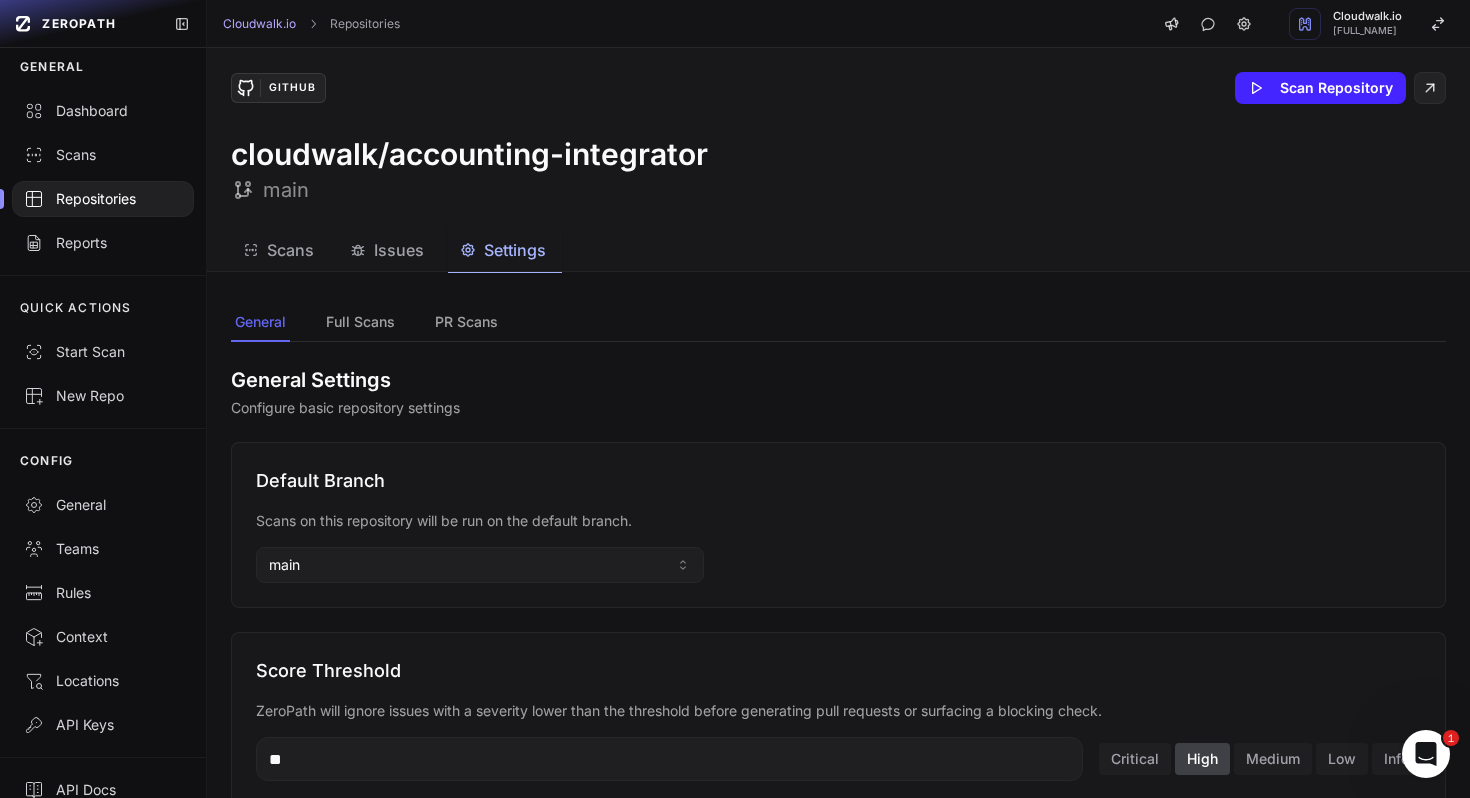type 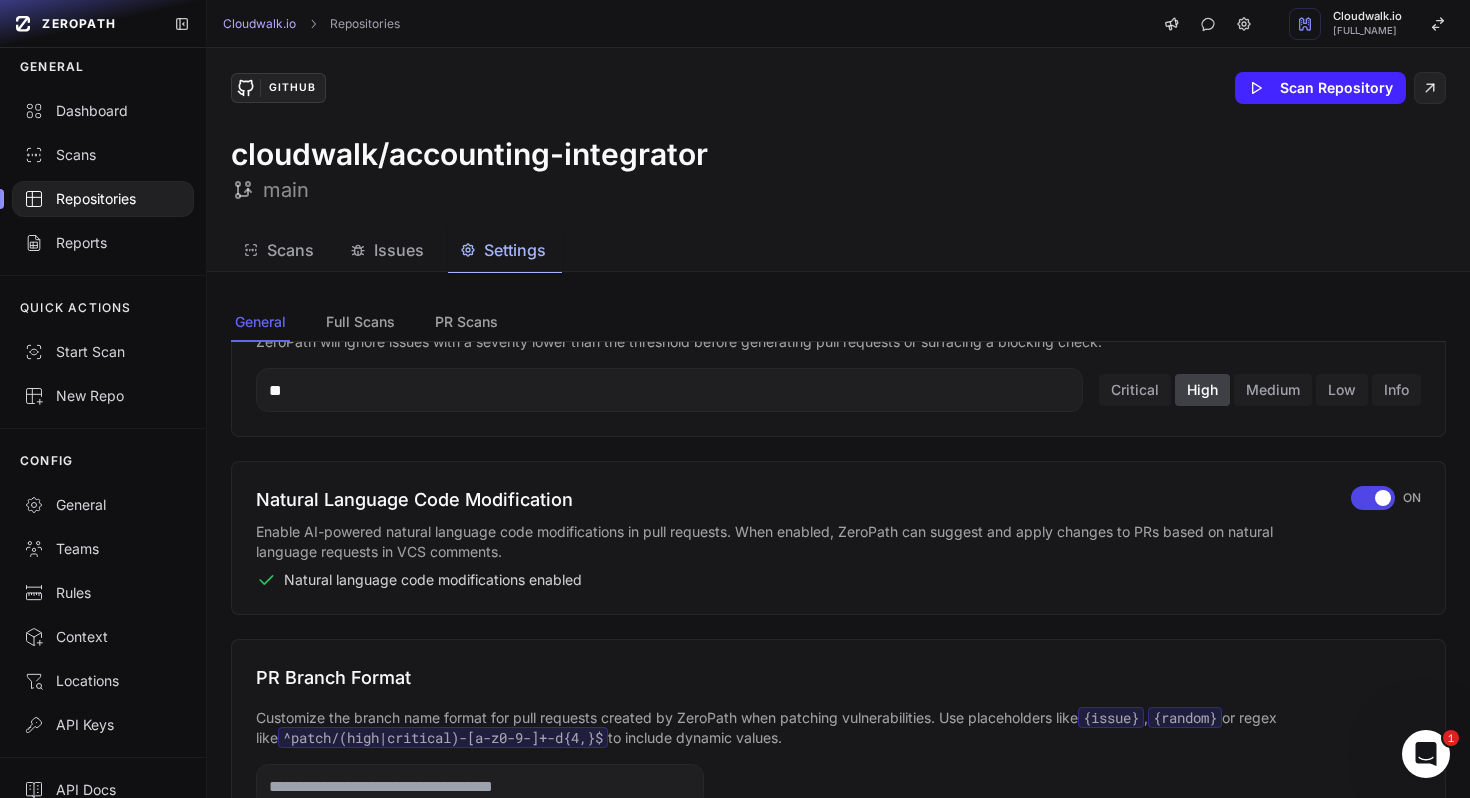 scroll, scrollTop: 0, scrollLeft: 0, axis: both 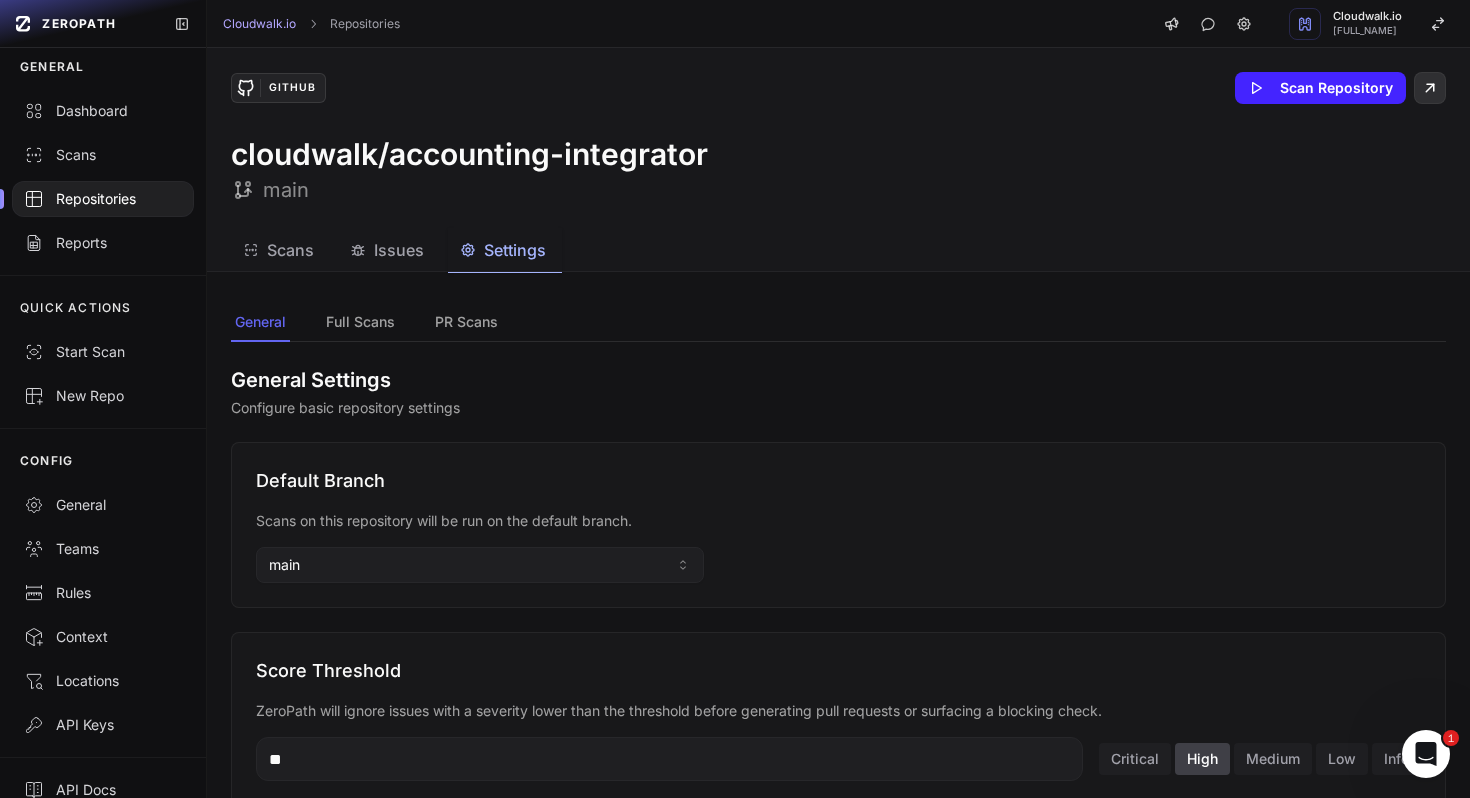 click at bounding box center [1430, 88] 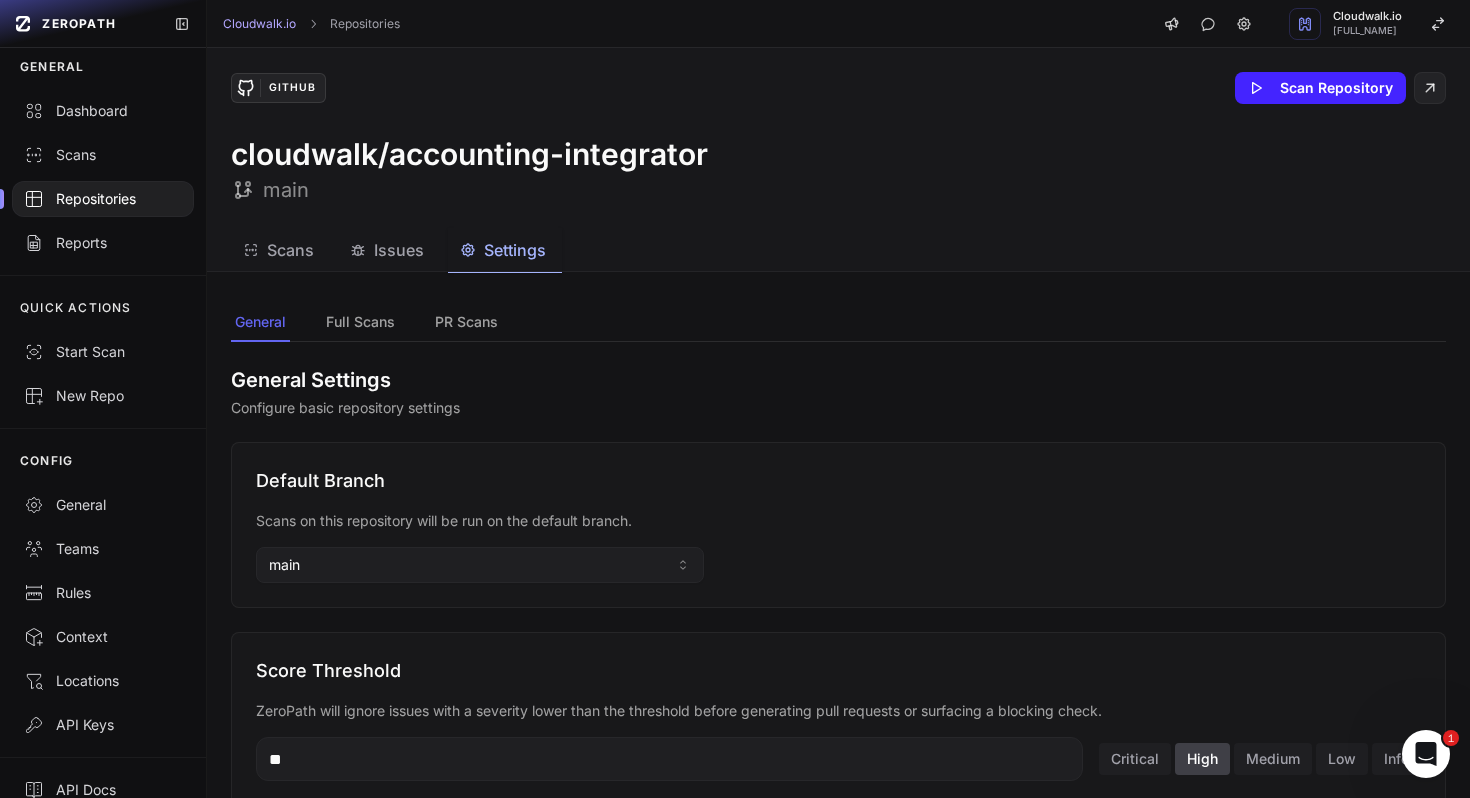 click on "Scans" at bounding box center (290, 250) 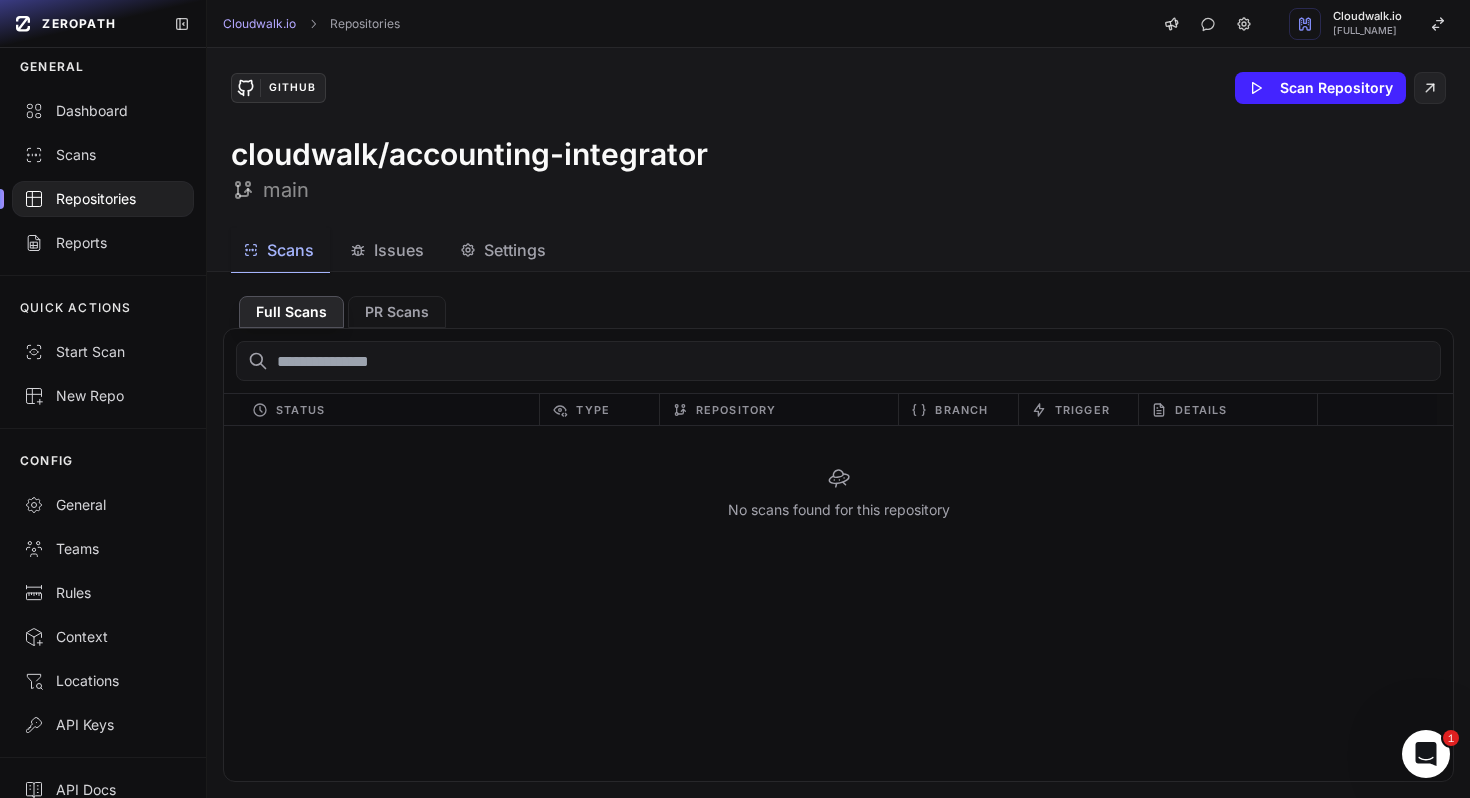 type 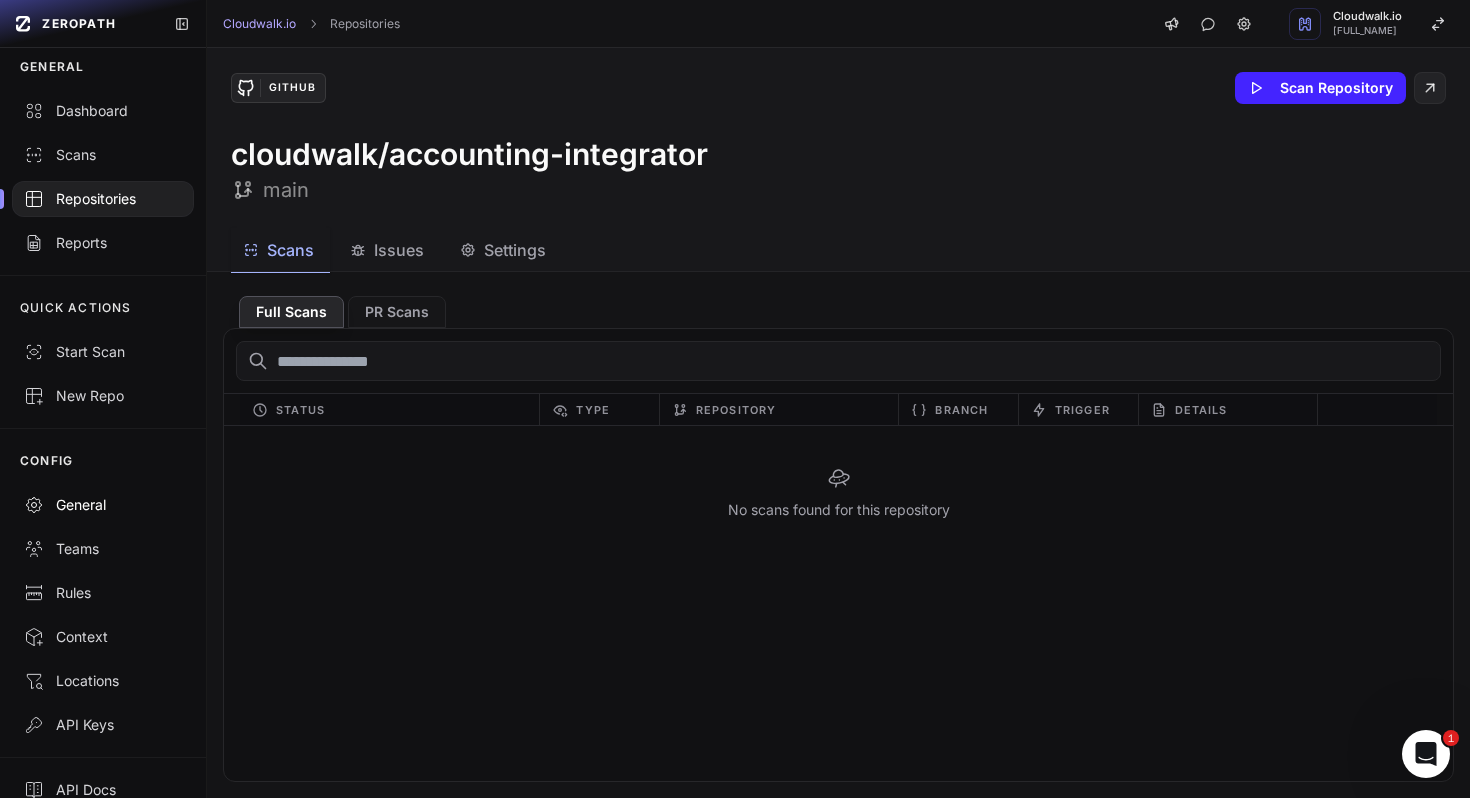 click on "General" at bounding box center (103, 505) 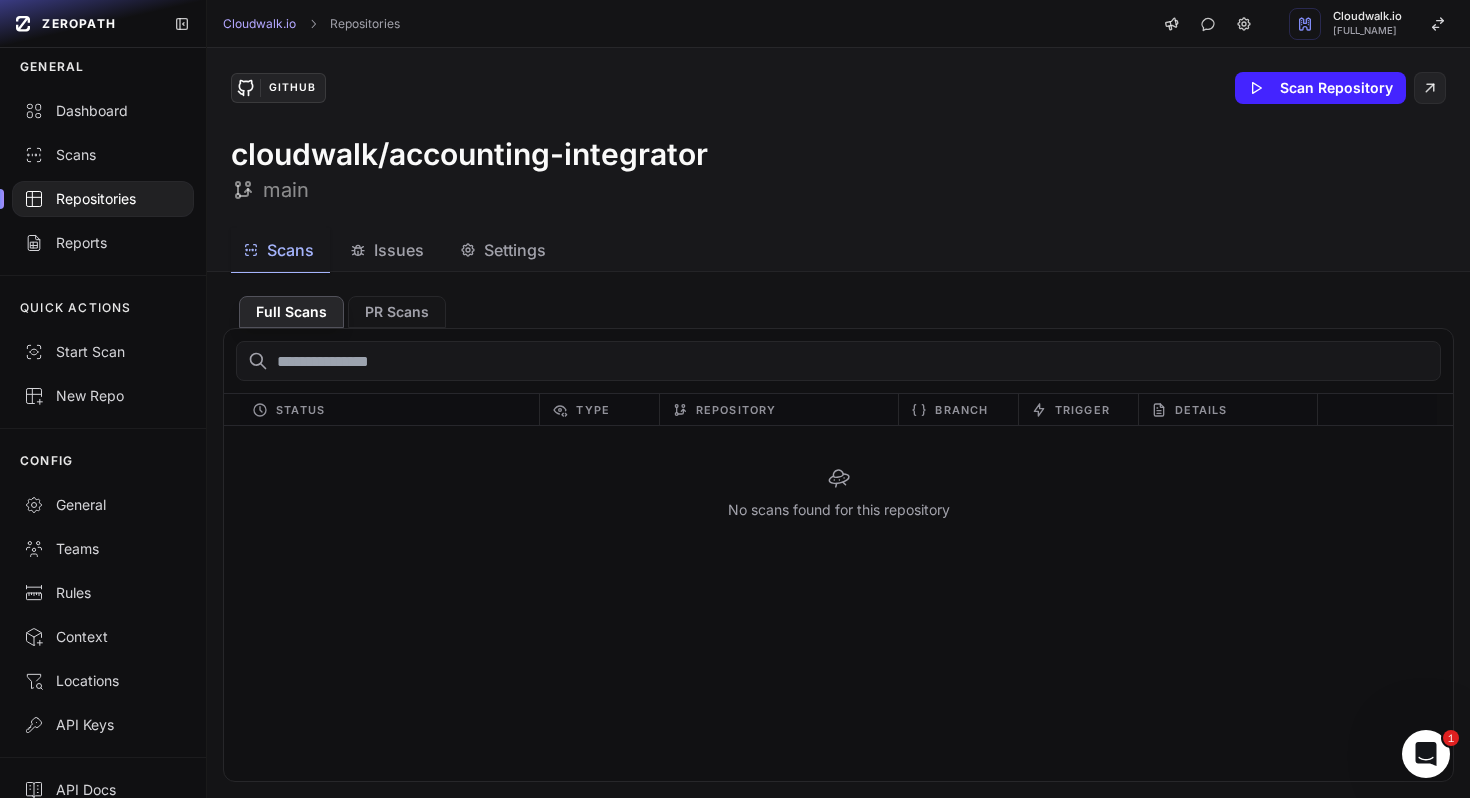 click on "Settings" at bounding box center (515, 250) 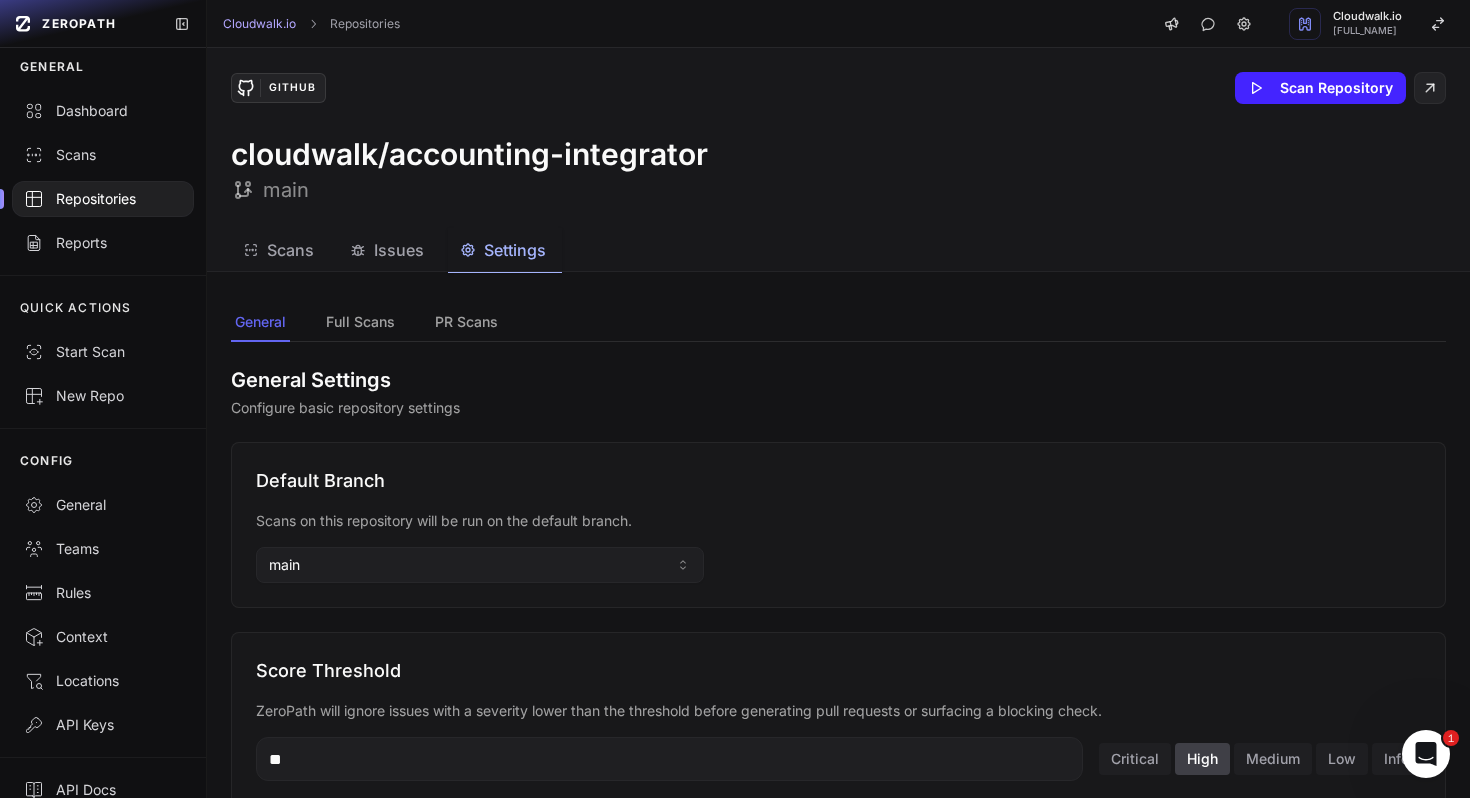 type 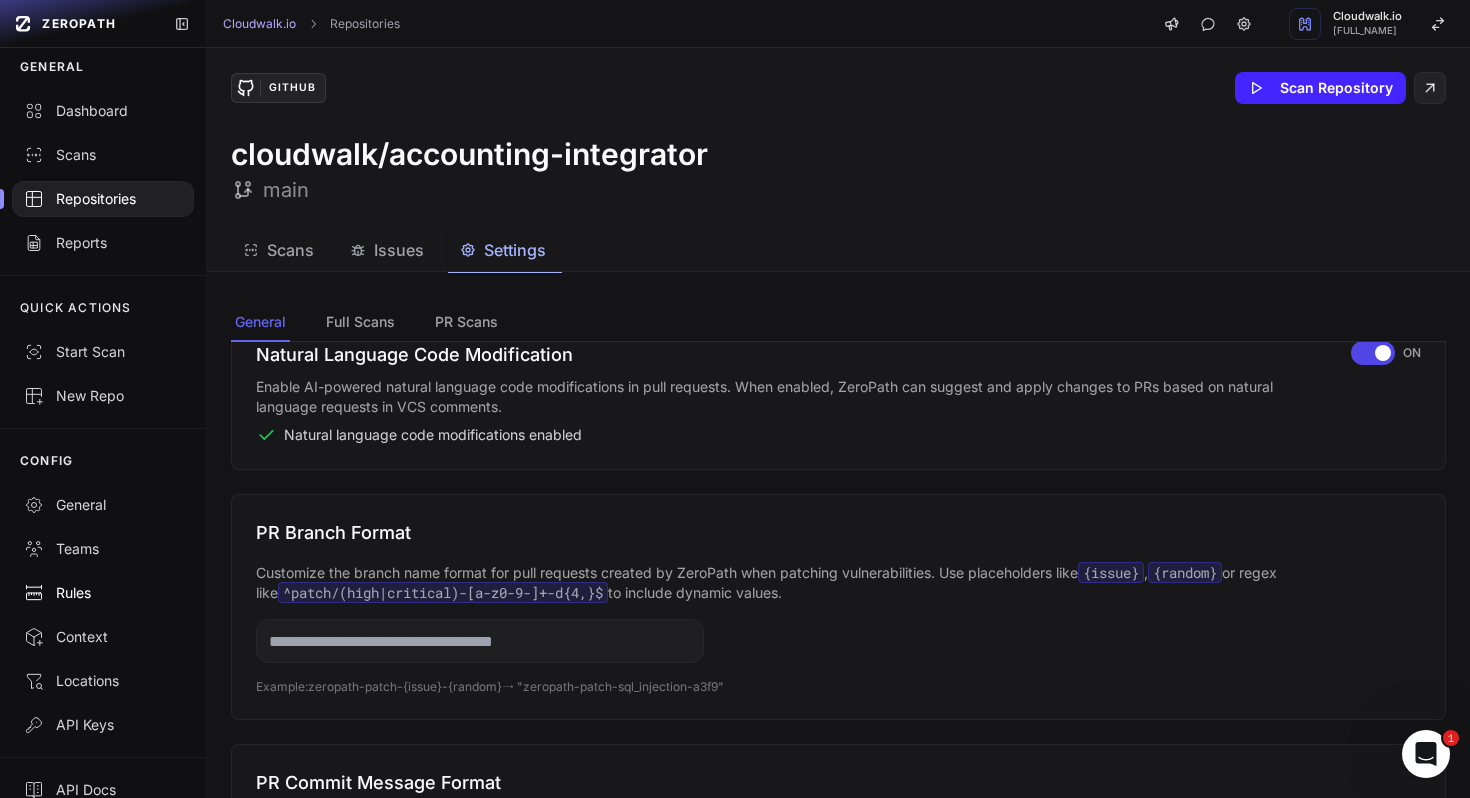 click on "Rules" at bounding box center (103, 593) 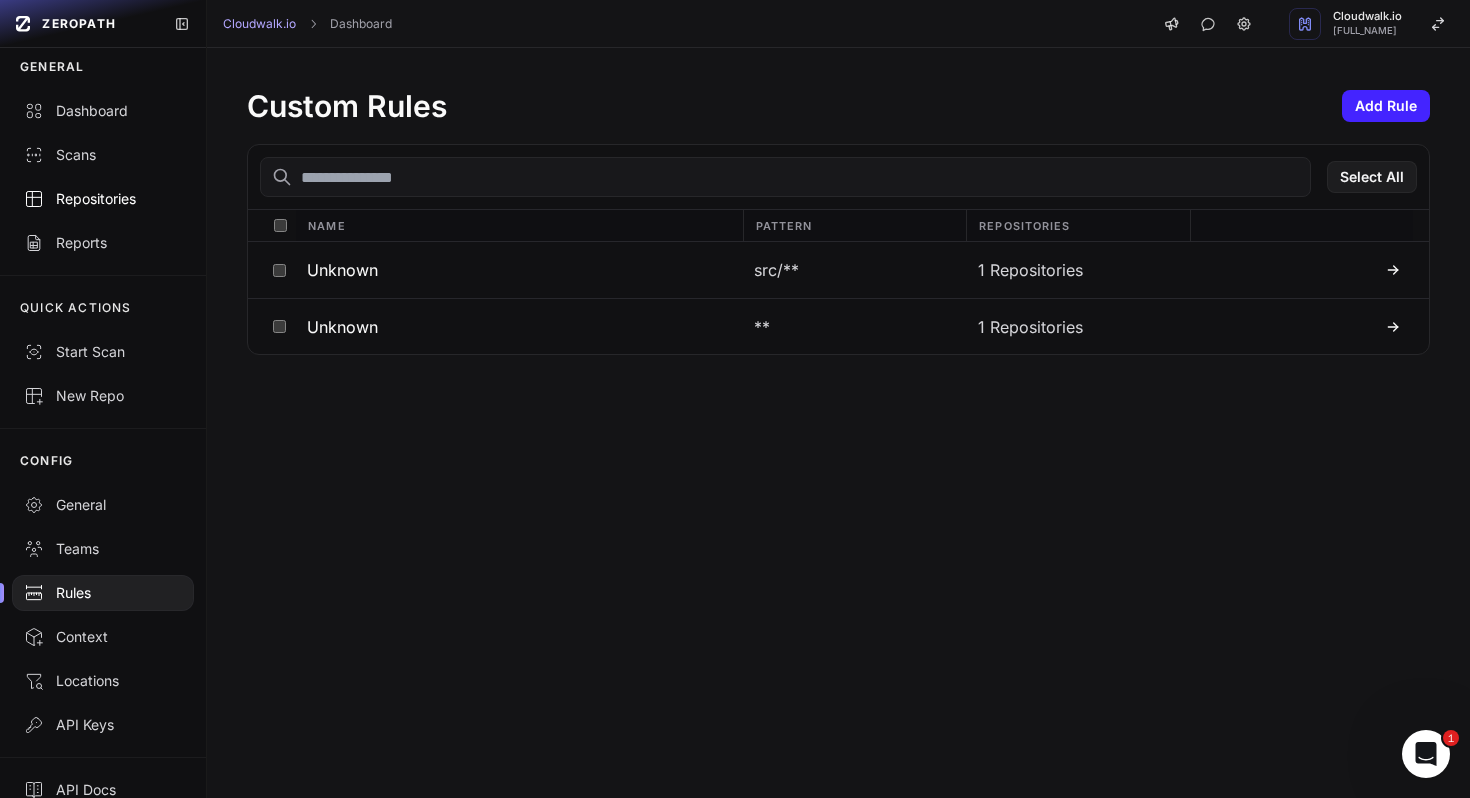 click on "Repositories" at bounding box center (103, 199) 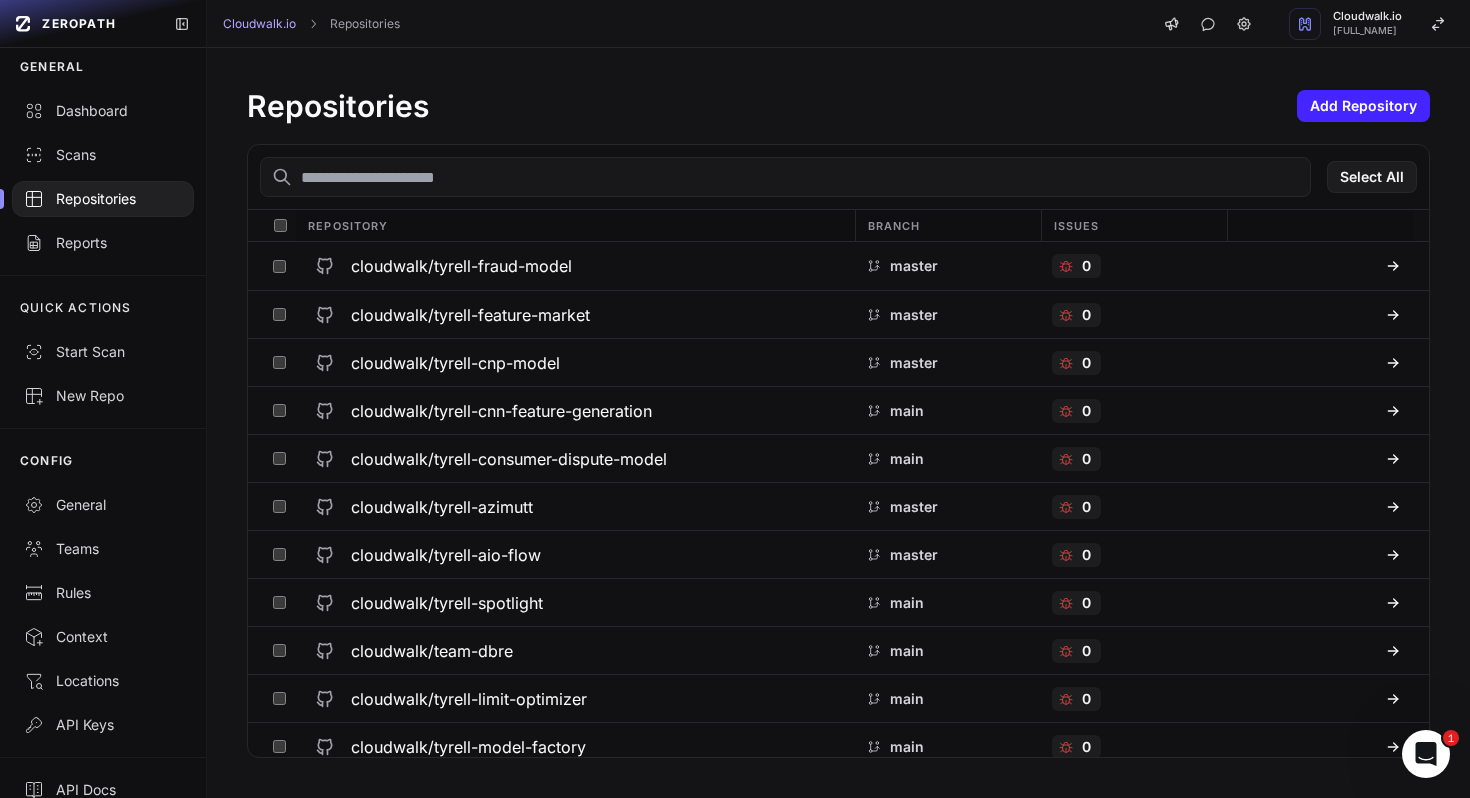 click at bounding box center [785, 177] 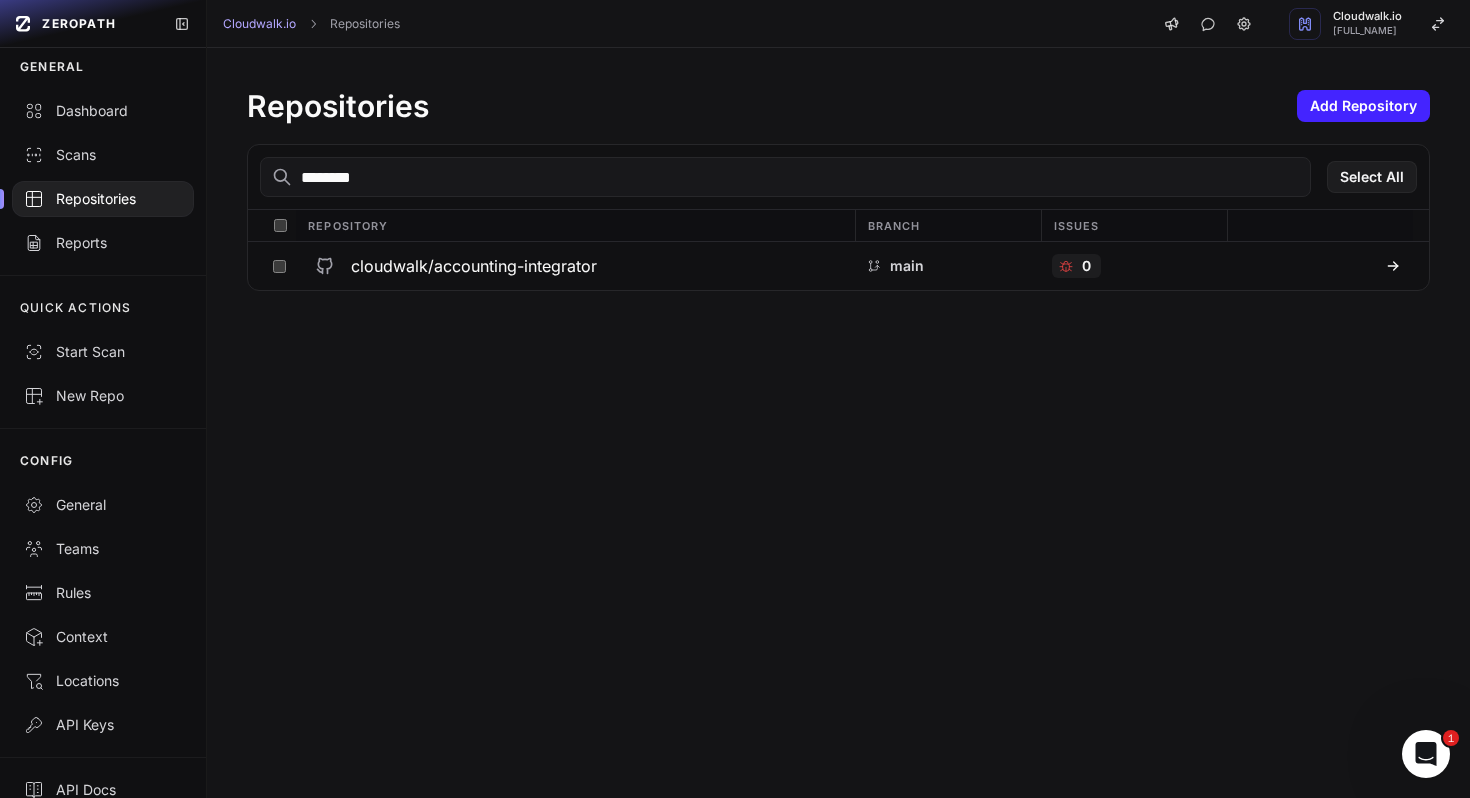 type on "*******" 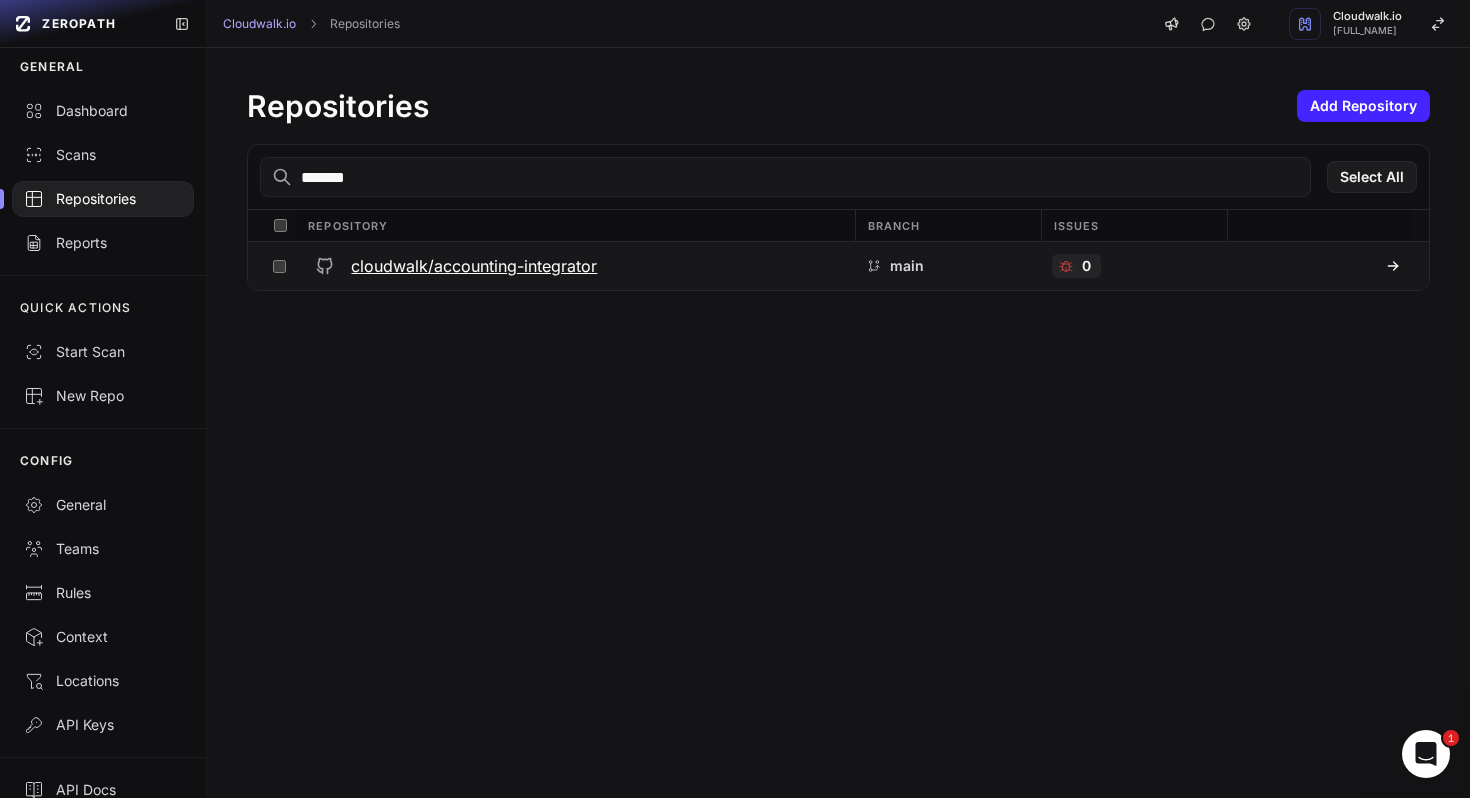 click on "cloudwalk/accounting-integrator" at bounding box center [474, 266] 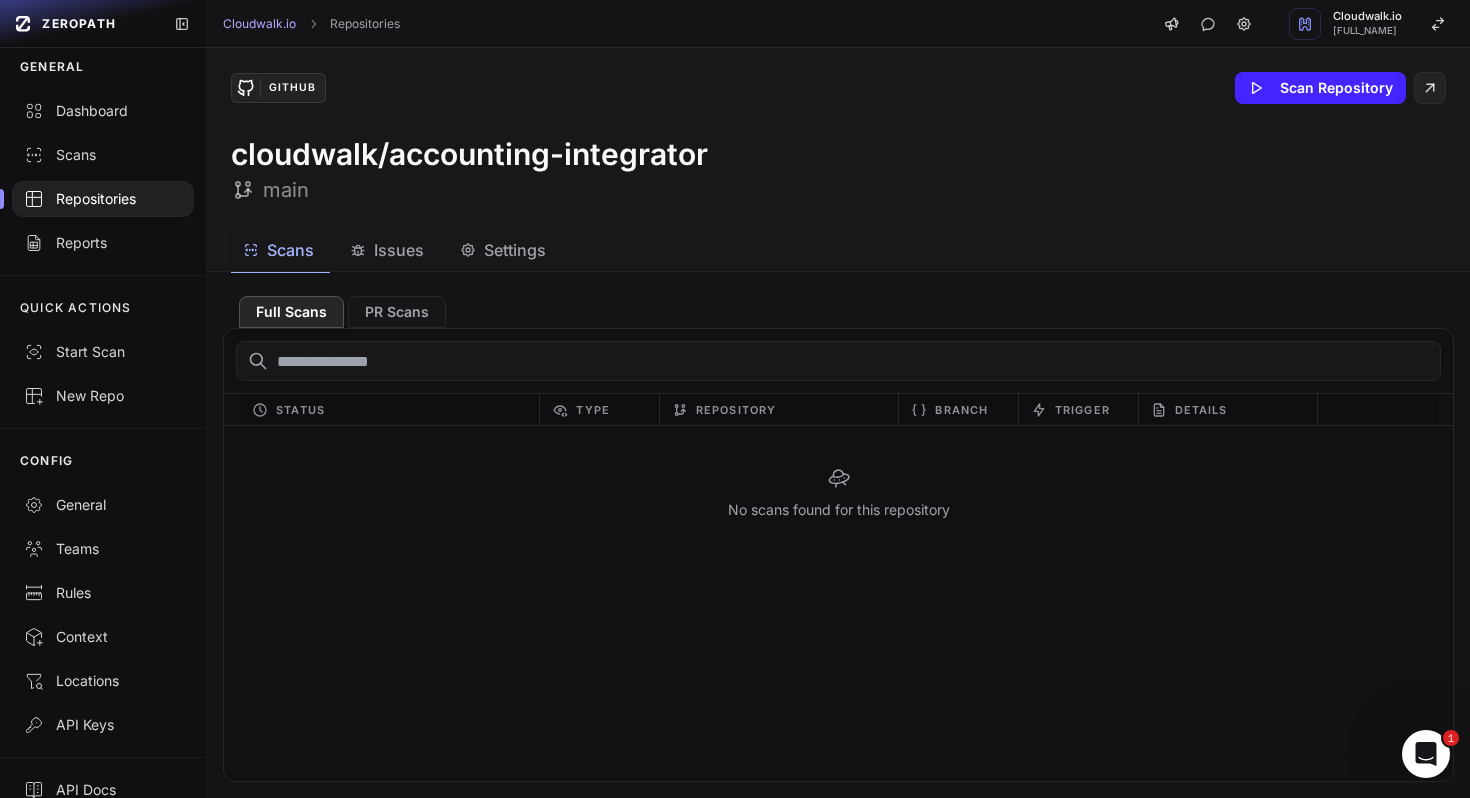 click on "Scans     Issues     Settings" at bounding box center (814, 250) 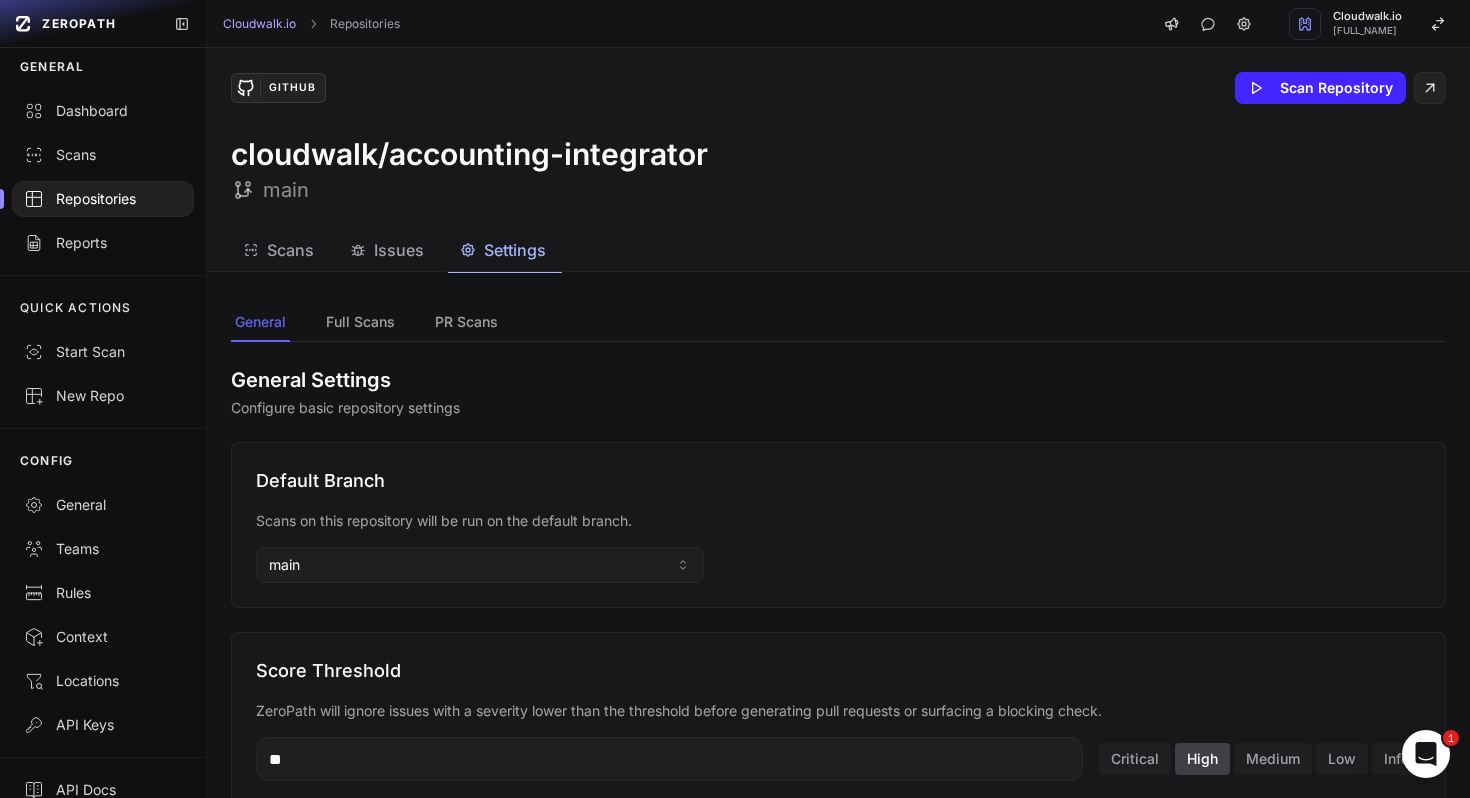 type 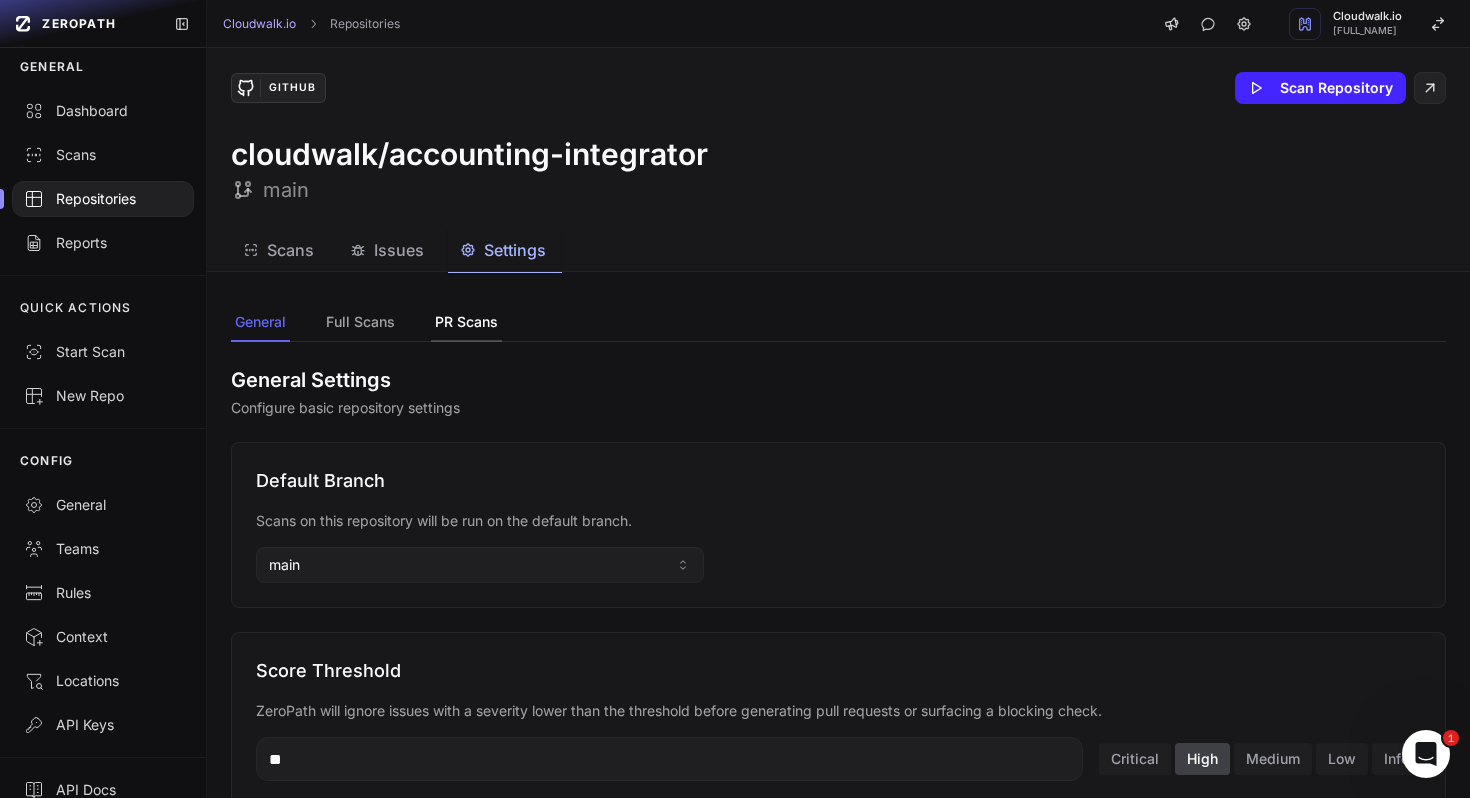 click on "PR Scans" 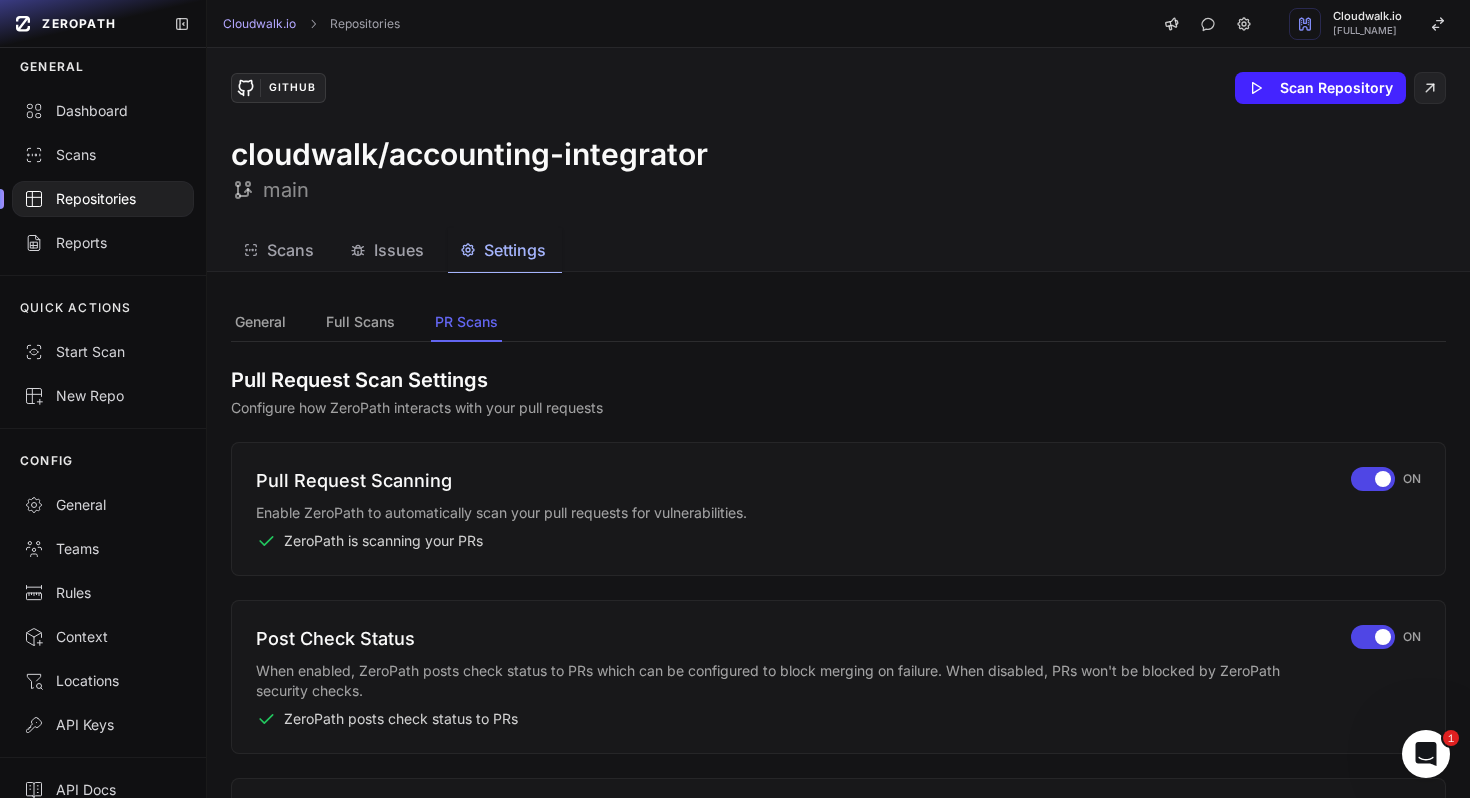type 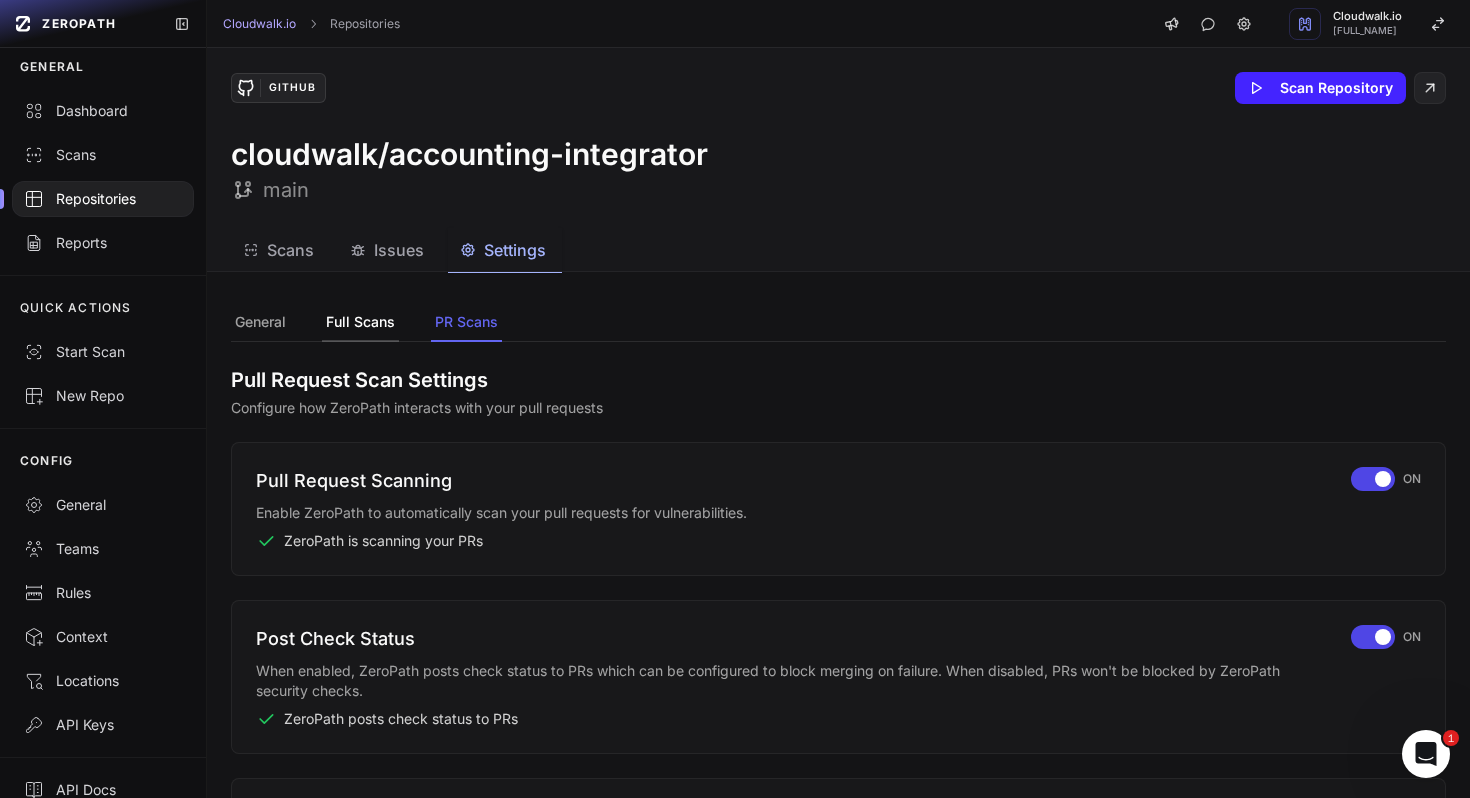 click on "Full Scans" 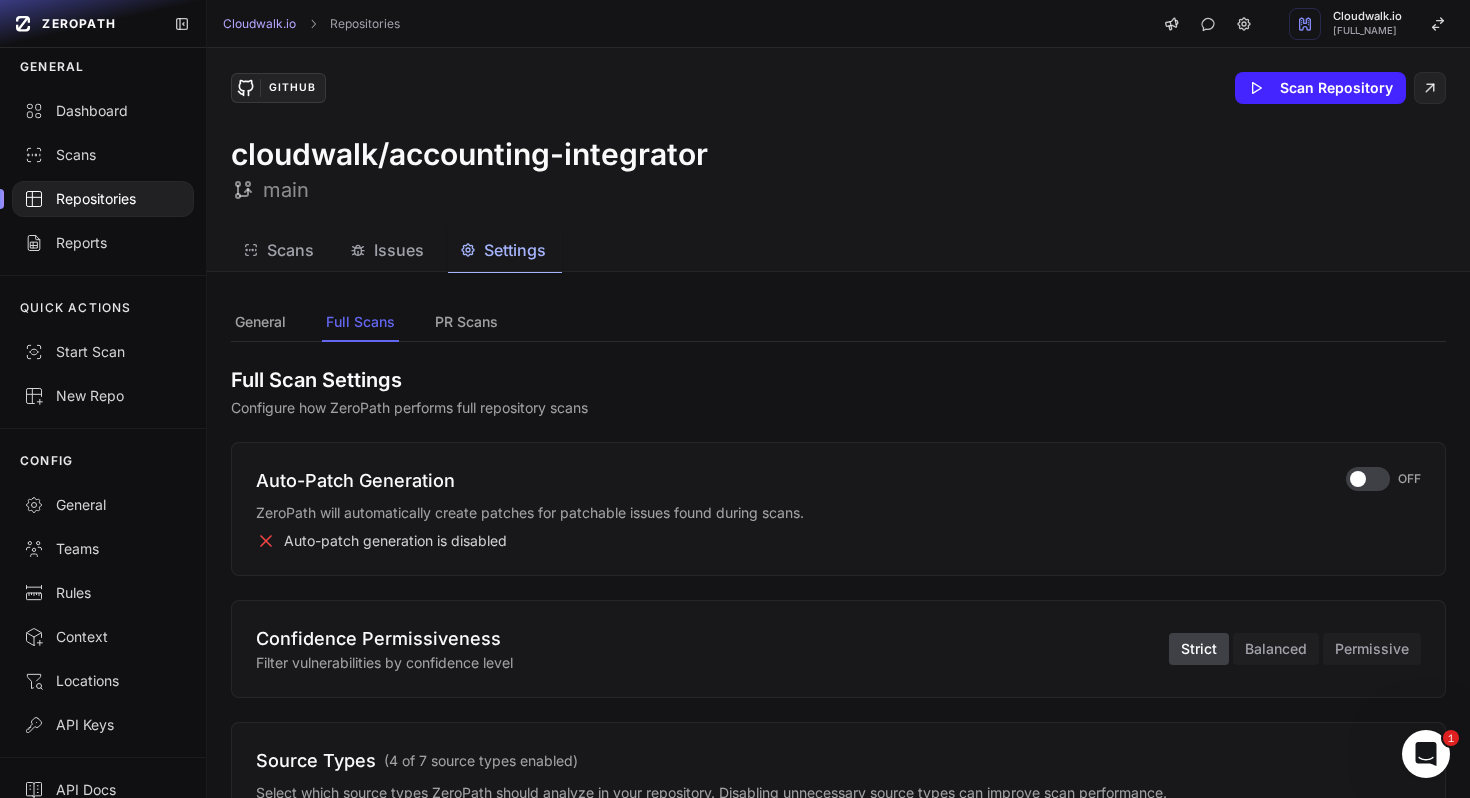 type 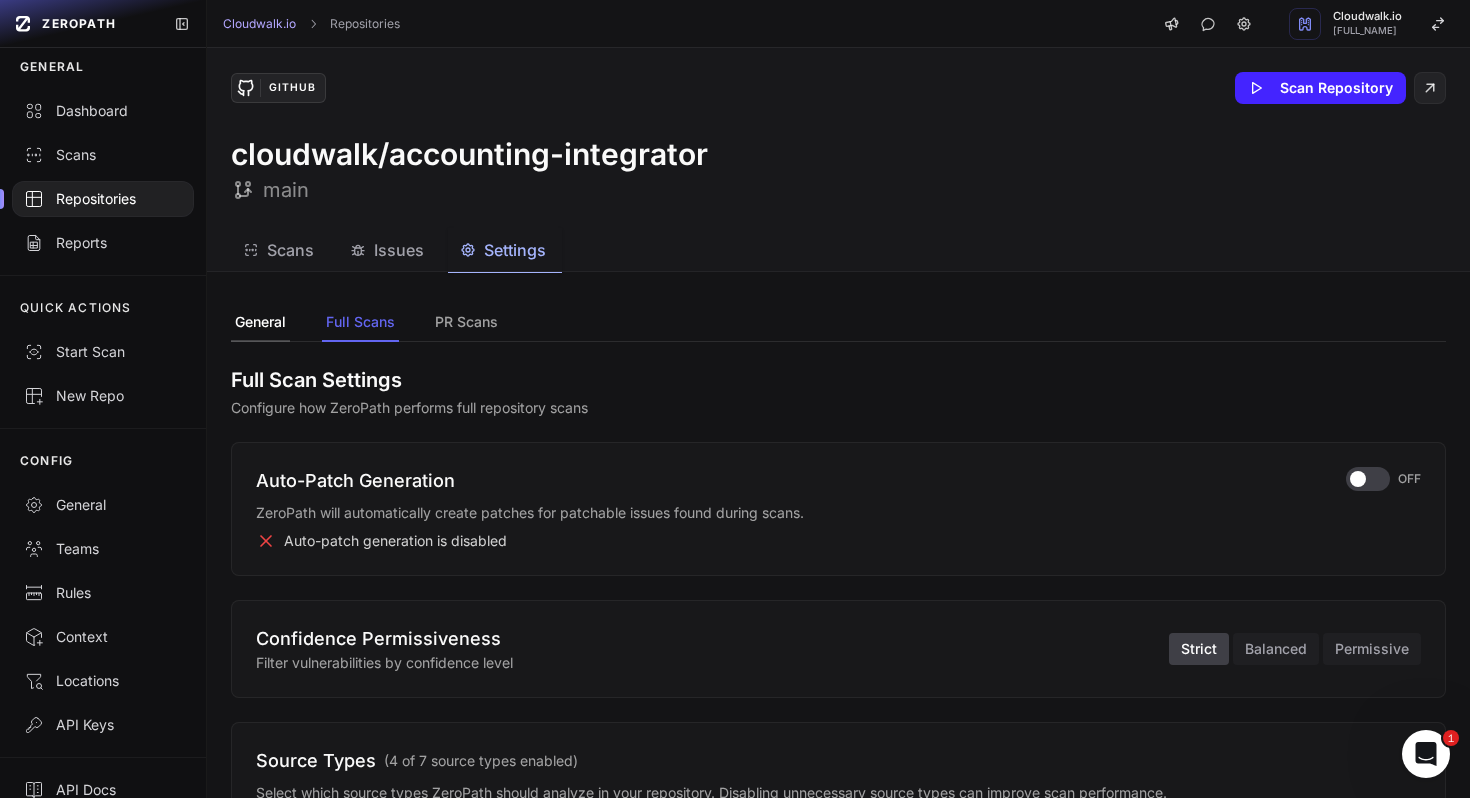 click on "General" at bounding box center (260, 323) 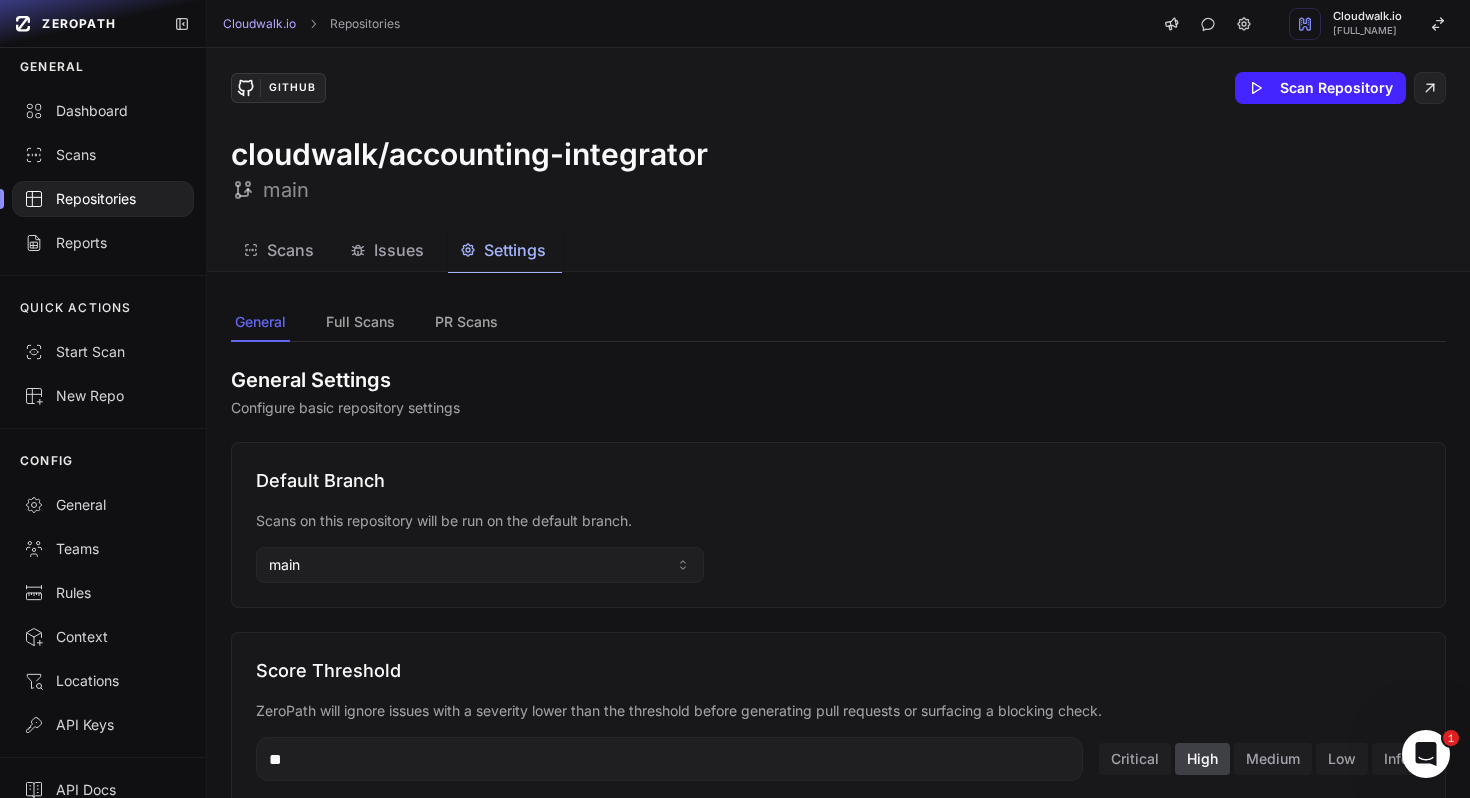 type 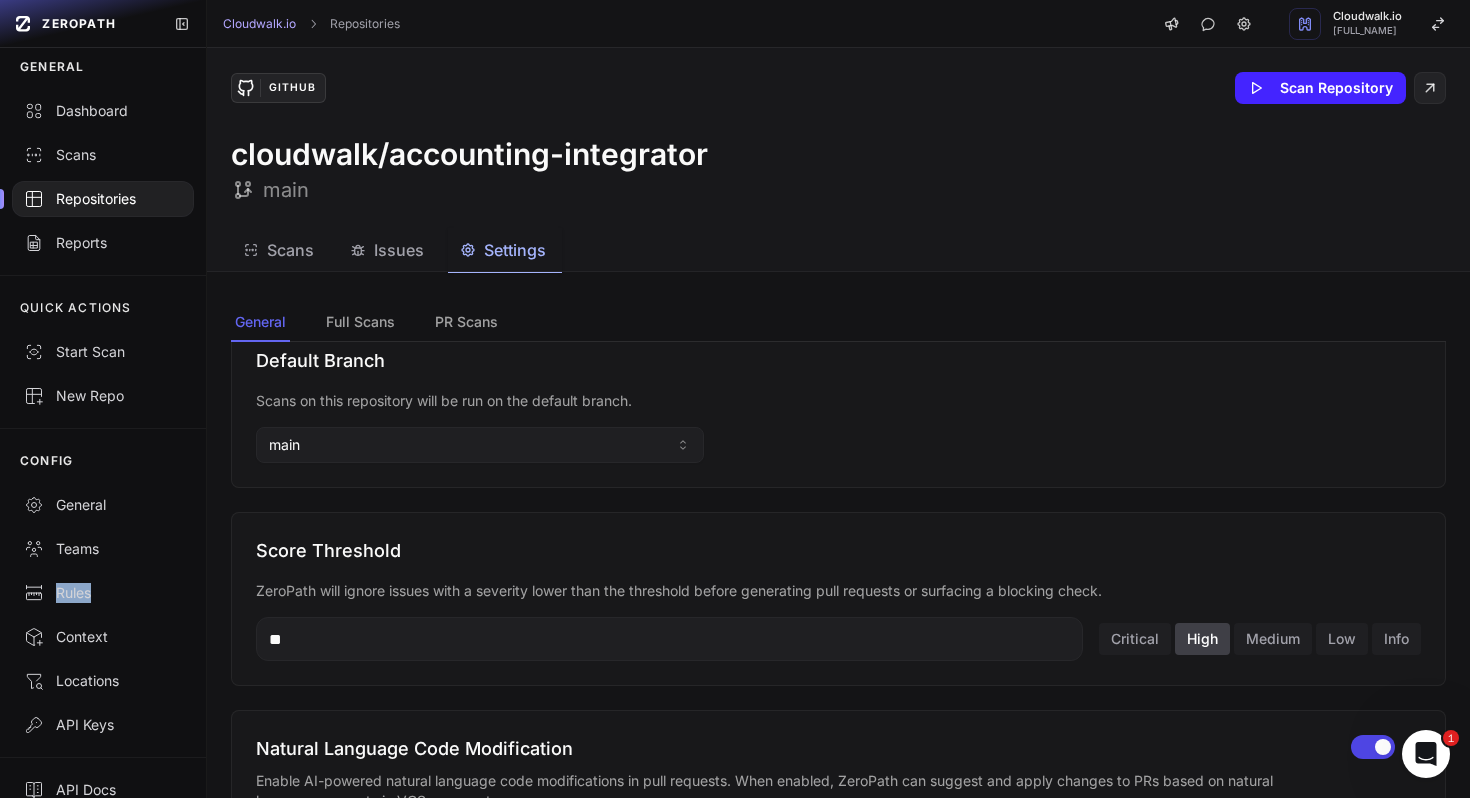 scroll, scrollTop: 118, scrollLeft: 0, axis: vertical 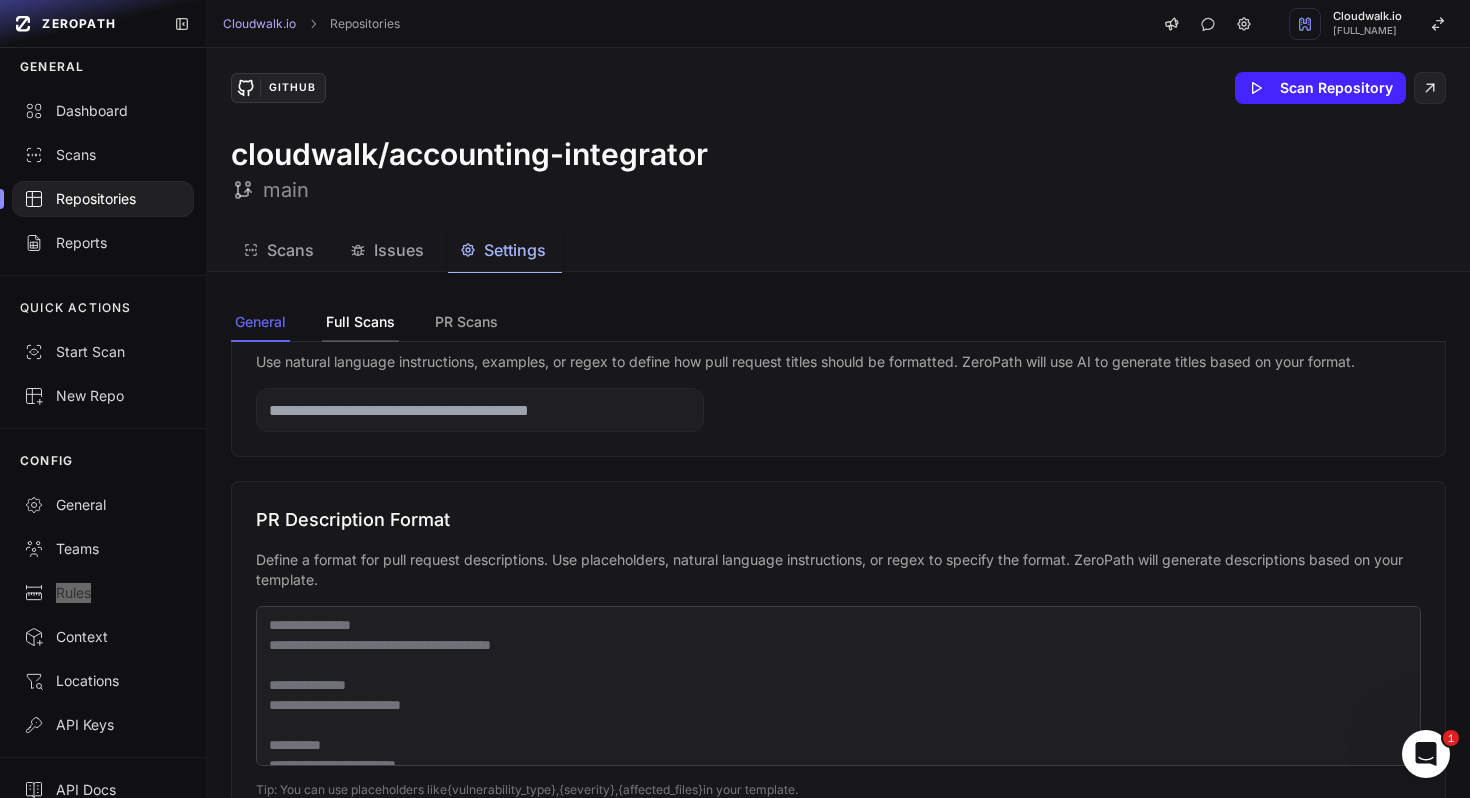 click on "Full Scans" 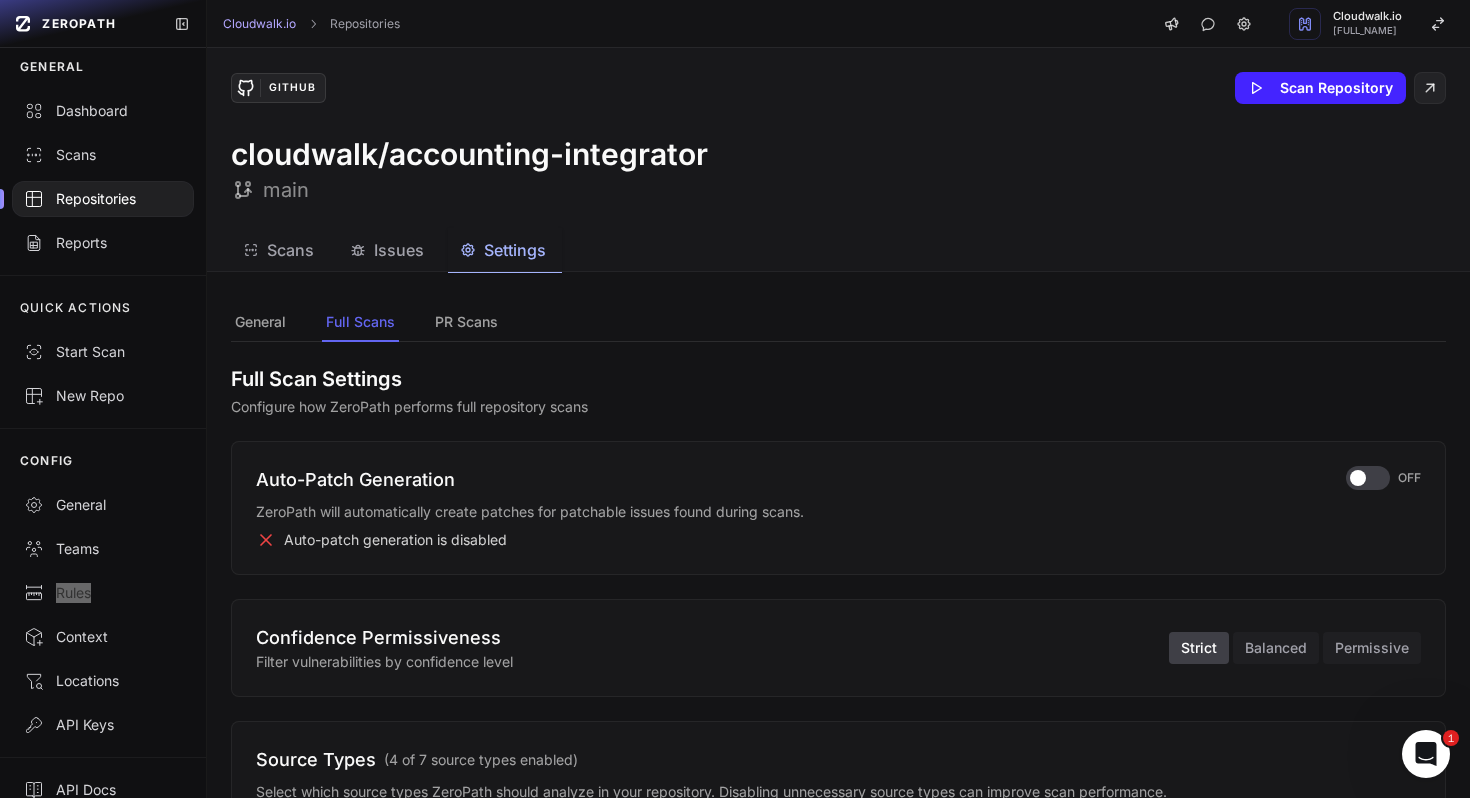 scroll, scrollTop: 0, scrollLeft: 0, axis: both 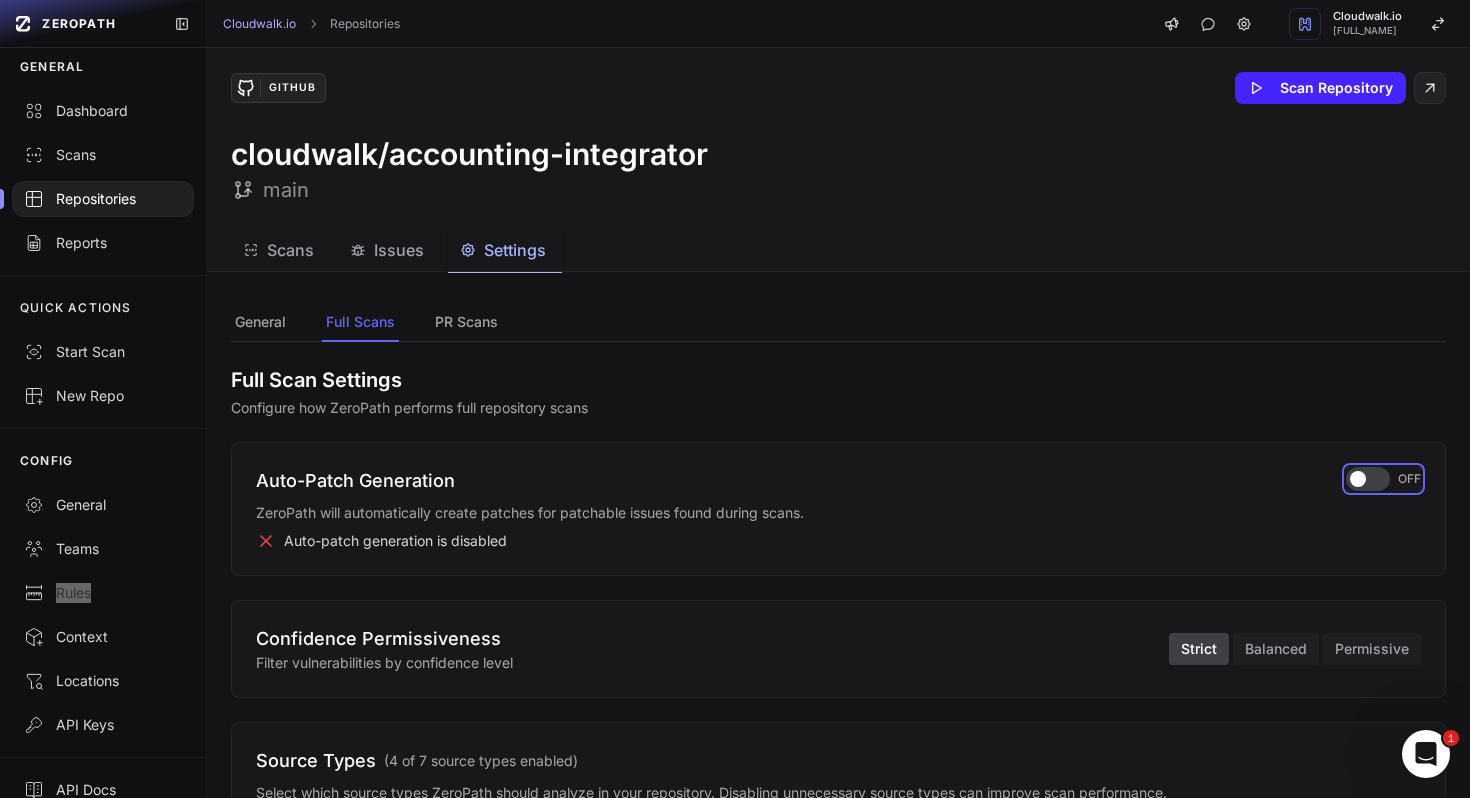 click at bounding box center (1358, 479) 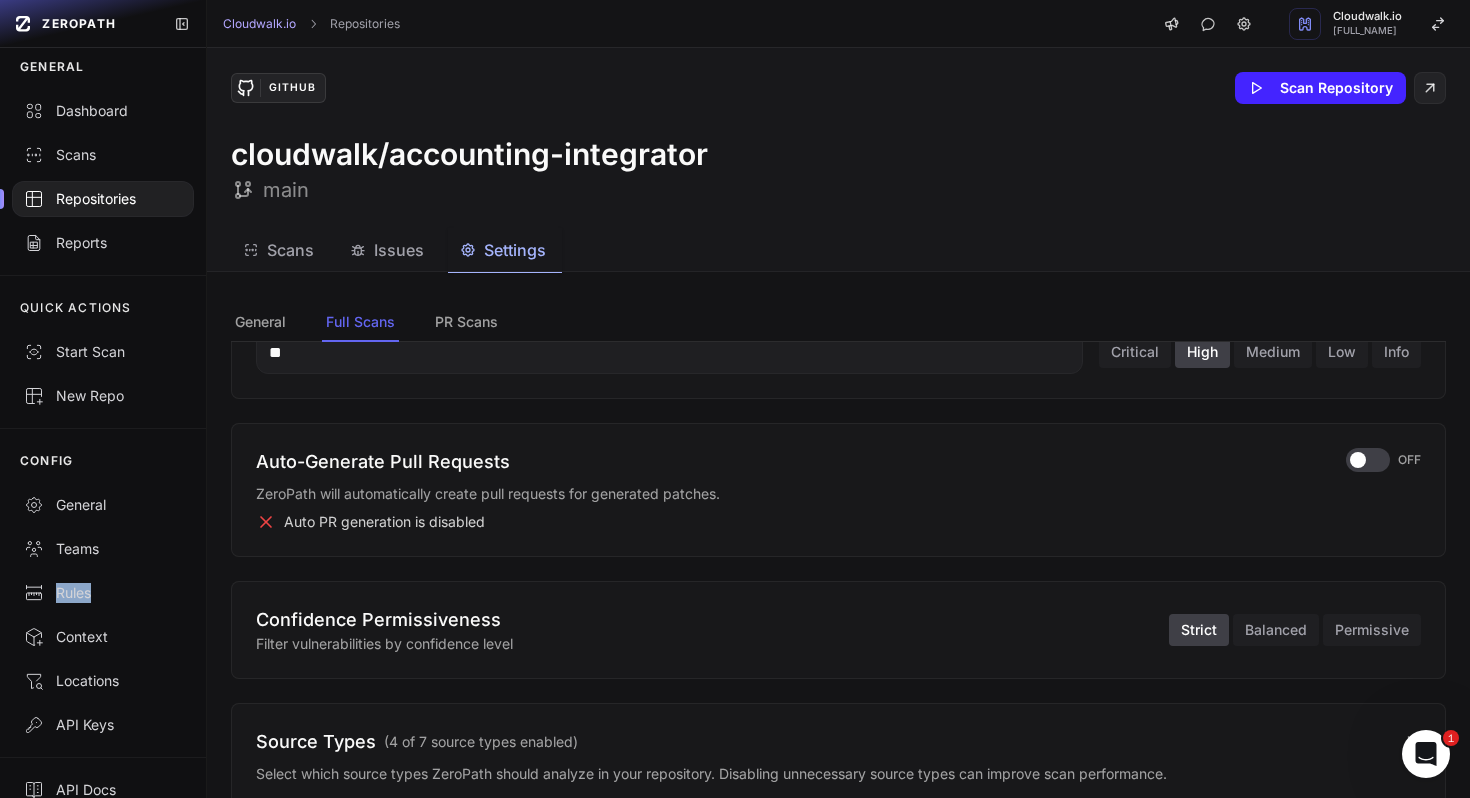 scroll, scrollTop: 590, scrollLeft: 0, axis: vertical 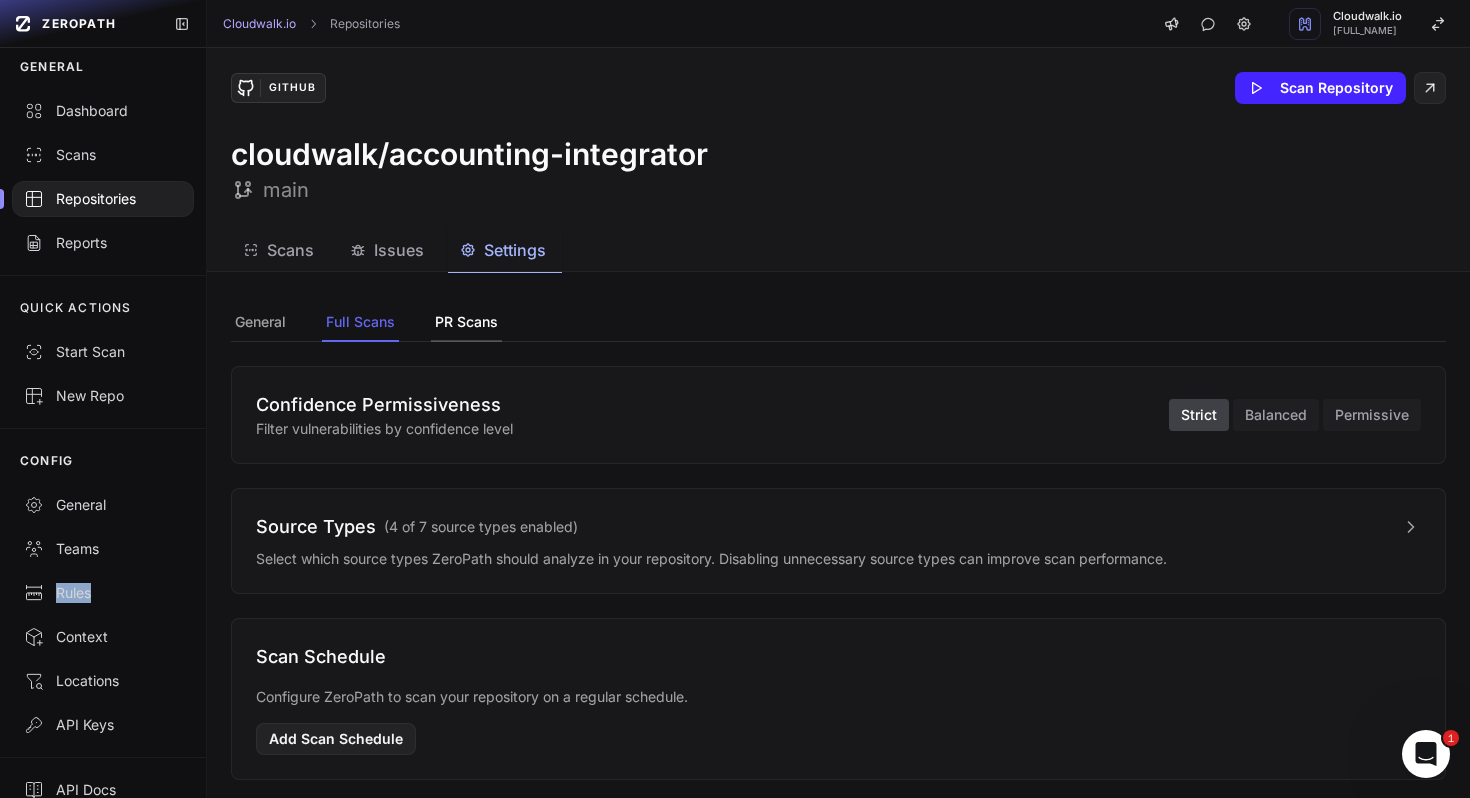 click on "PR Scans" 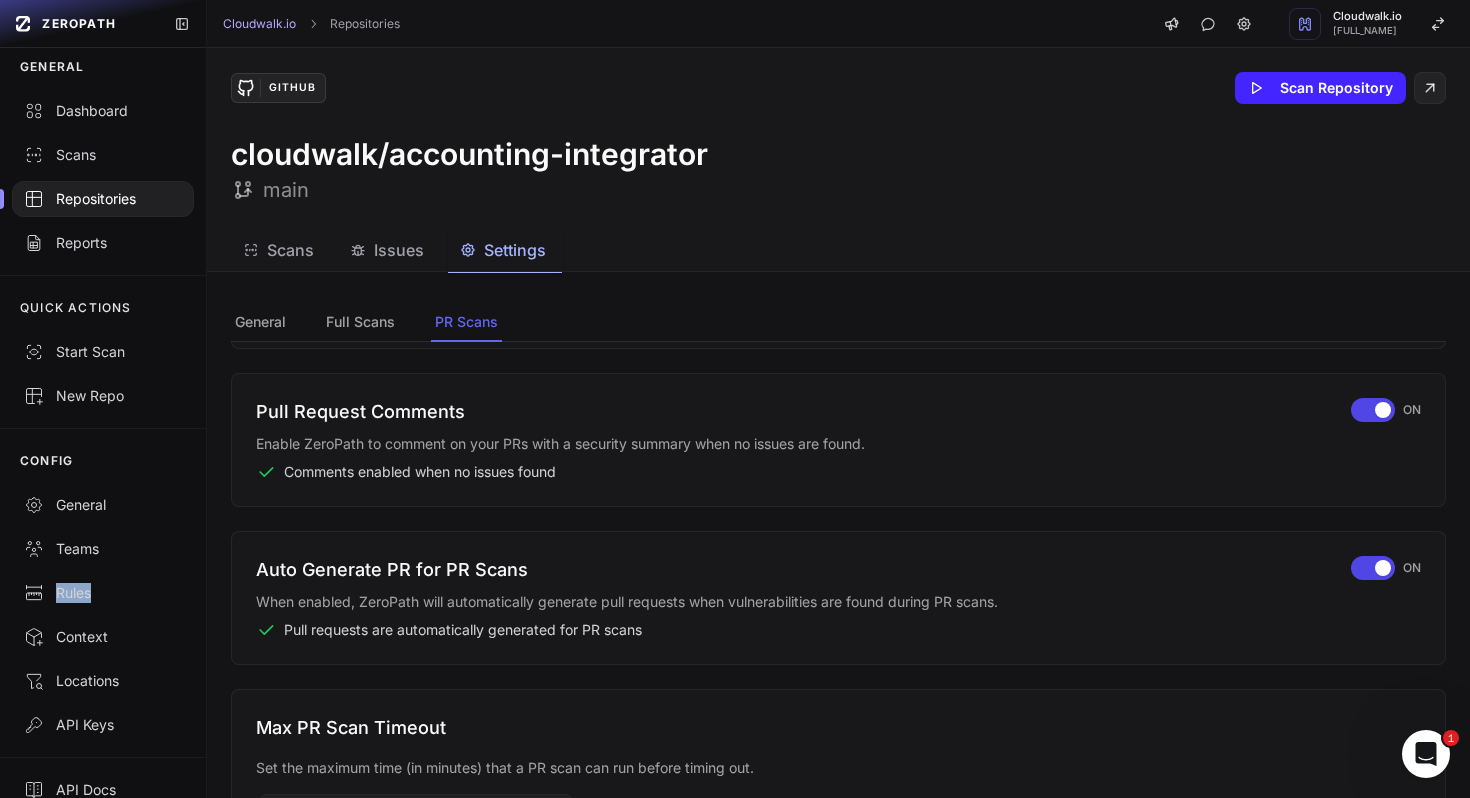 scroll, scrollTop: 410, scrollLeft: 0, axis: vertical 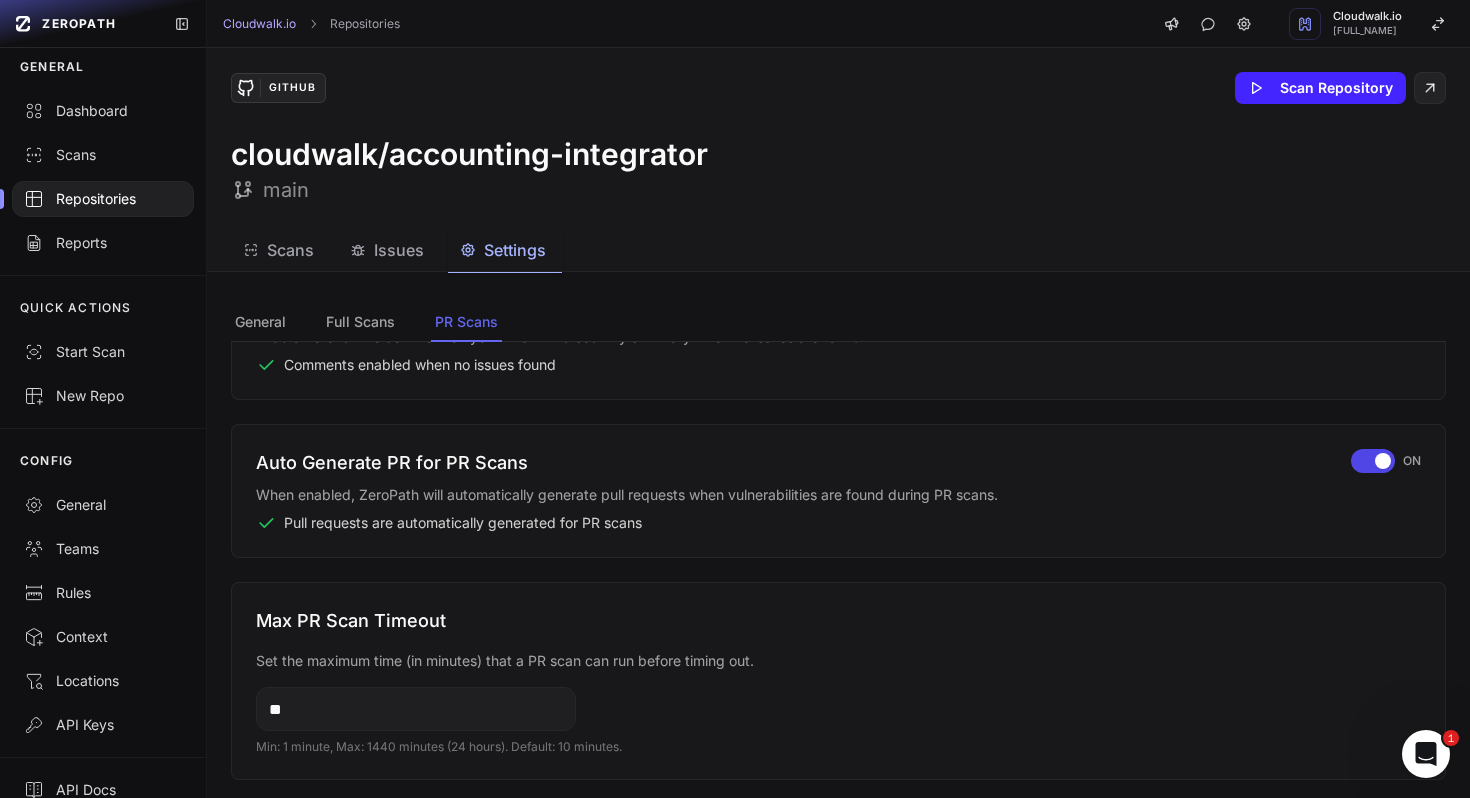 click on "Issues" at bounding box center [399, 250] 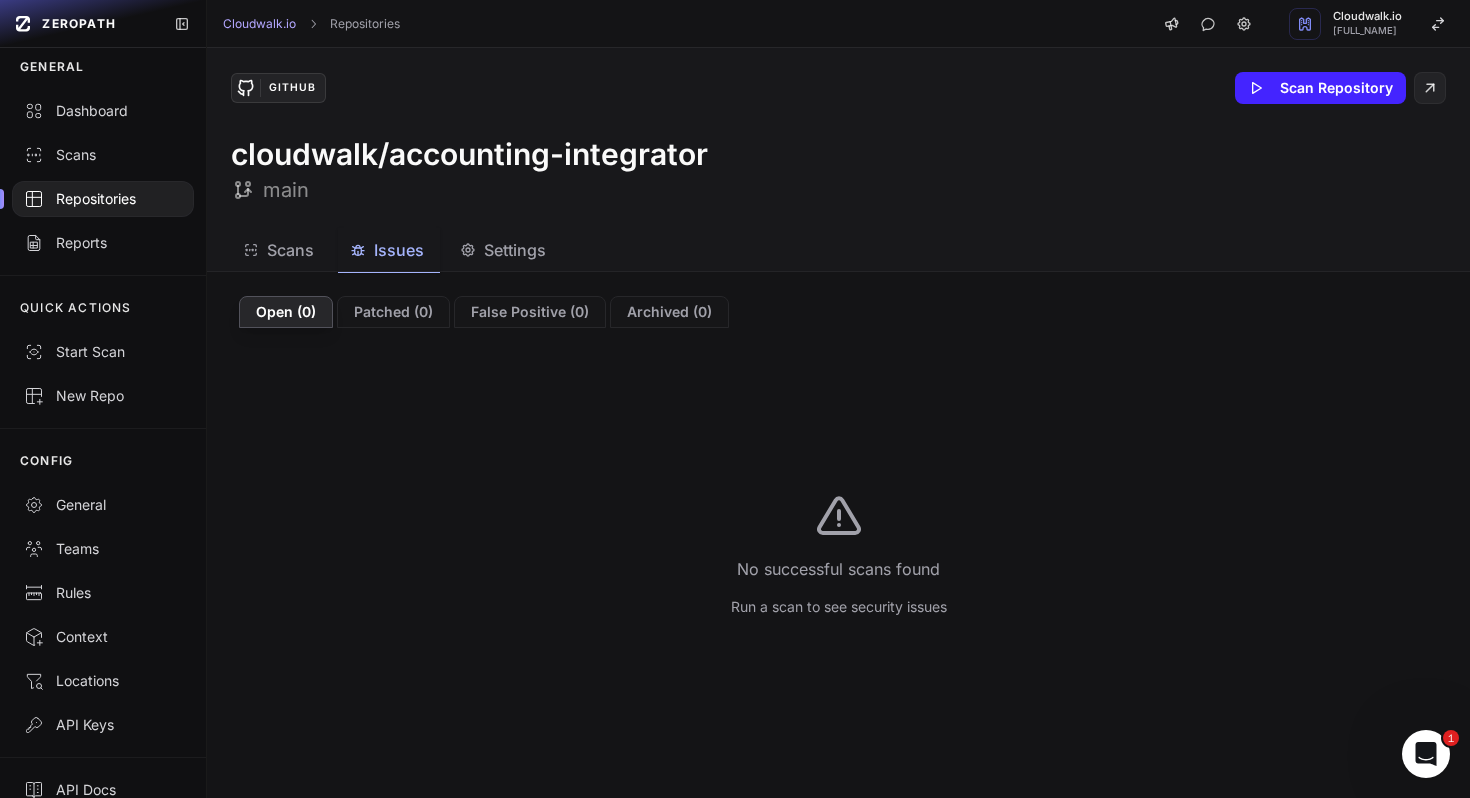 type 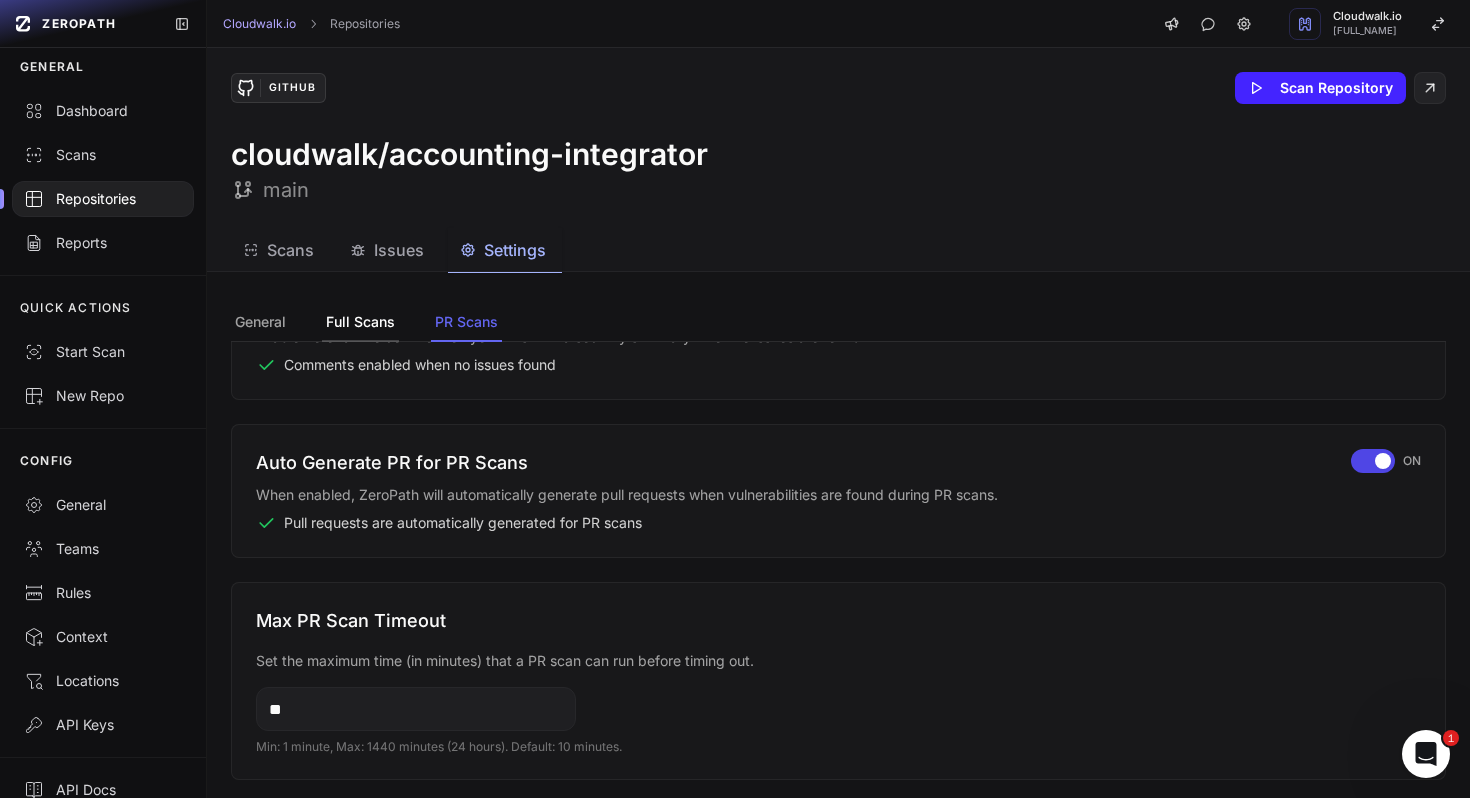 click on "Full Scans" 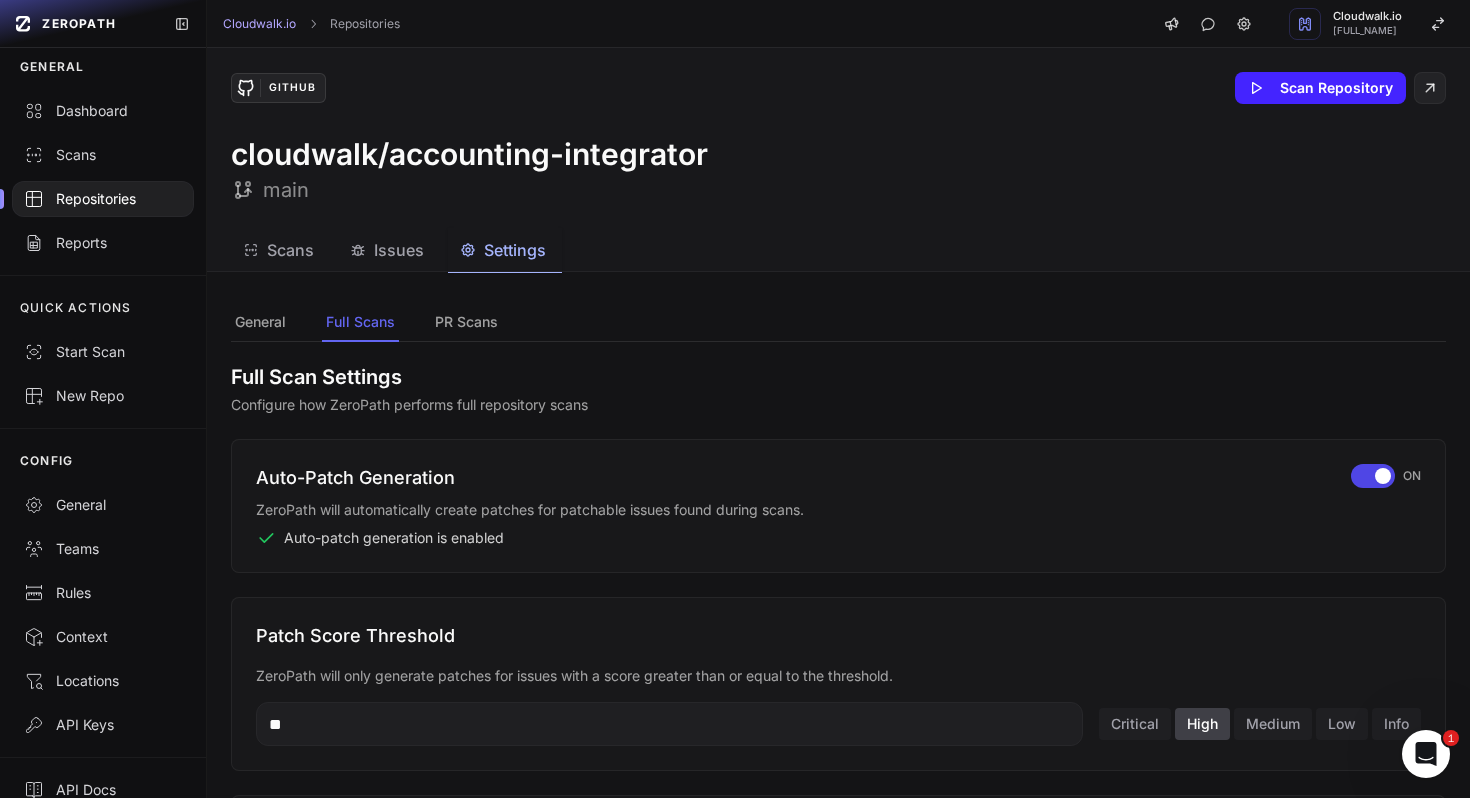 scroll, scrollTop: 0, scrollLeft: 0, axis: both 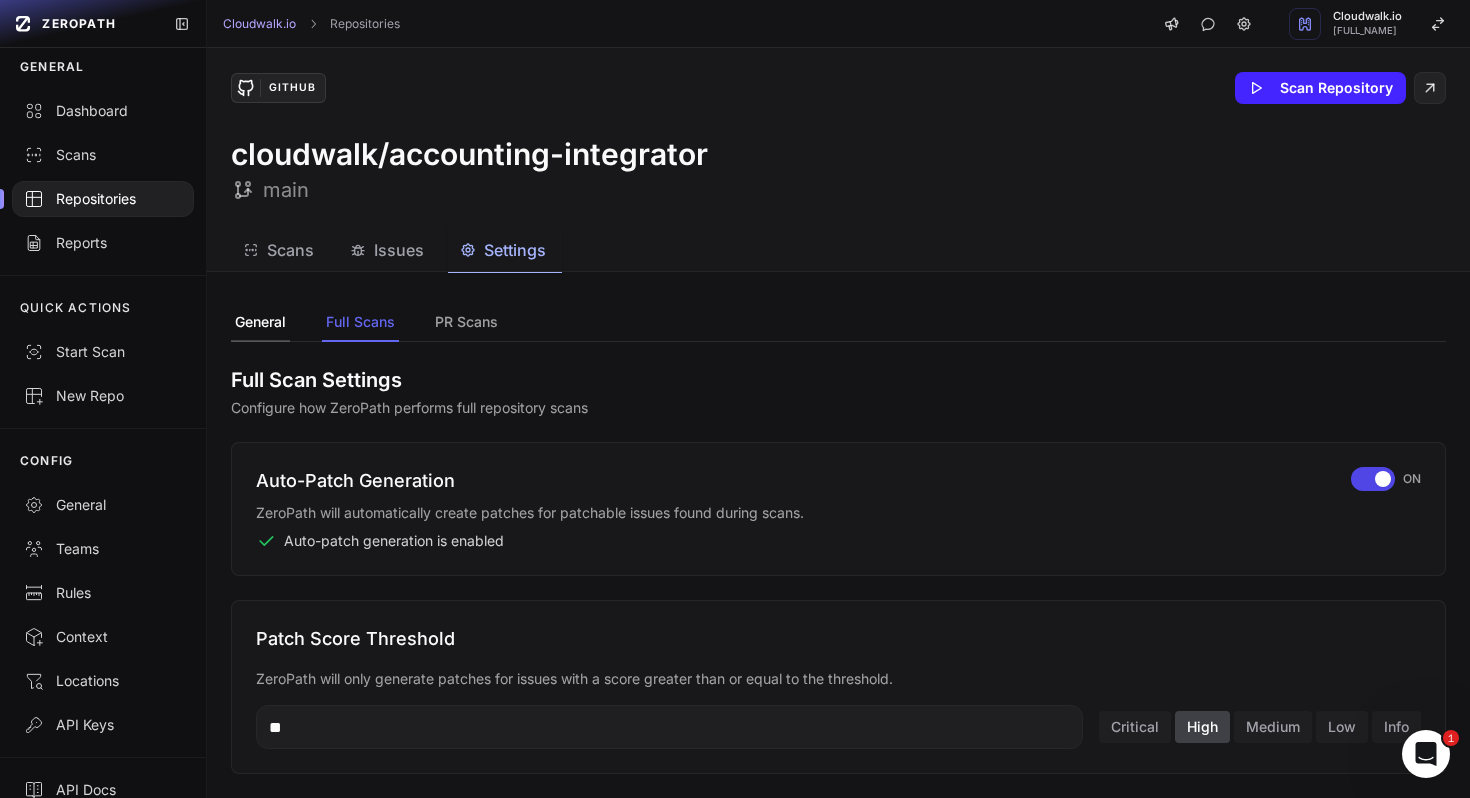 click on "General" at bounding box center (260, 323) 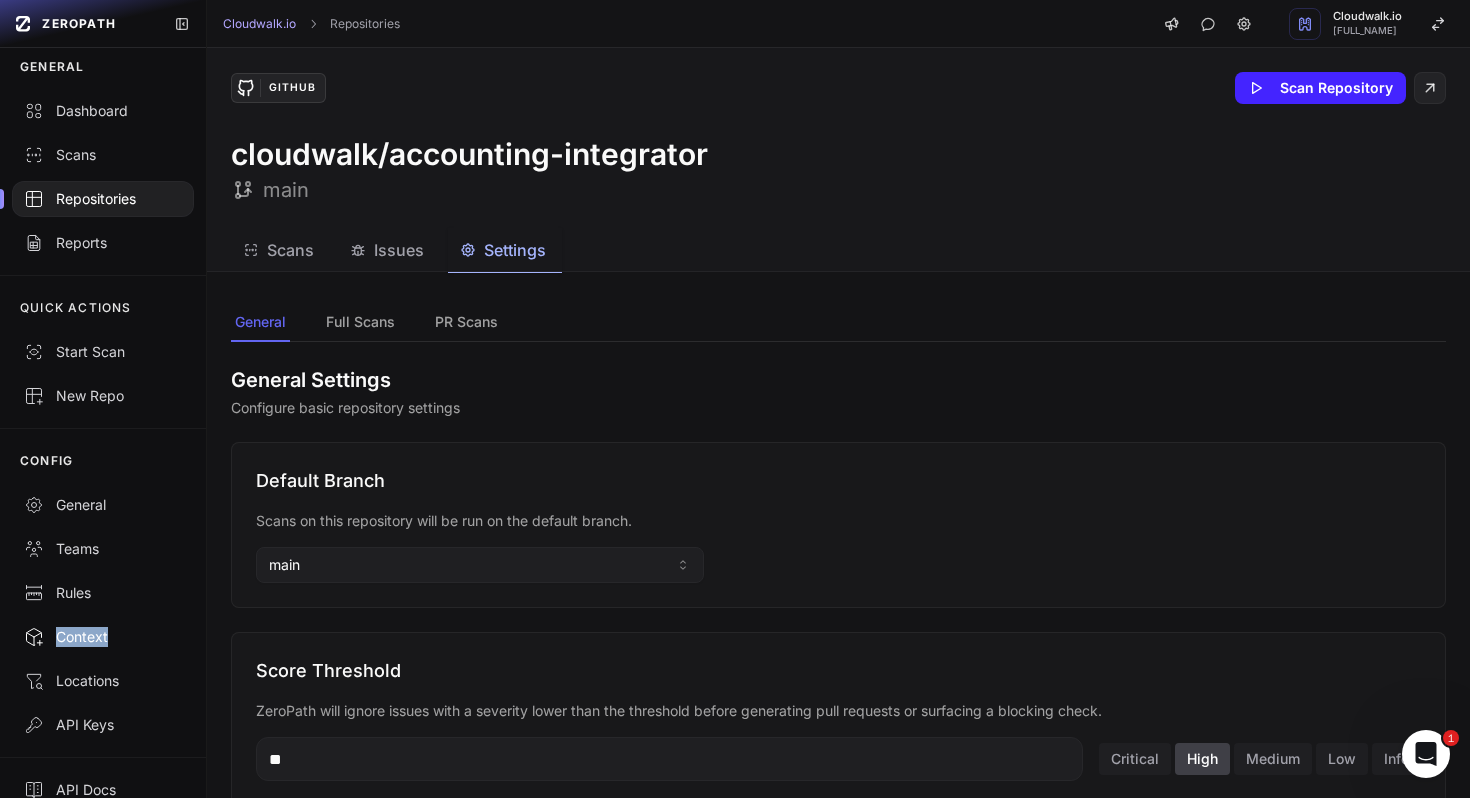 click on "Context" at bounding box center (103, 637) 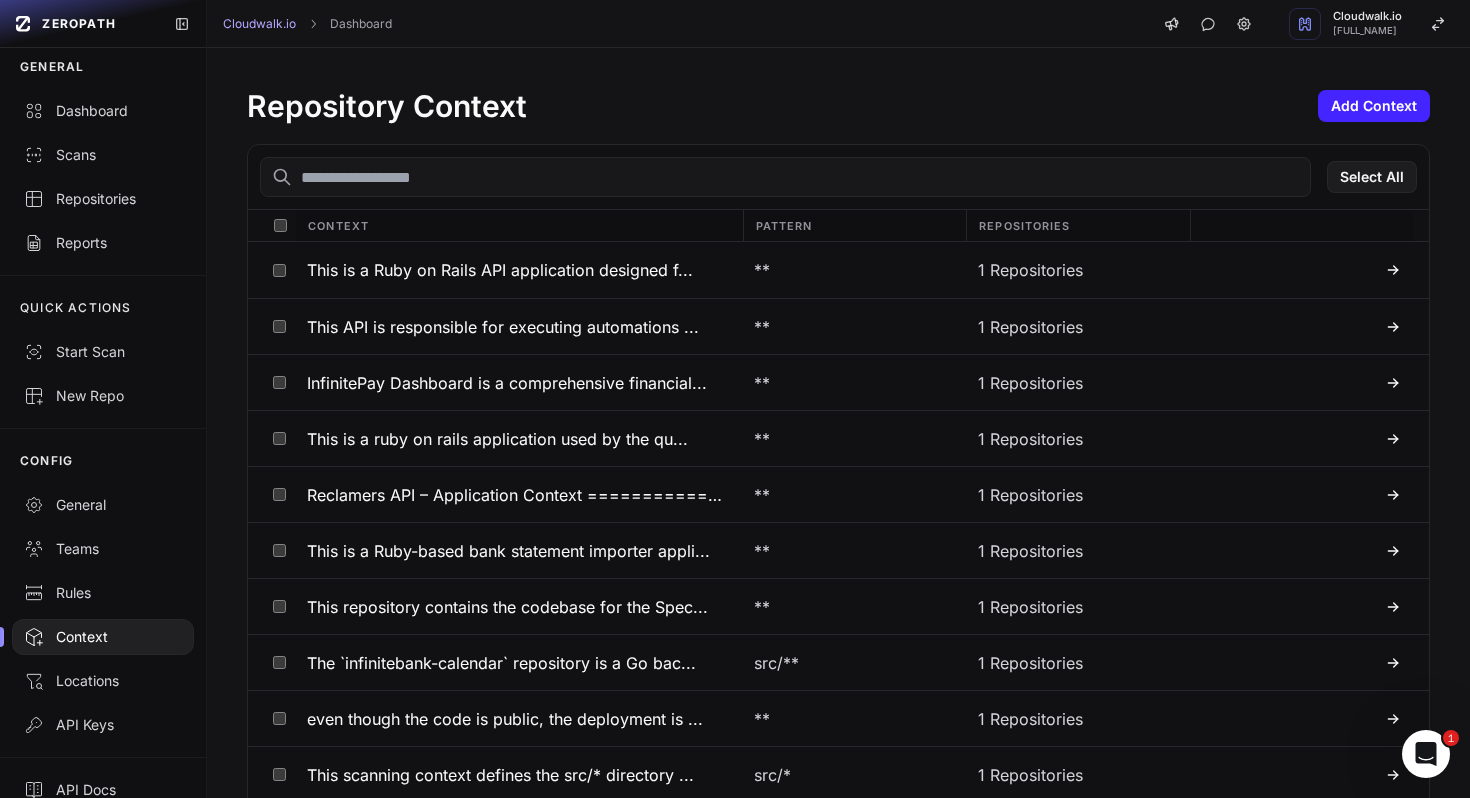 click at bounding box center (785, 177) 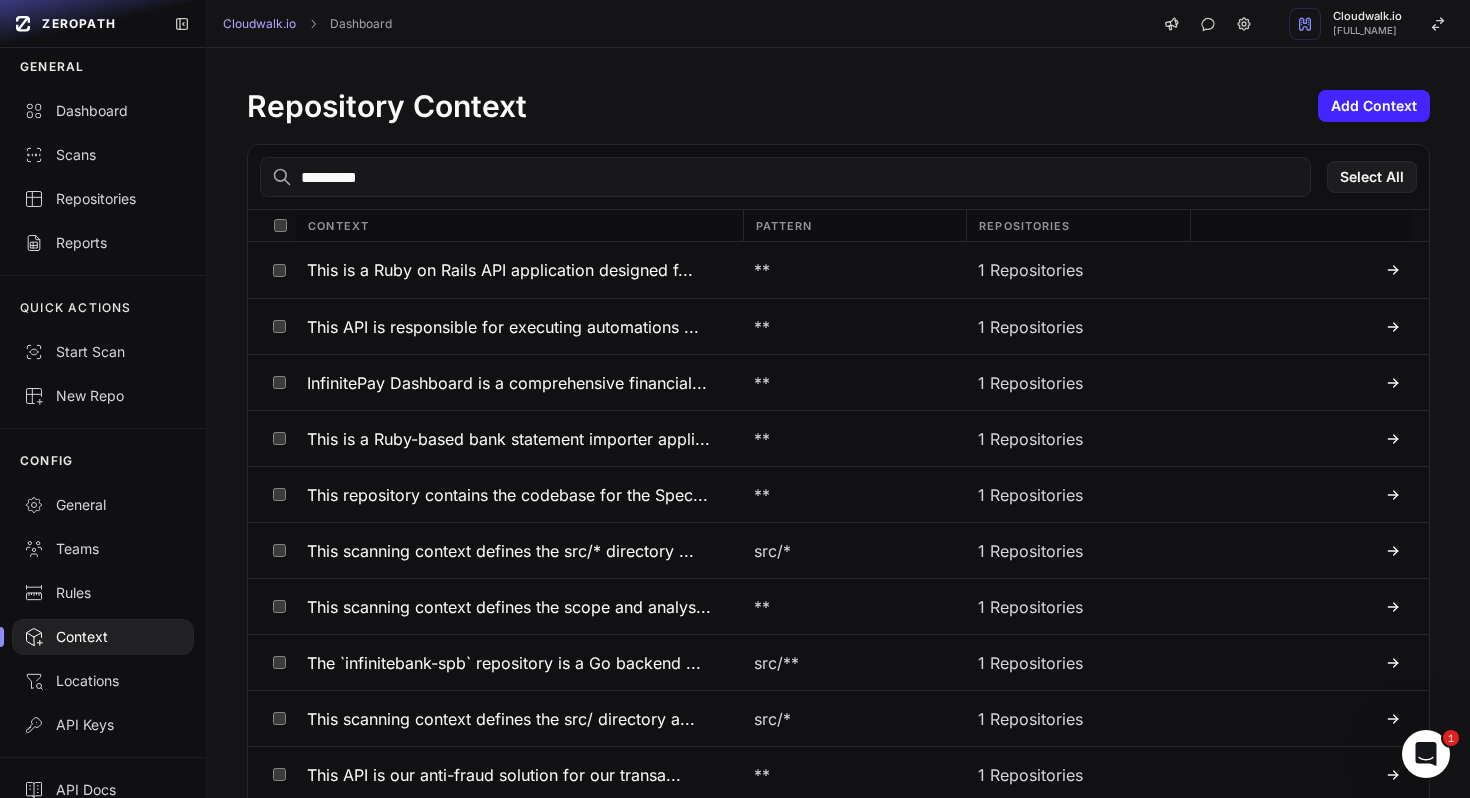 type on "**********" 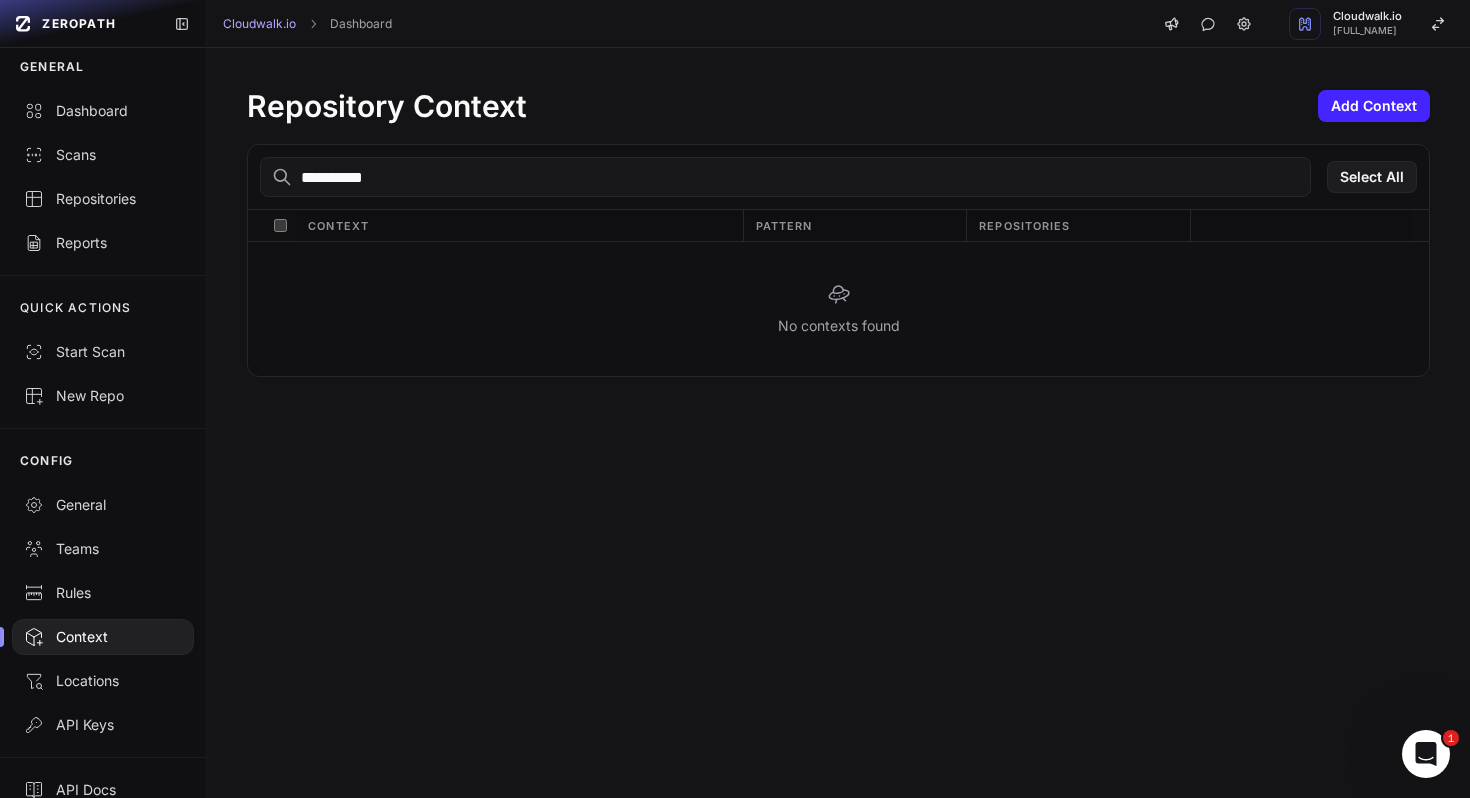 type 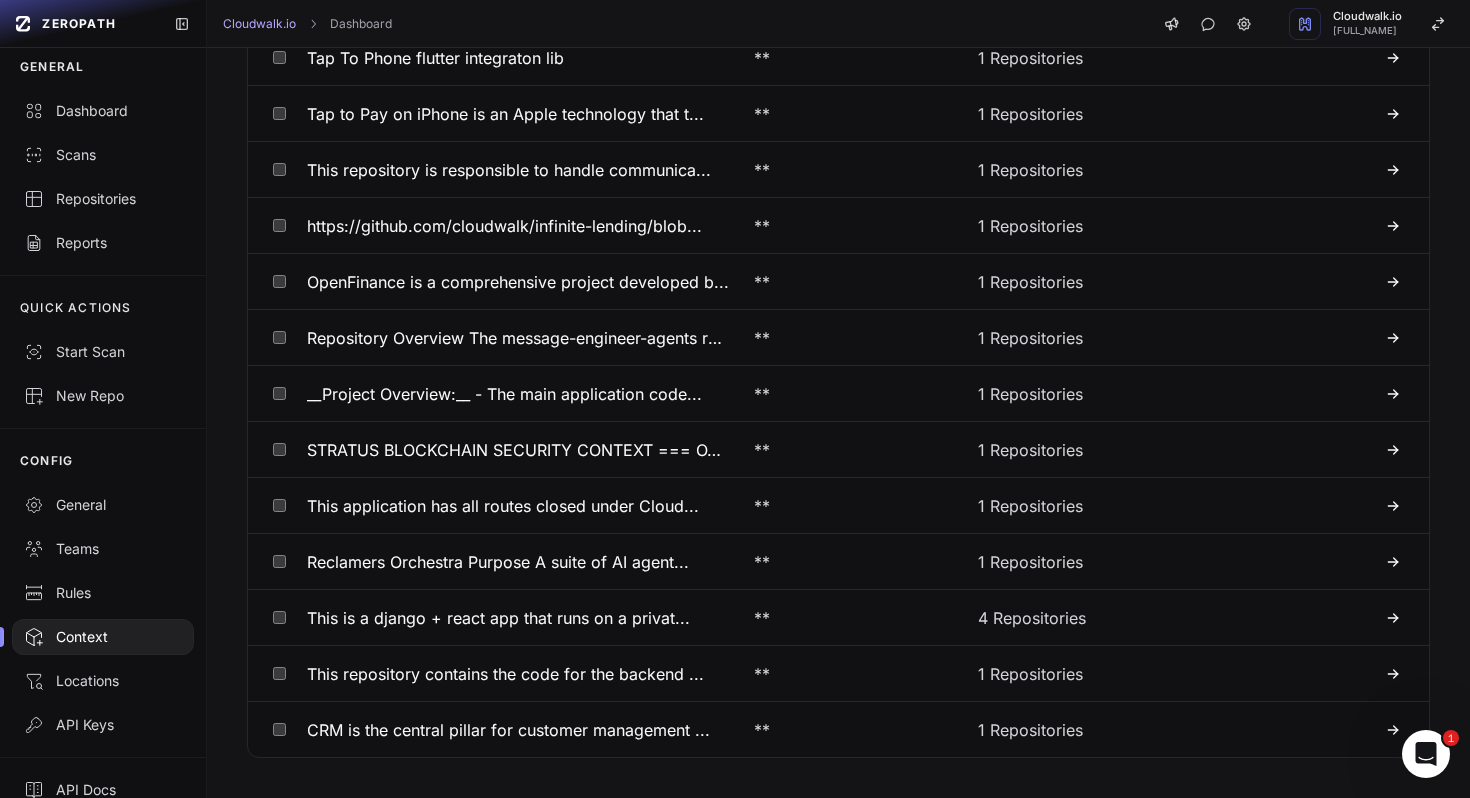 scroll, scrollTop: 0, scrollLeft: 0, axis: both 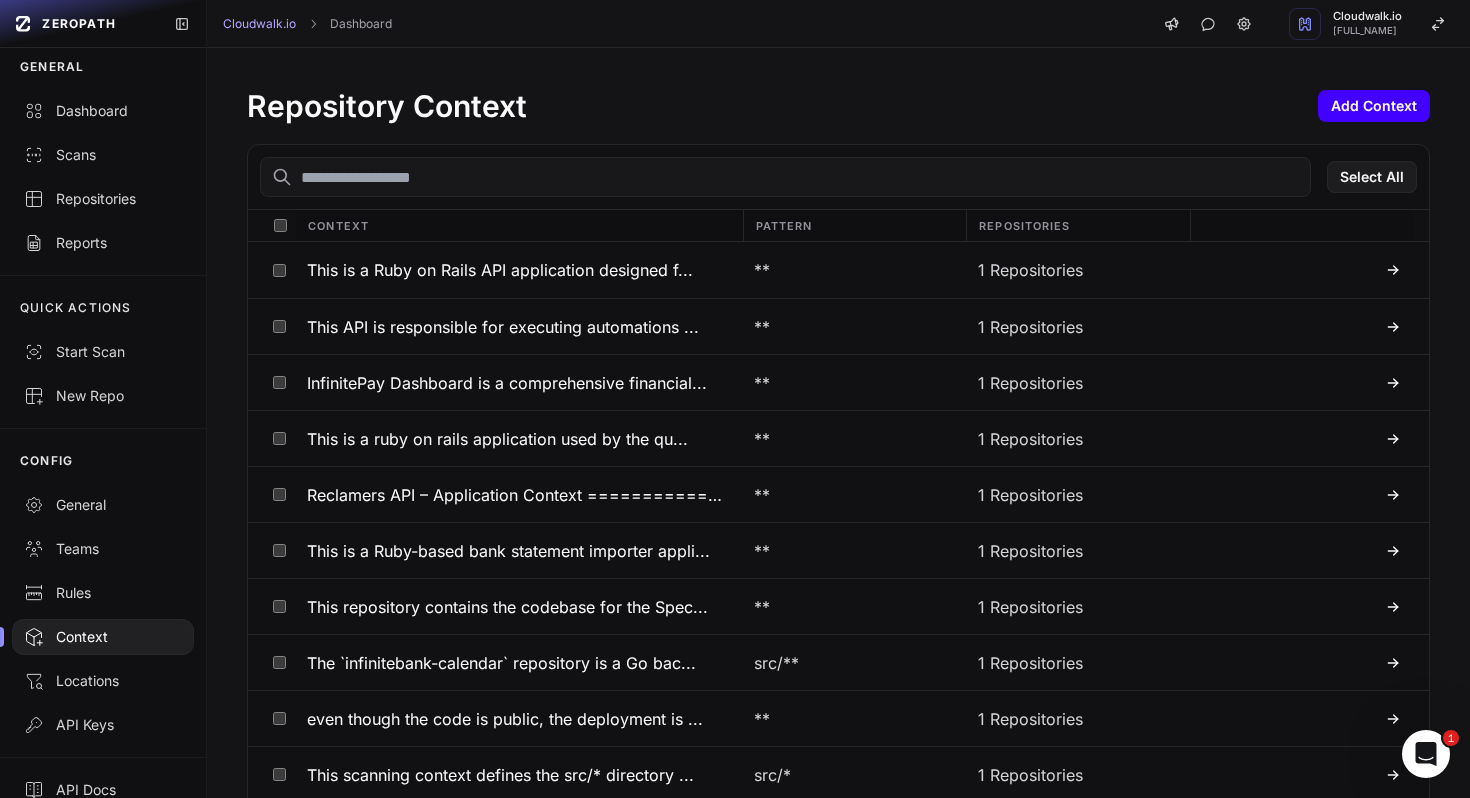 click on "Add Context" at bounding box center (1374, 106) 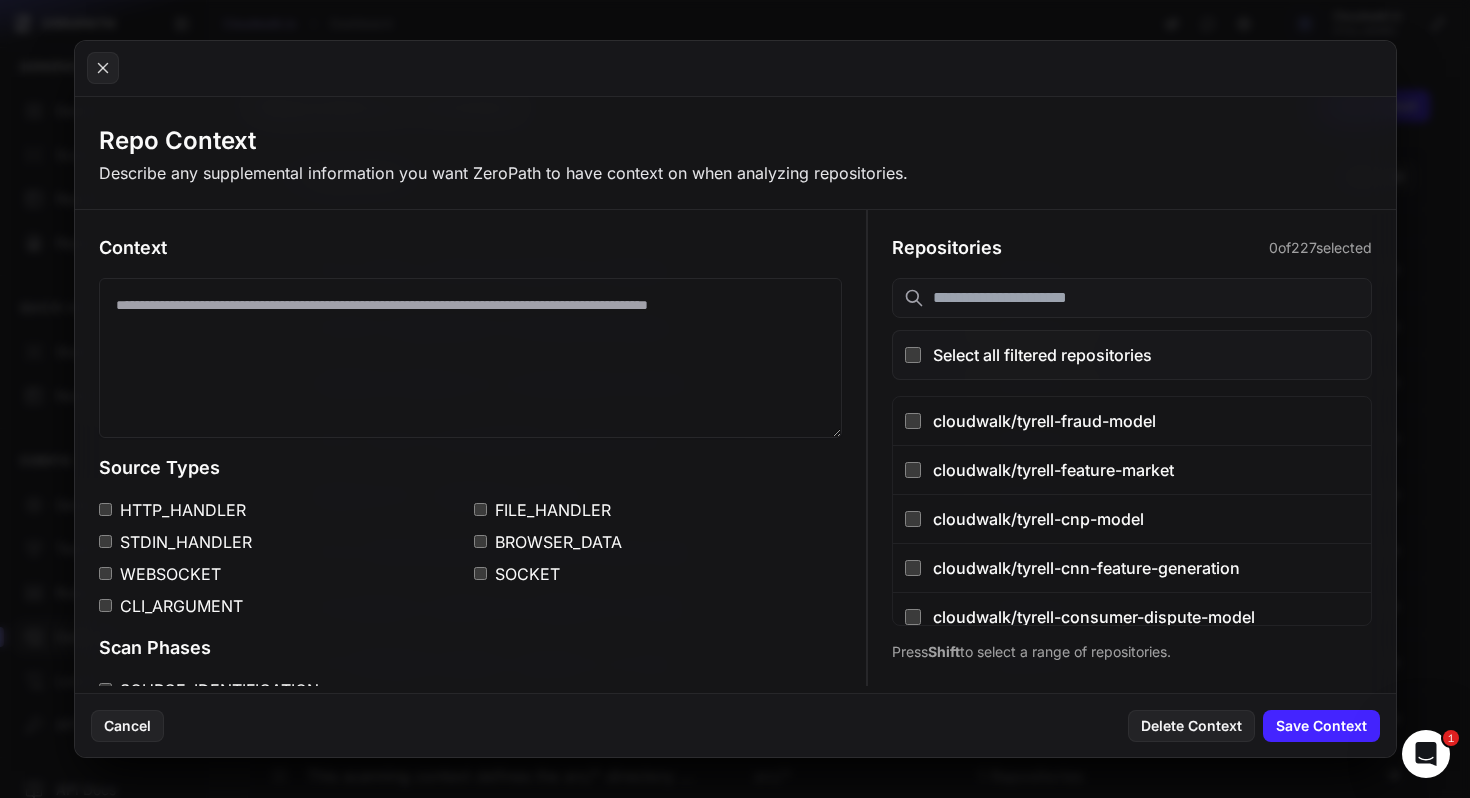 click at bounding box center (1131, 298) 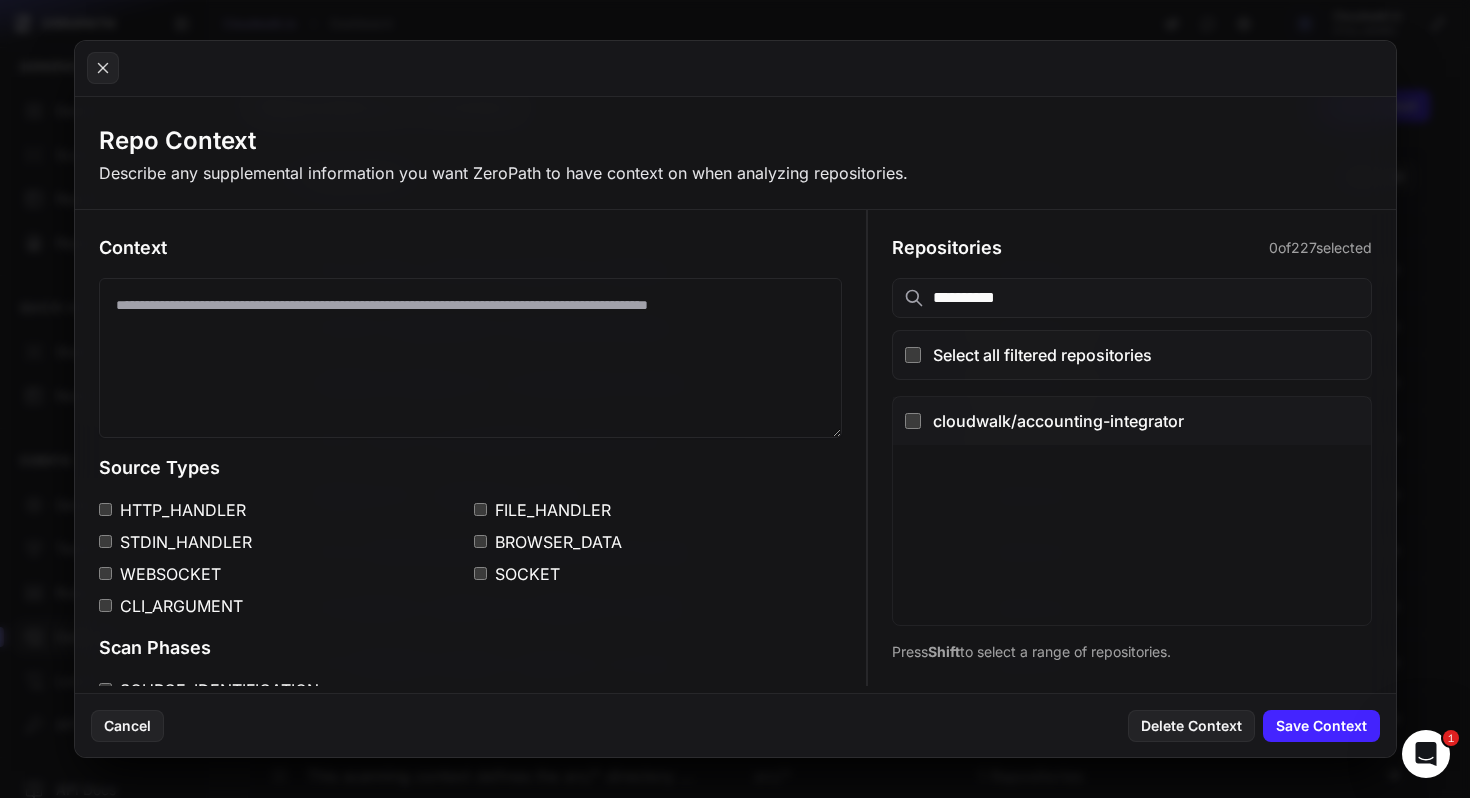 type on "**********" 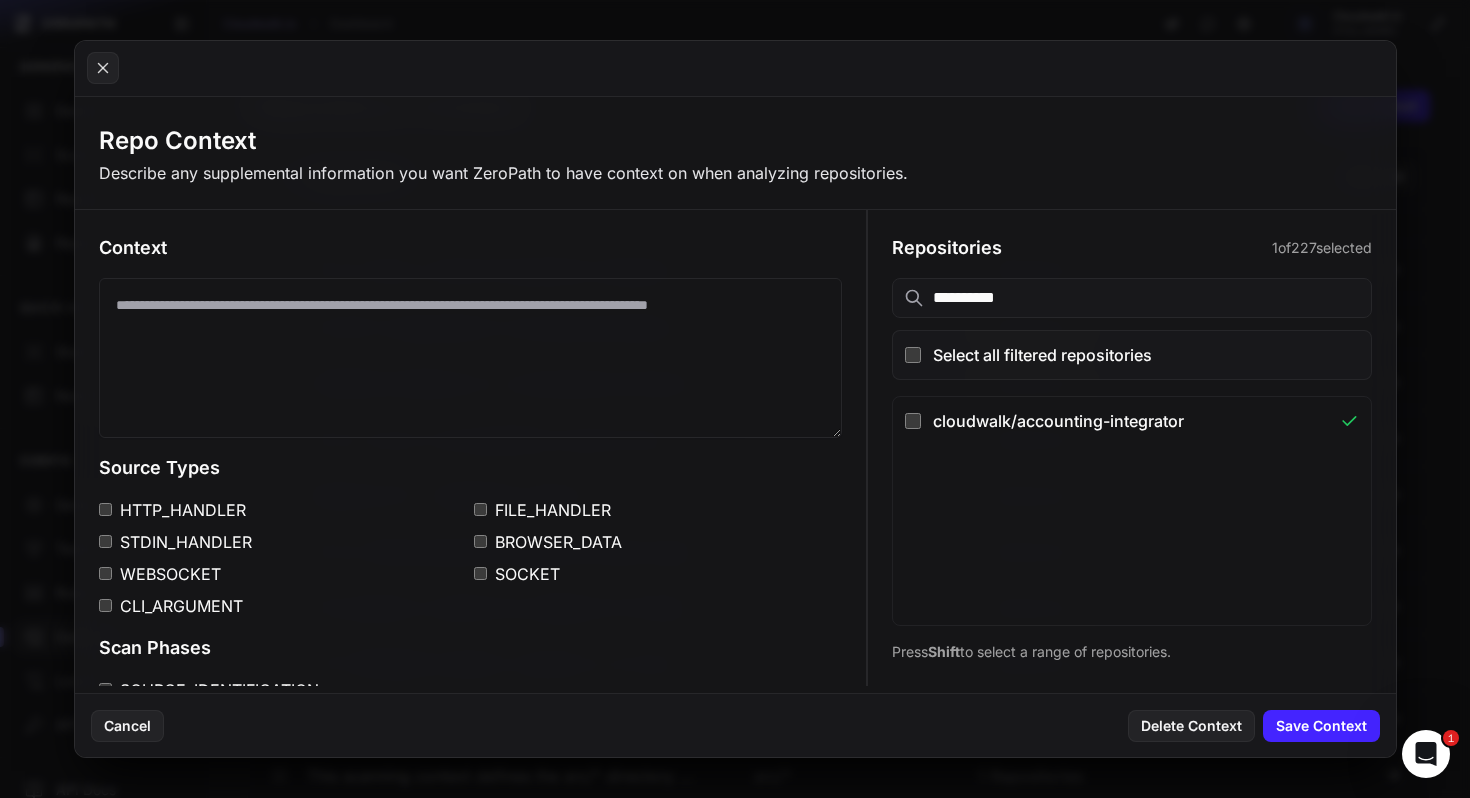 click at bounding box center [471, 358] 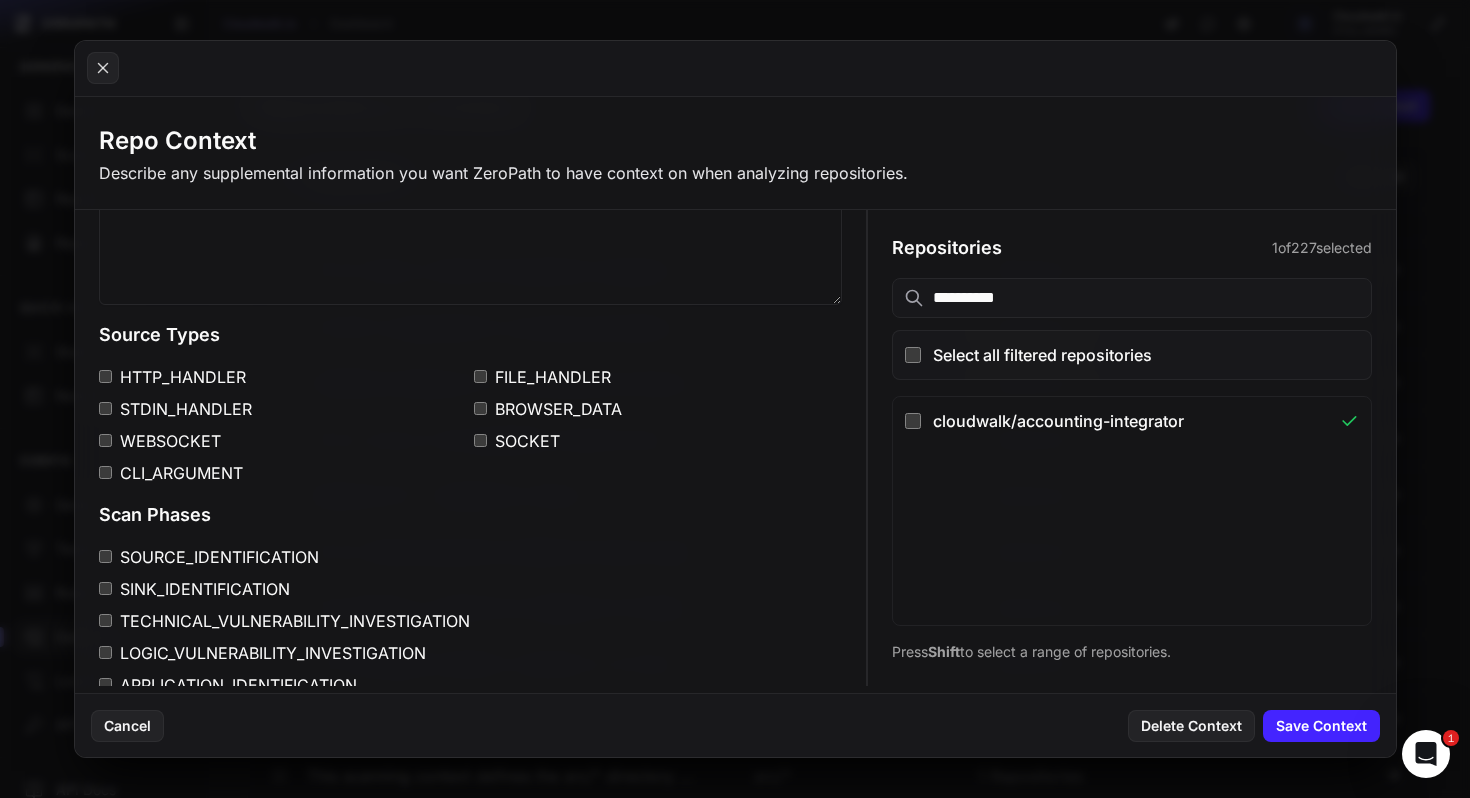 scroll, scrollTop: 160, scrollLeft: 0, axis: vertical 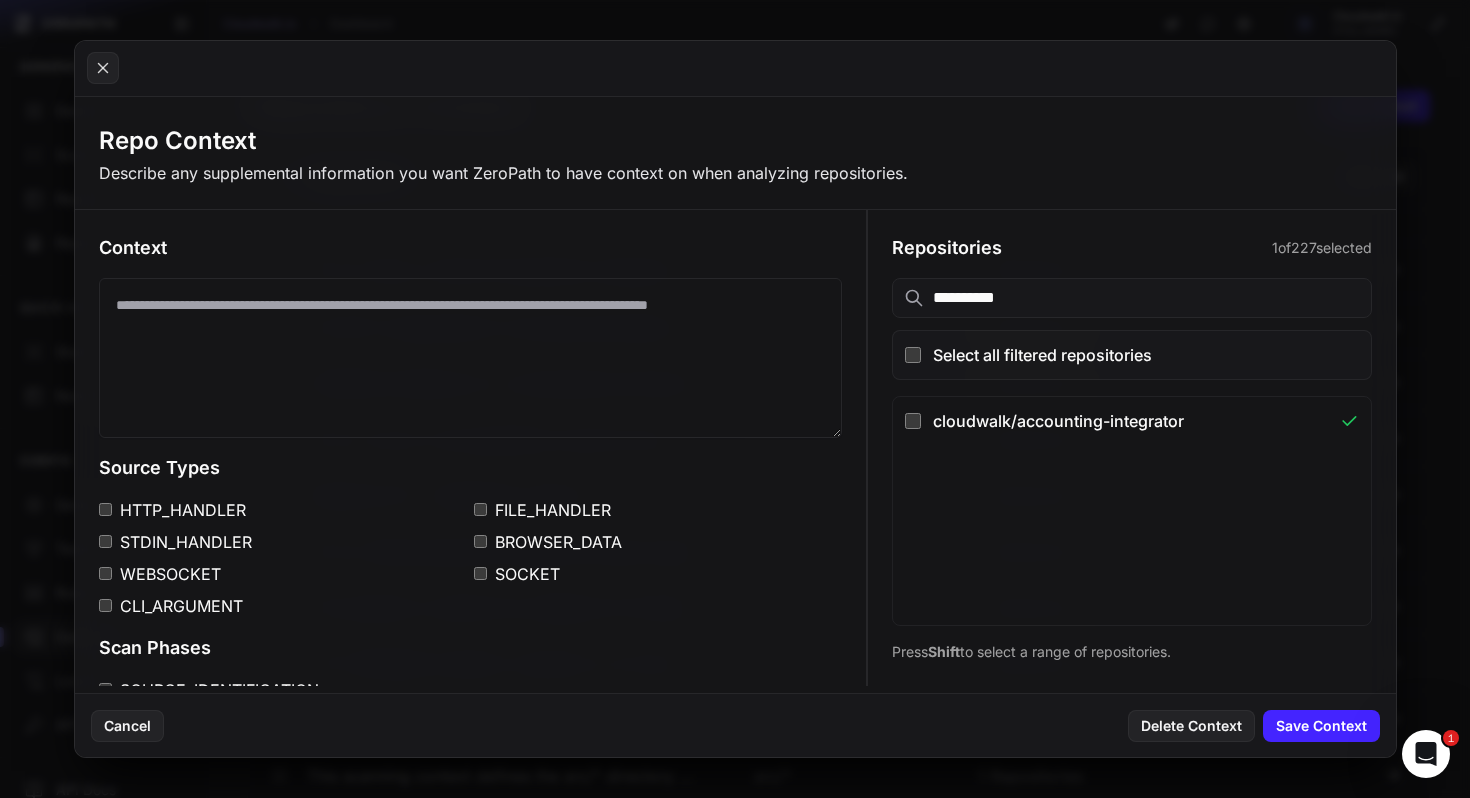 click on "HTTP_HANDLER" at bounding box center [283, 510] 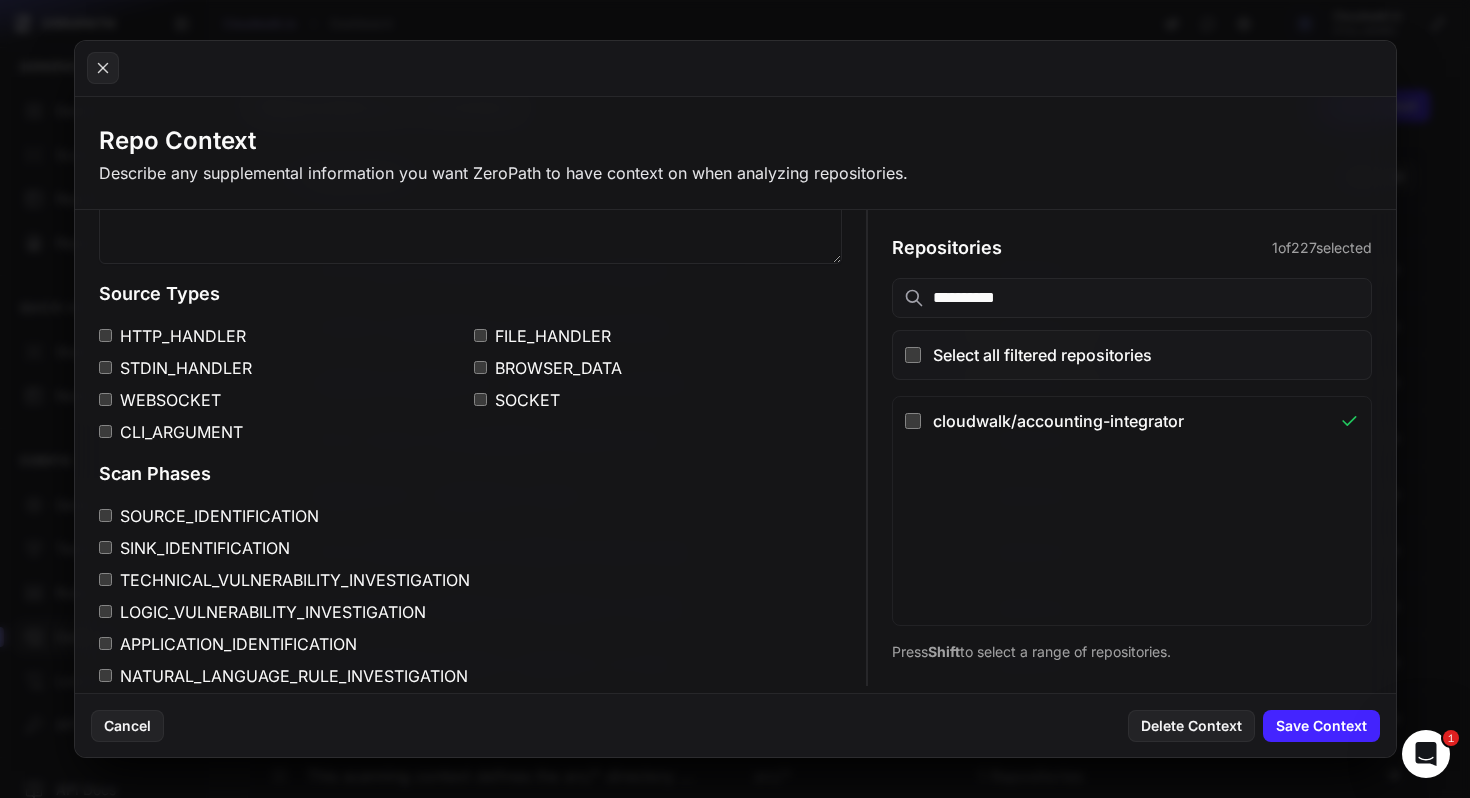 scroll, scrollTop: 202, scrollLeft: 0, axis: vertical 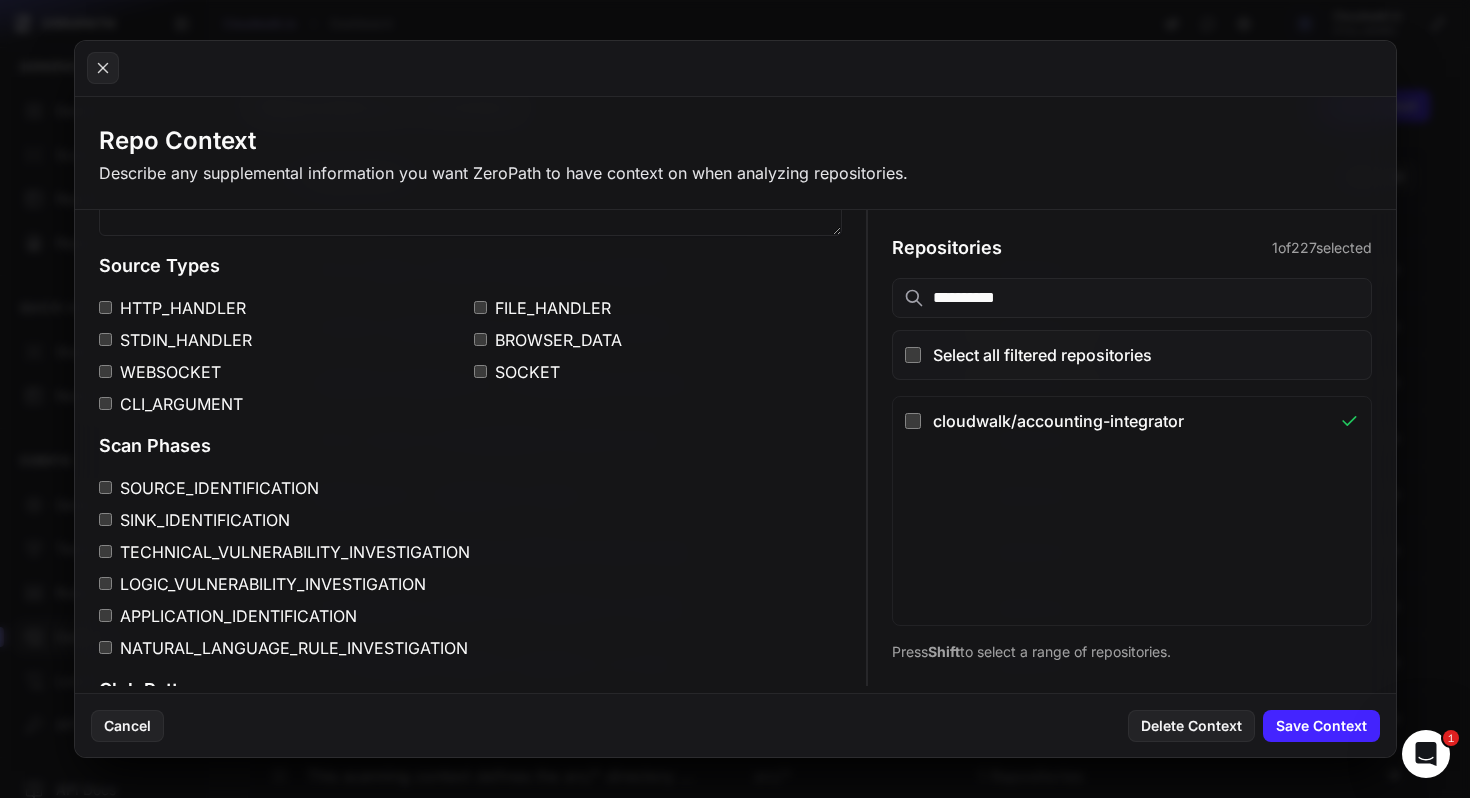 click on "SOURCE_IDENTIFICATION" at bounding box center [471, 488] 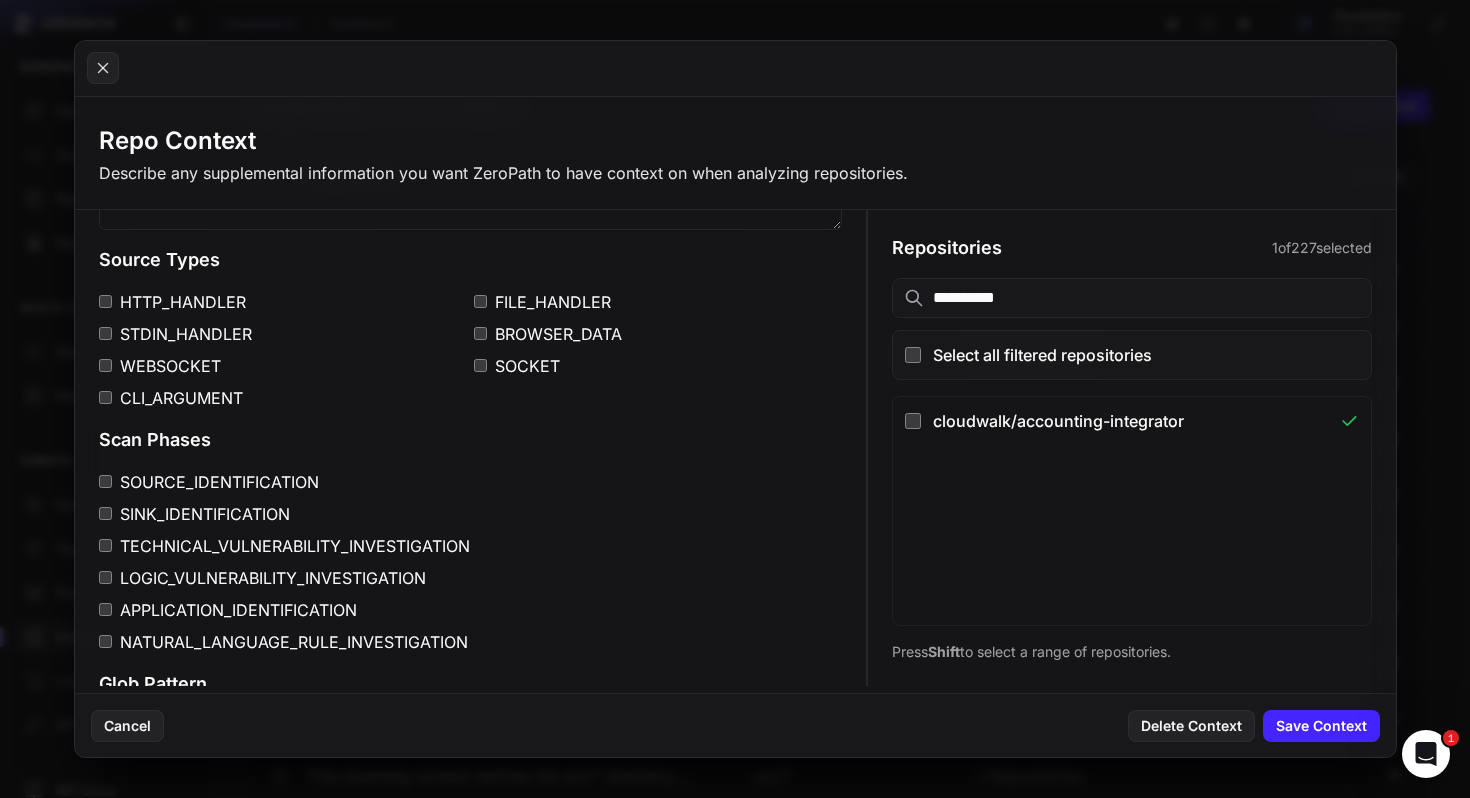 scroll, scrollTop: 171, scrollLeft: 0, axis: vertical 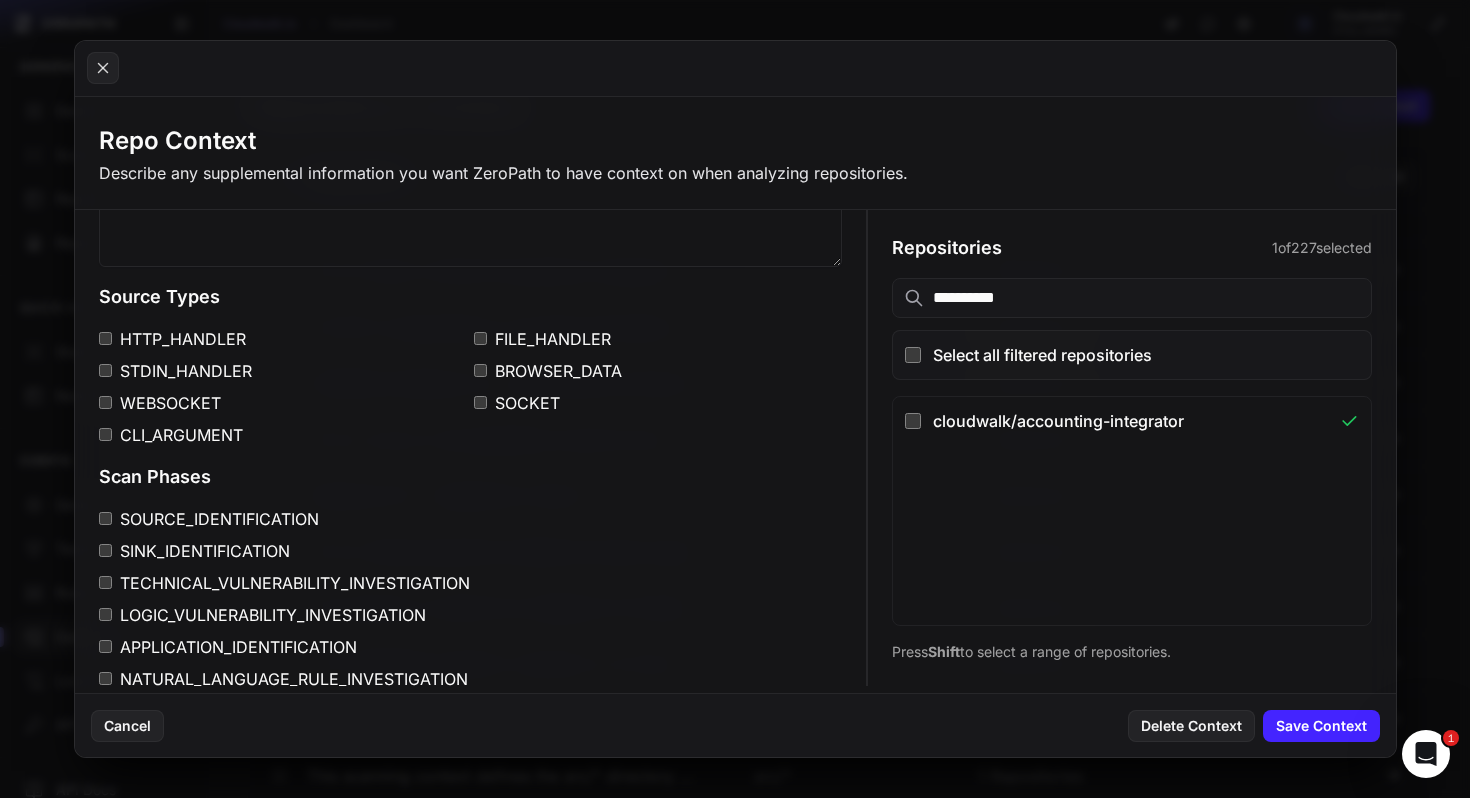 click on "FILE_HANDLER" at bounding box center (658, 339) 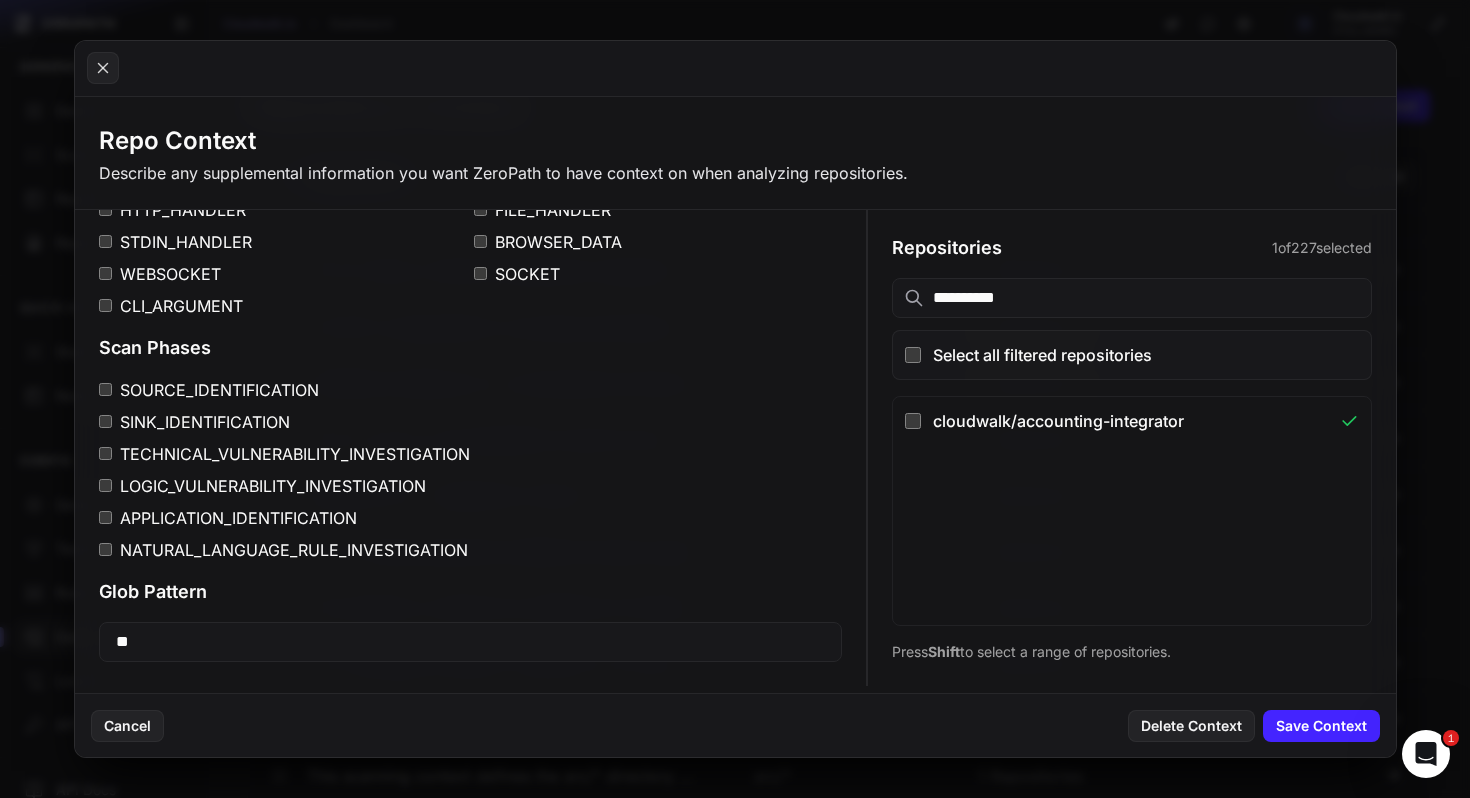 scroll, scrollTop: 0, scrollLeft: 0, axis: both 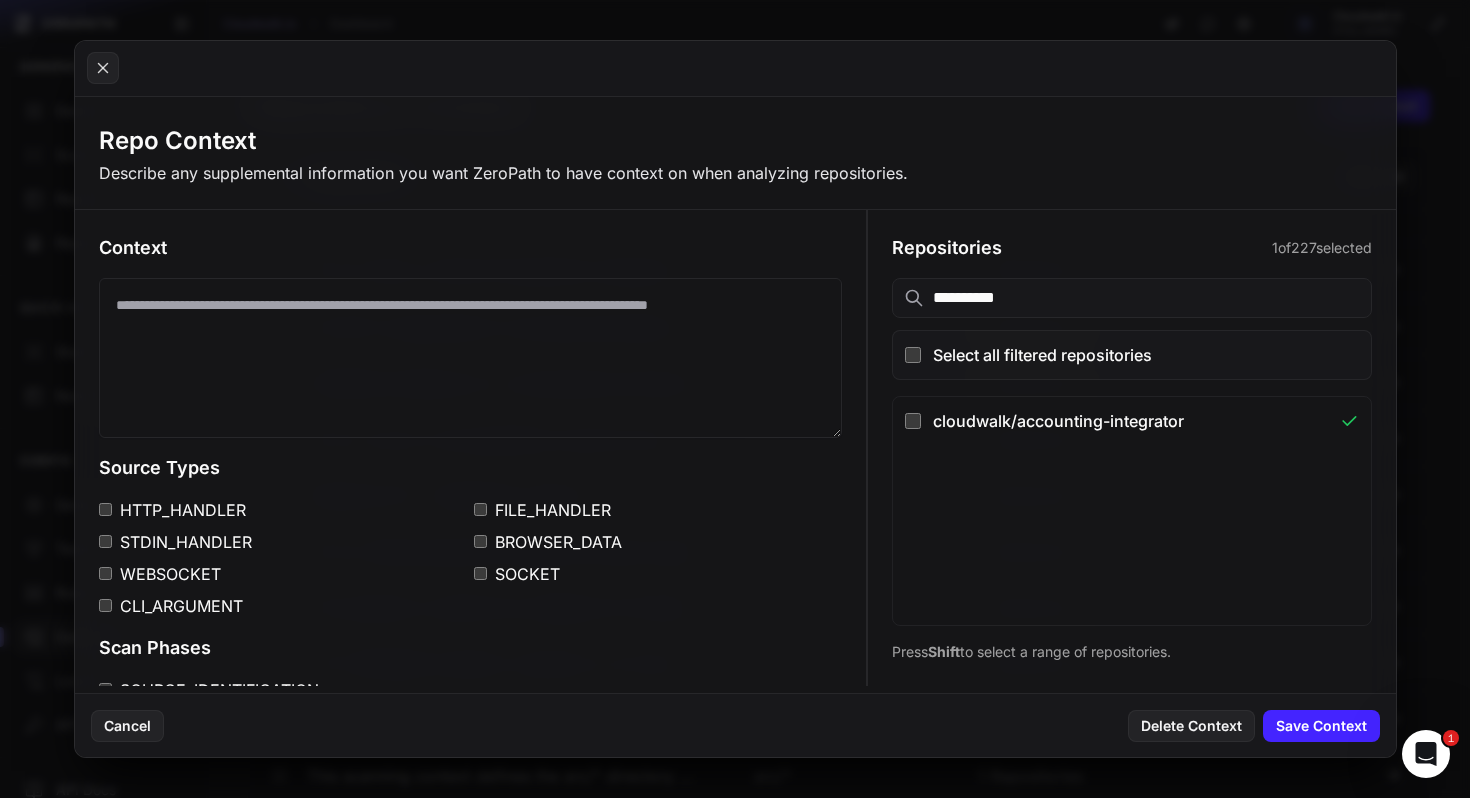 click at bounding box center (471, 358) 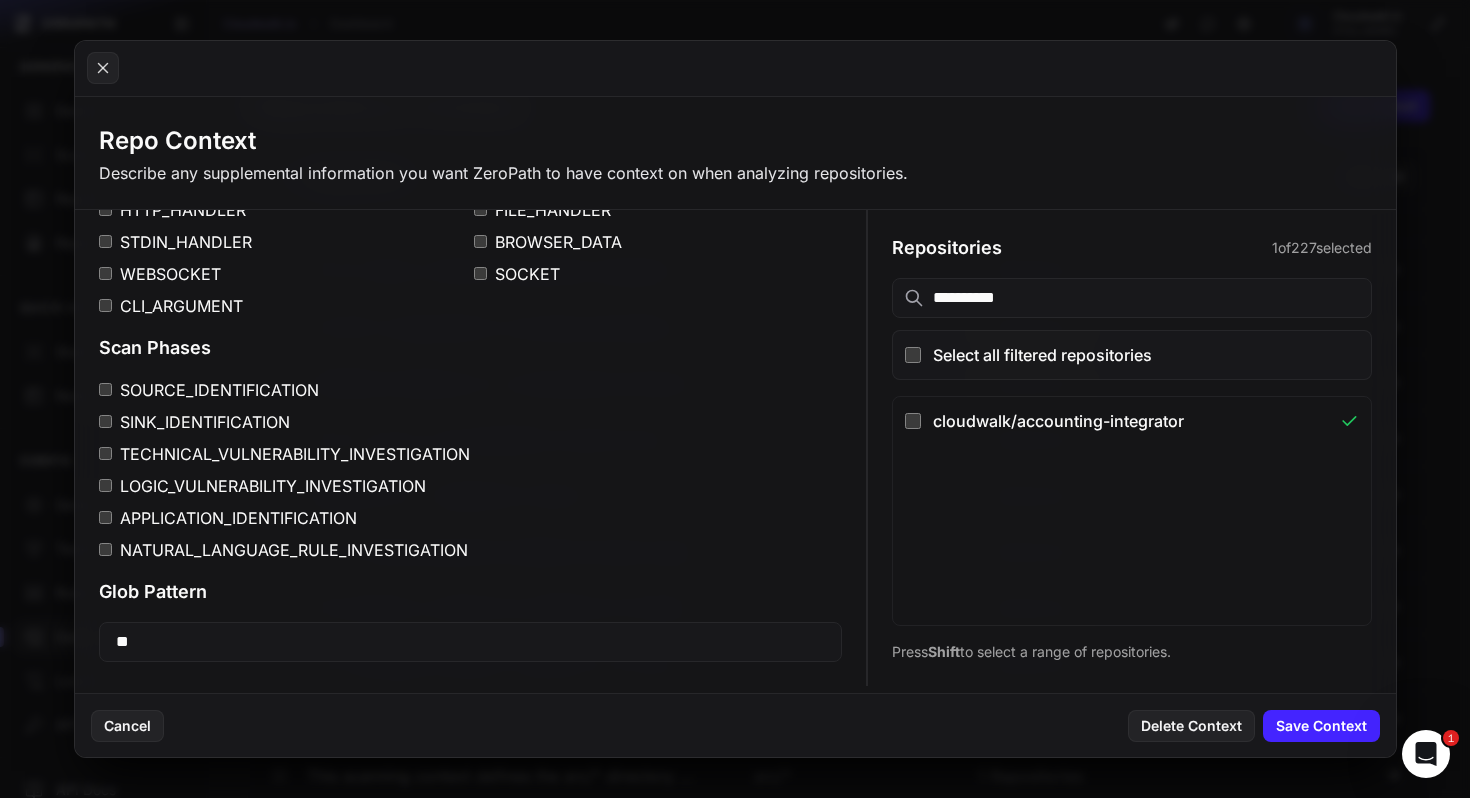 scroll, scrollTop: 0, scrollLeft: 0, axis: both 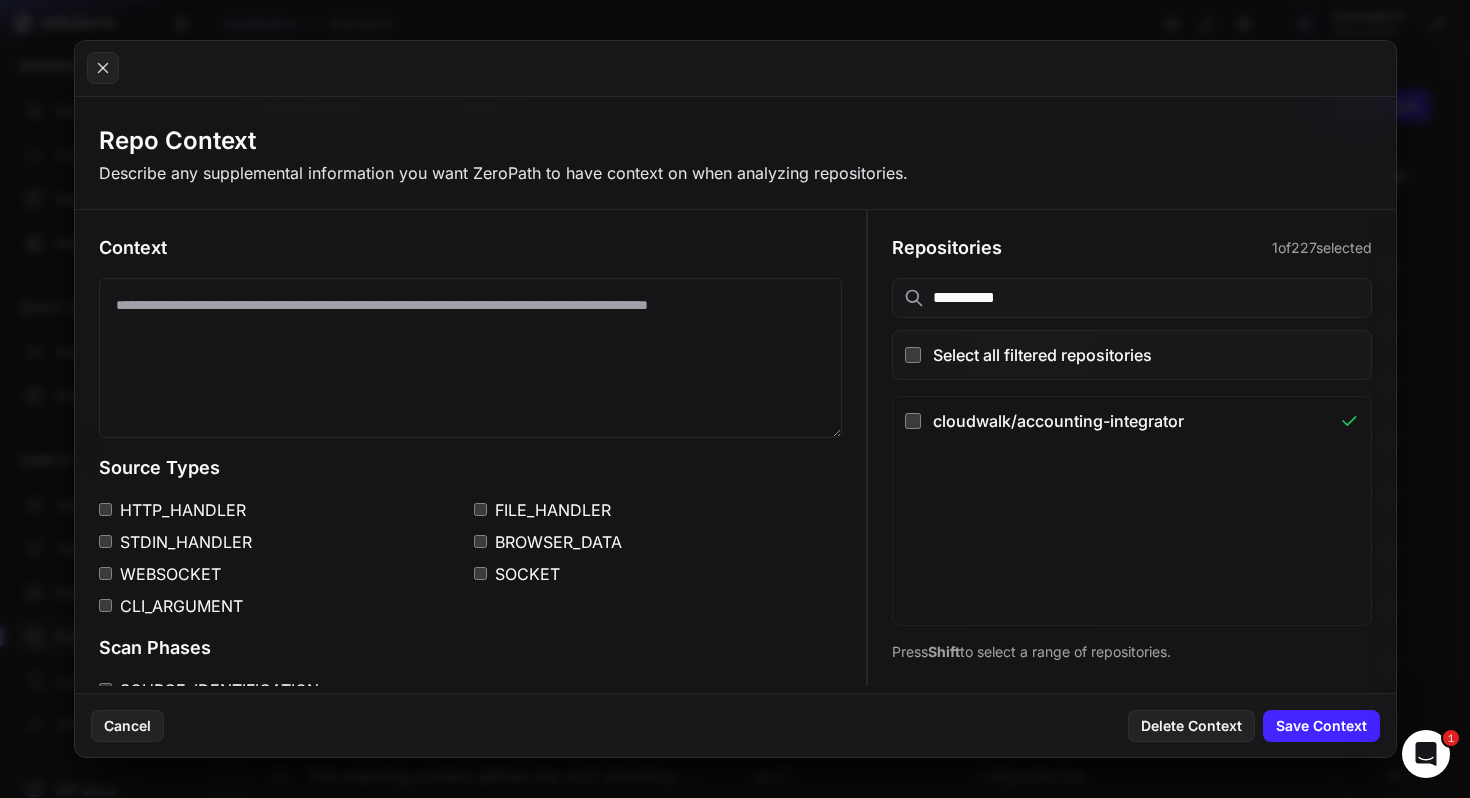 click at bounding box center (471, 358) 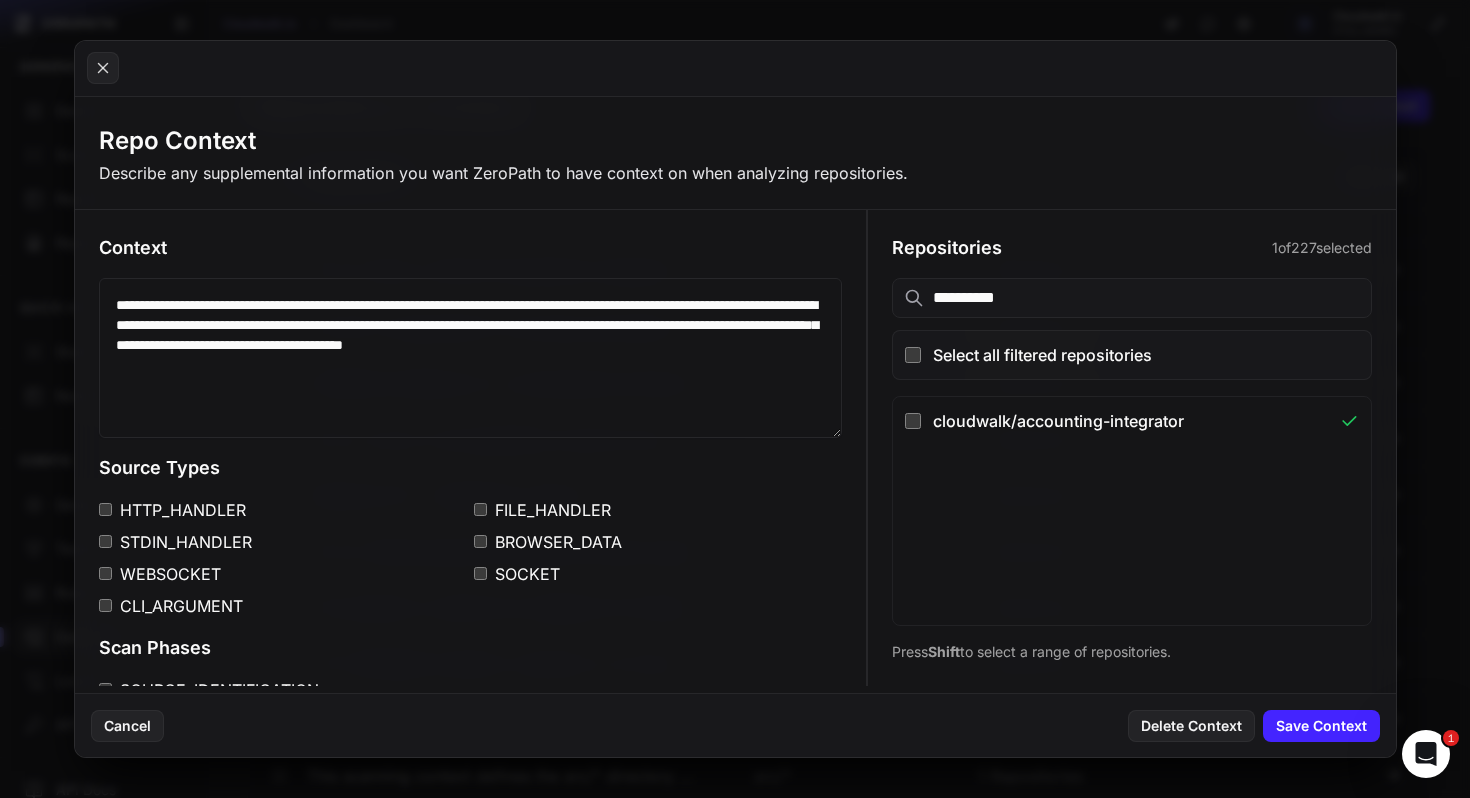 type on "**********" 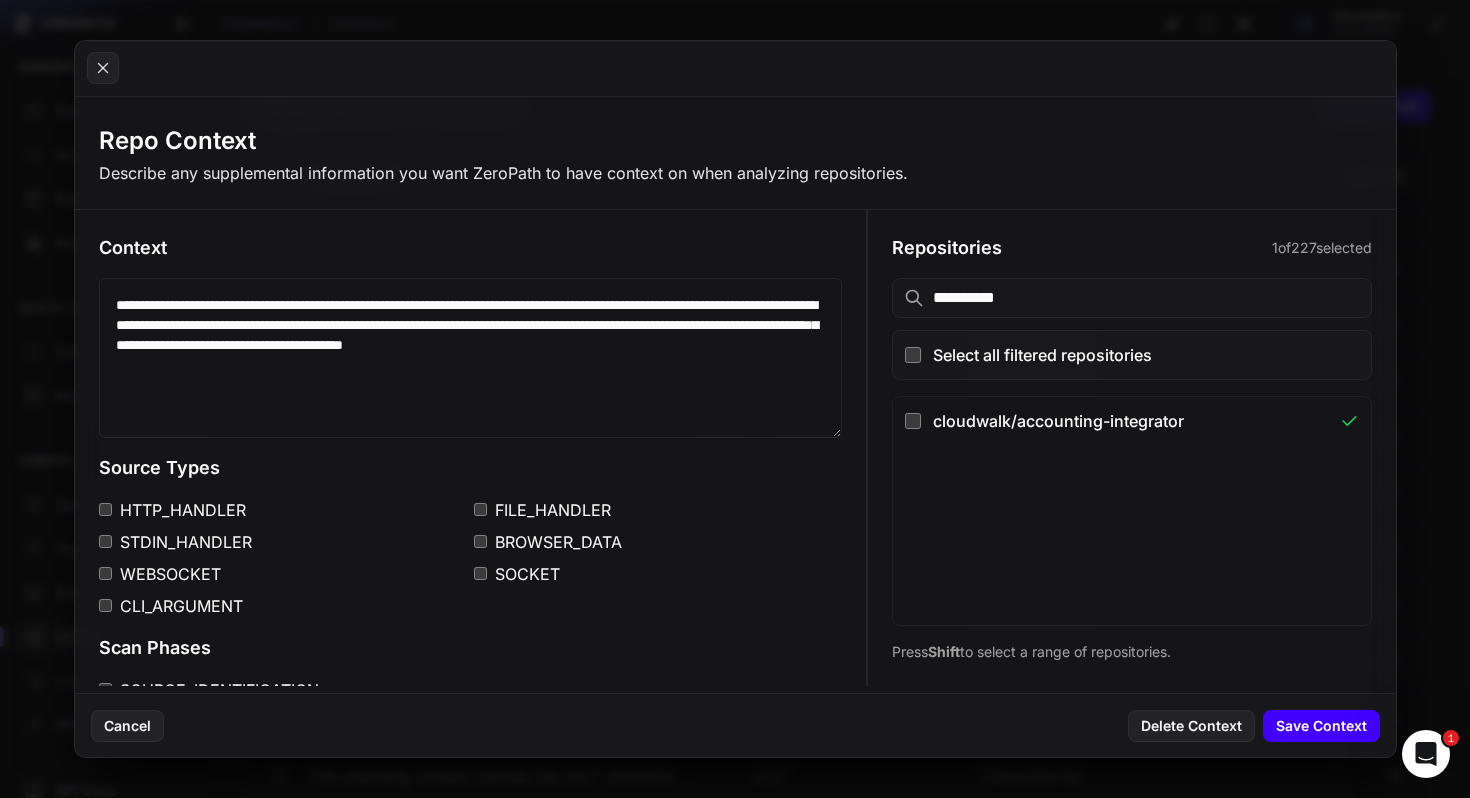 click on "Save Context" at bounding box center [1321, 726] 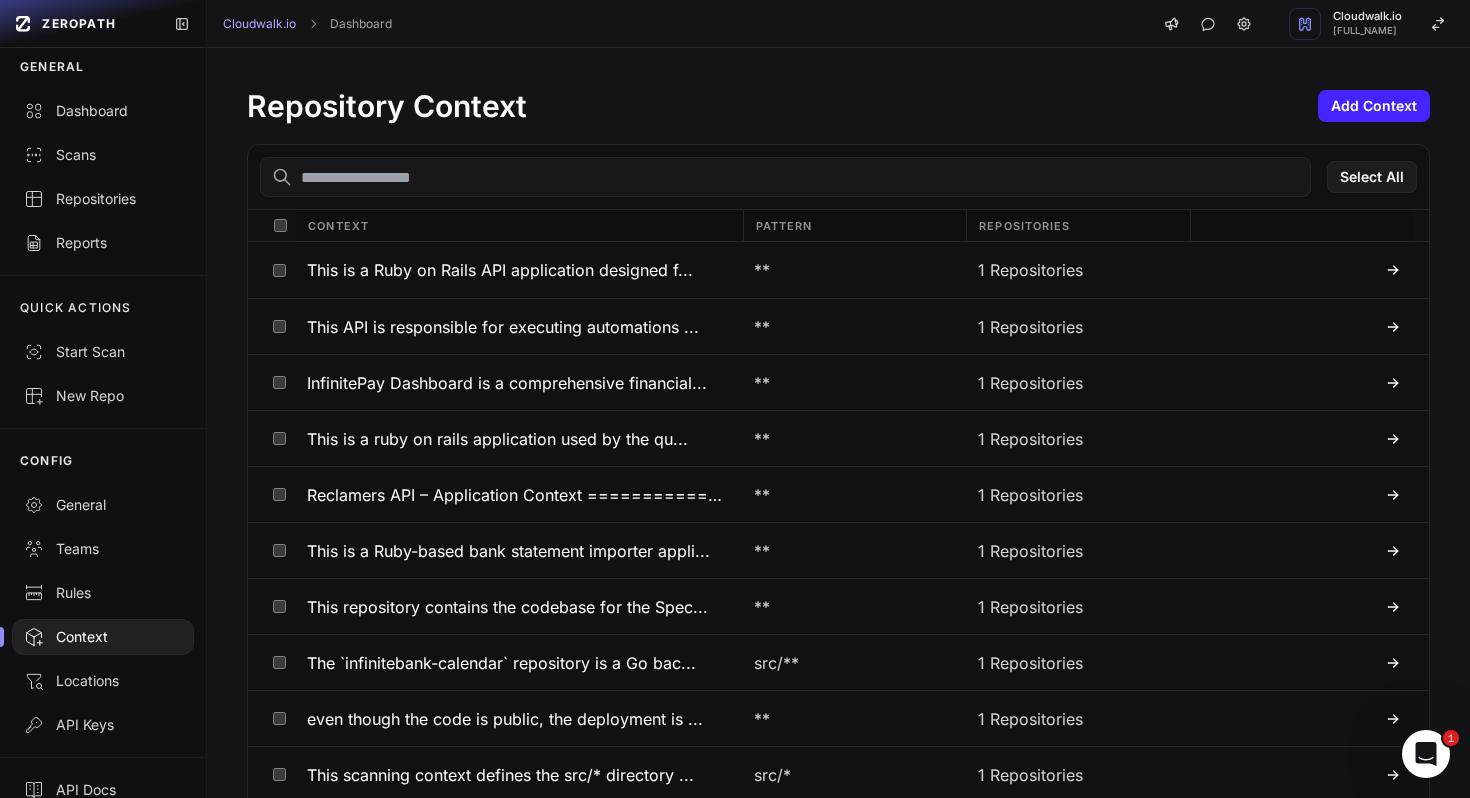 click at bounding box center (785, 177) 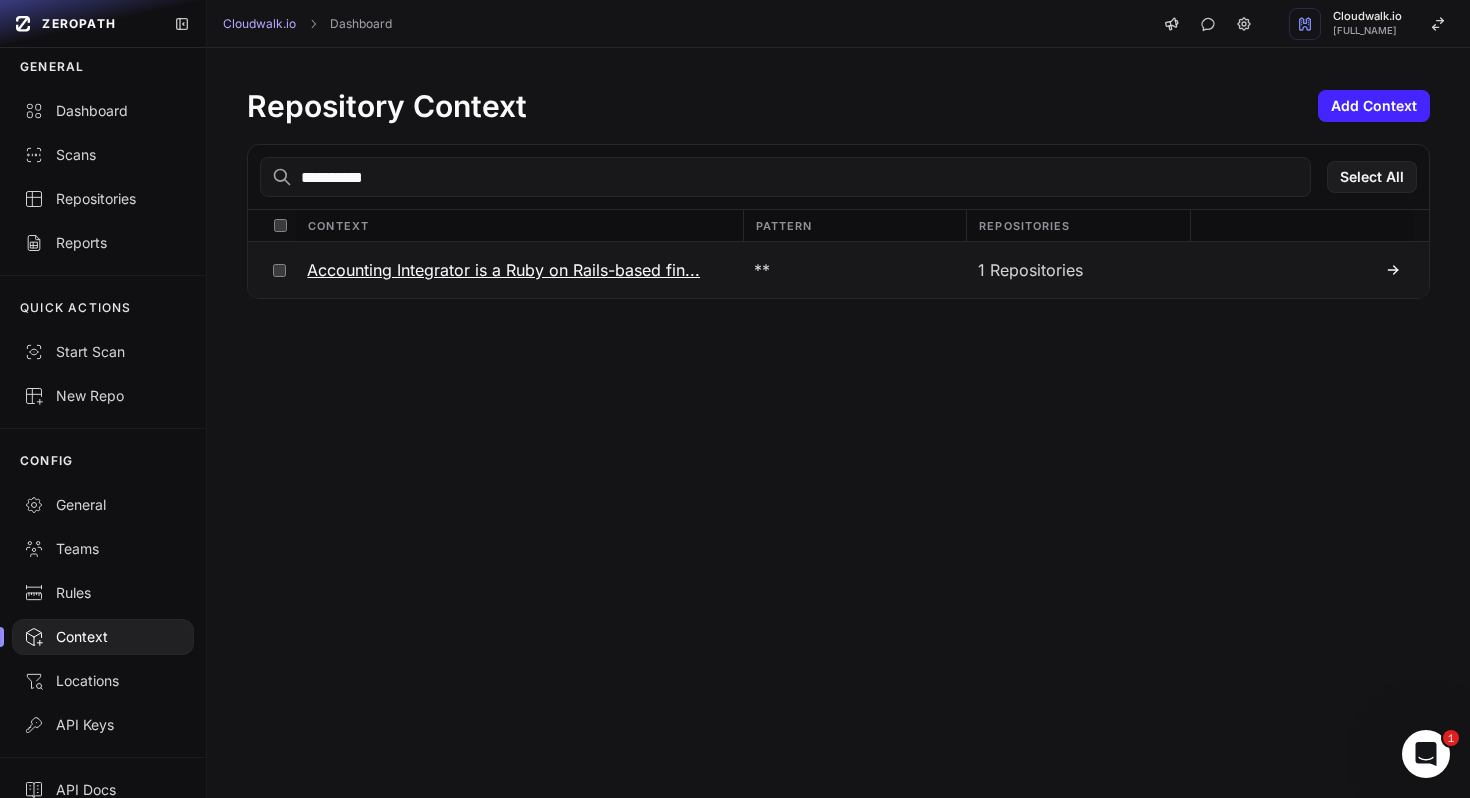 type on "**********" 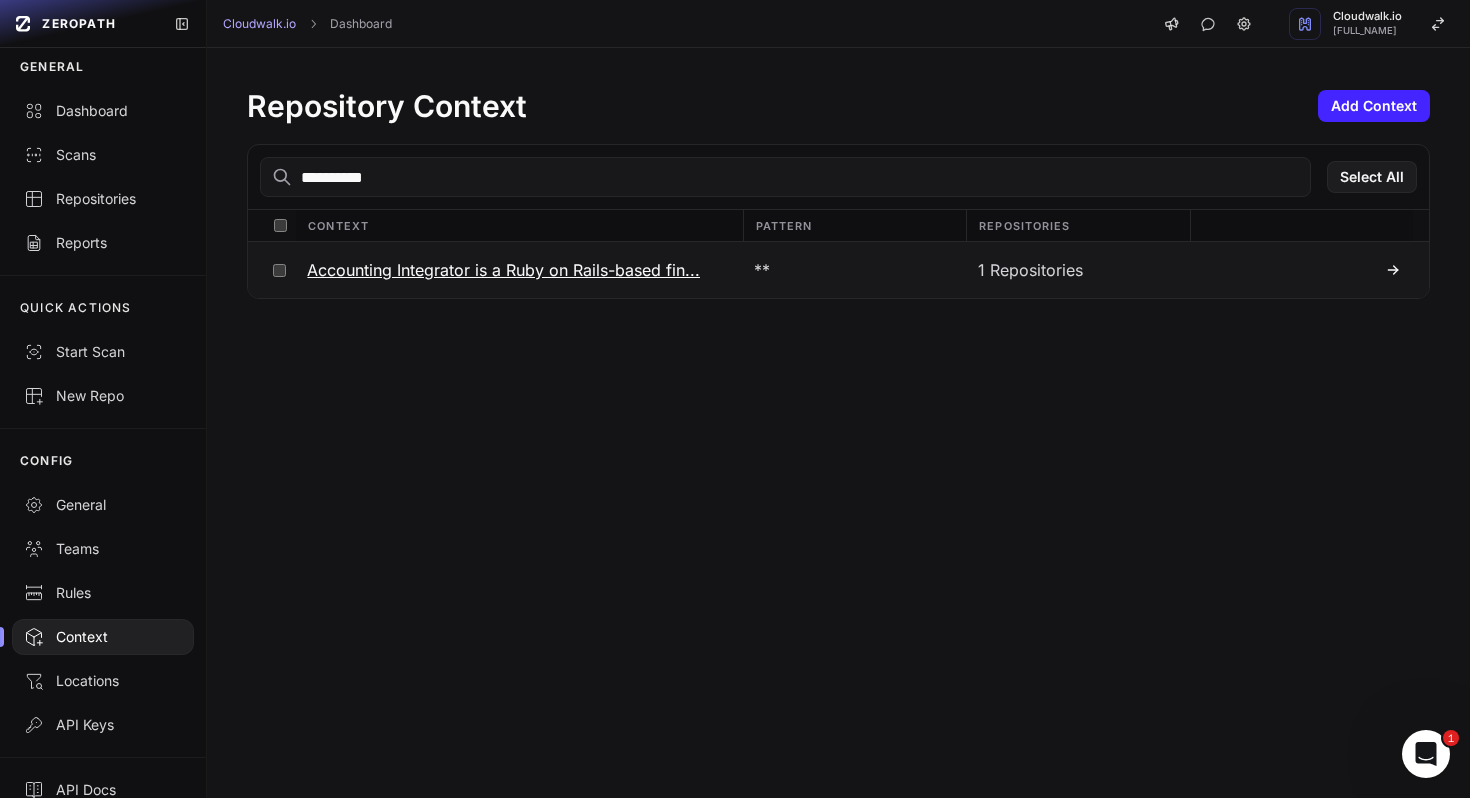 click on "1 Repositories" 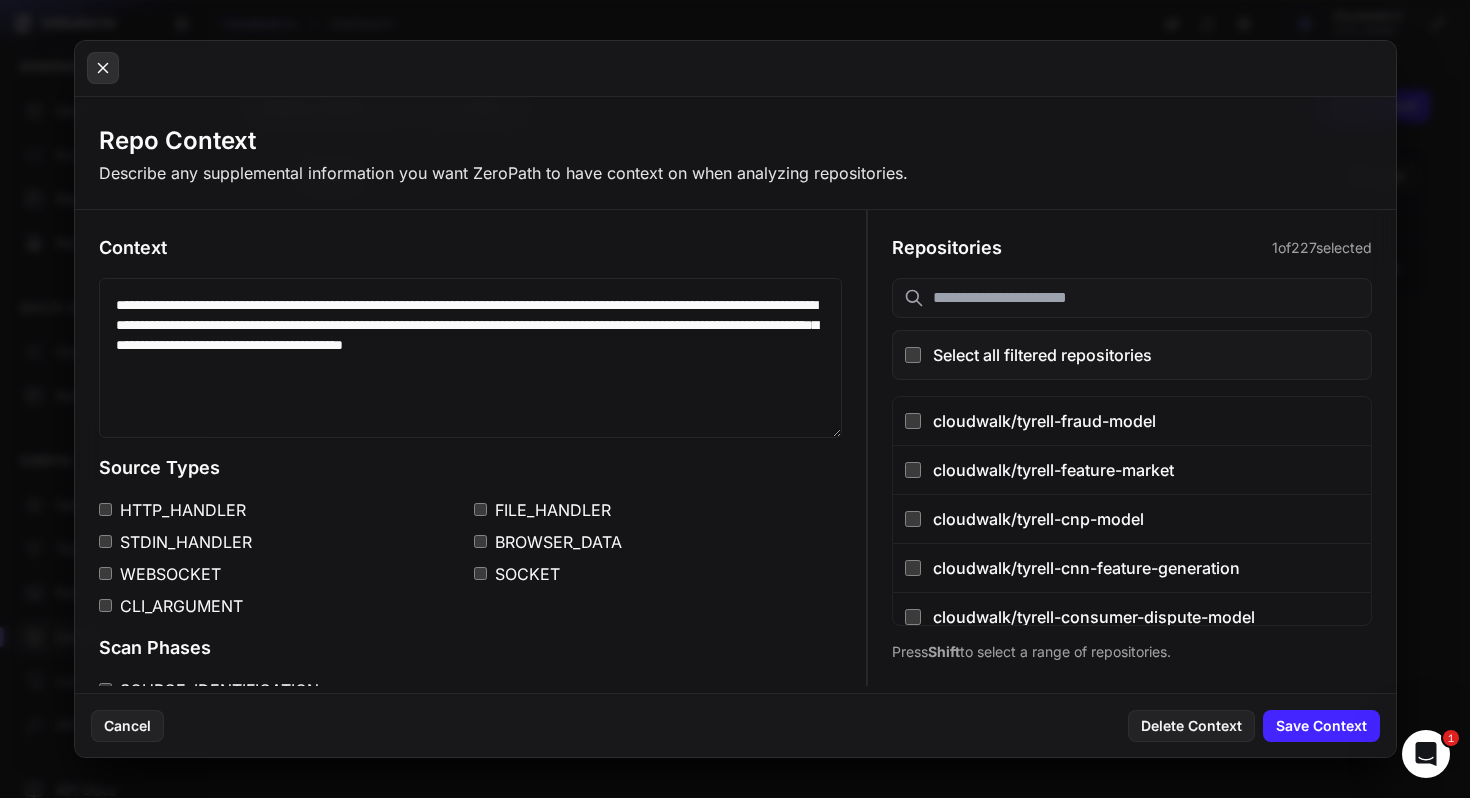 click 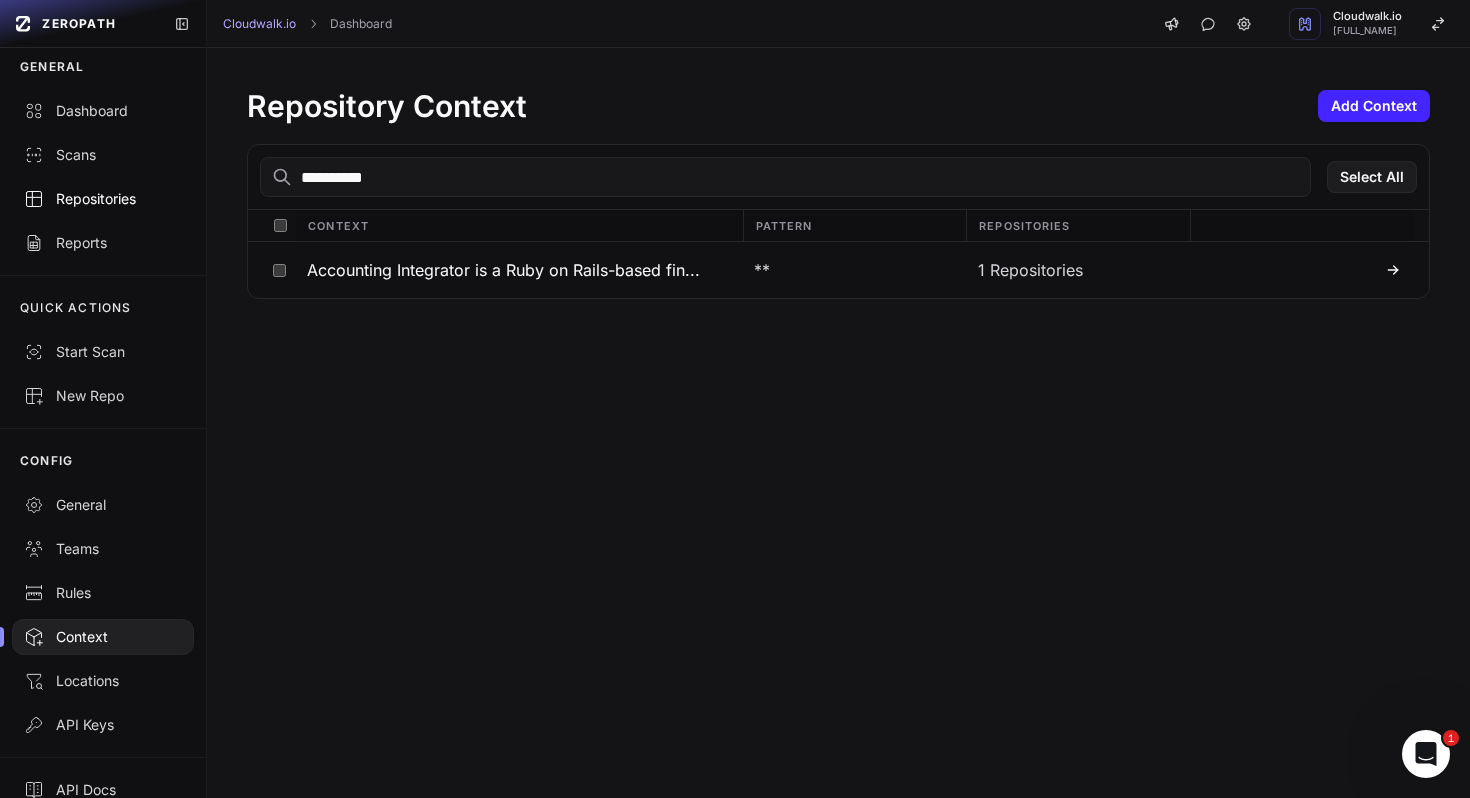 click on "Repositories" at bounding box center [103, 199] 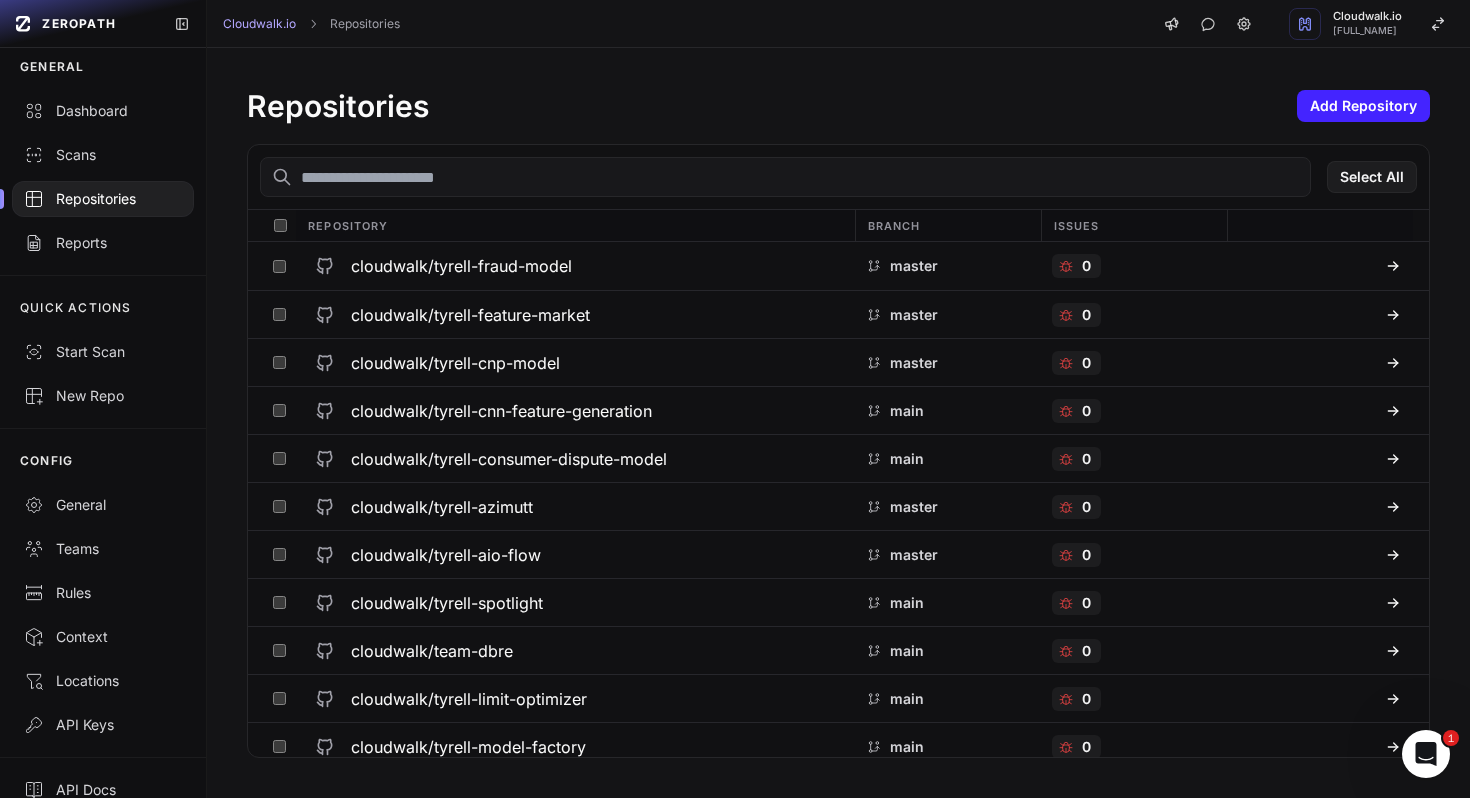 click at bounding box center (785, 177) 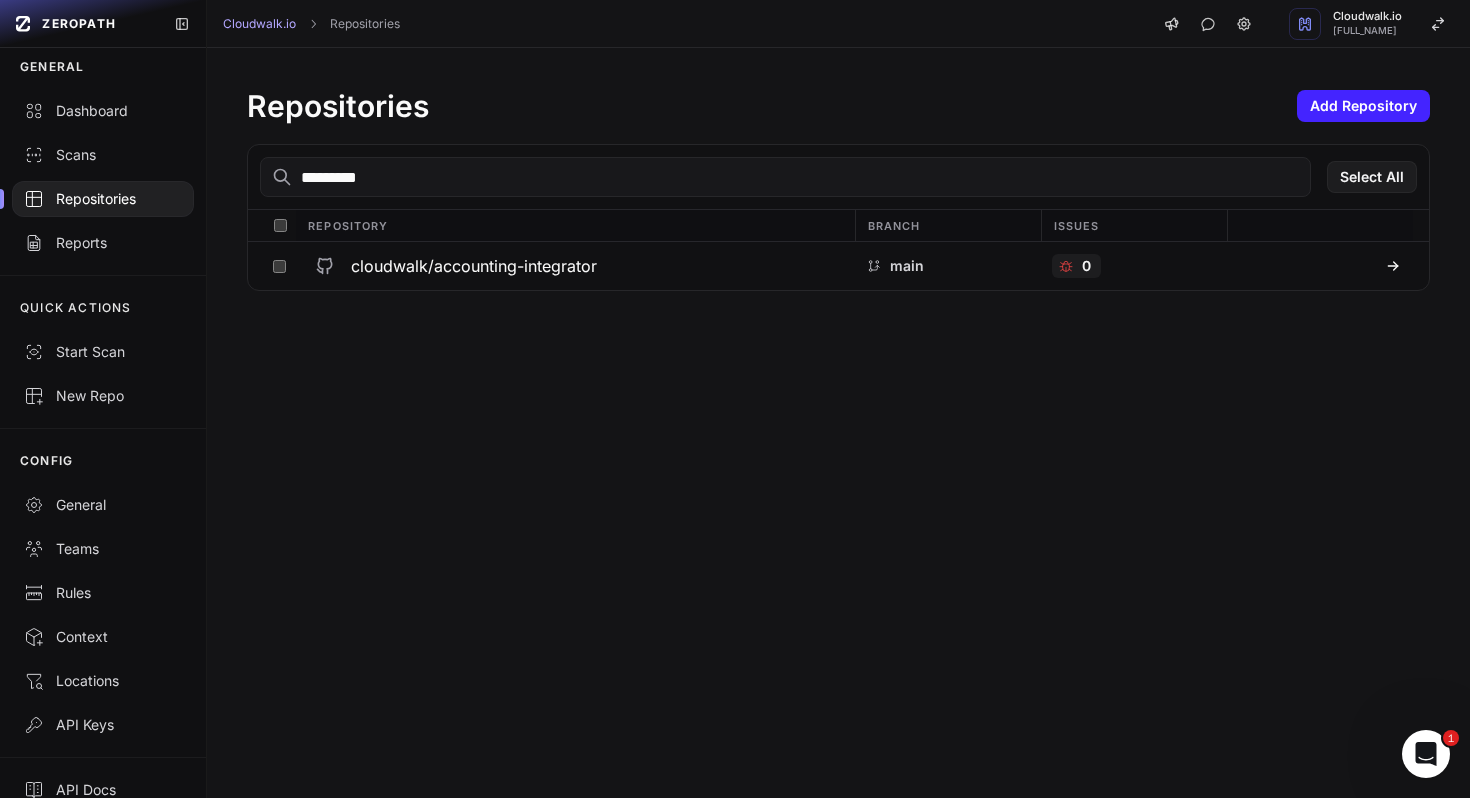 type on "**********" 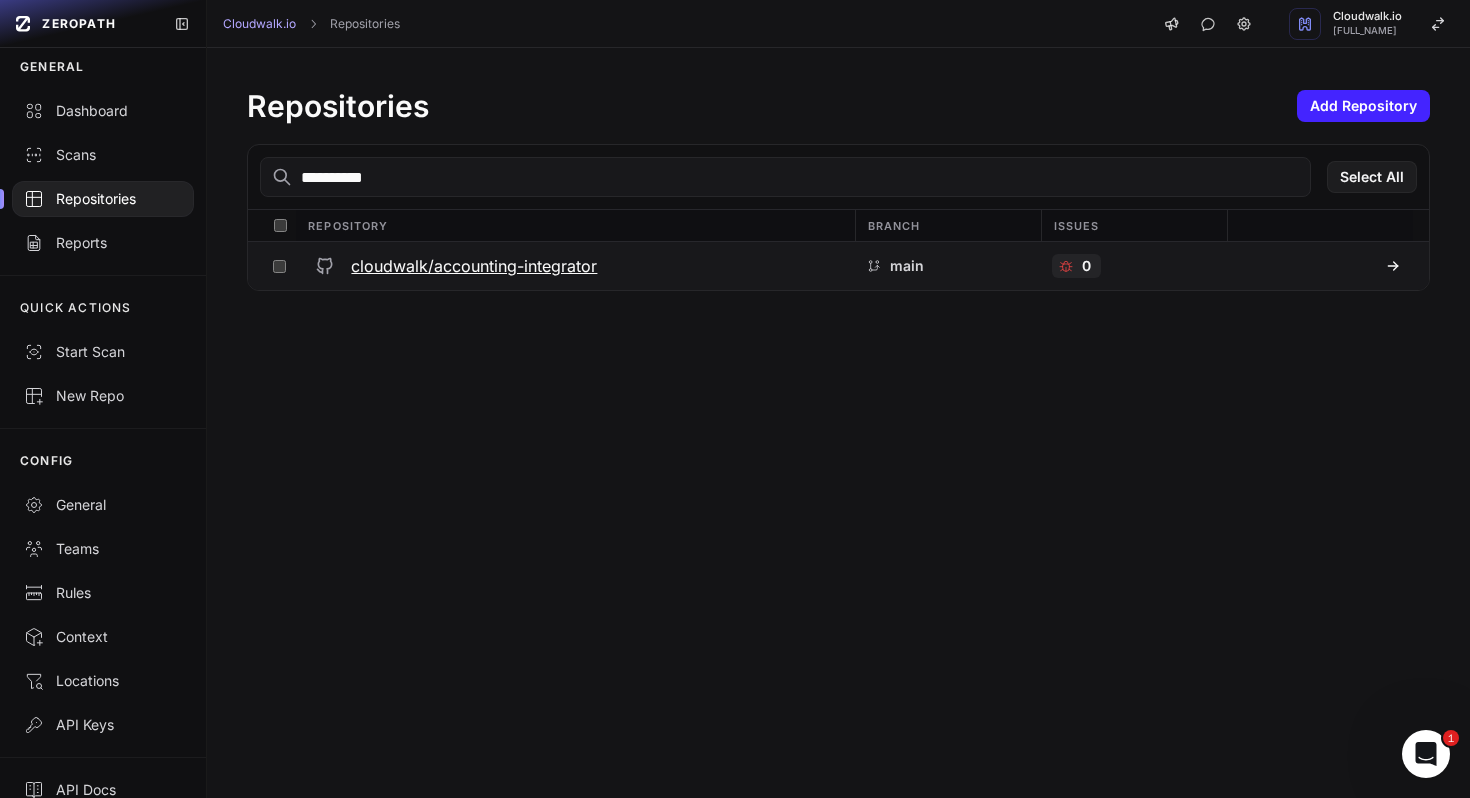 click on "cloudwalk/accounting-integrator" at bounding box center (474, 266) 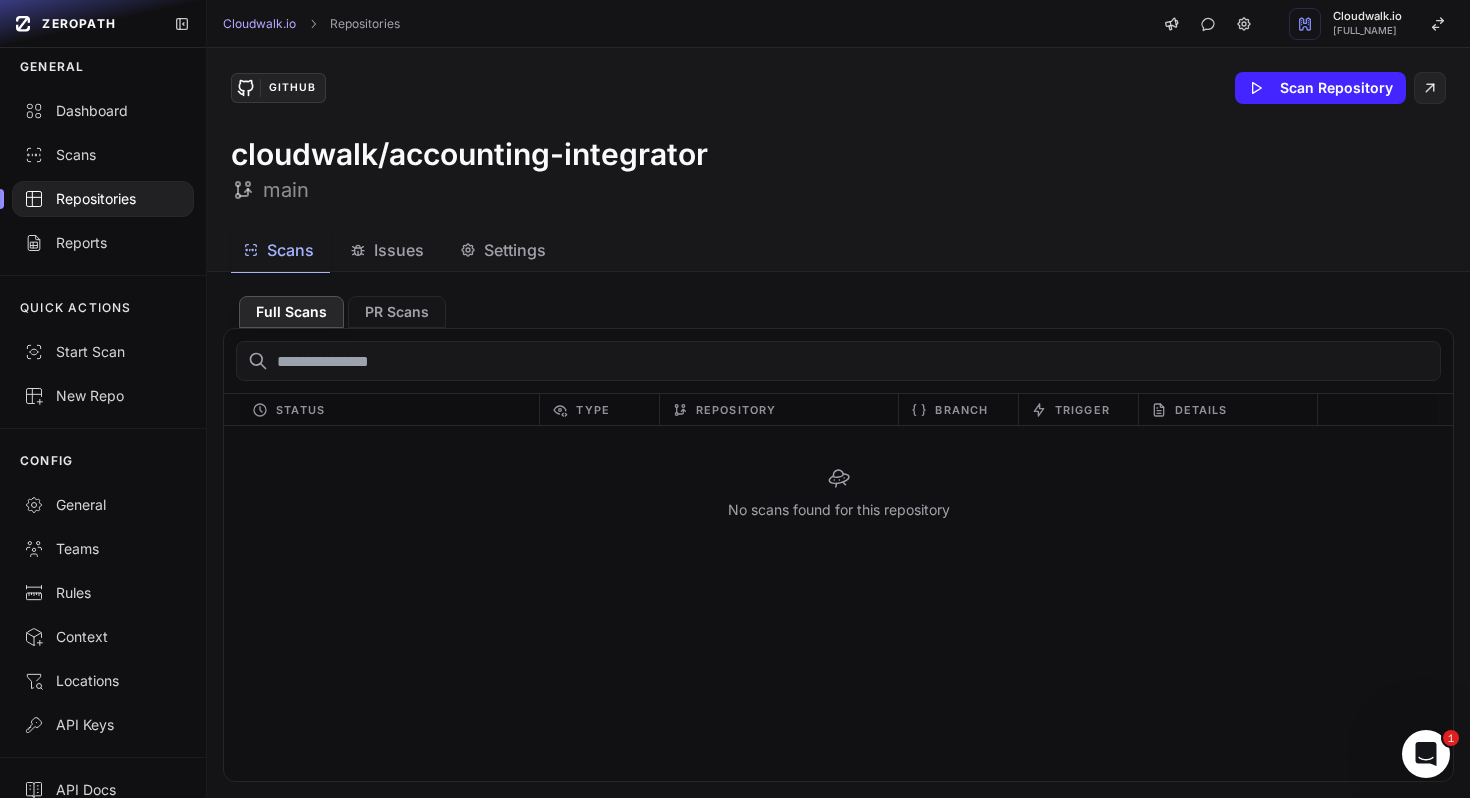 click on "Settings" at bounding box center (515, 250) 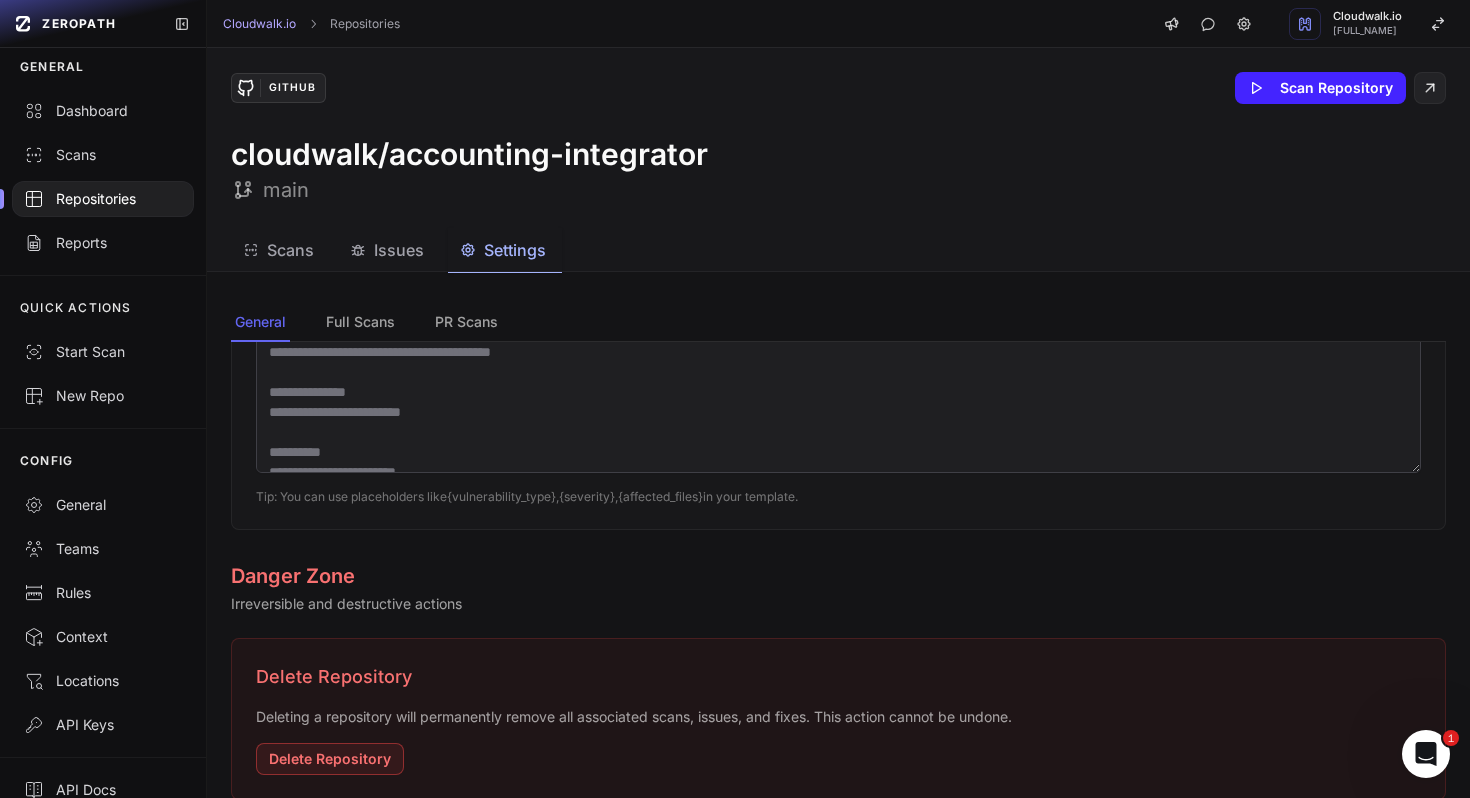 scroll, scrollTop: 1564, scrollLeft: 0, axis: vertical 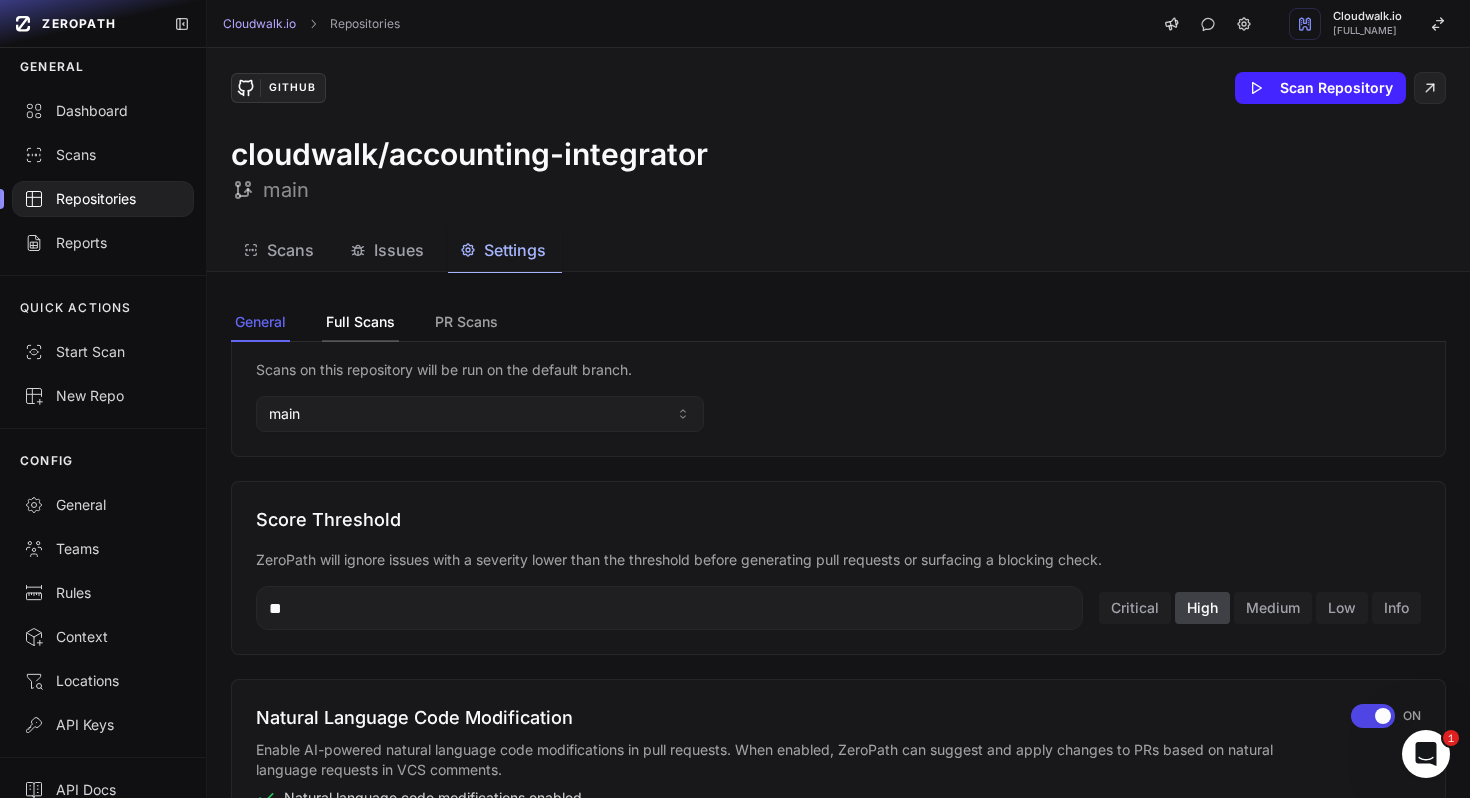 click on "Full Scans" 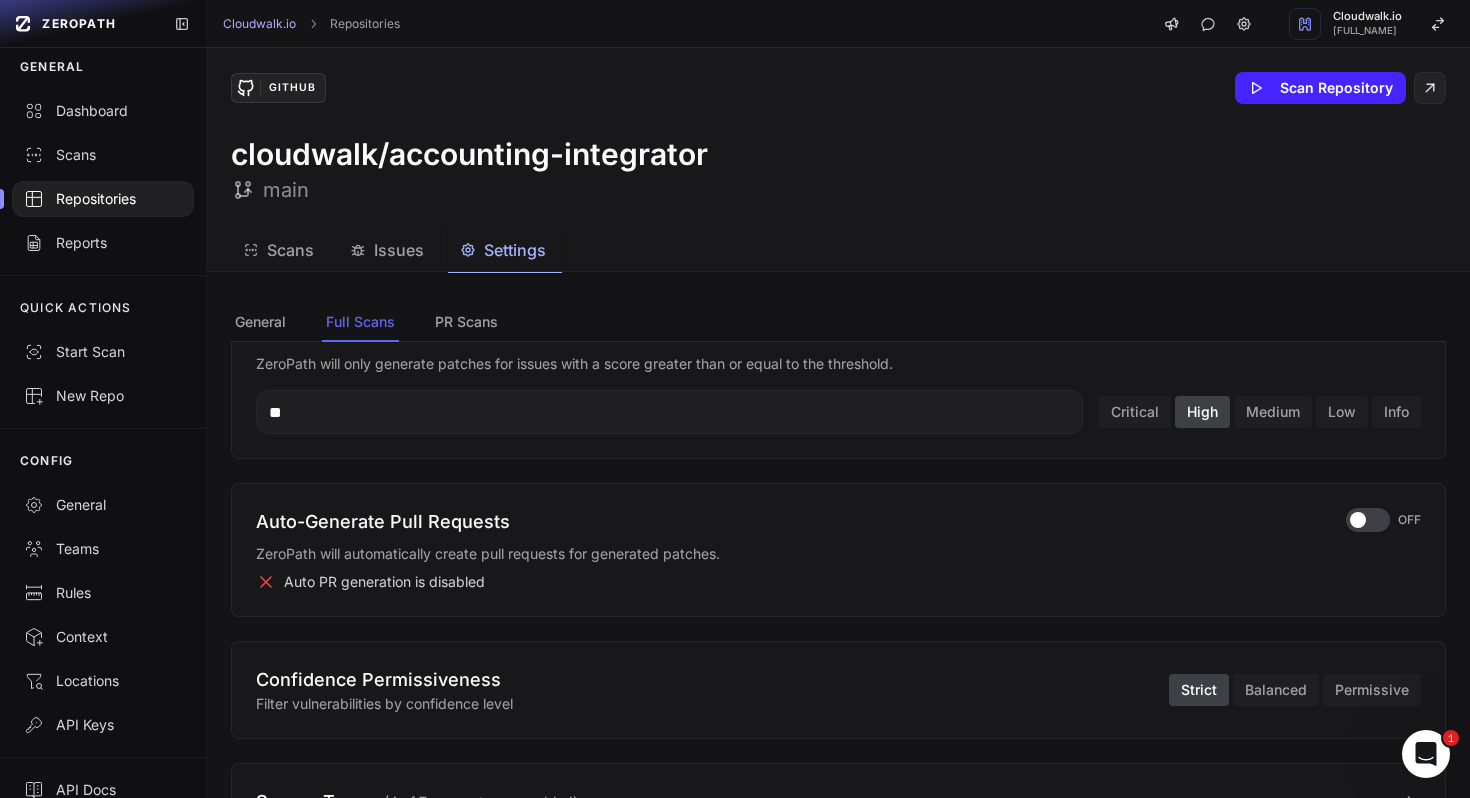 scroll, scrollTop: 316, scrollLeft: 0, axis: vertical 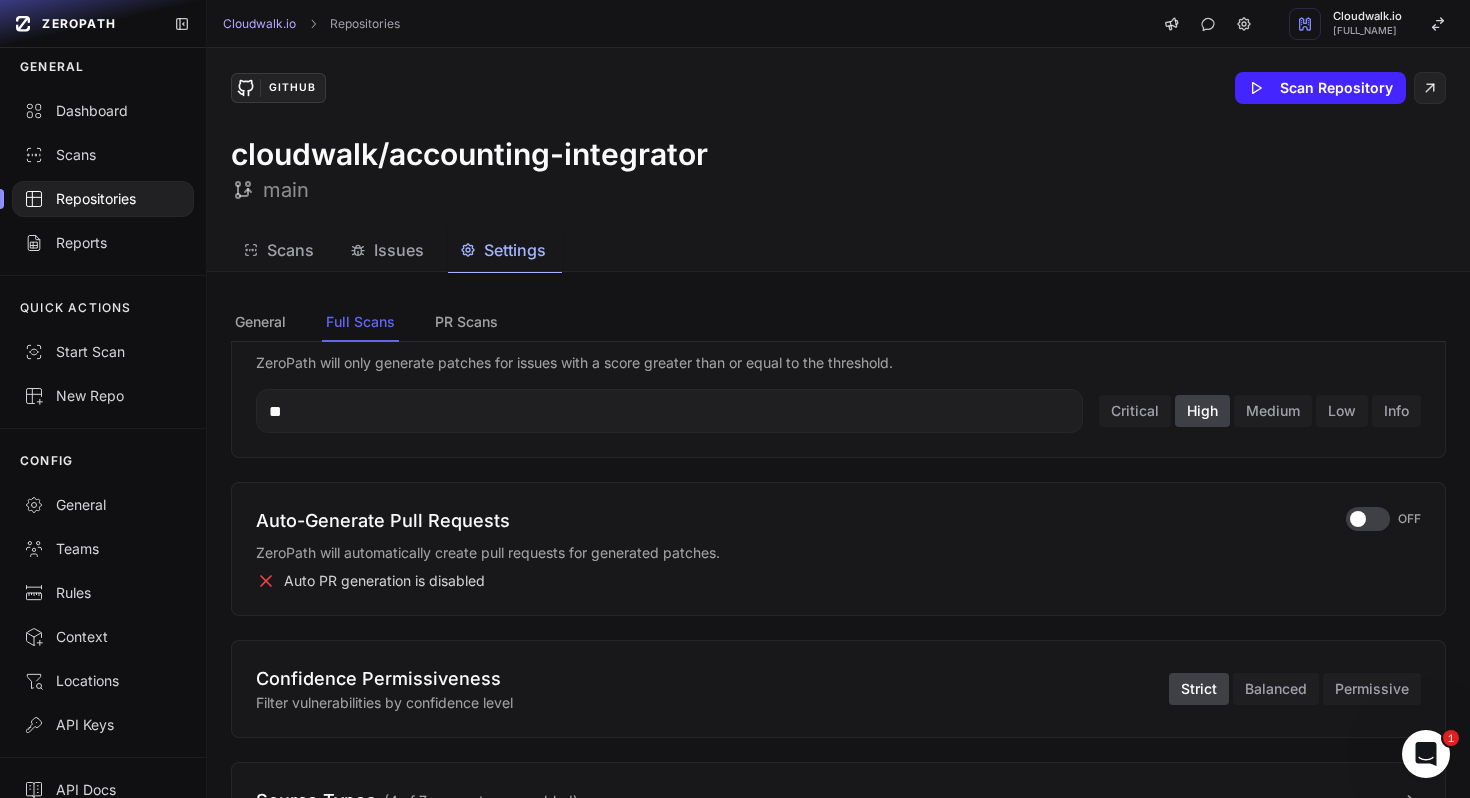 type 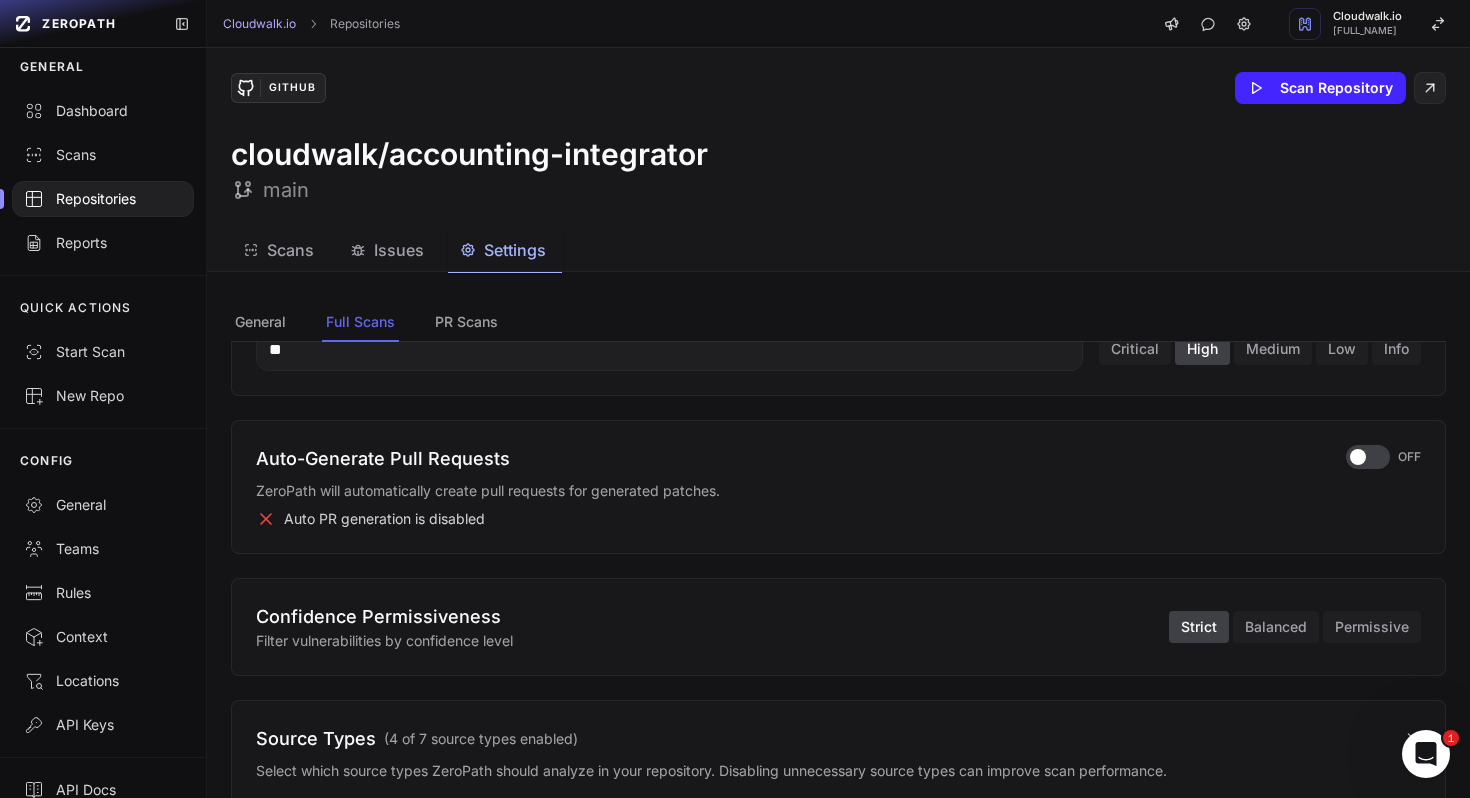 scroll, scrollTop: 373, scrollLeft: 0, axis: vertical 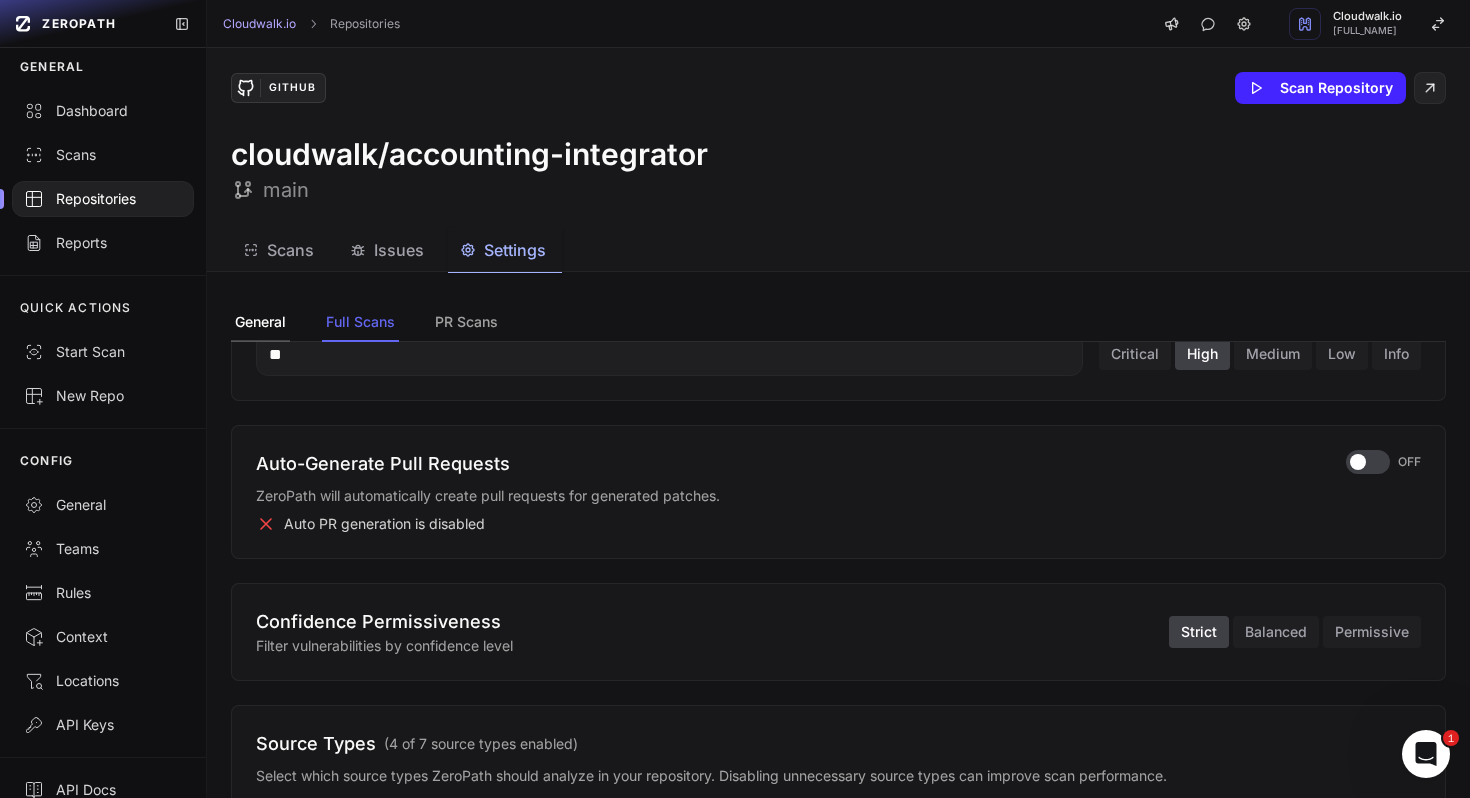 click on "General" at bounding box center [260, 323] 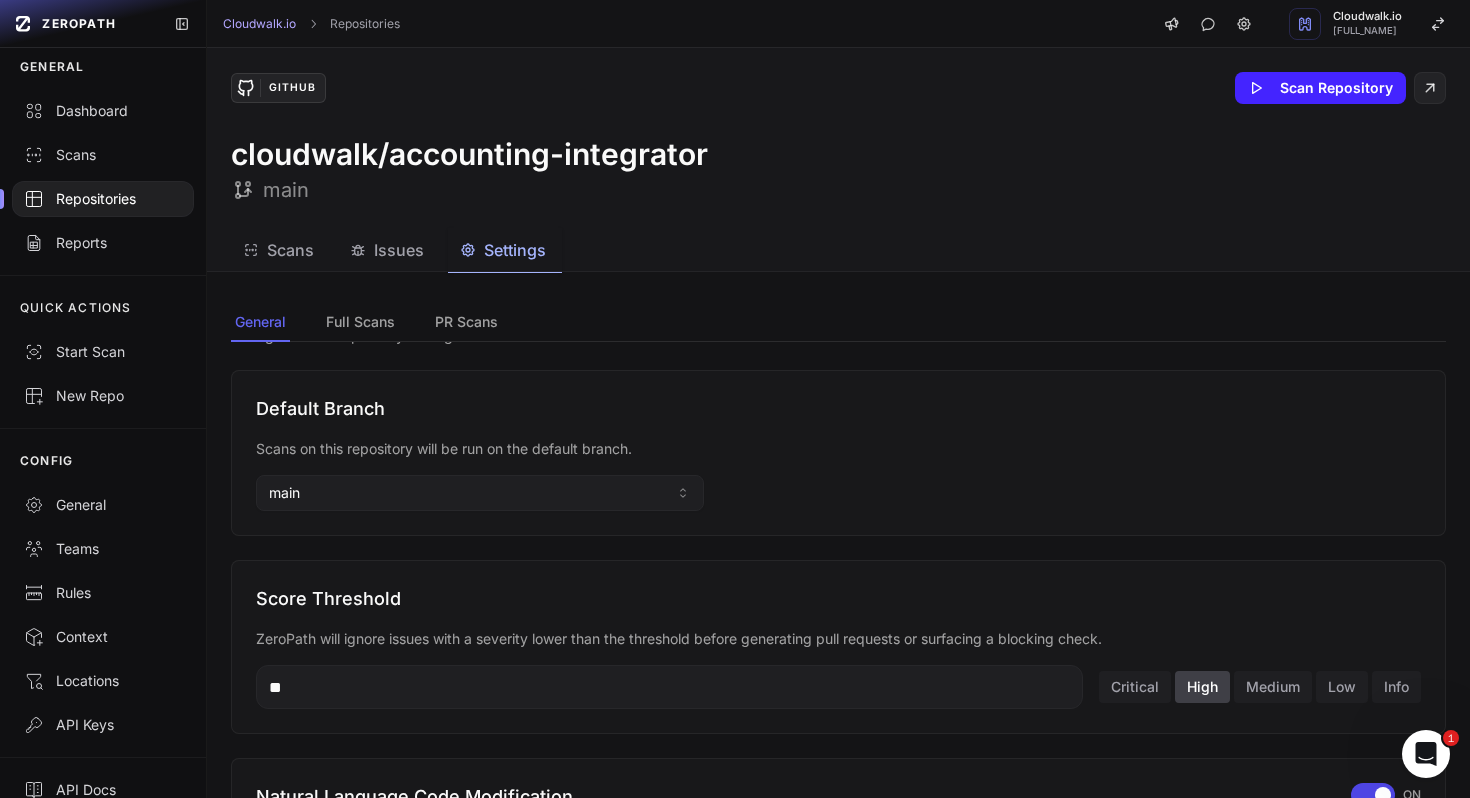 scroll, scrollTop: 15, scrollLeft: 0, axis: vertical 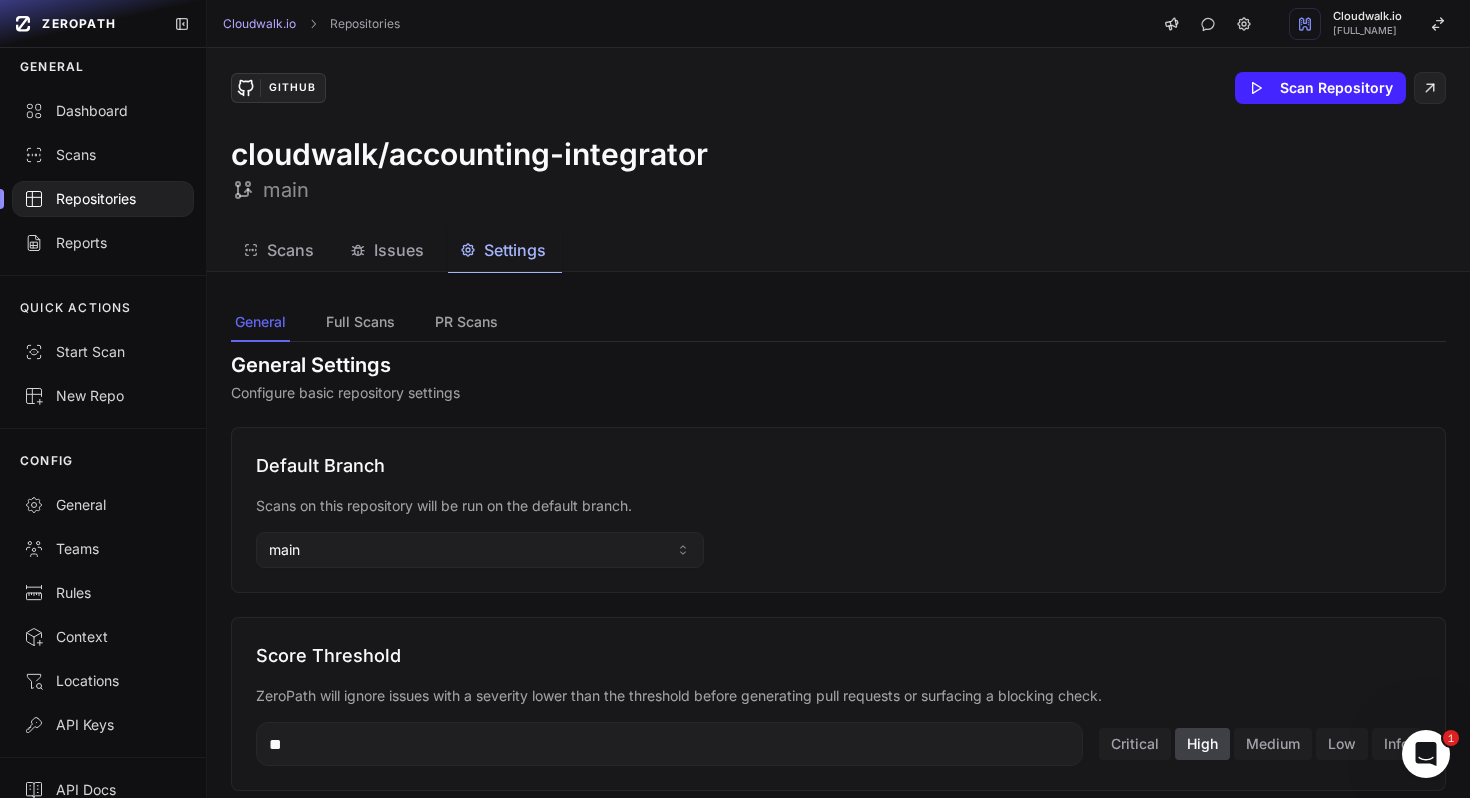 type 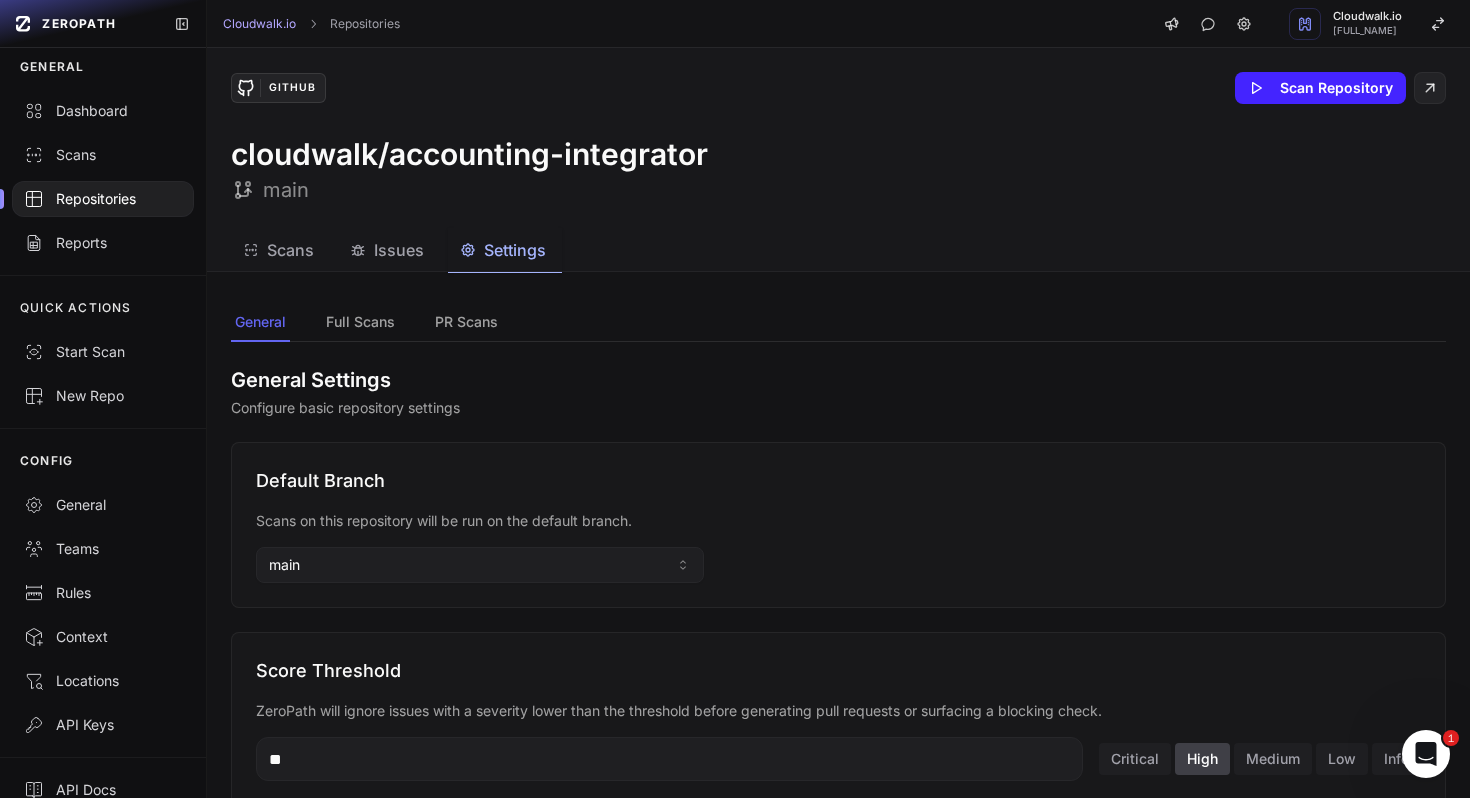 scroll, scrollTop: 0, scrollLeft: 0, axis: both 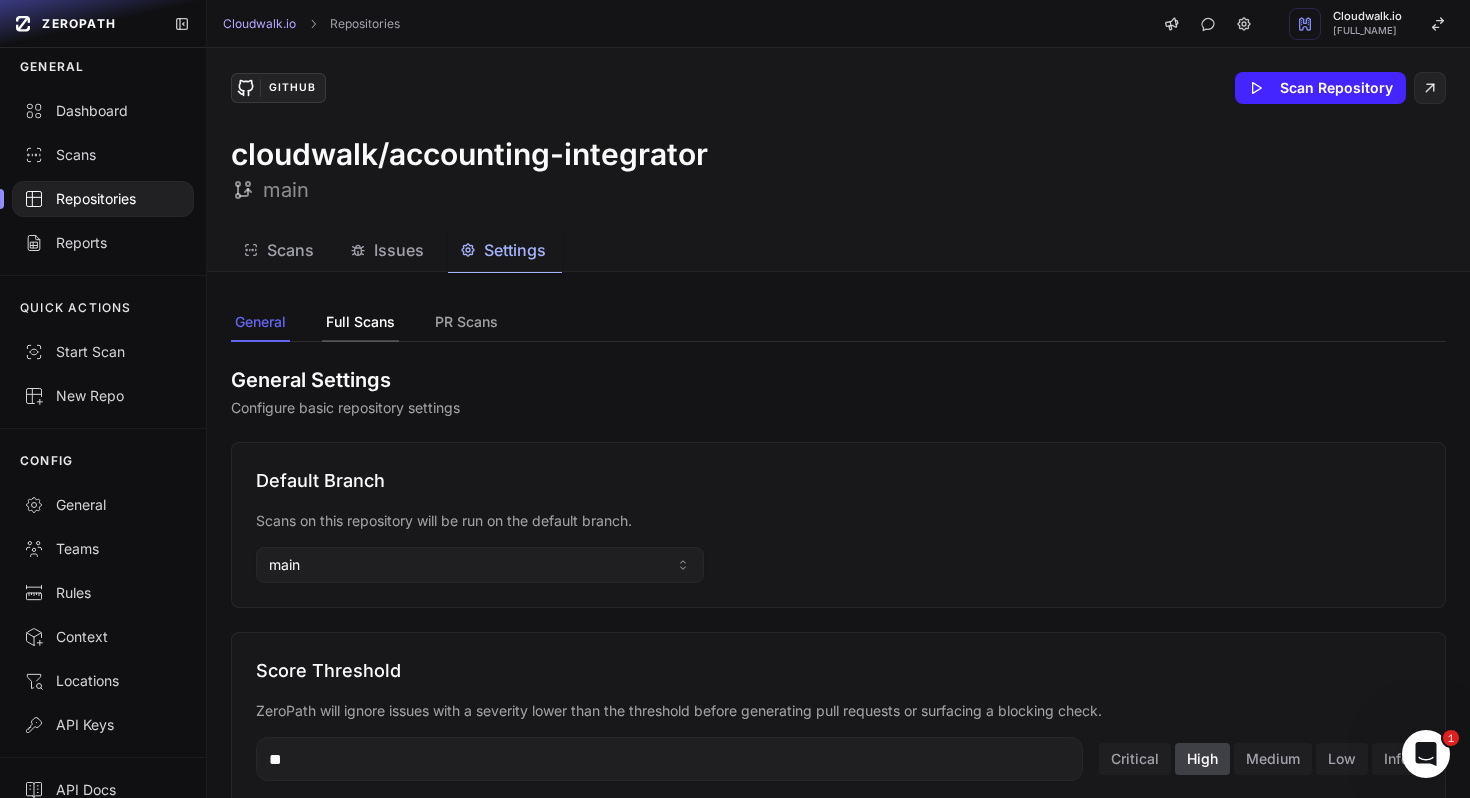 click on "Full Scans" 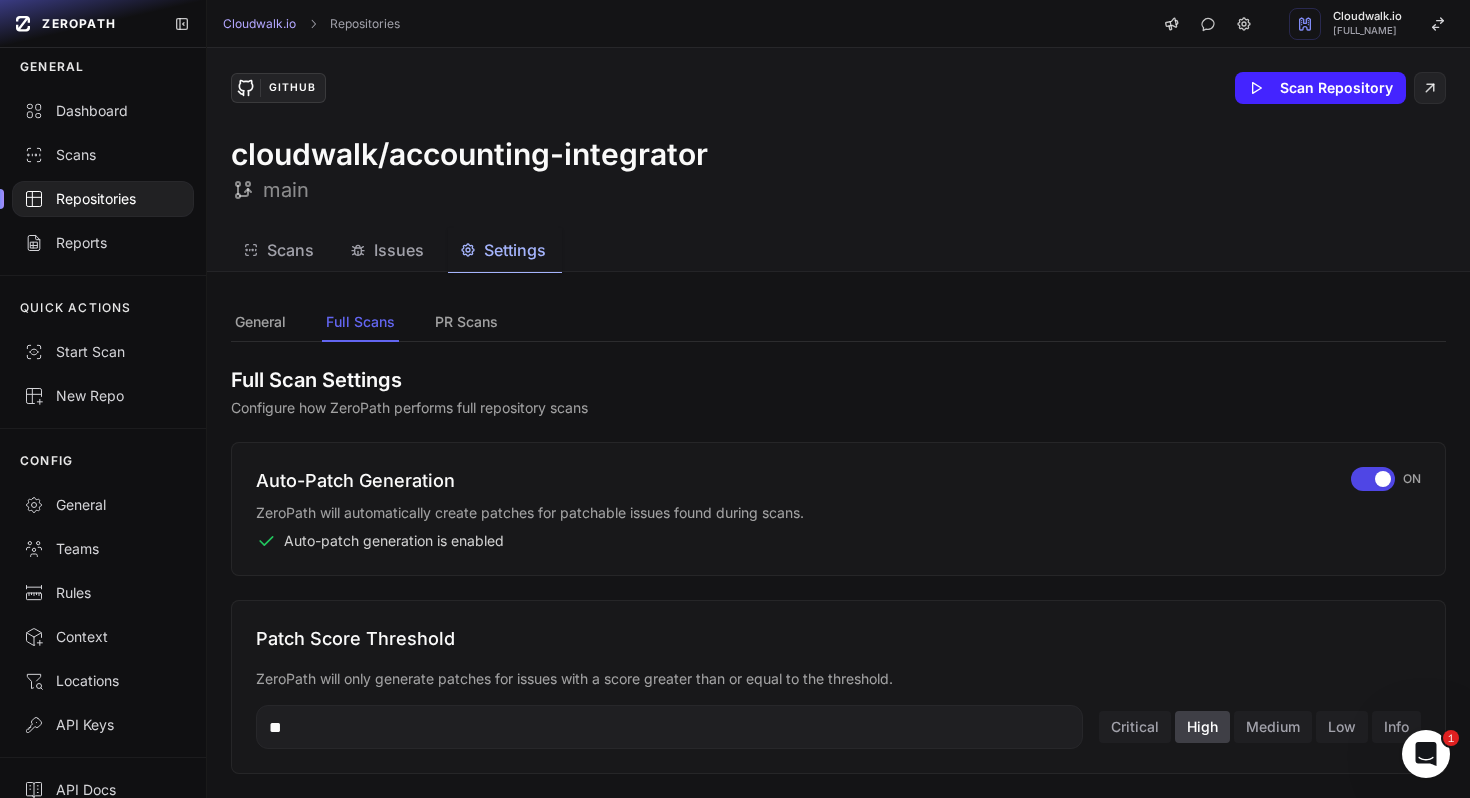 click on "General   Full Scans   PR Scans" at bounding box center (838, 323) 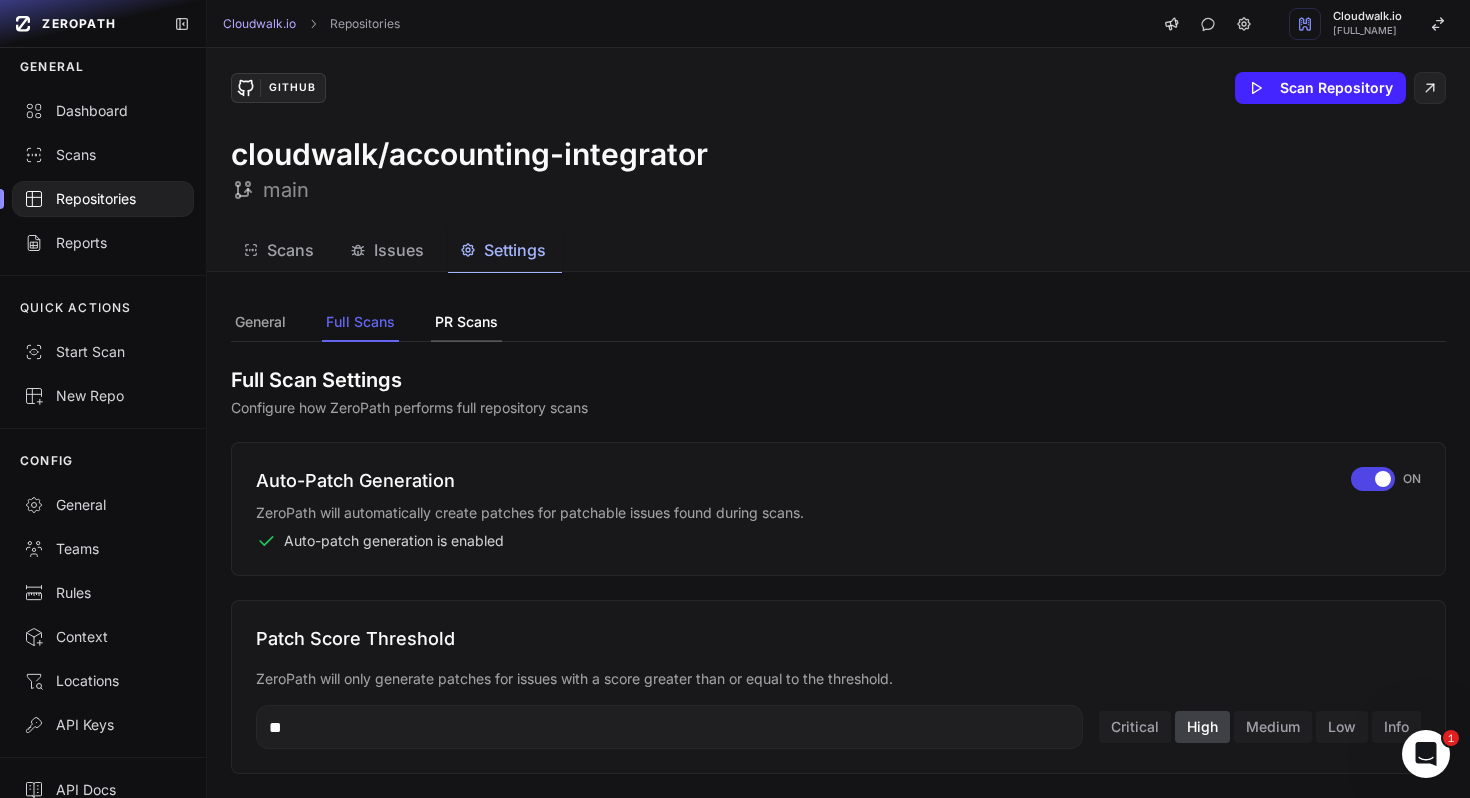 click on "PR Scans" 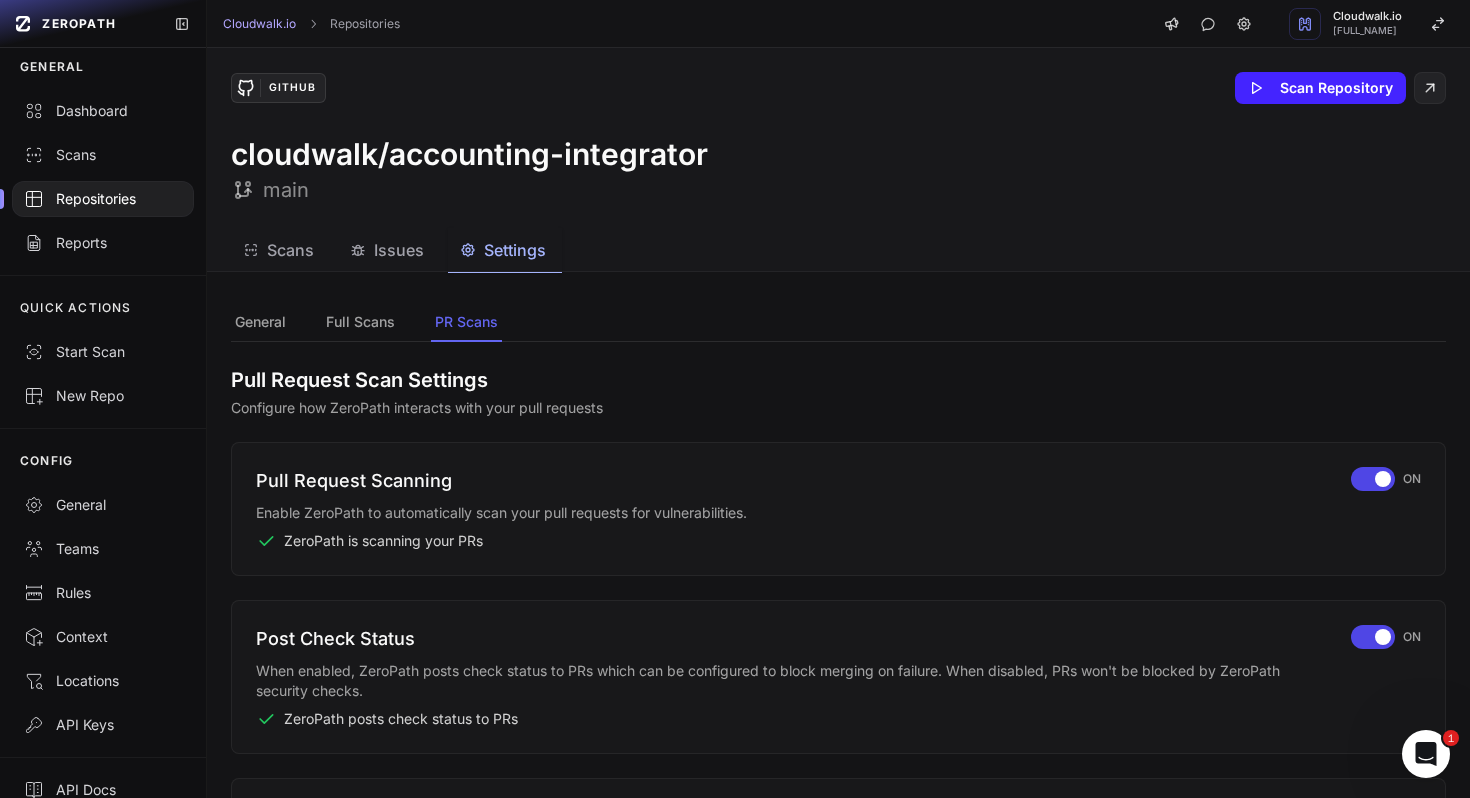 type 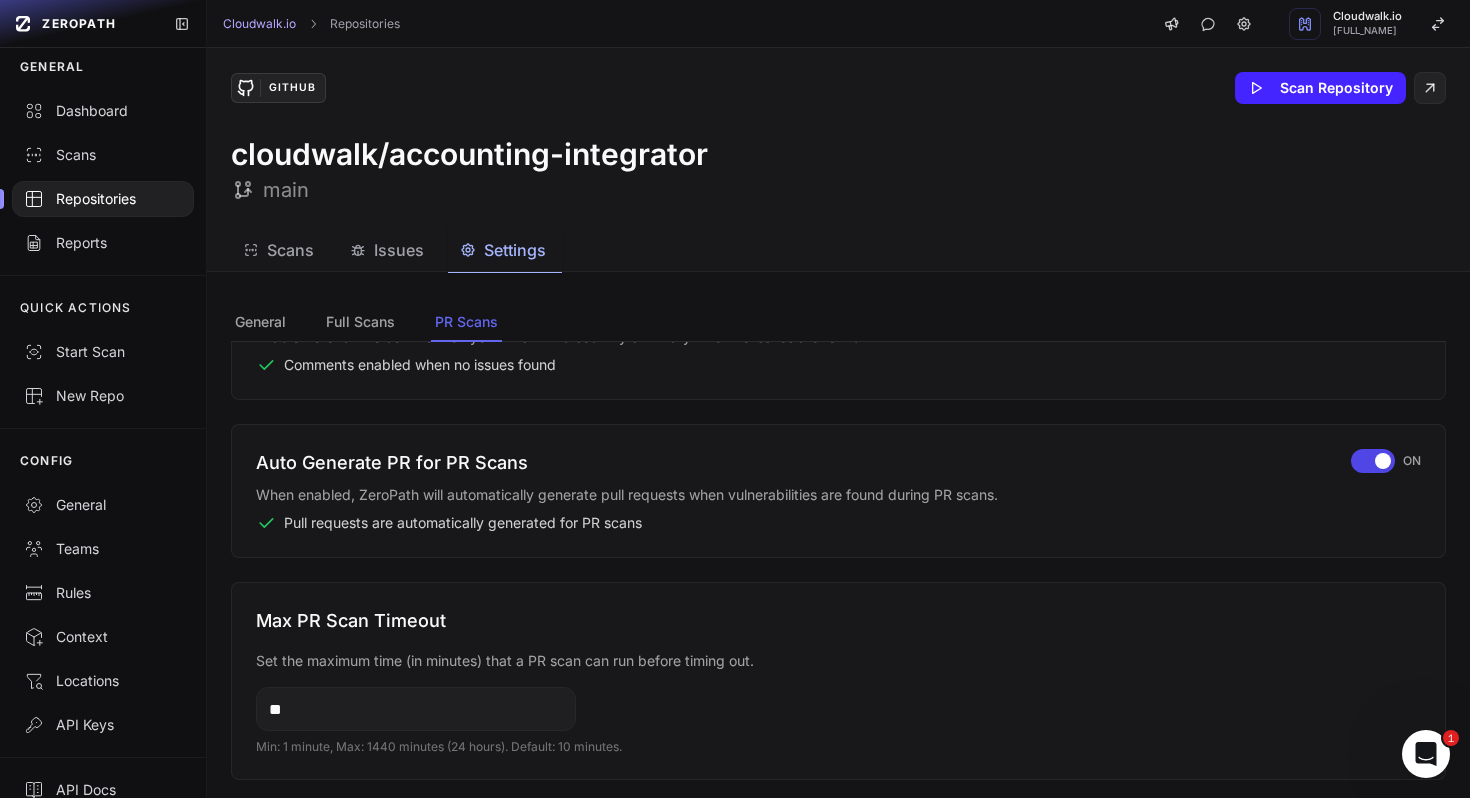 scroll, scrollTop: 0, scrollLeft: 0, axis: both 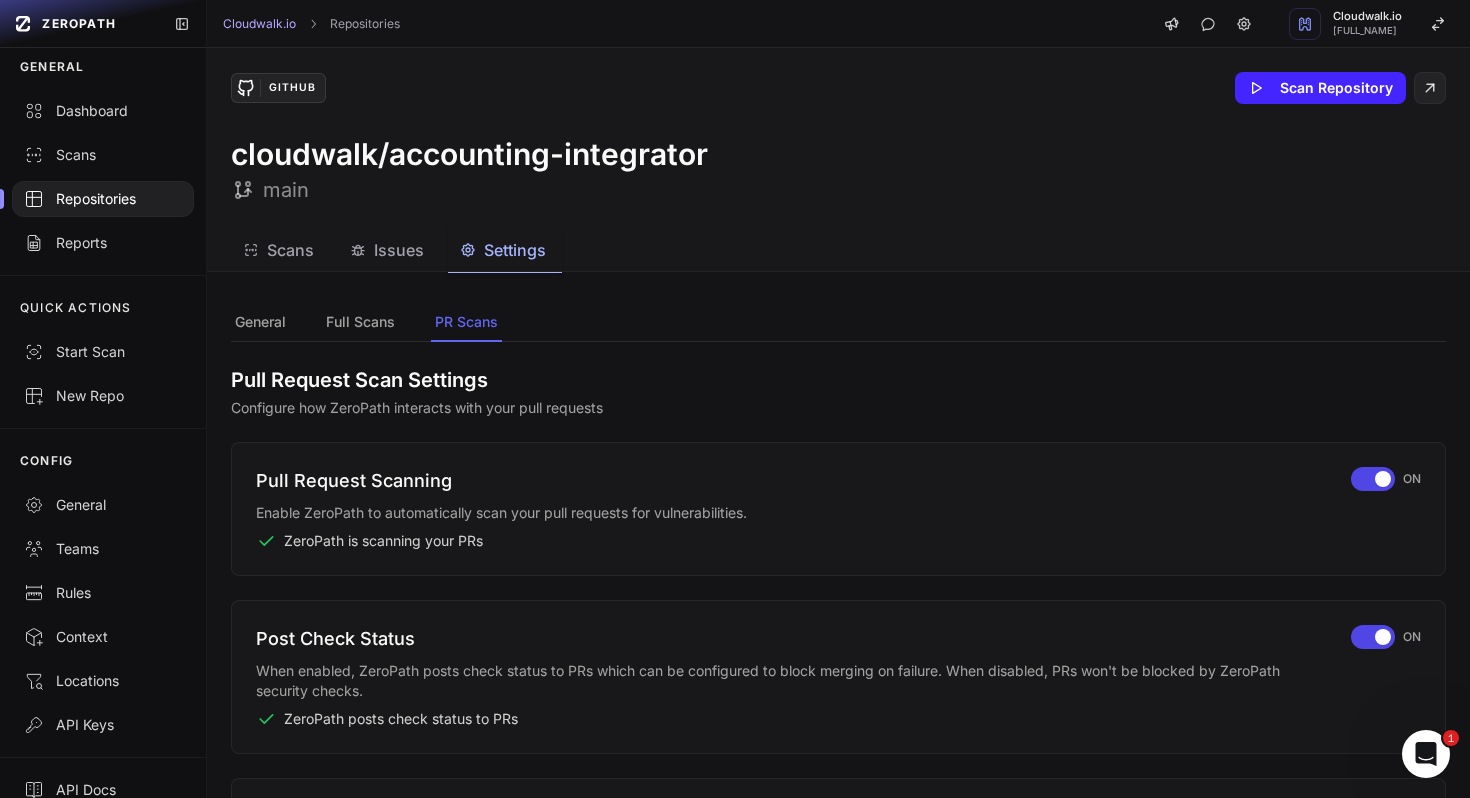 click on "Scans" at bounding box center [290, 250] 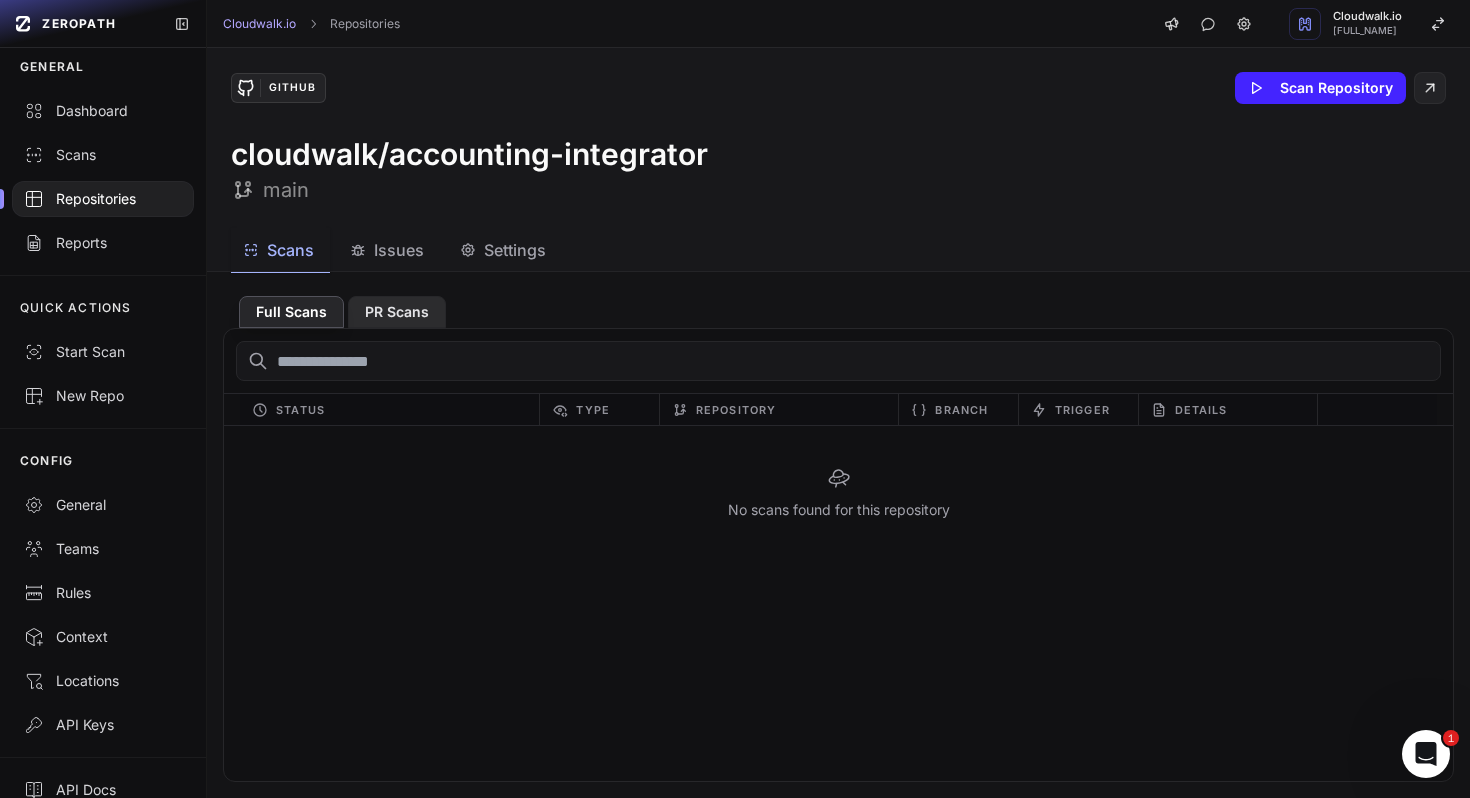 click on "PR Scans" at bounding box center [397, 312] 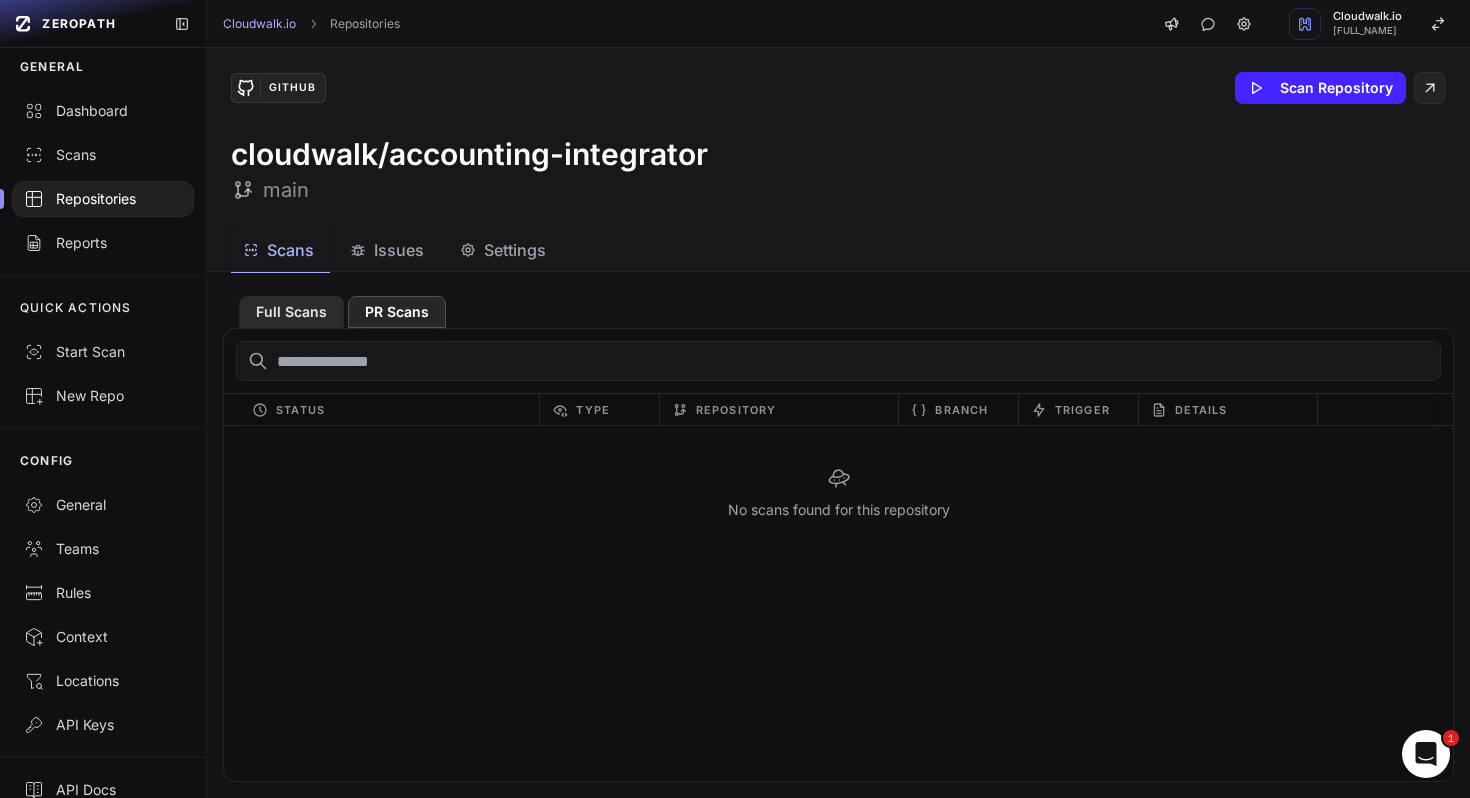 click on "Full Scans" at bounding box center [291, 312] 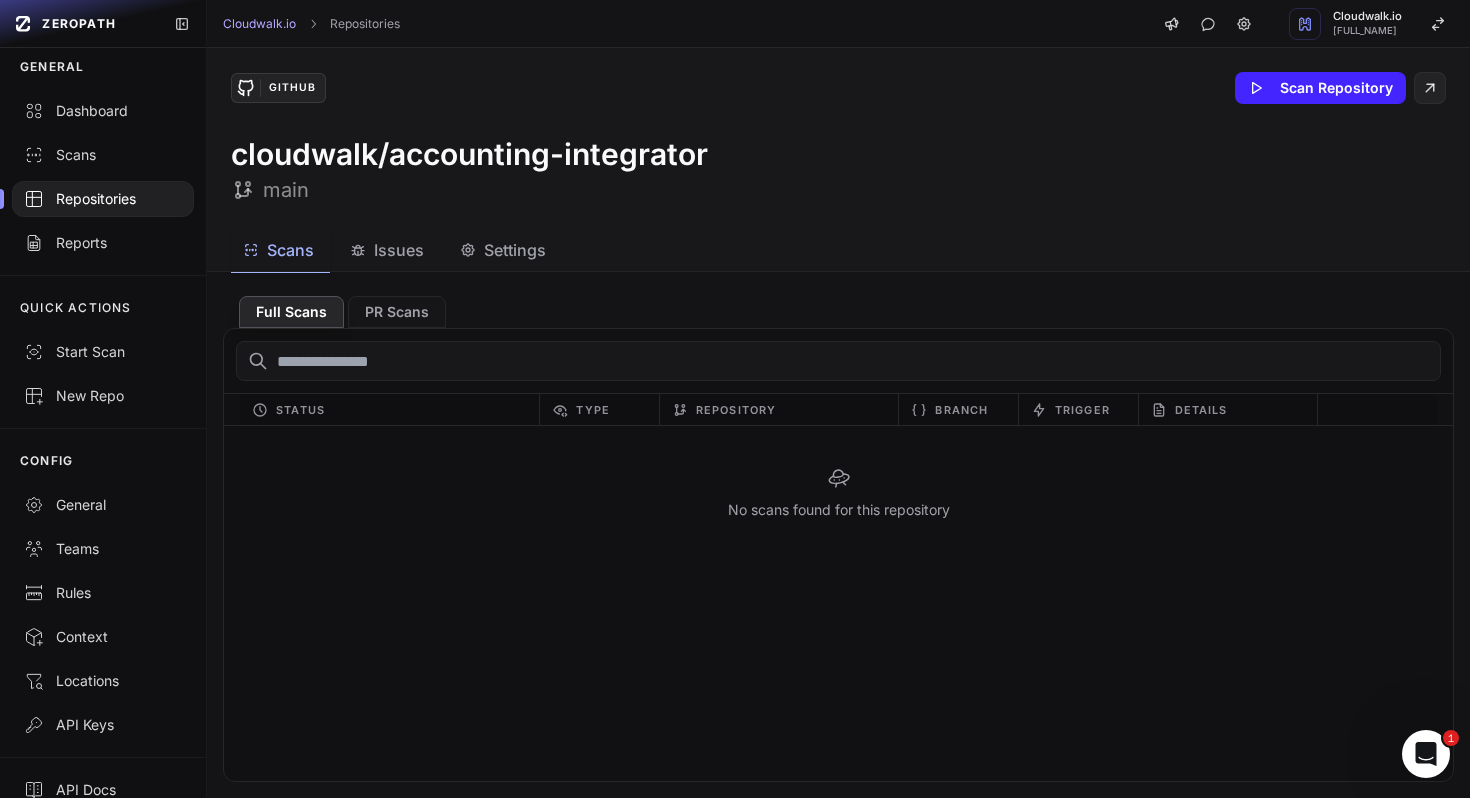 click on "Settings" 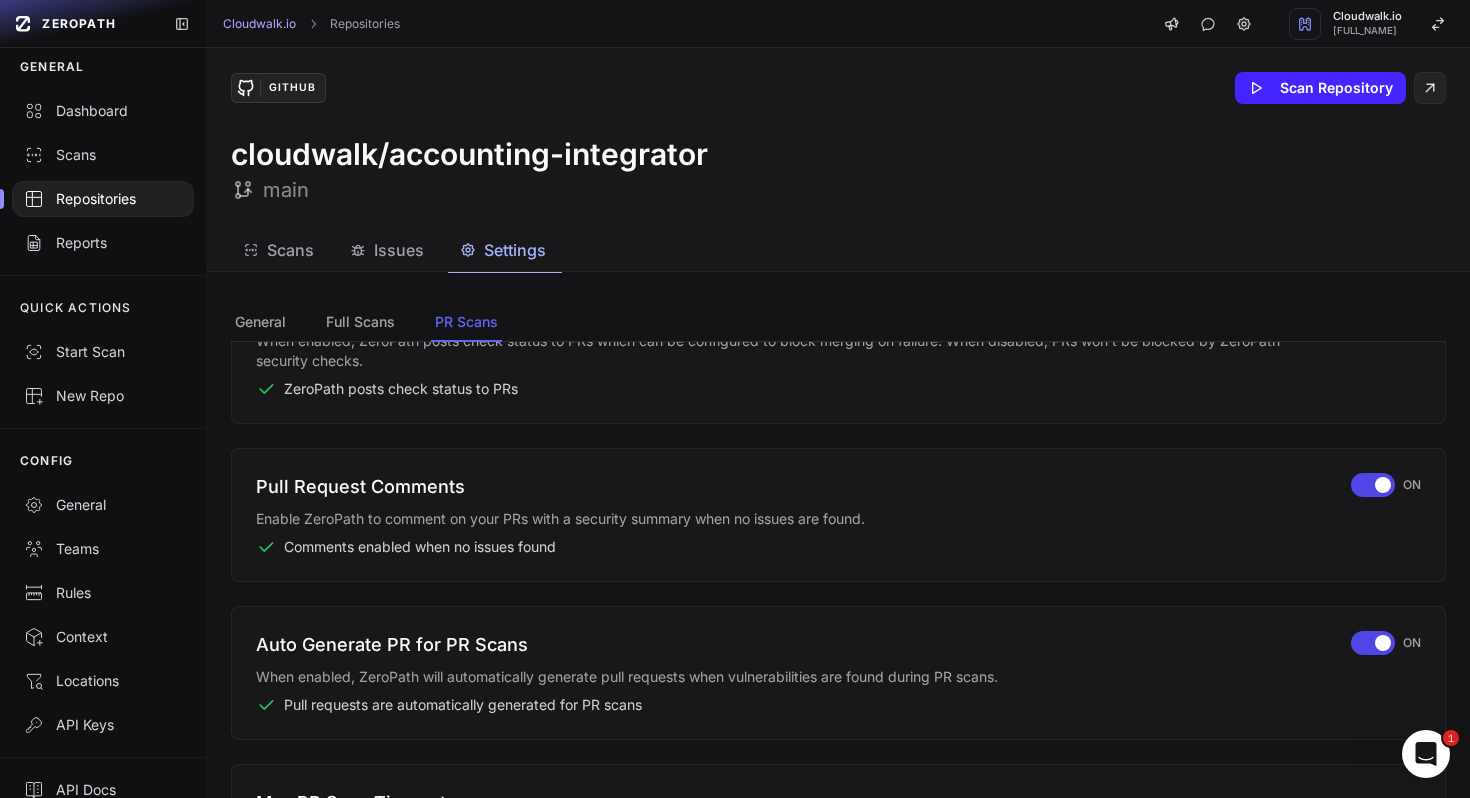 scroll, scrollTop: 331, scrollLeft: 0, axis: vertical 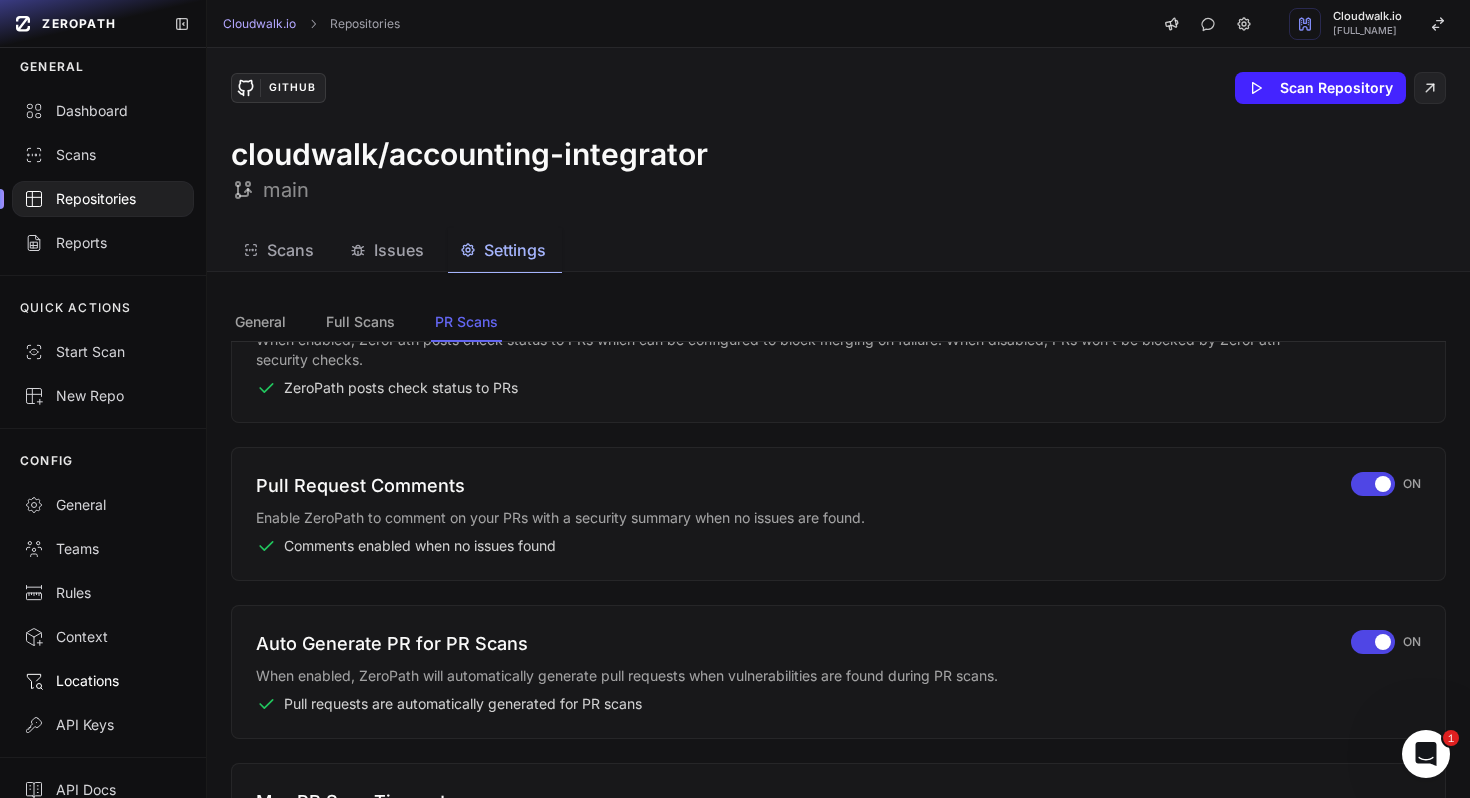click on "Locations" at bounding box center (103, 681) 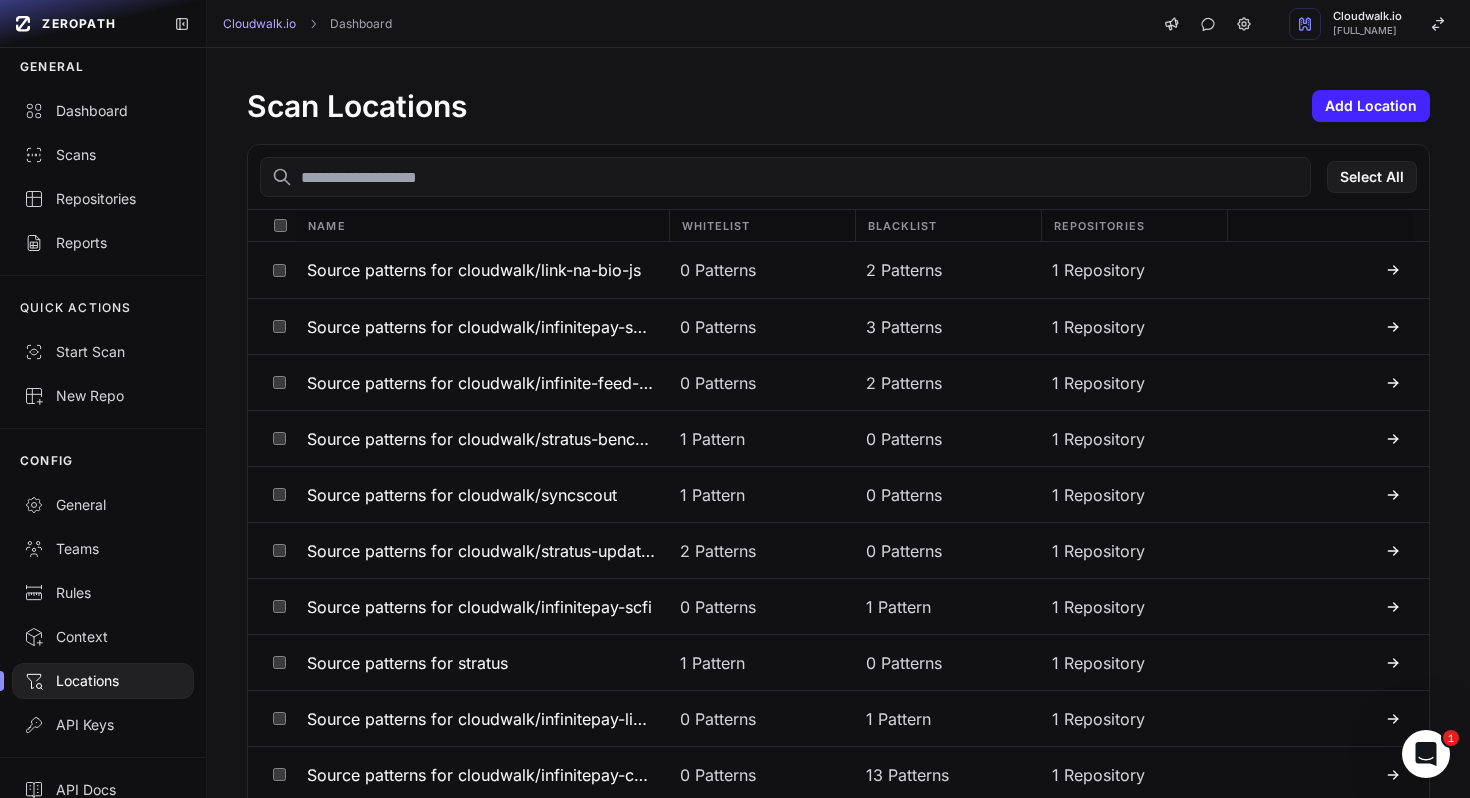click at bounding box center [785, 177] 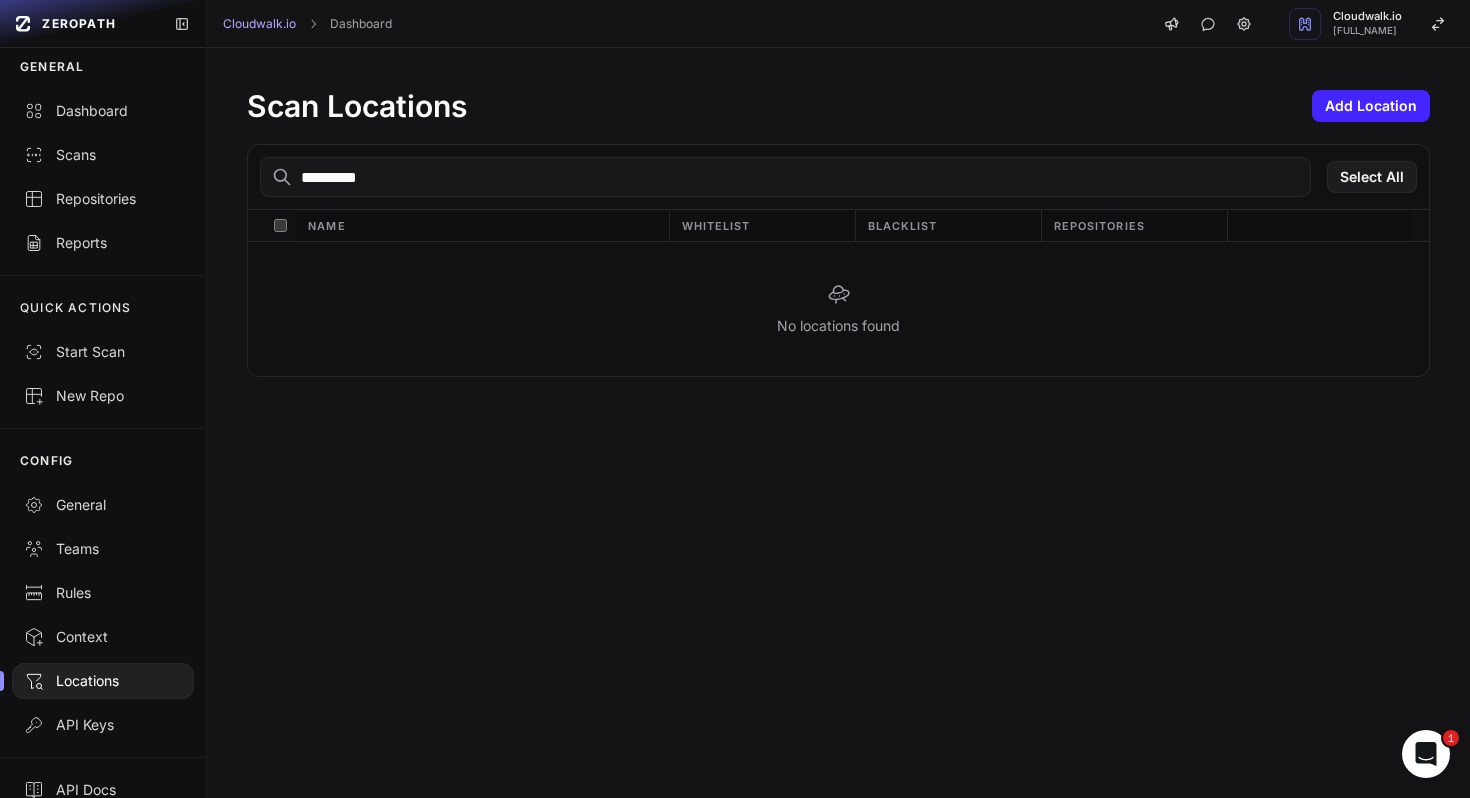 type on "**********" 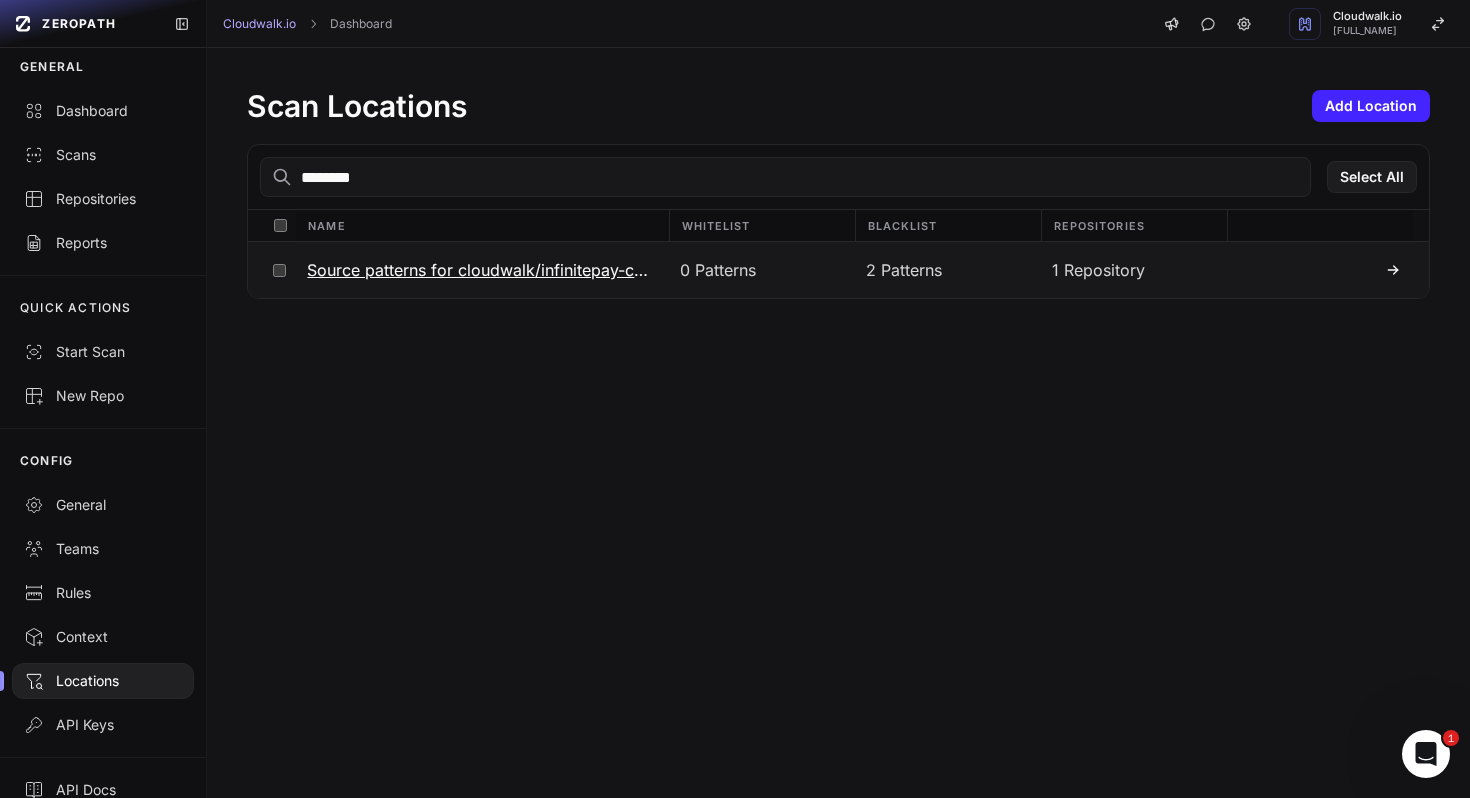 type on "********" 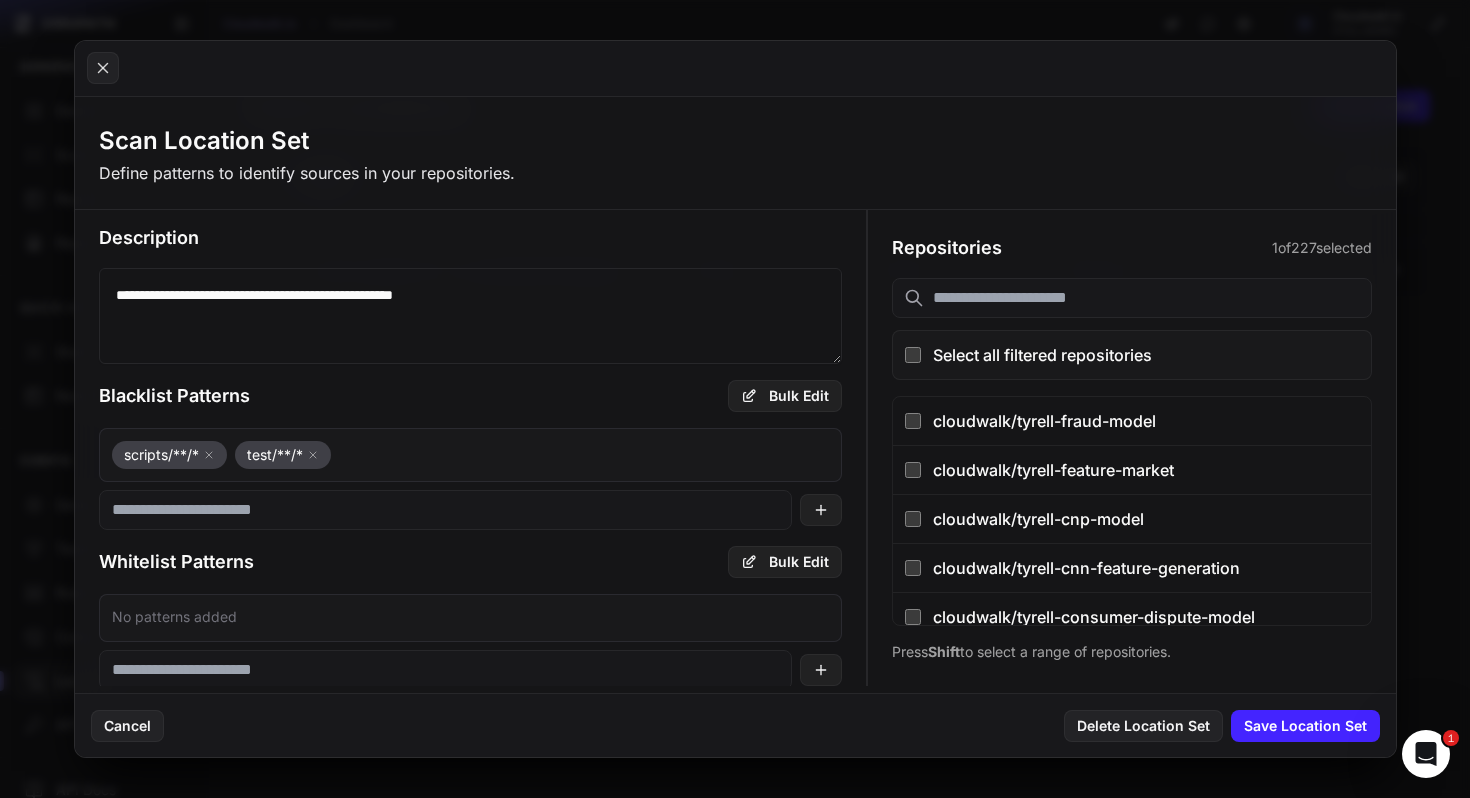 scroll, scrollTop: 138, scrollLeft: 0, axis: vertical 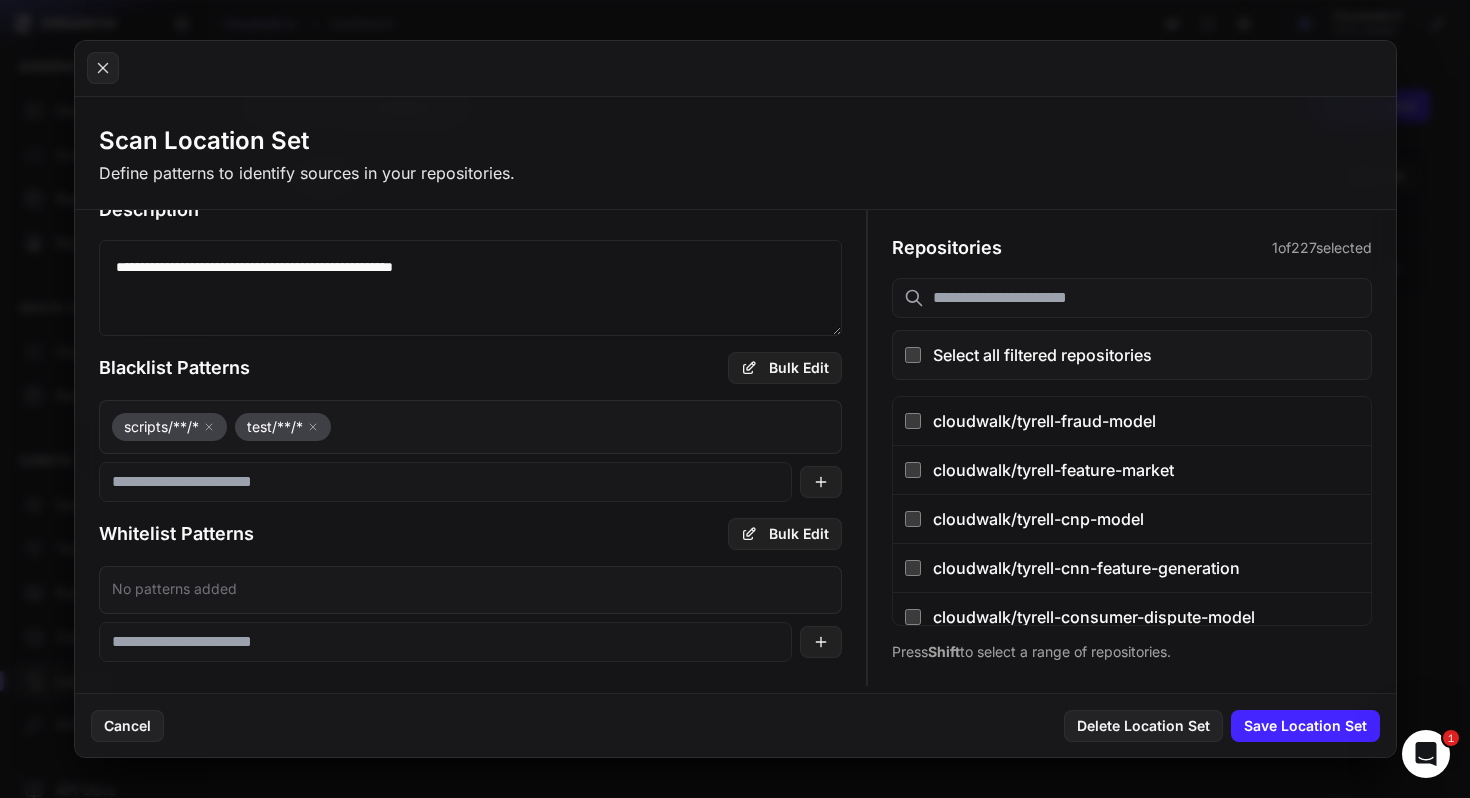 type 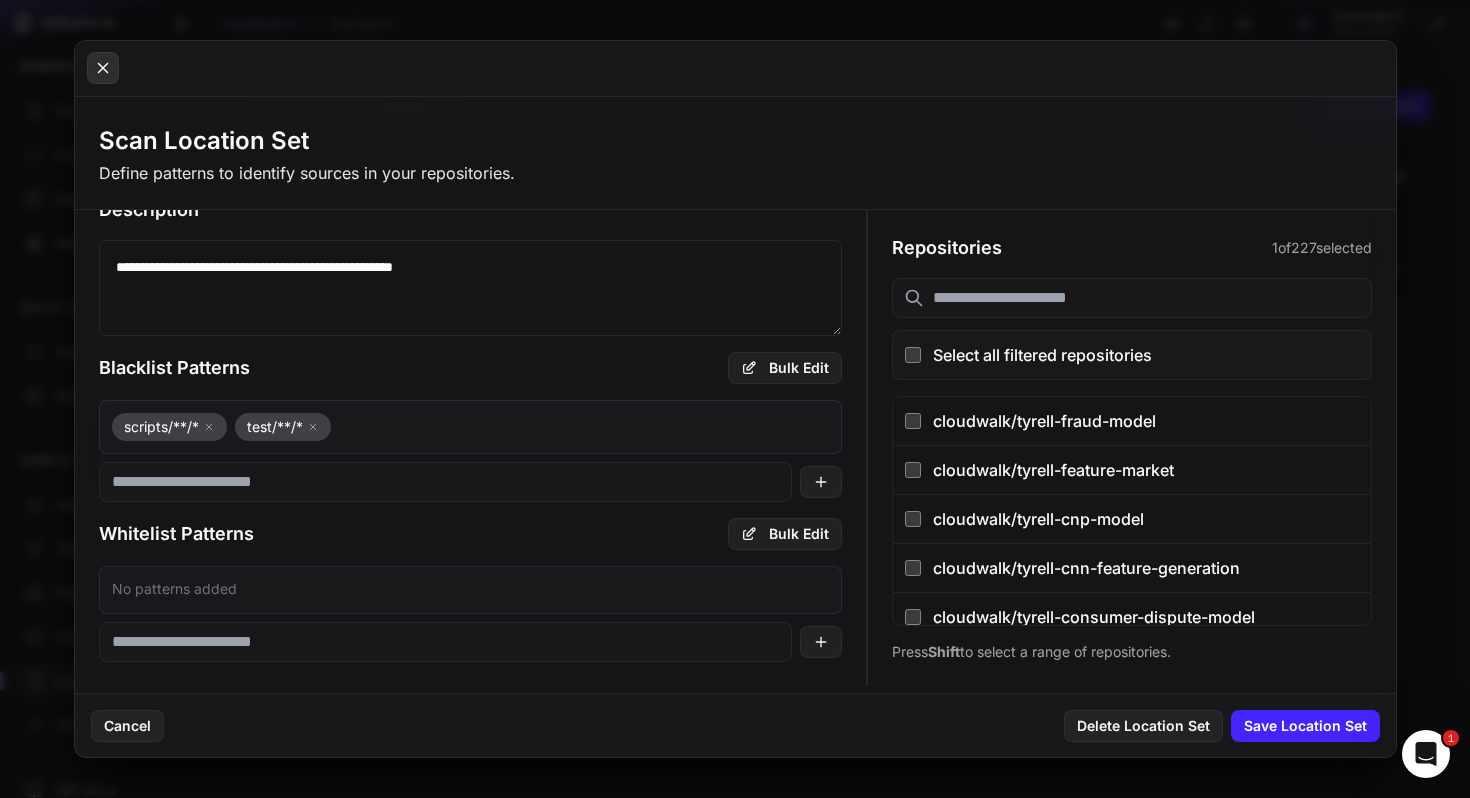 click 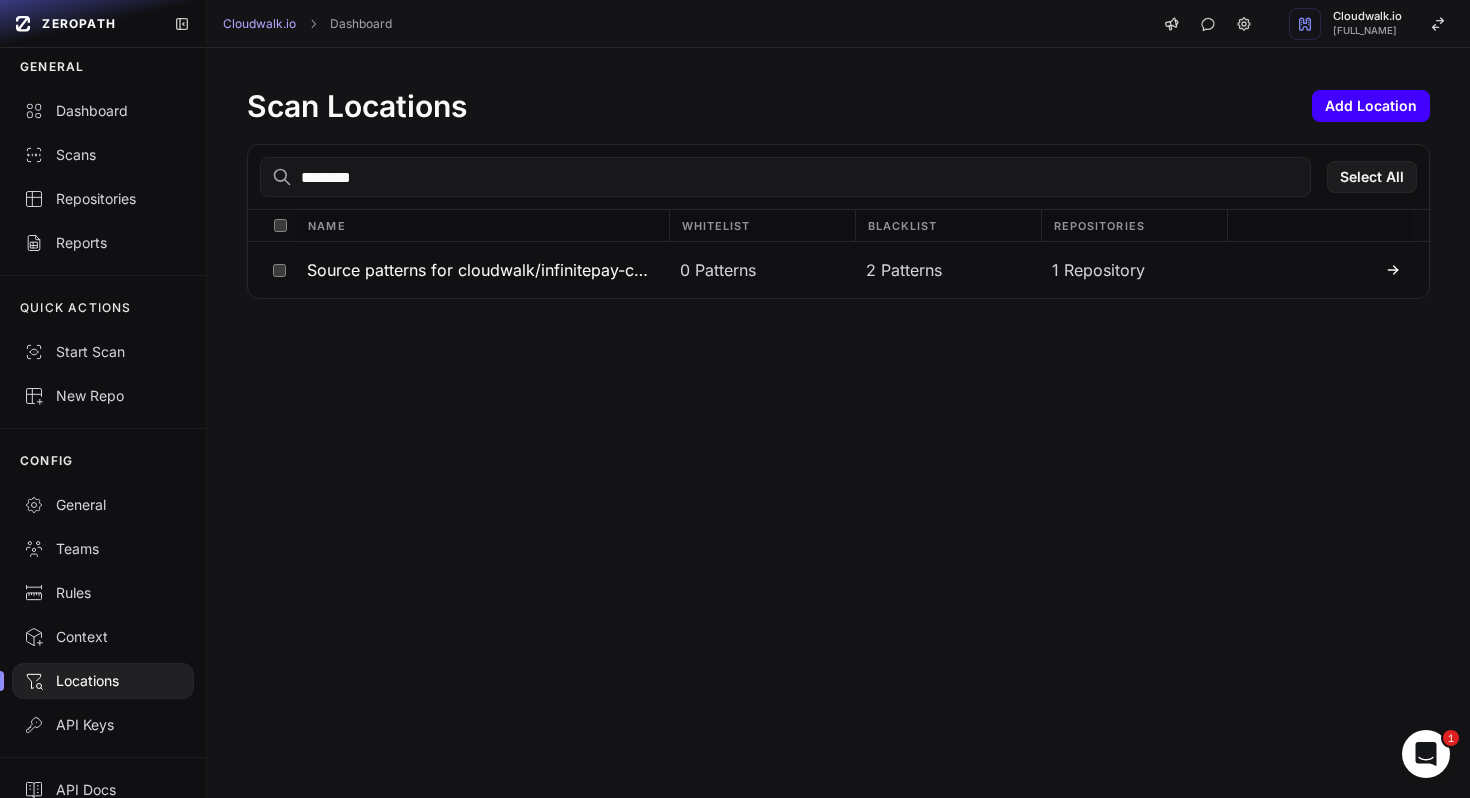 click on "Add Location" at bounding box center (1371, 106) 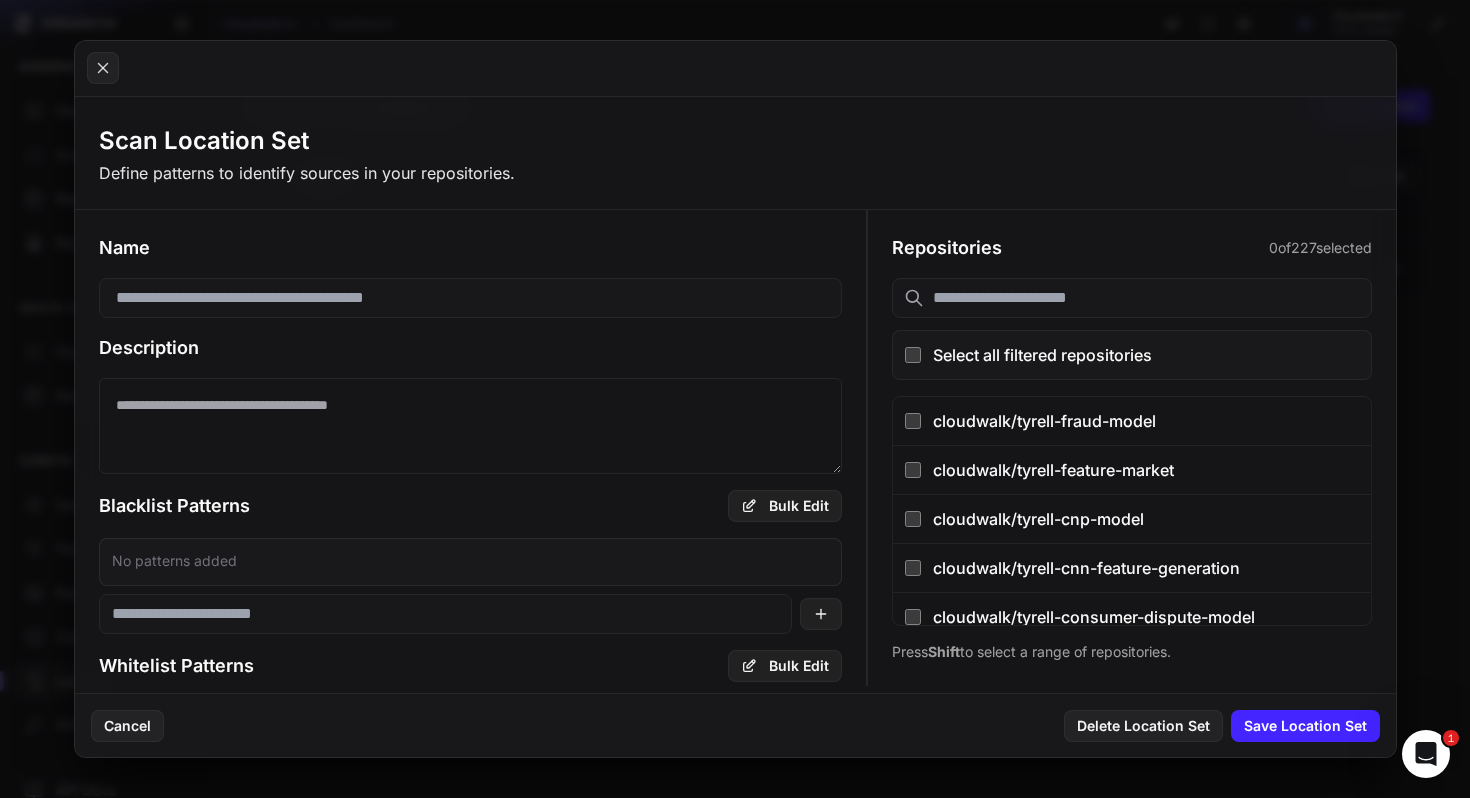 click at bounding box center [471, 298] 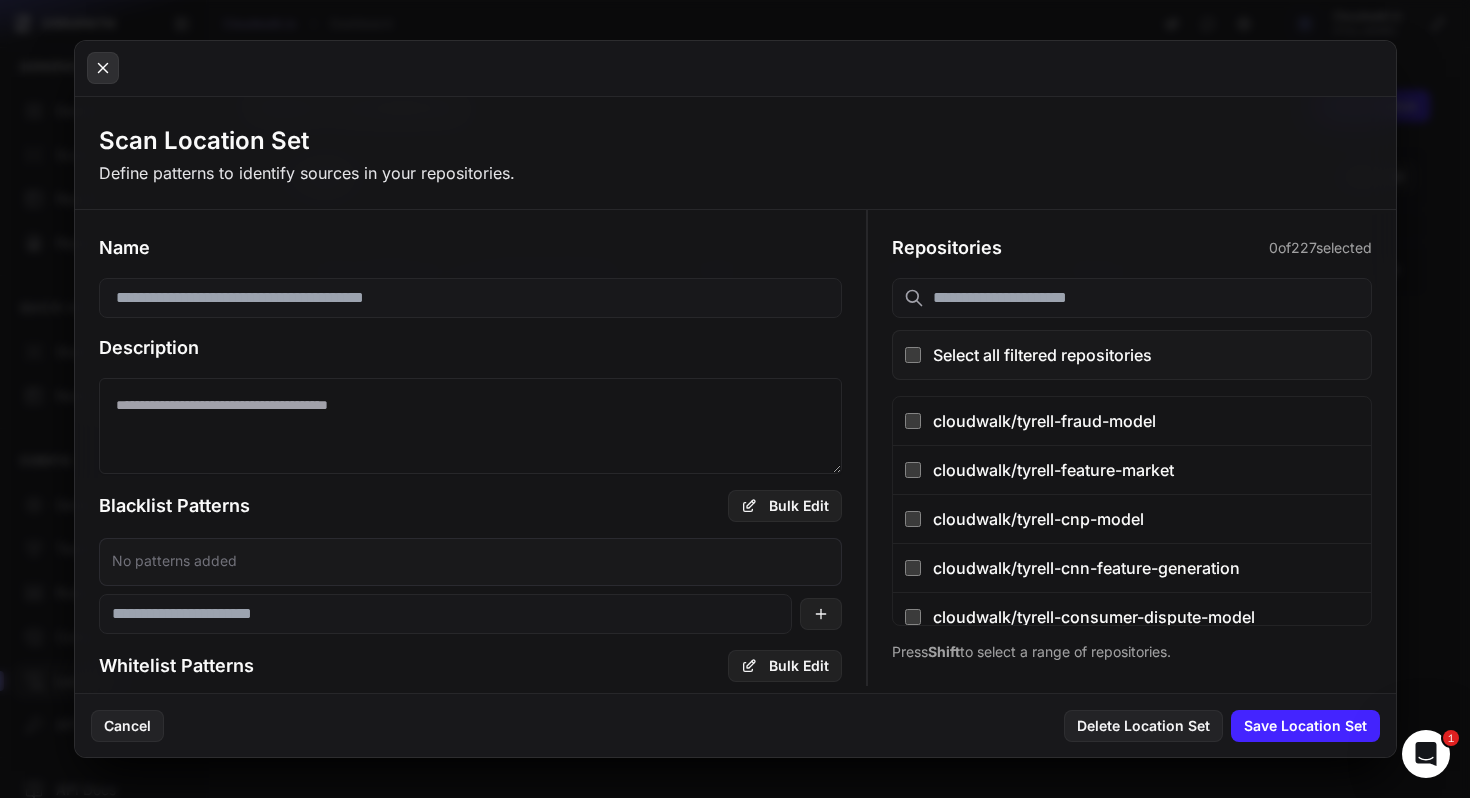click at bounding box center [103, 68] 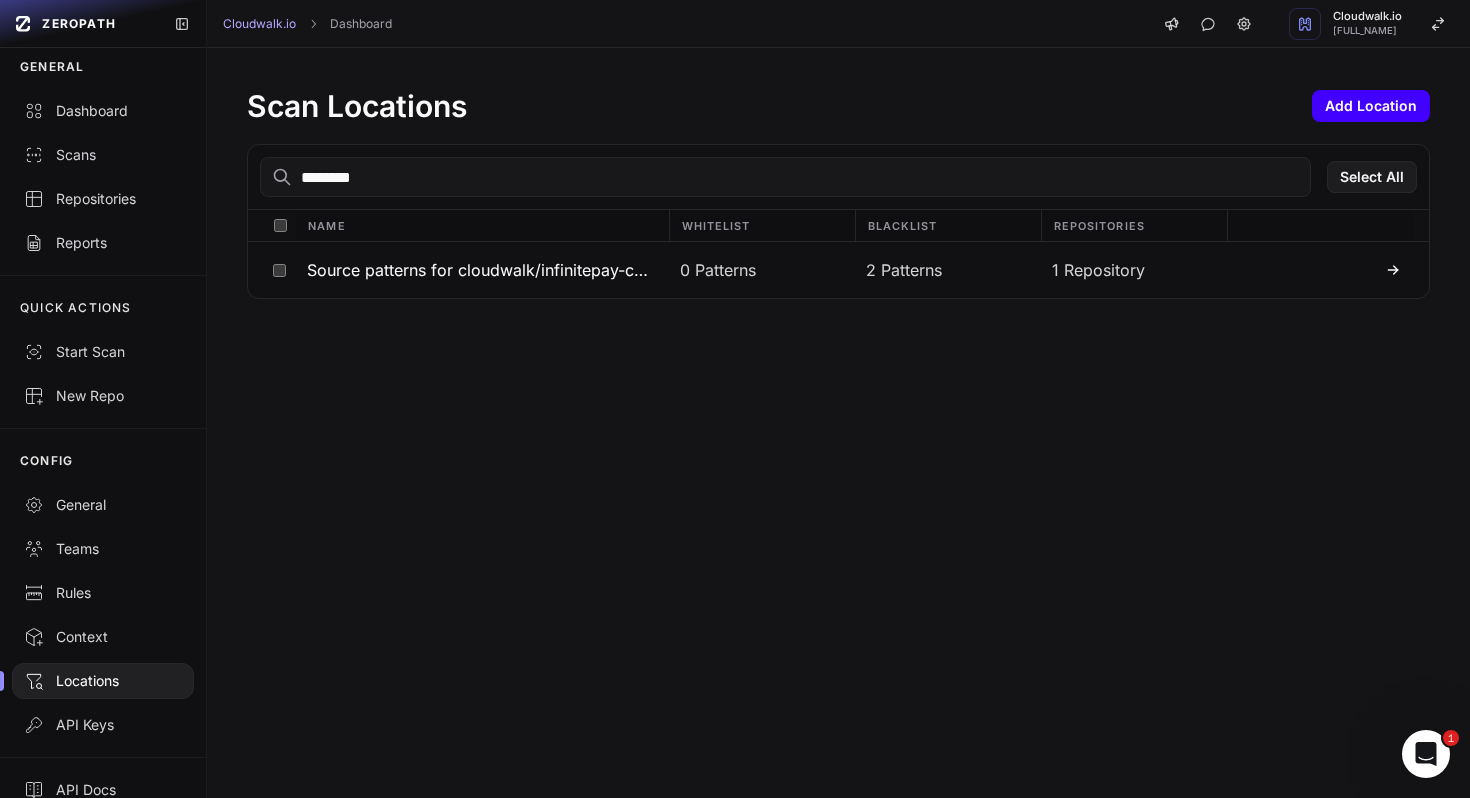 click on "Add Location" at bounding box center [1371, 106] 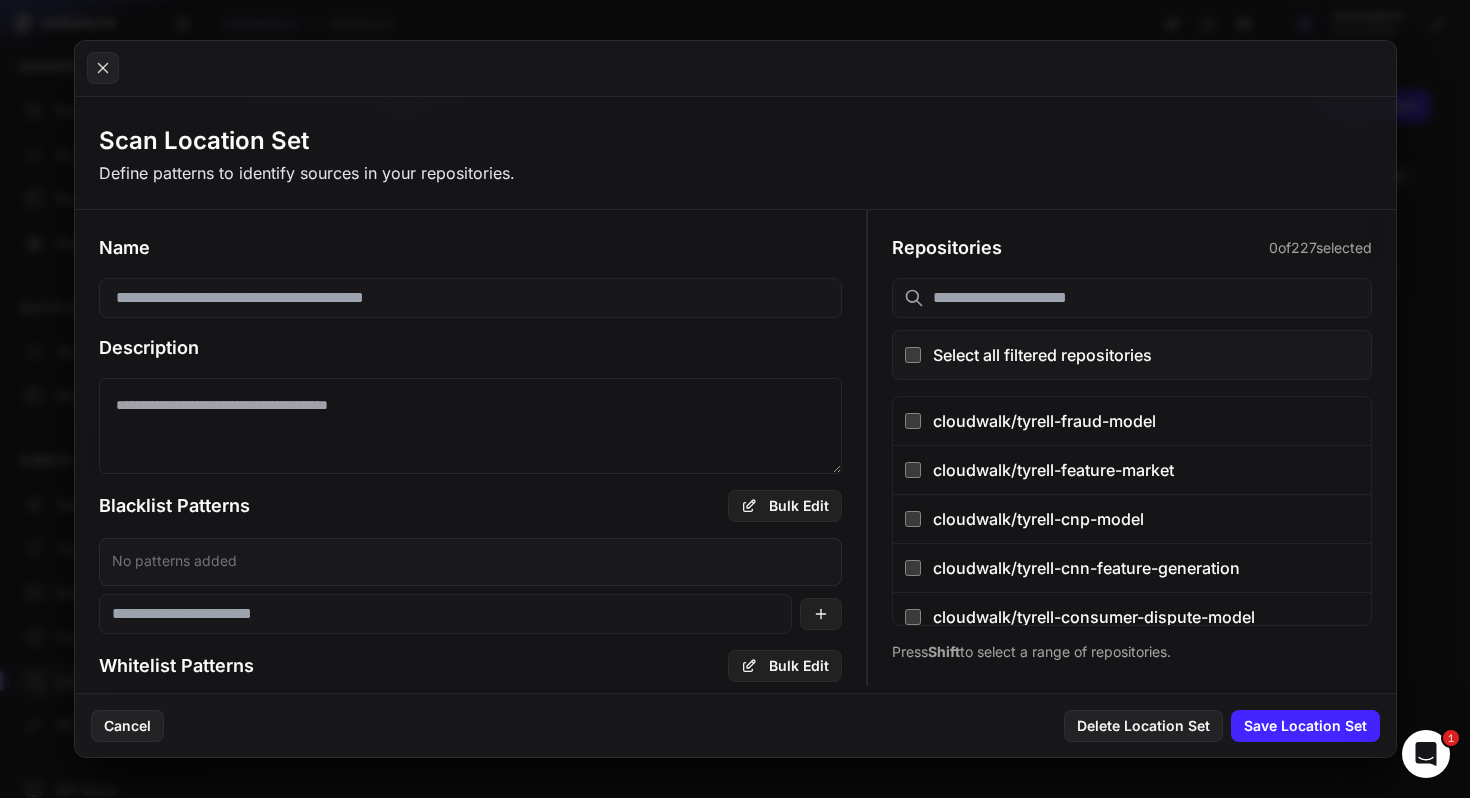 click at bounding box center (471, 298) 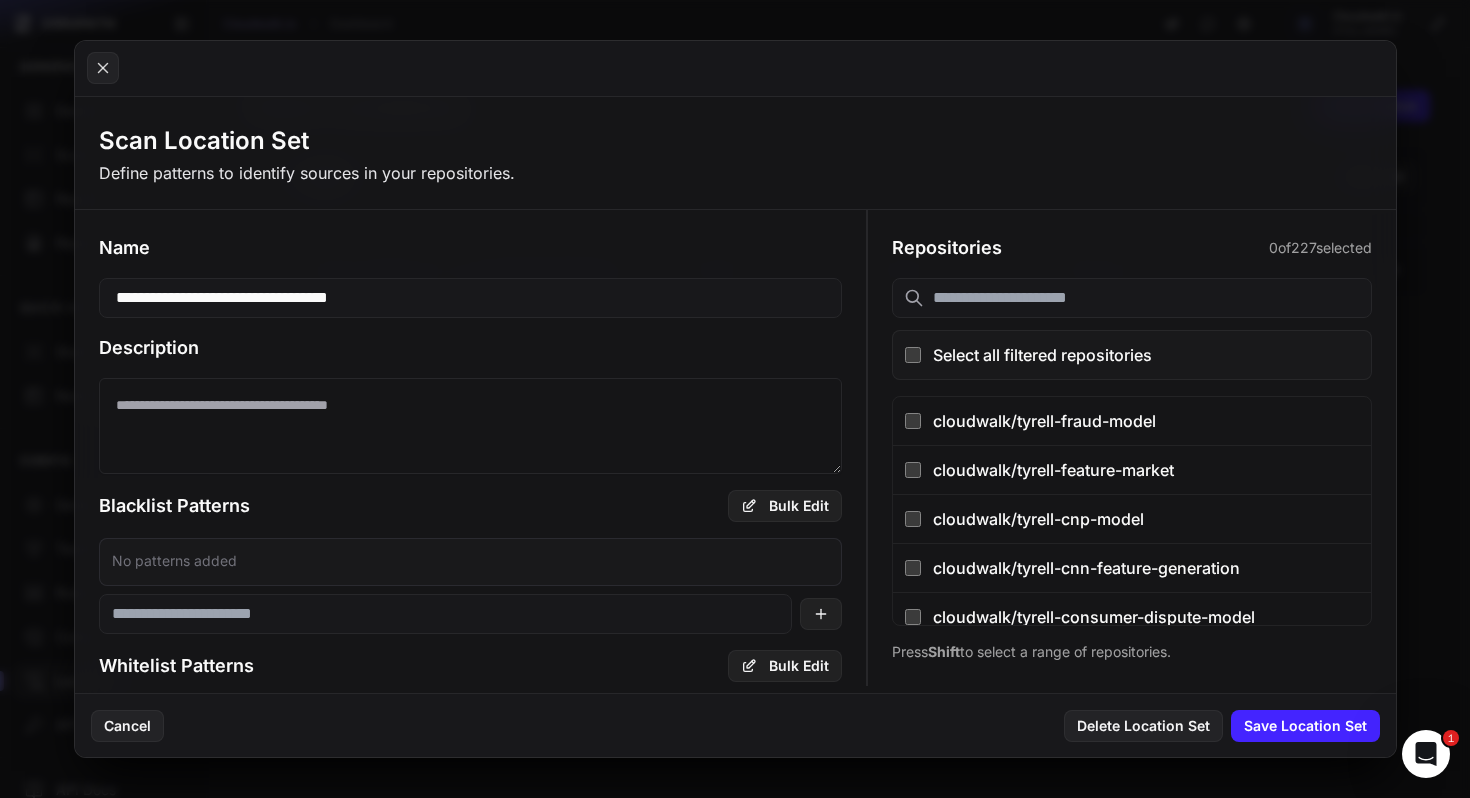 type on "**********" 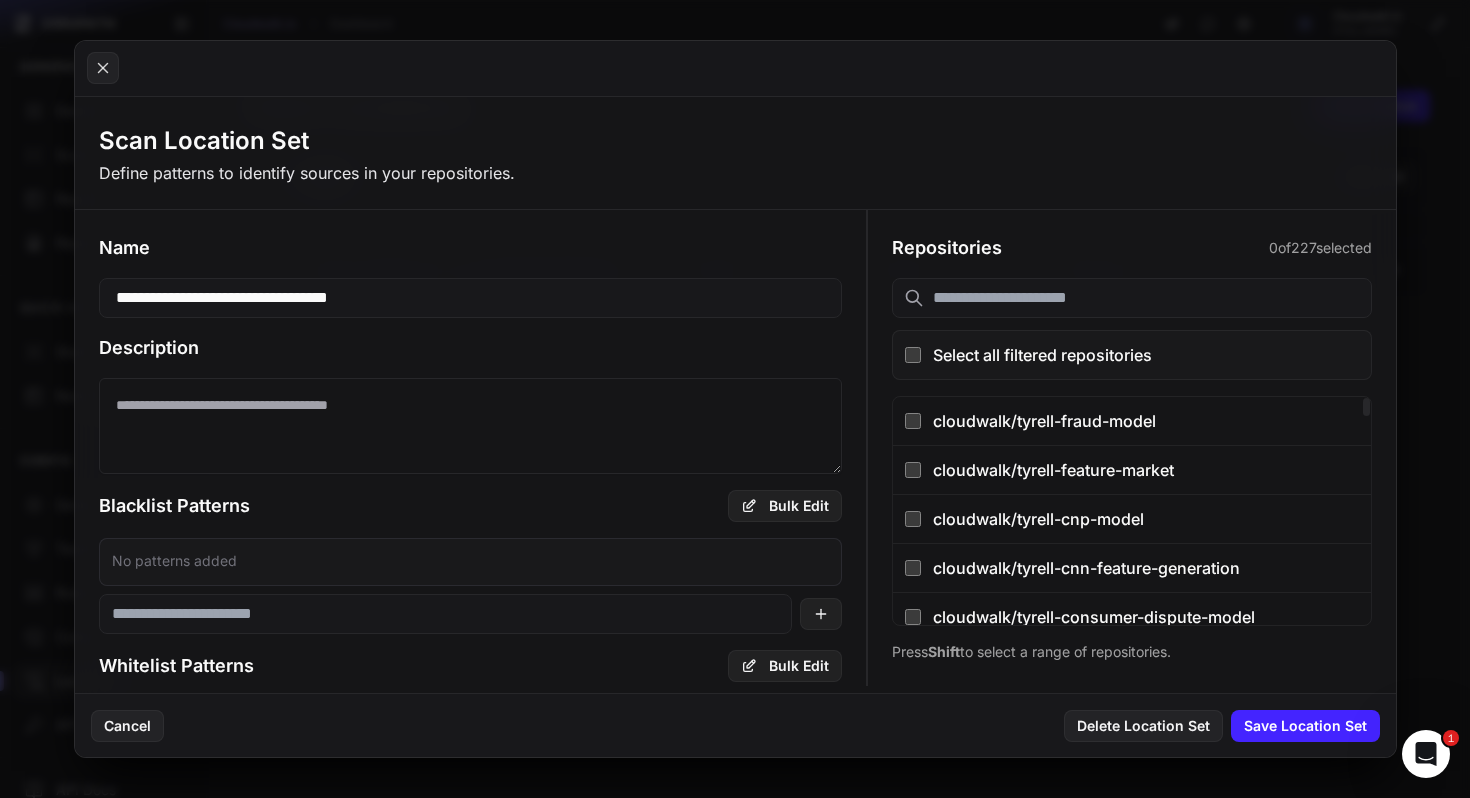 click at bounding box center (1131, 298) 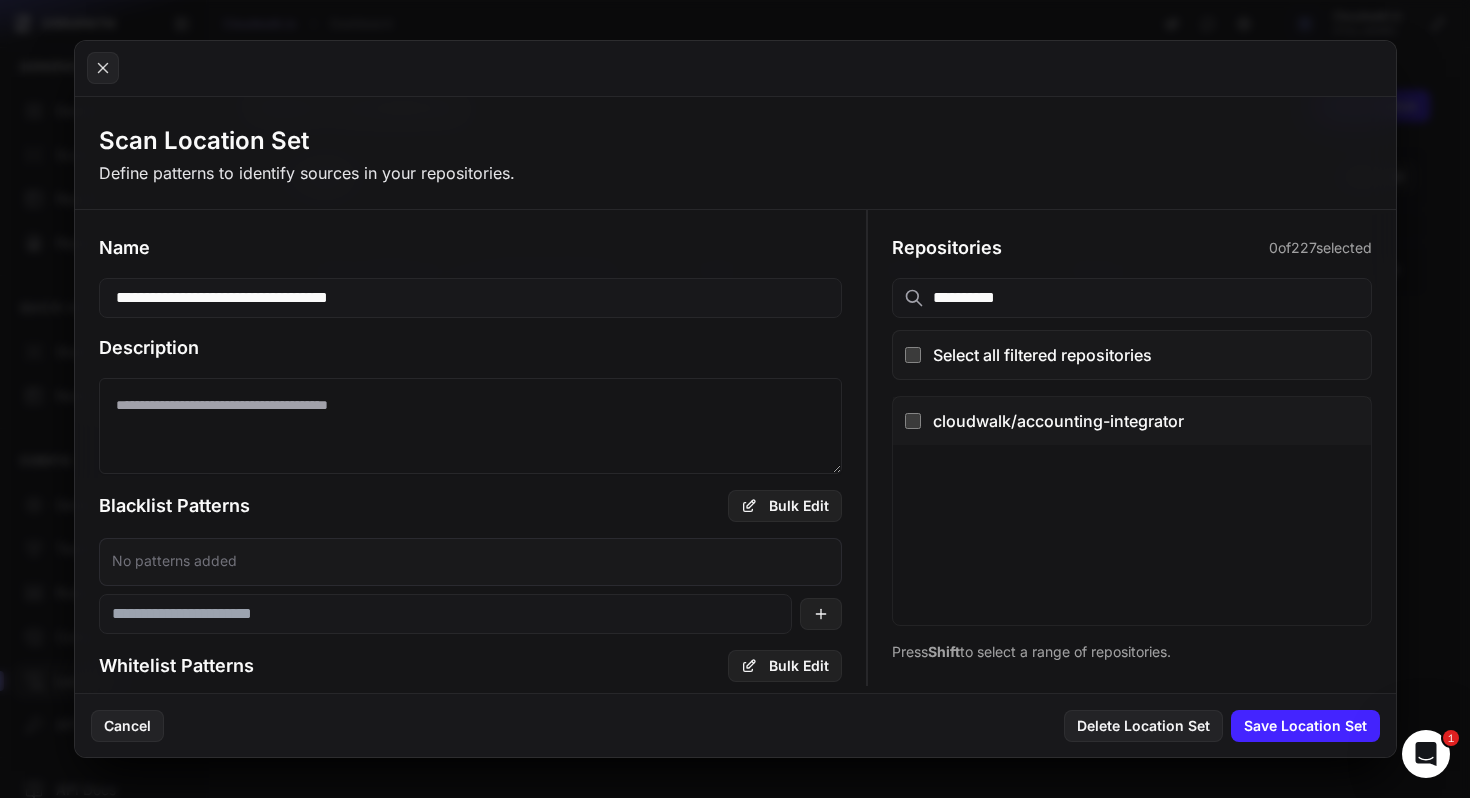 type on "**********" 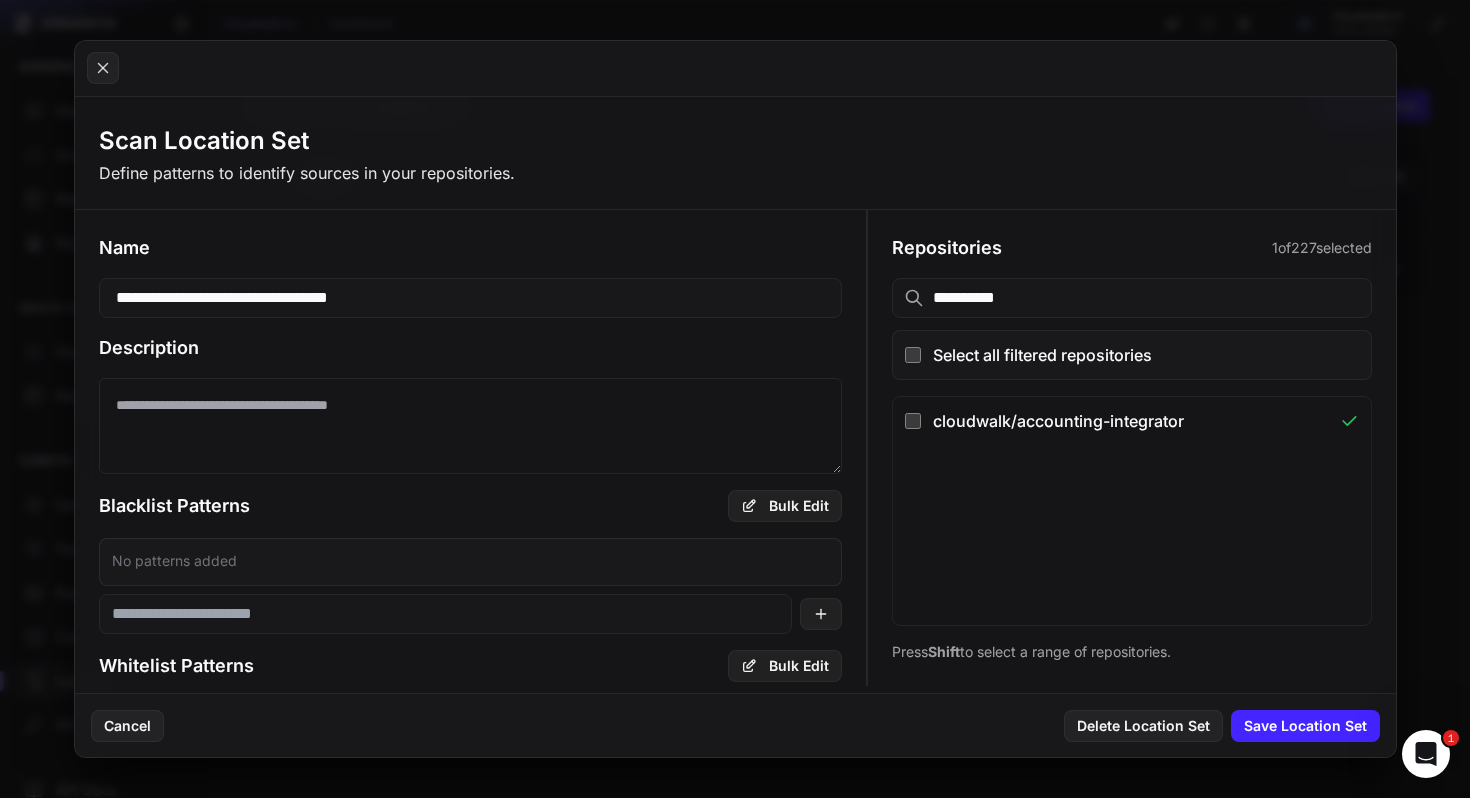 click at bounding box center [471, 426] 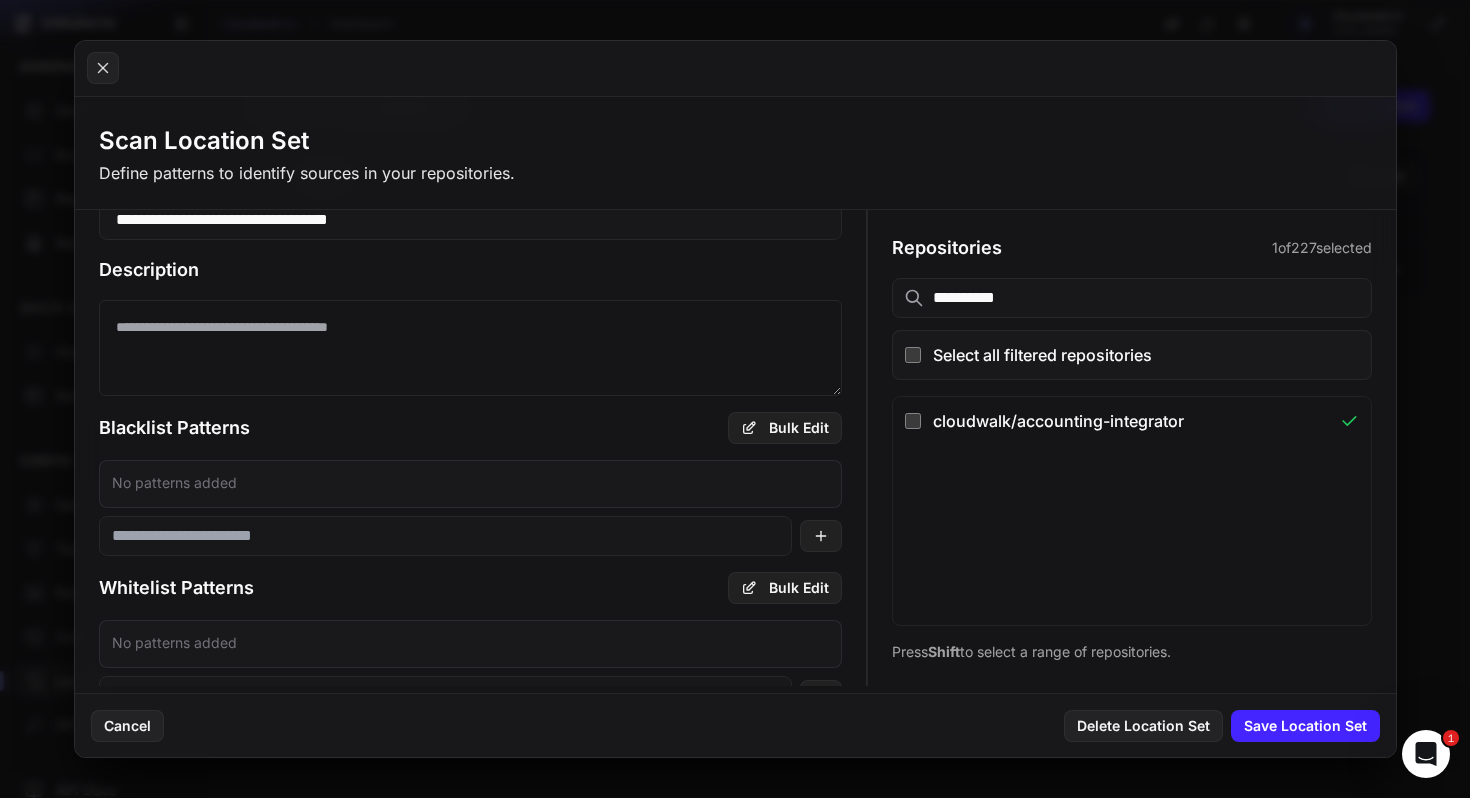 scroll, scrollTop: 81, scrollLeft: 0, axis: vertical 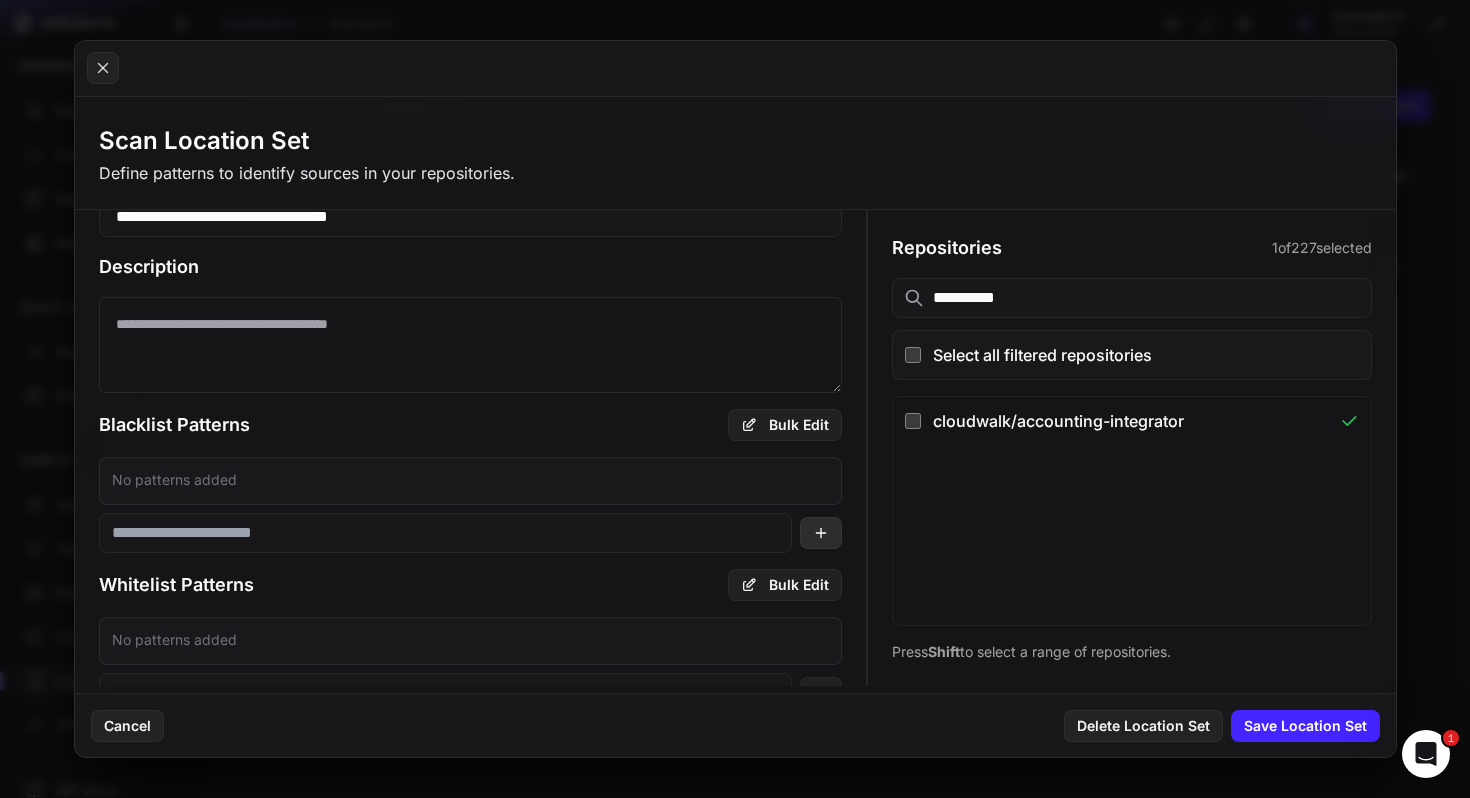 click at bounding box center (821, 533) 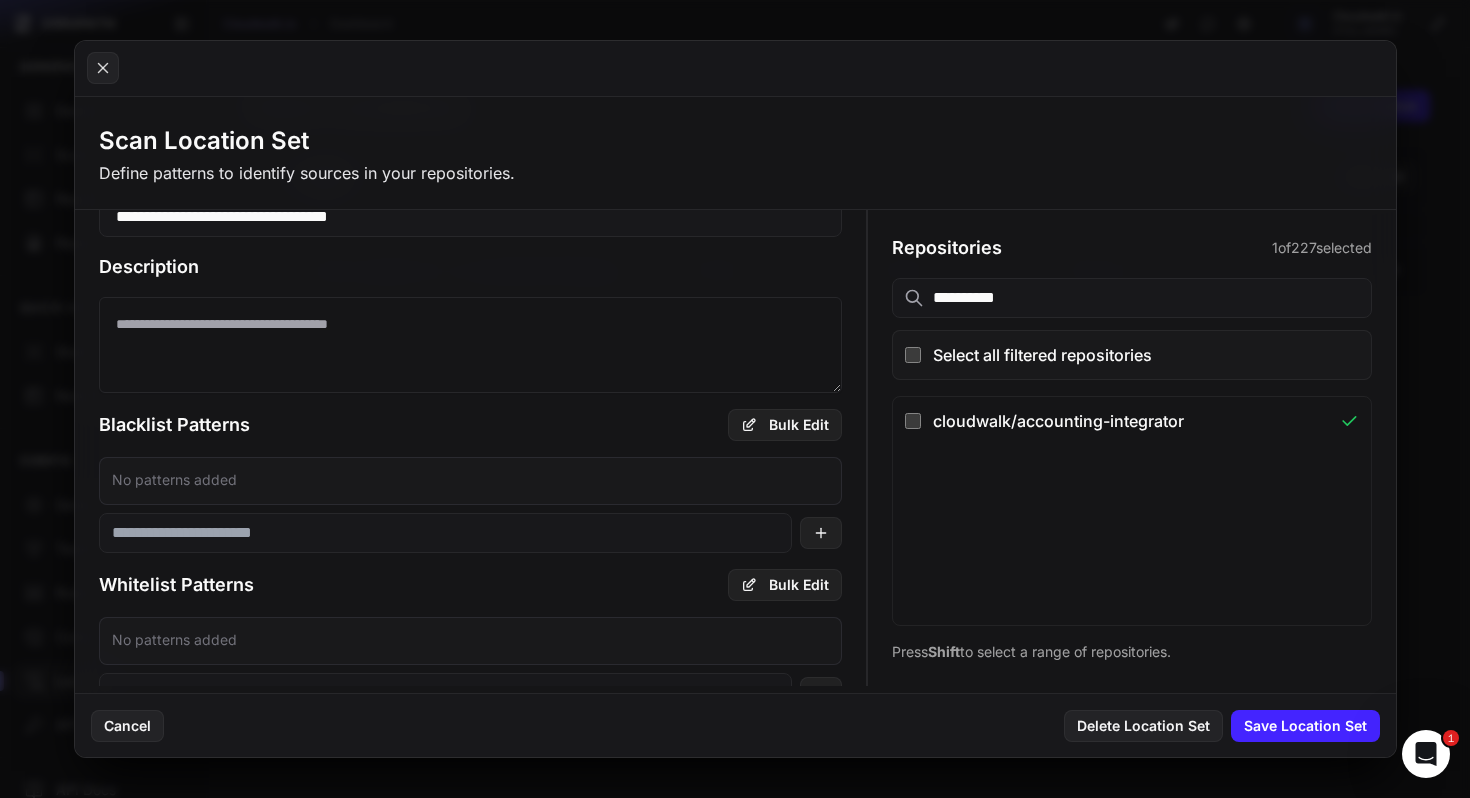 click at bounding box center [446, 533] 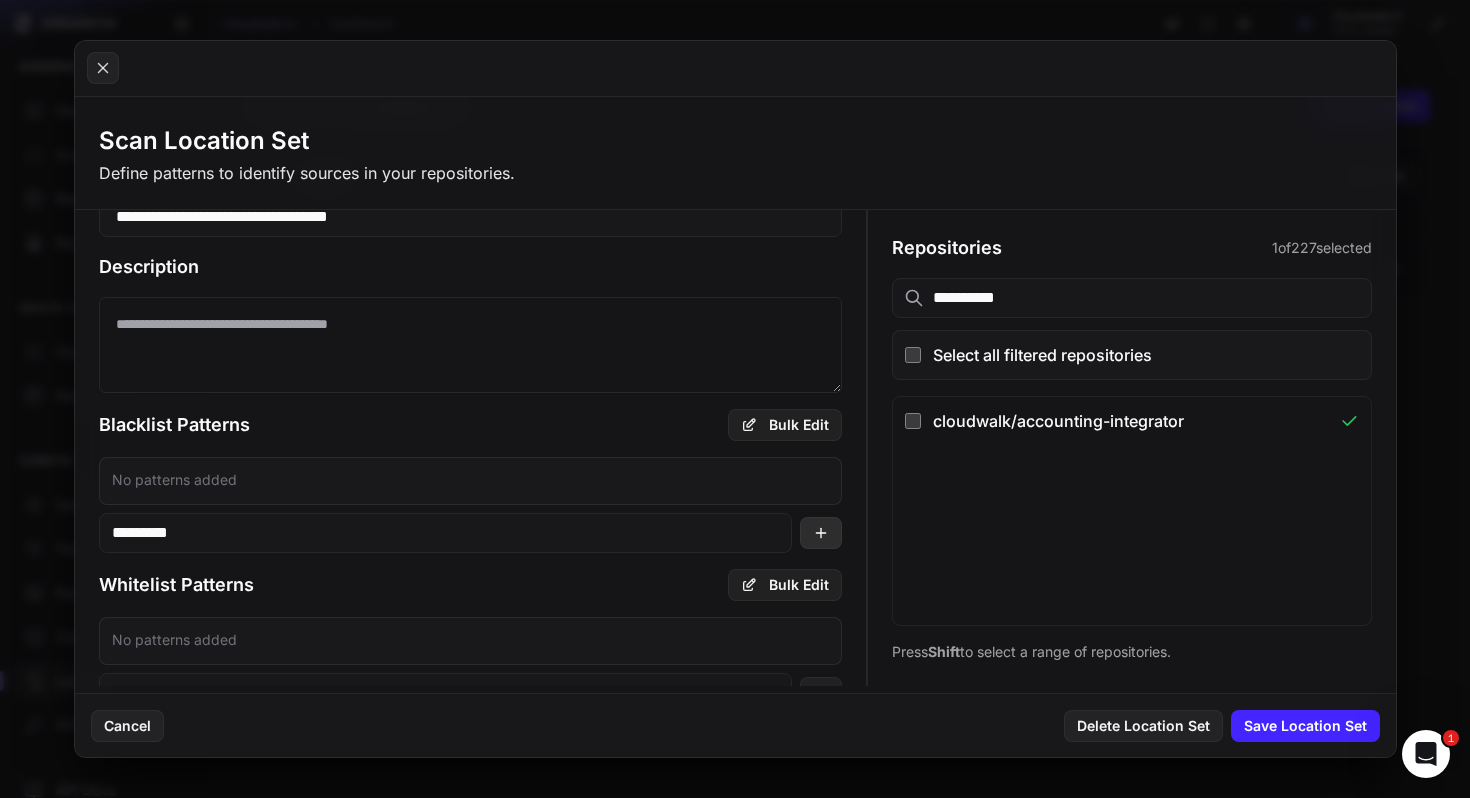 type on "*********" 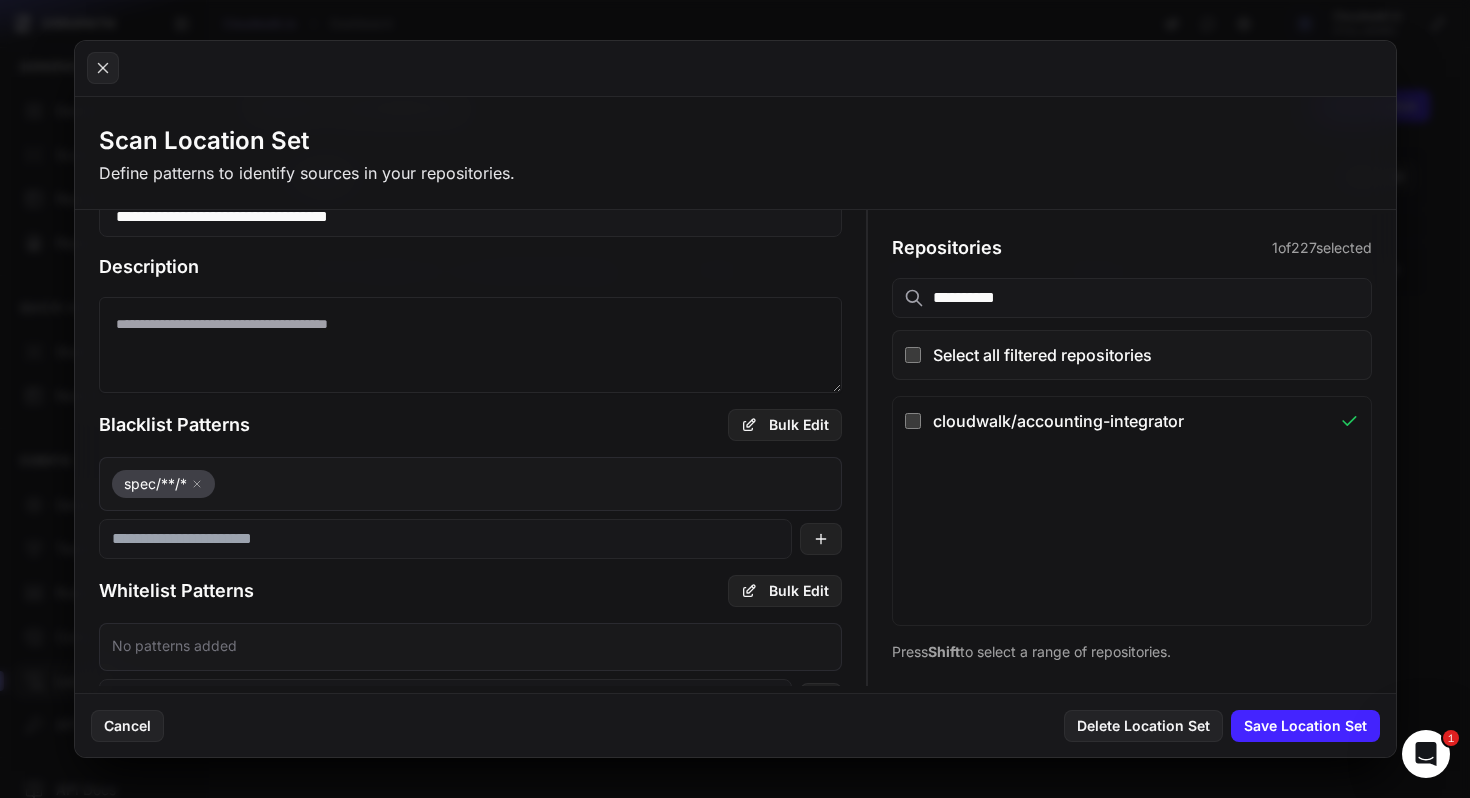 type 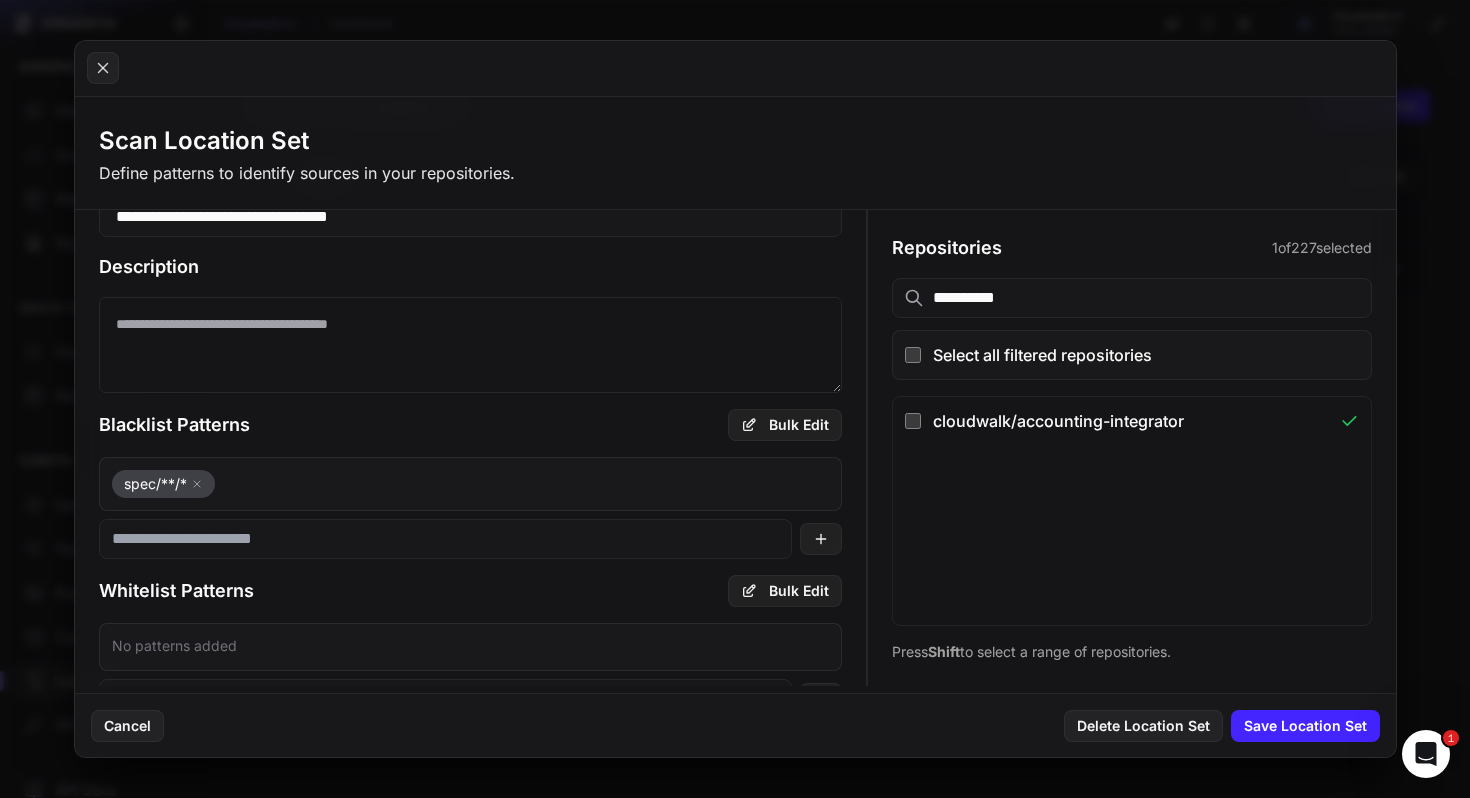 scroll, scrollTop: 138, scrollLeft: 0, axis: vertical 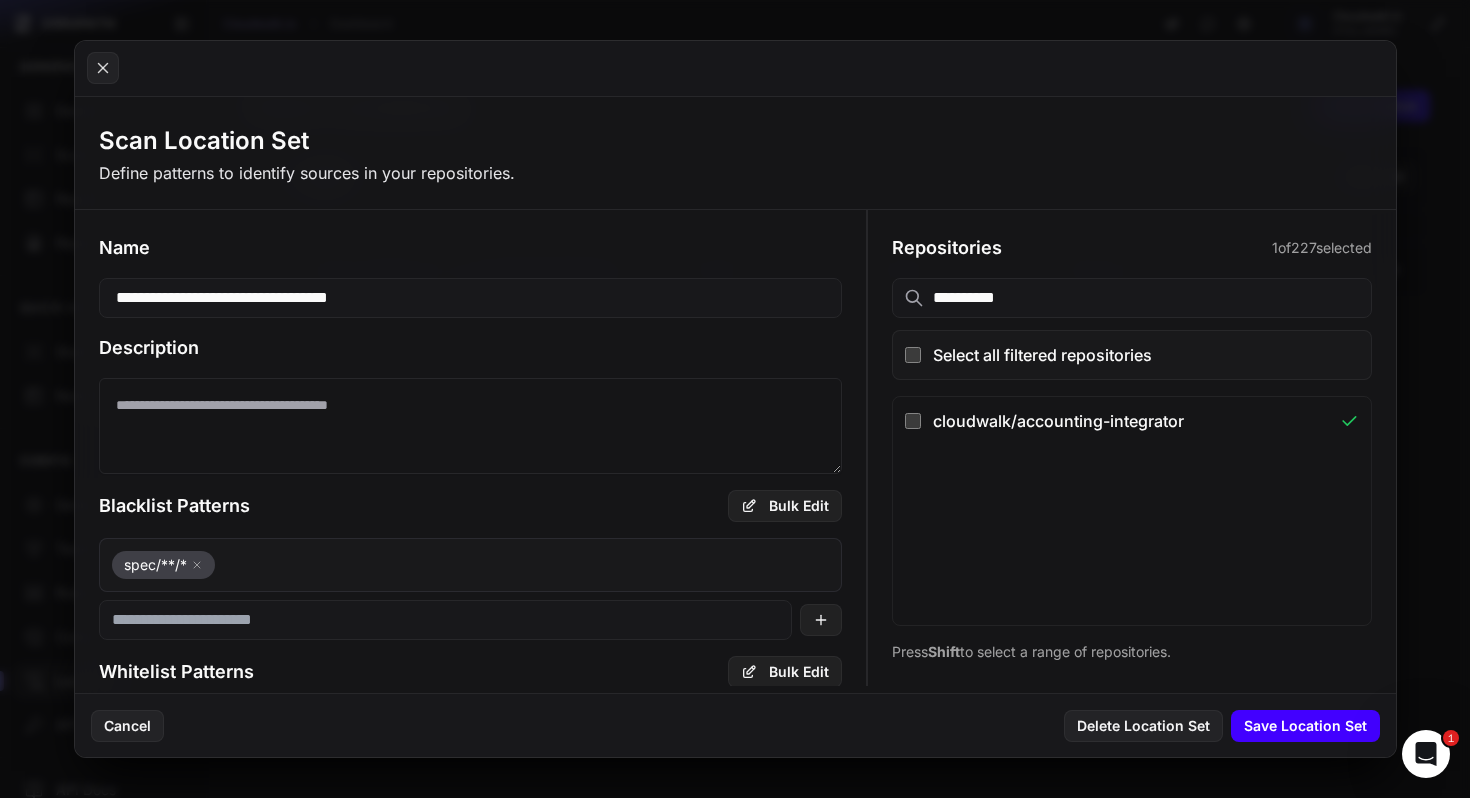click on "Save Location Set" at bounding box center [1305, 726] 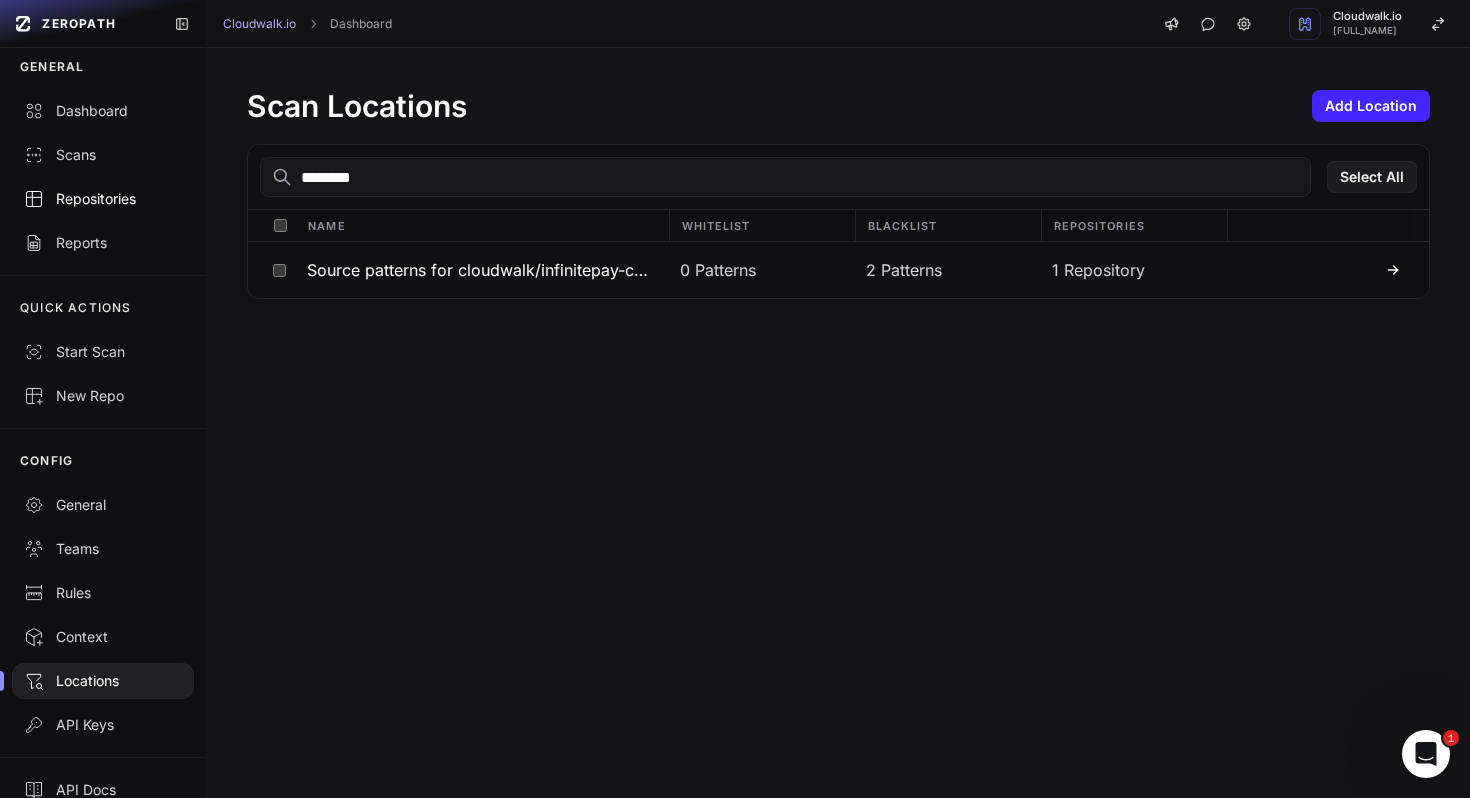 click on "Repositories" at bounding box center (103, 199) 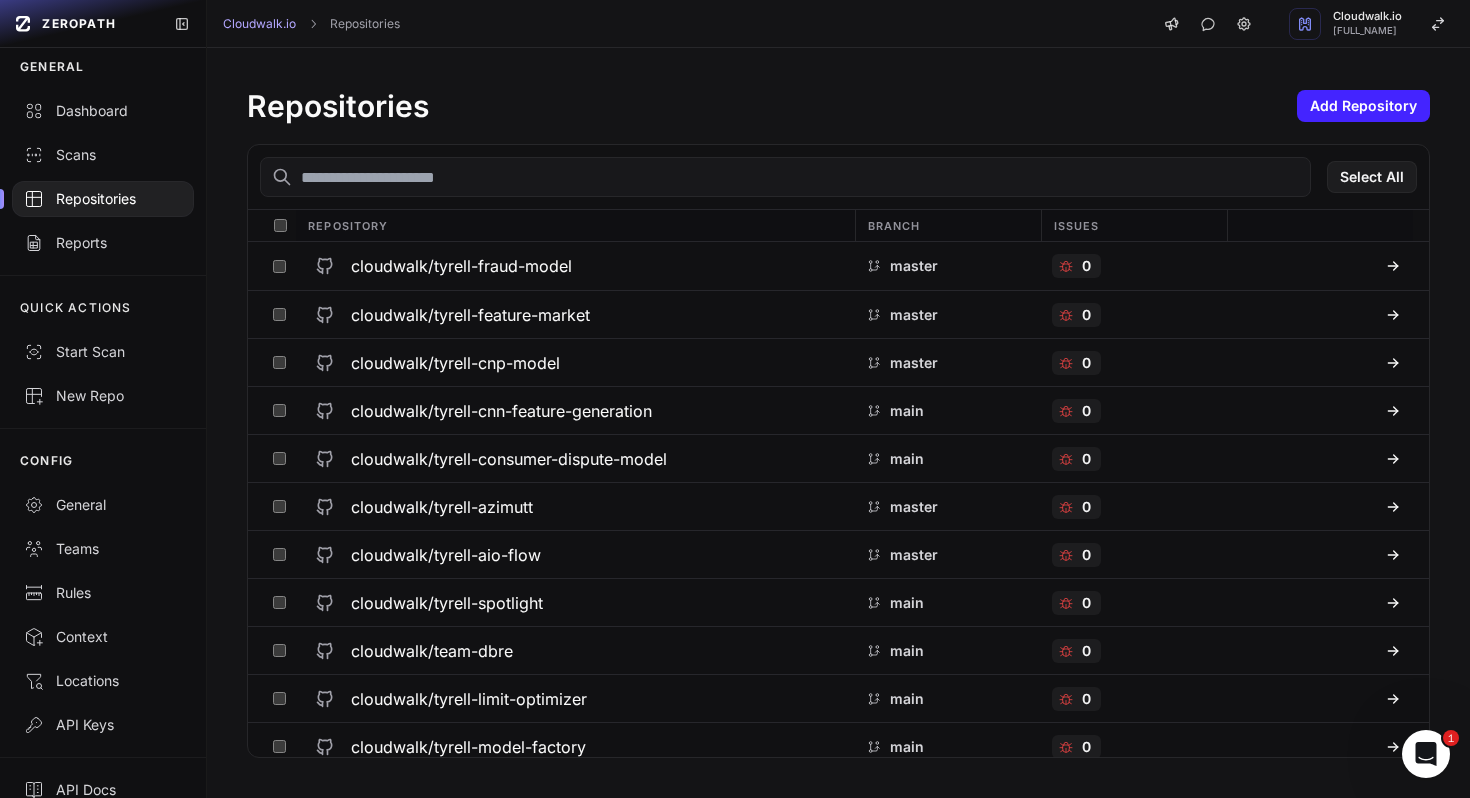 click at bounding box center (785, 177) 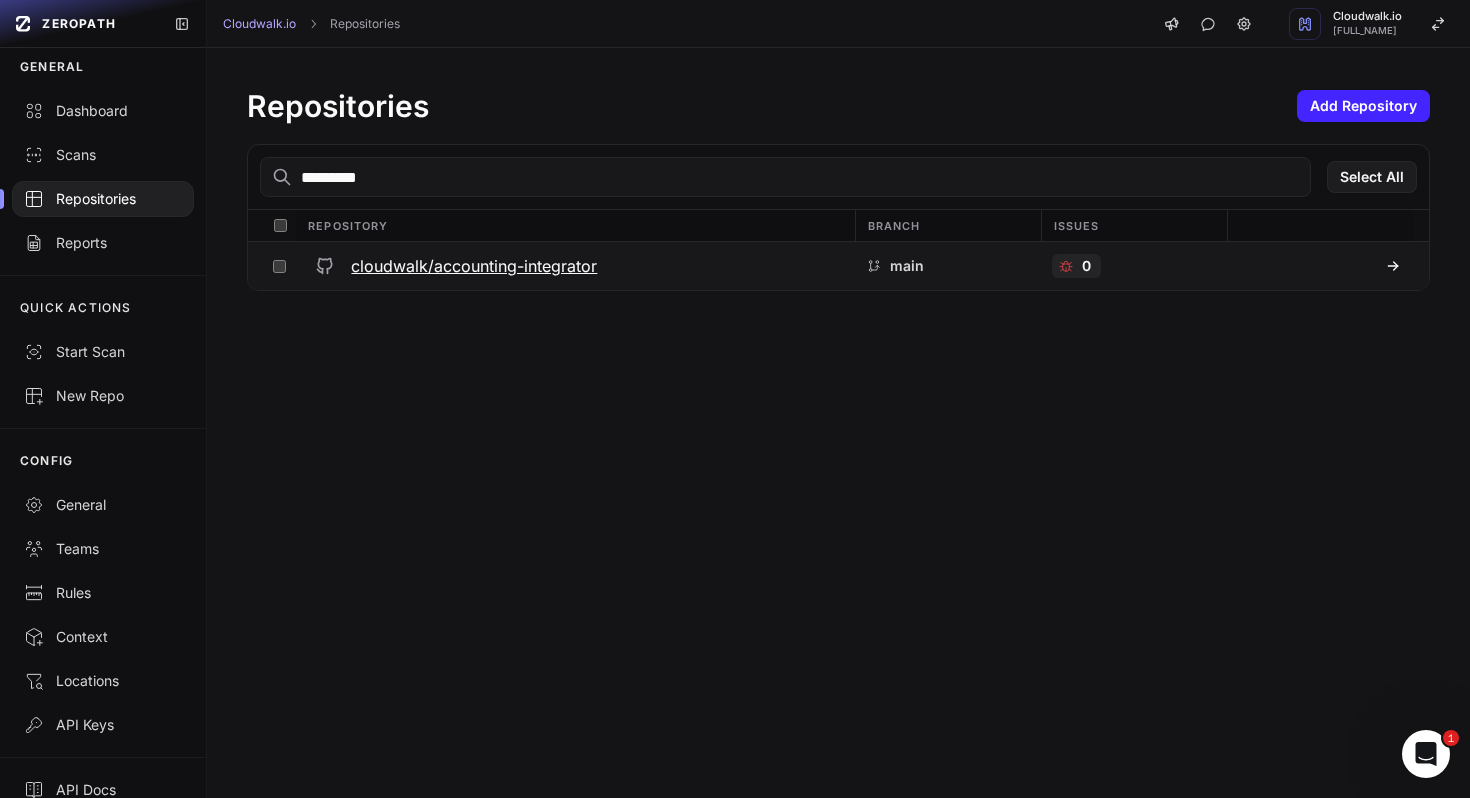 type on "*********" 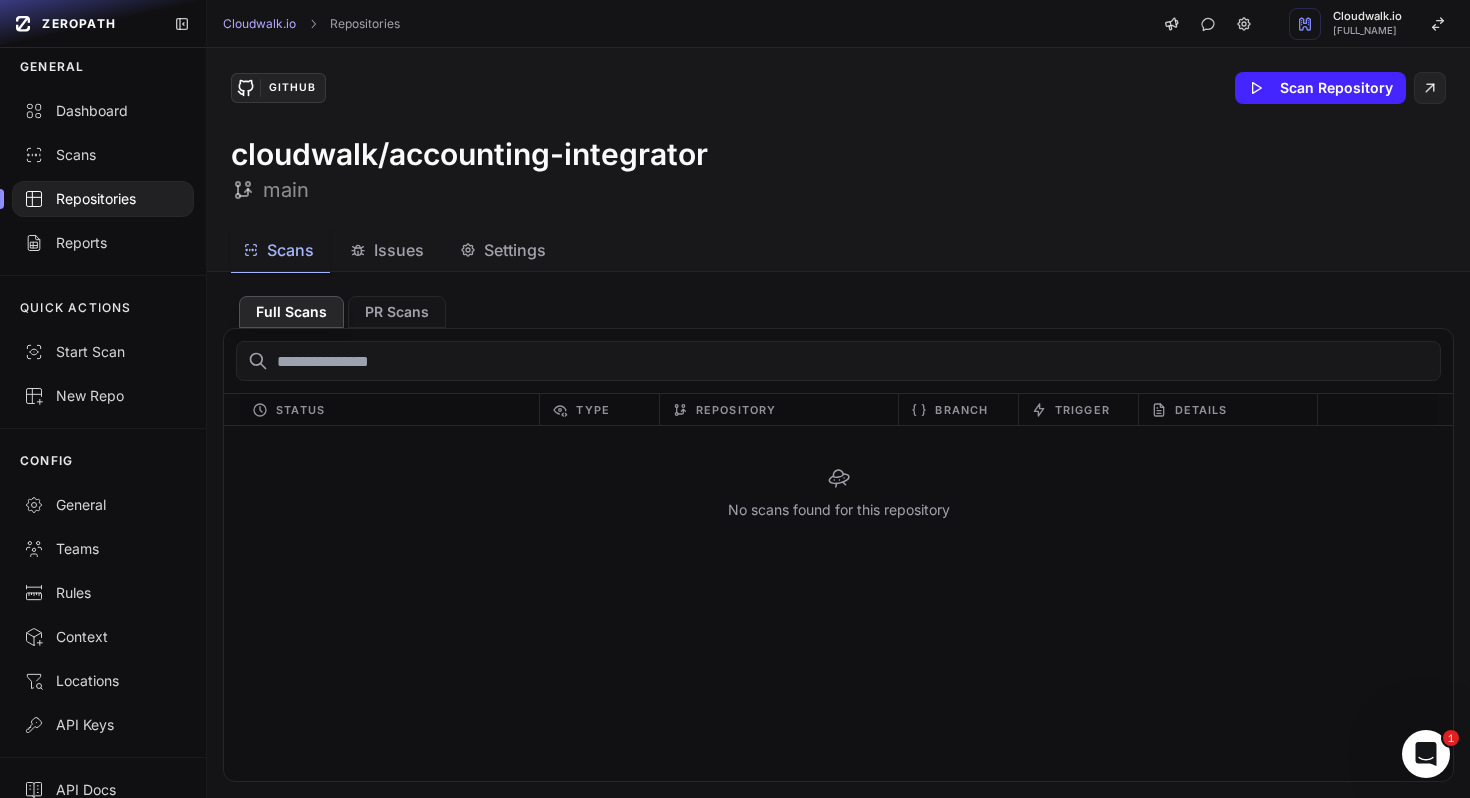 click on "Settings" 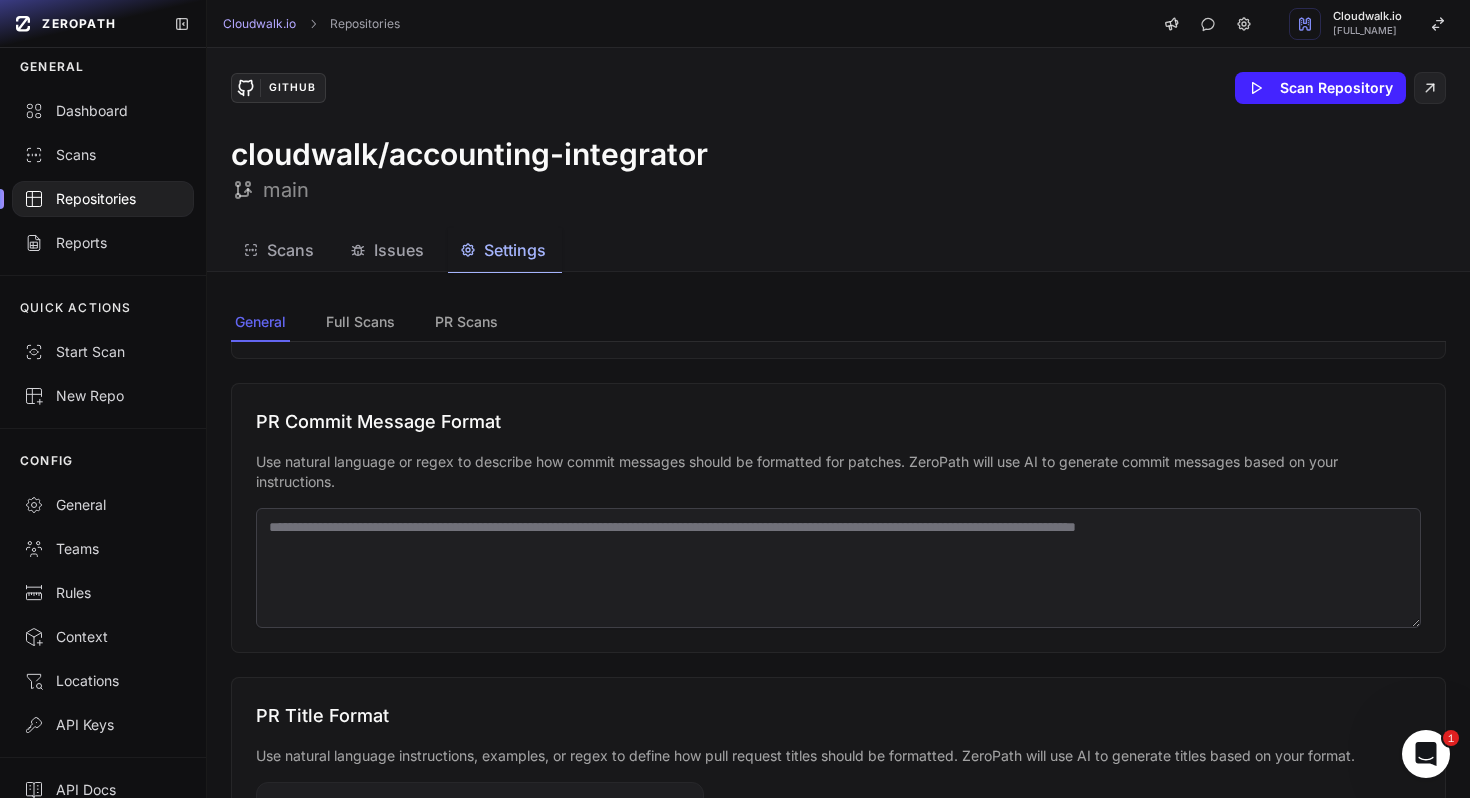 scroll, scrollTop: 1582, scrollLeft: 0, axis: vertical 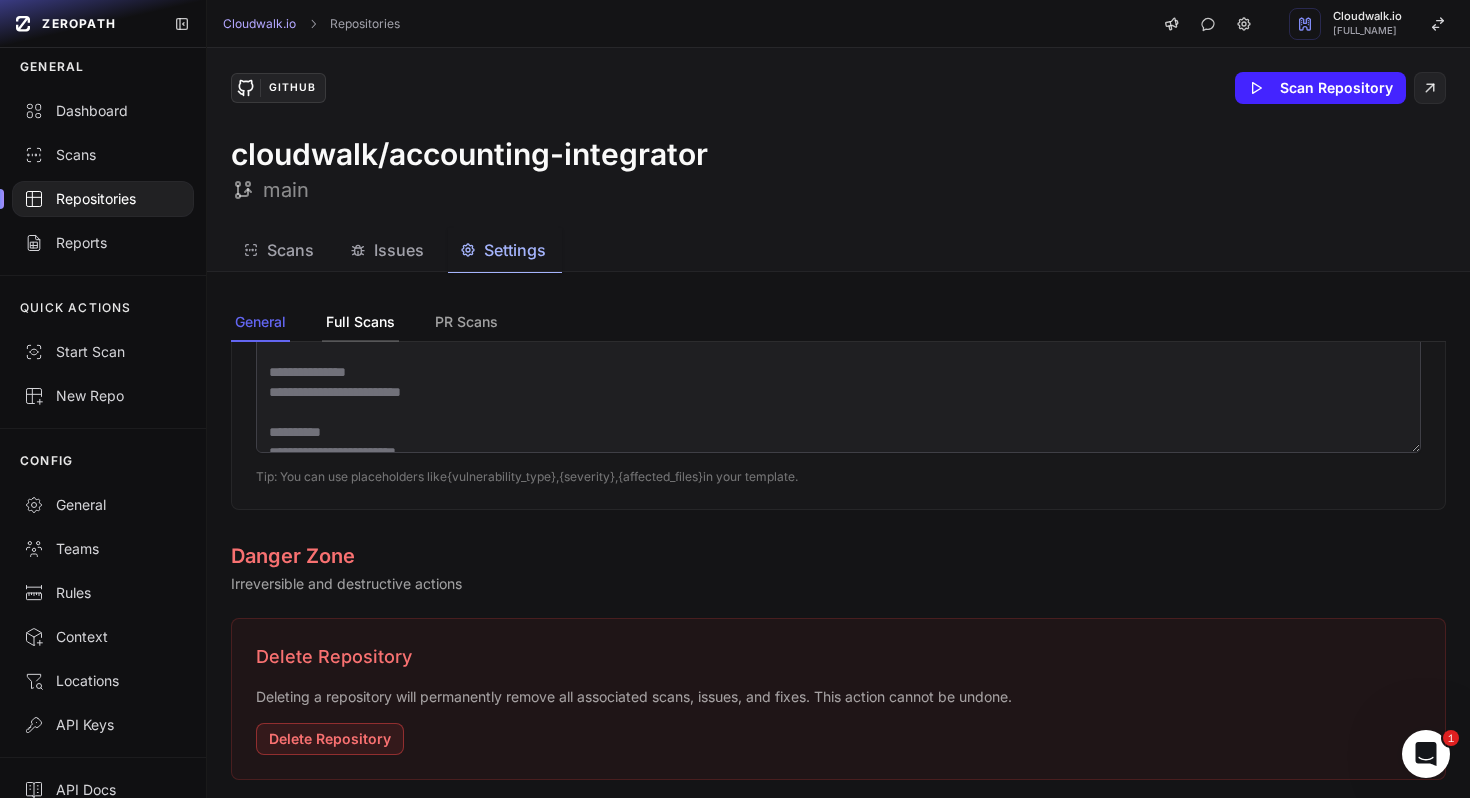 click on "Full Scans" 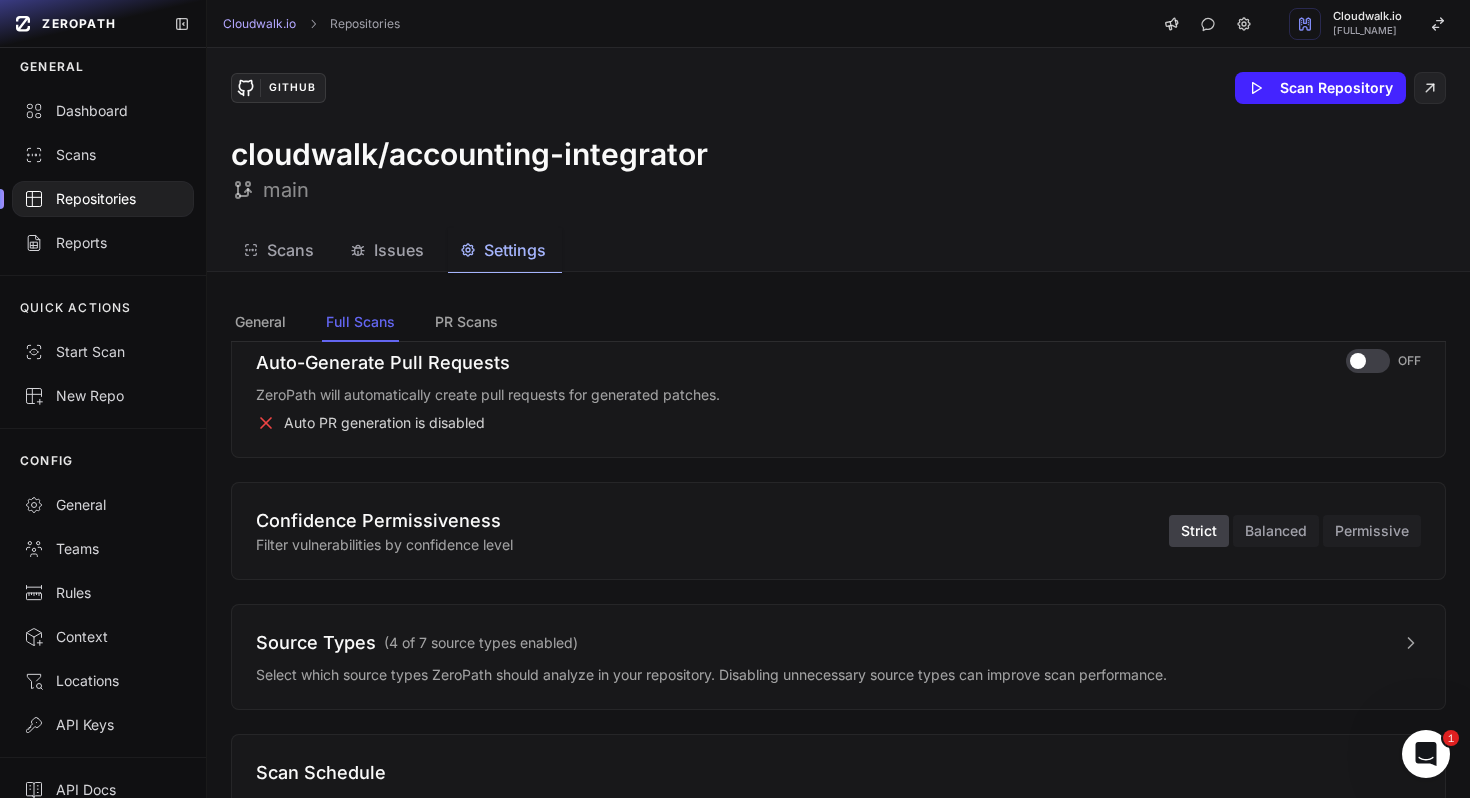 scroll, scrollTop: 458, scrollLeft: 0, axis: vertical 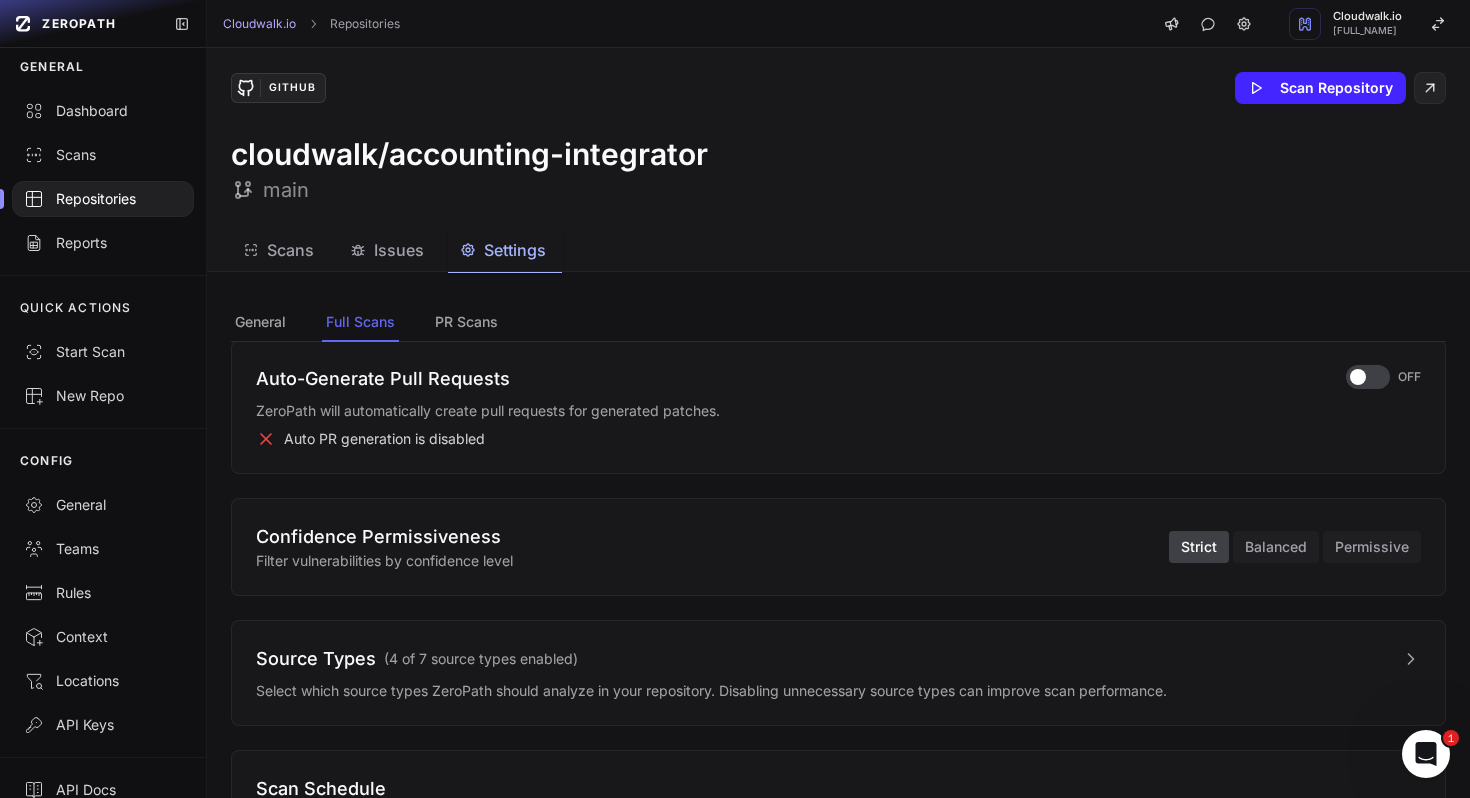 type 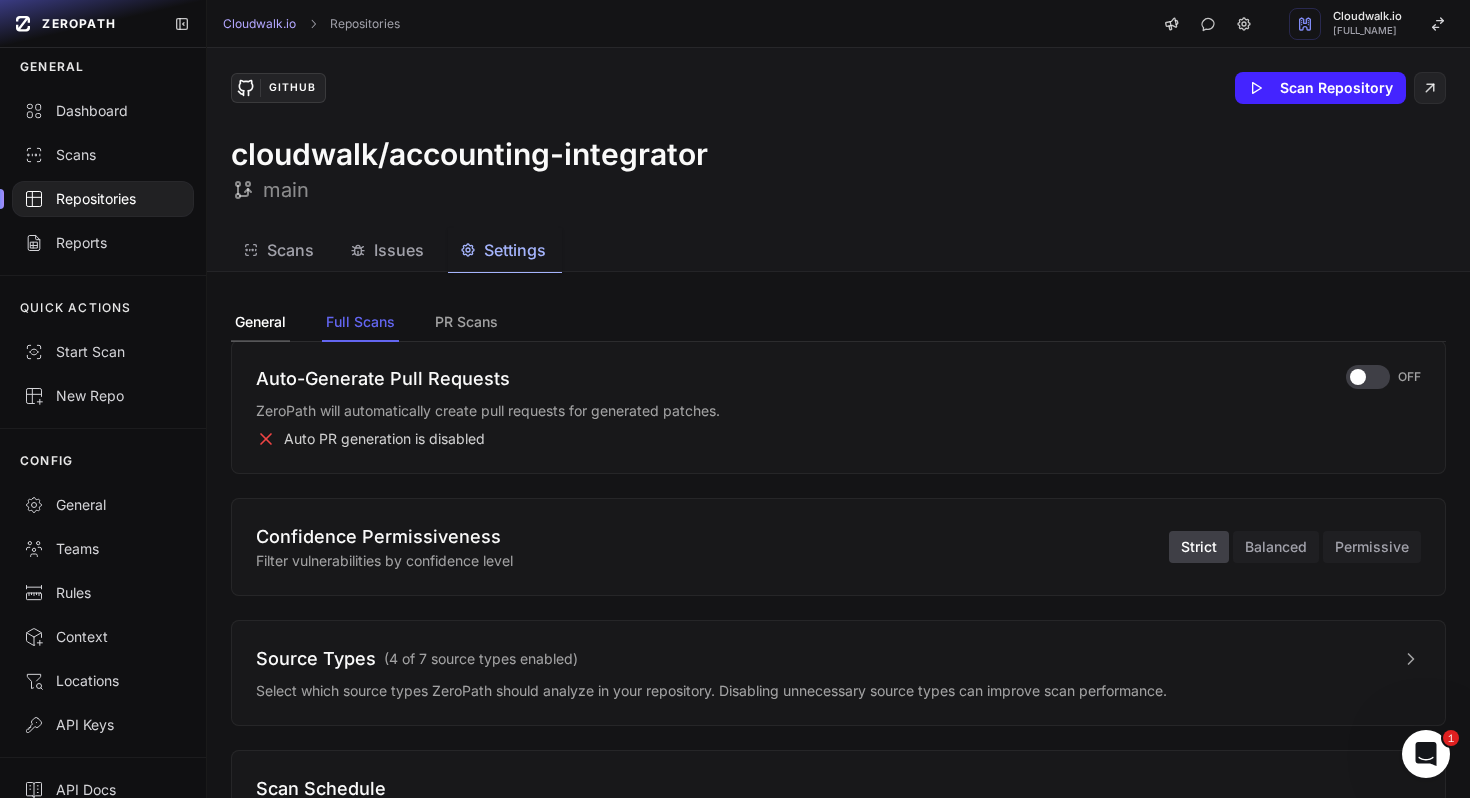 click on "General" at bounding box center (260, 323) 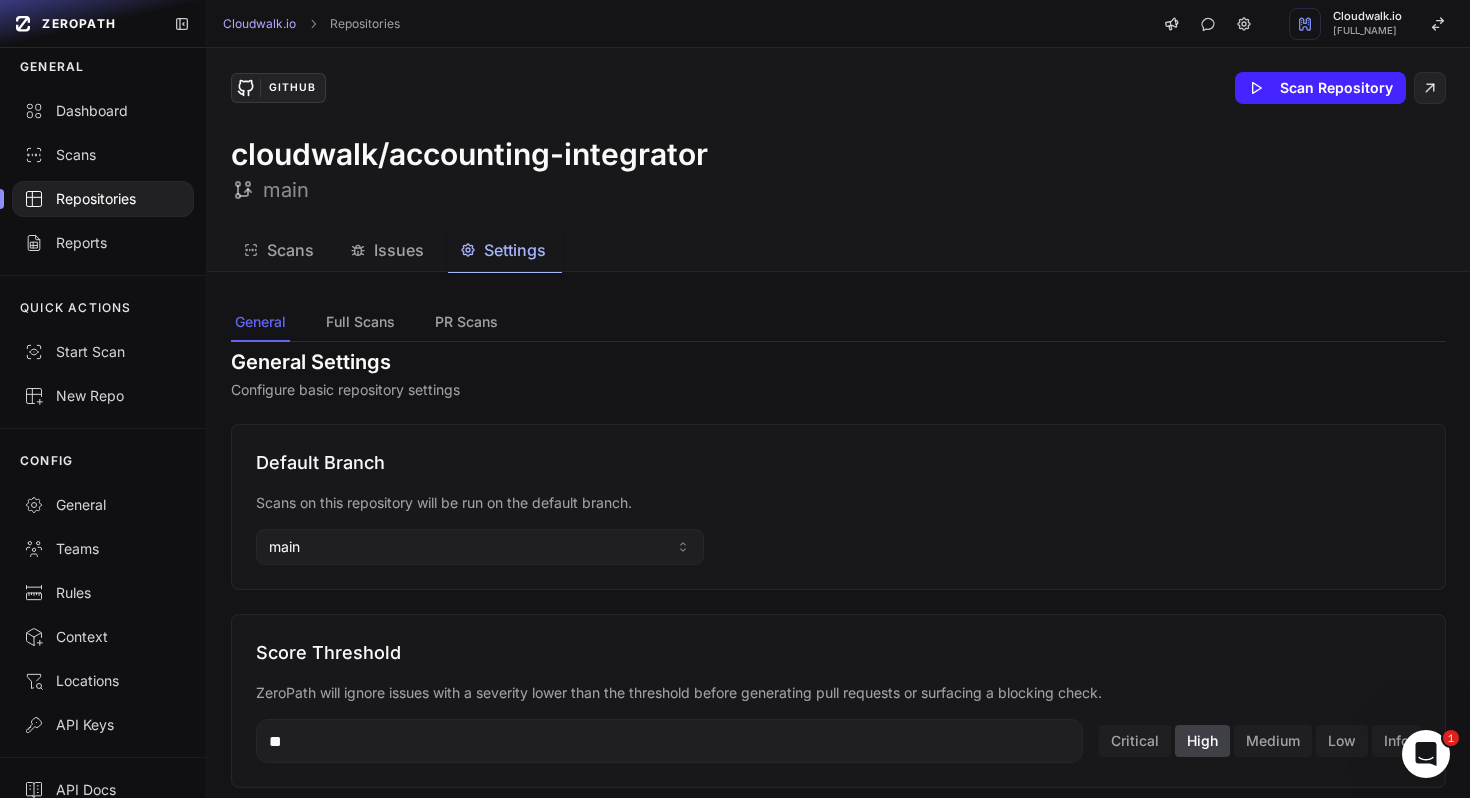 scroll, scrollTop: 0, scrollLeft: 0, axis: both 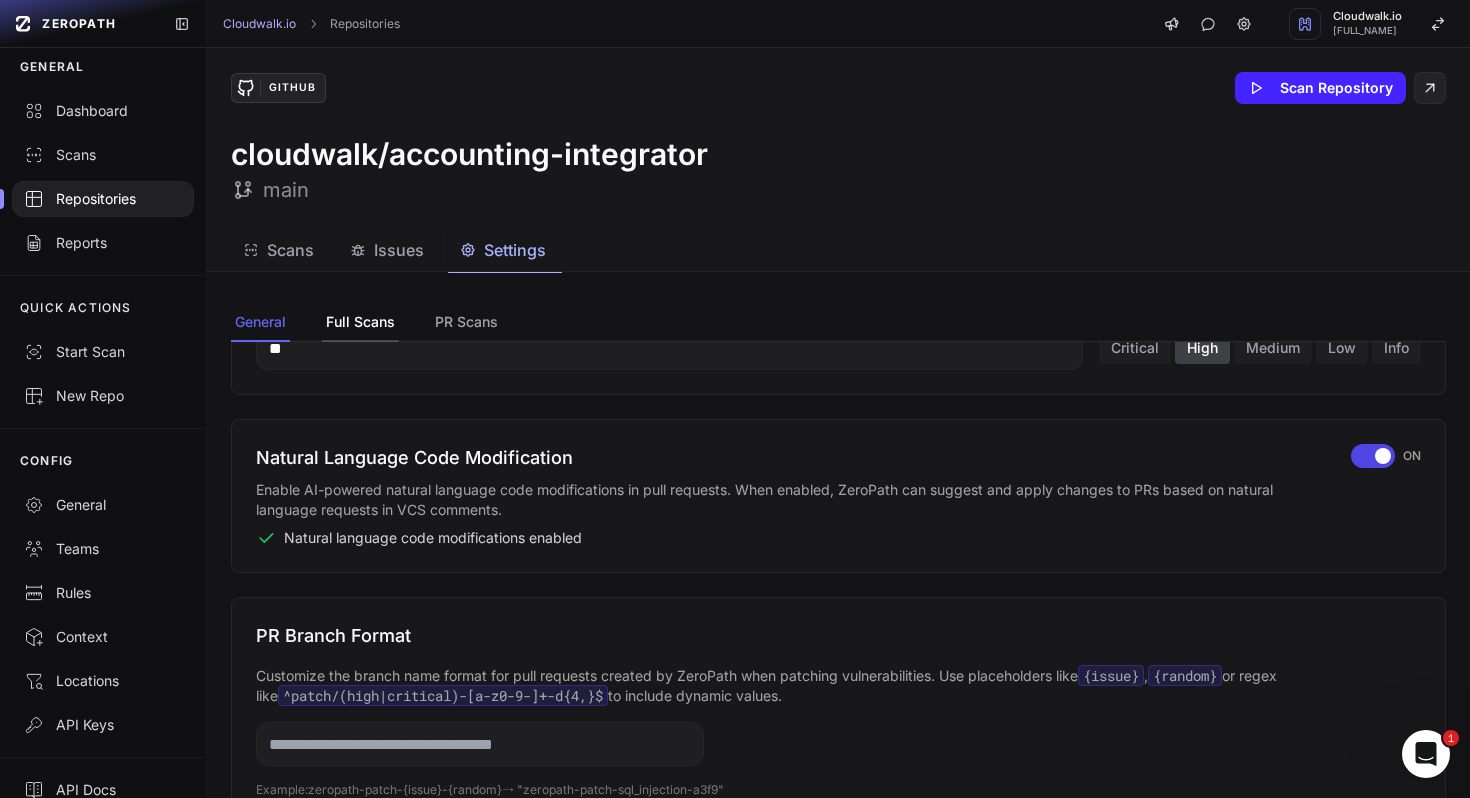 click on "Full Scans" 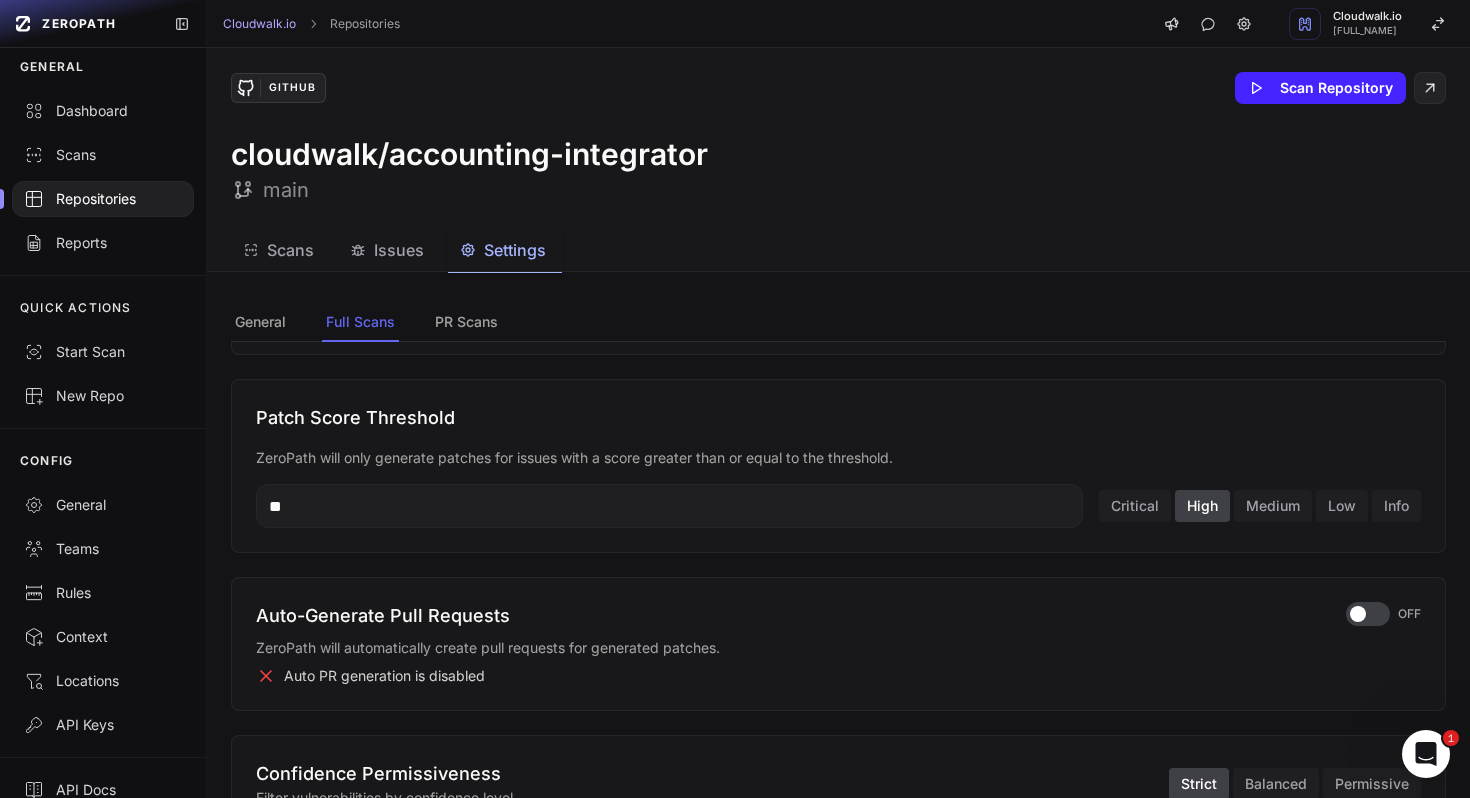 scroll, scrollTop: 223, scrollLeft: 0, axis: vertical 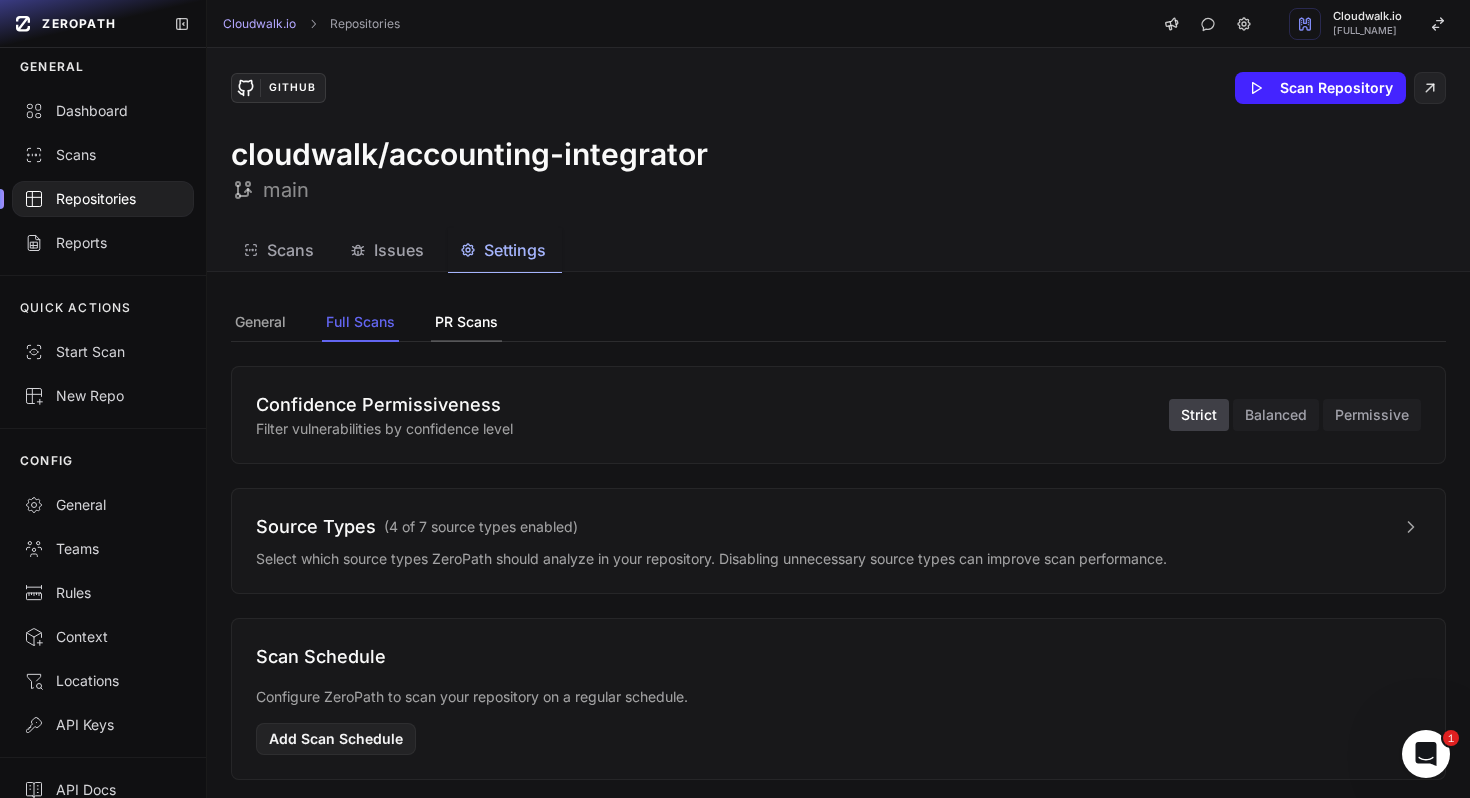 click on "PR Scans" 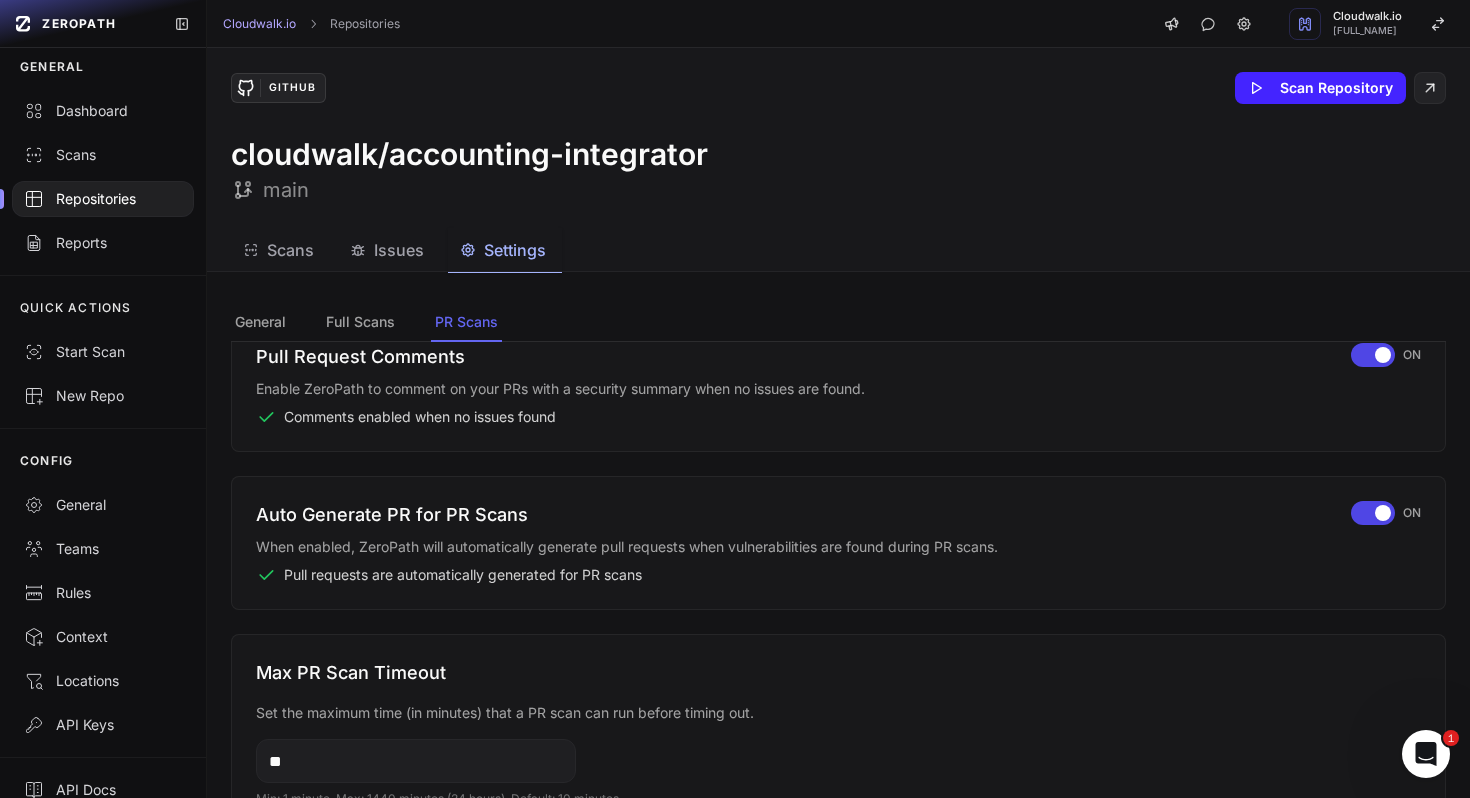 scroll, scrollTop: 466, scrollLeft: 0, axis: vertical 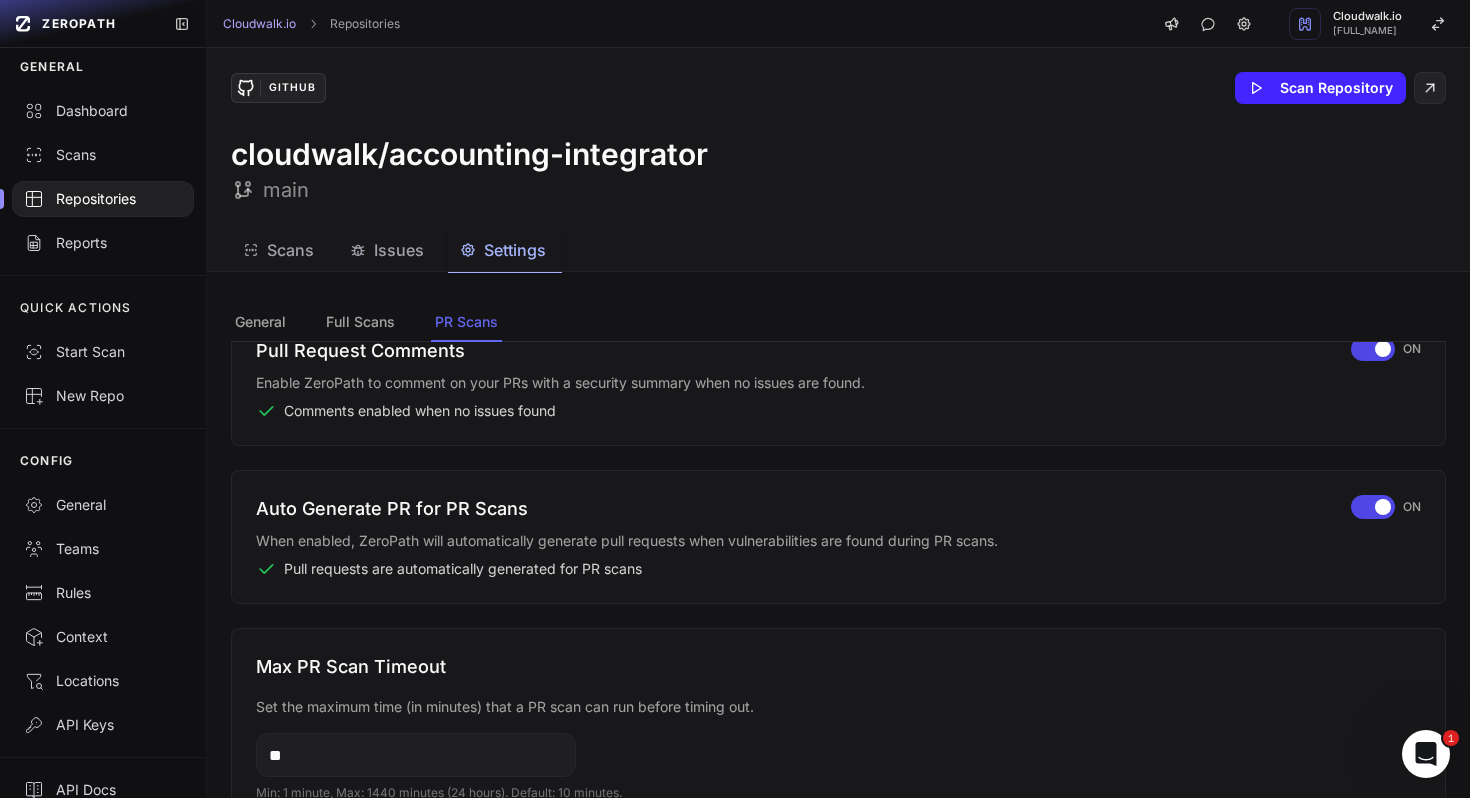 type 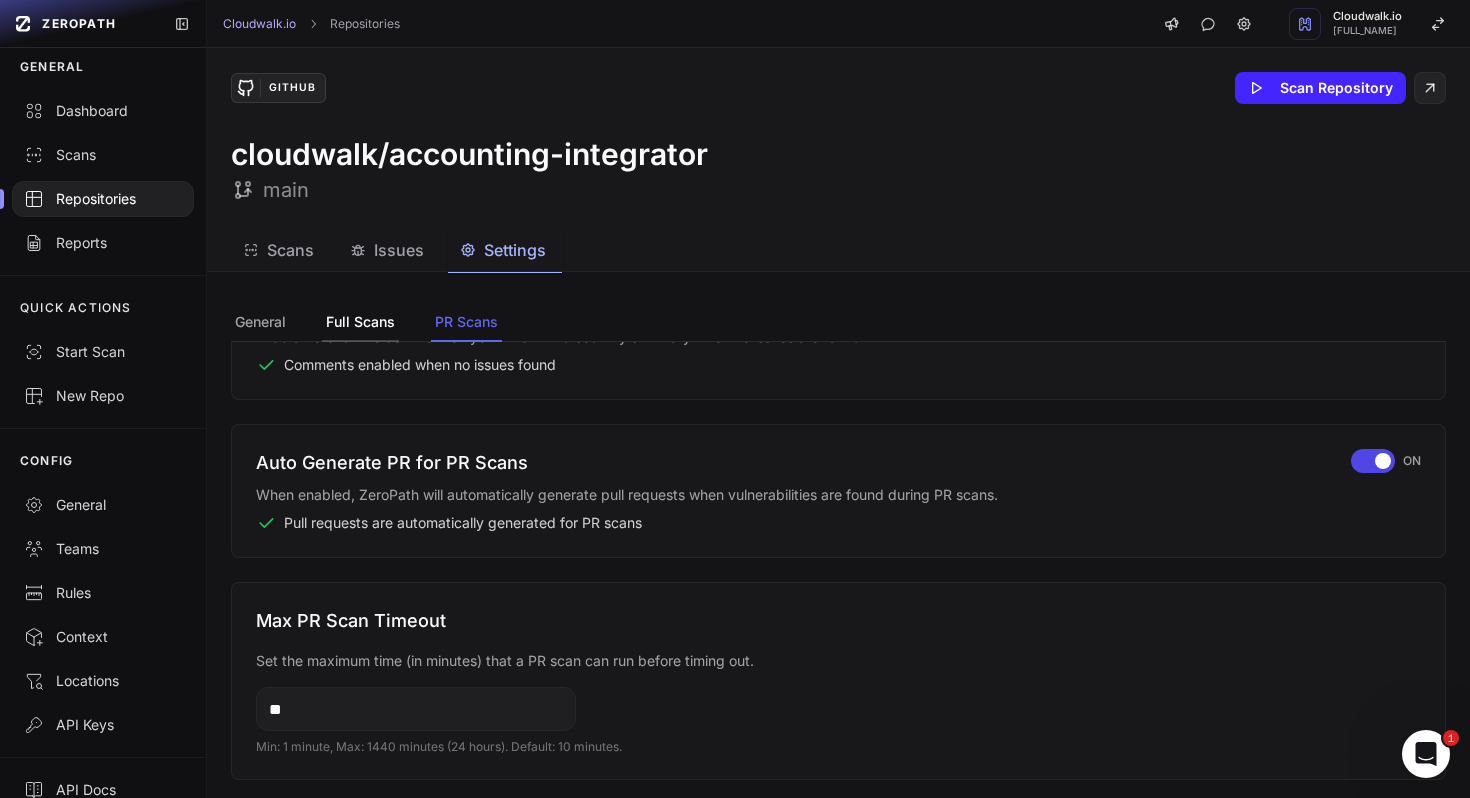 click on "Full Scans" 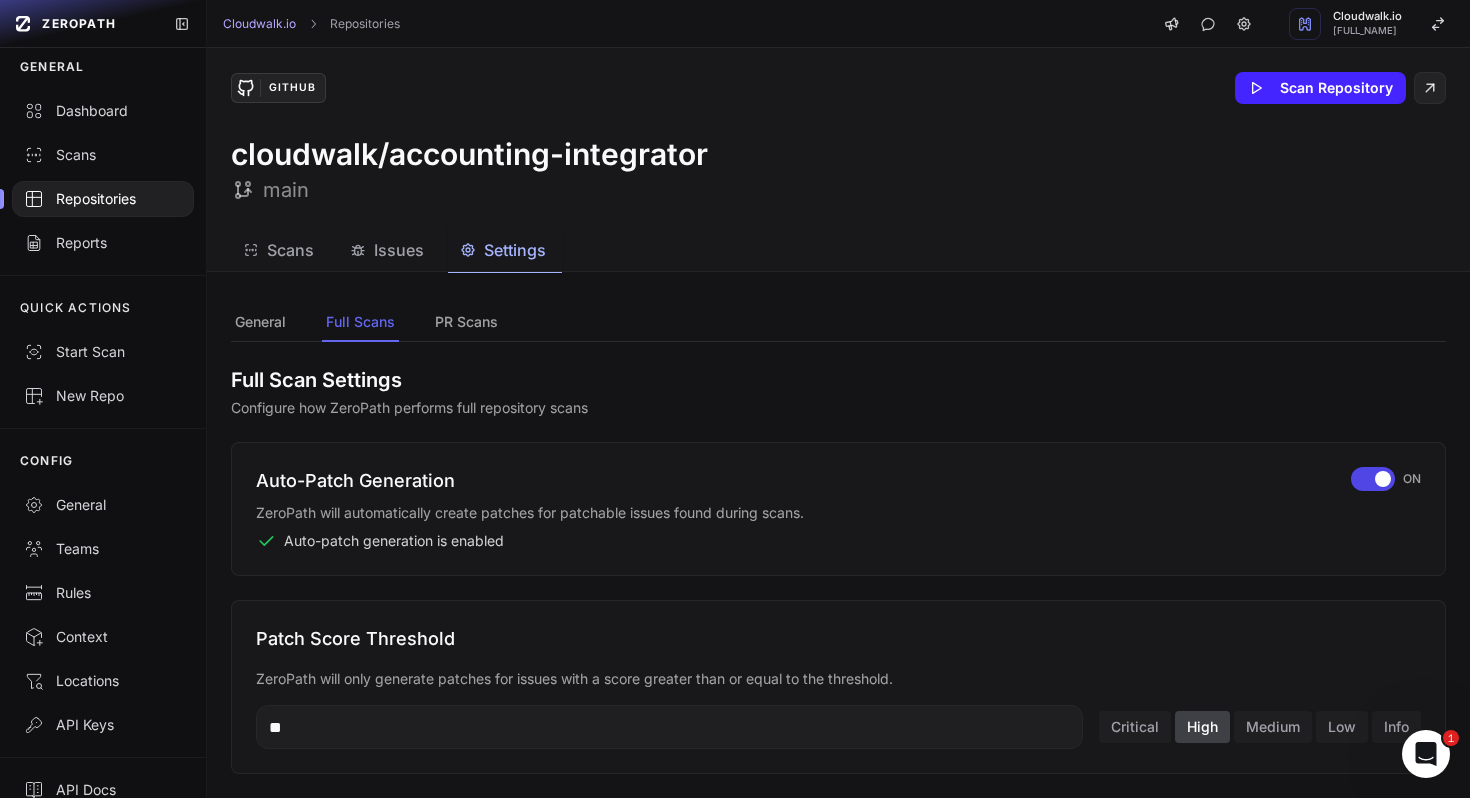 scroll, scrollTop: 590, scrollLeft: 0, axis: vertical 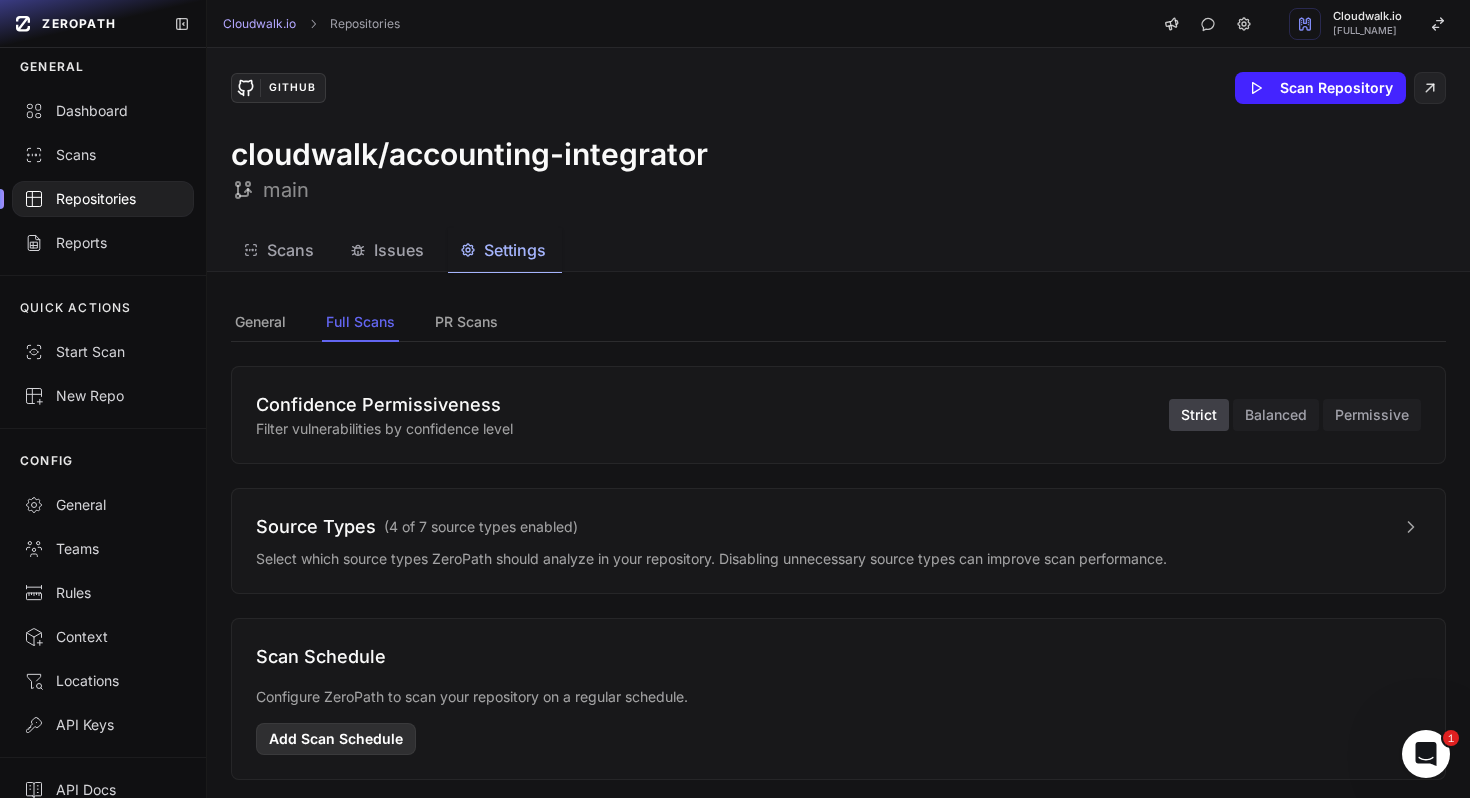 click on "Add Scan Schedule" at bounding box center [336, 739] 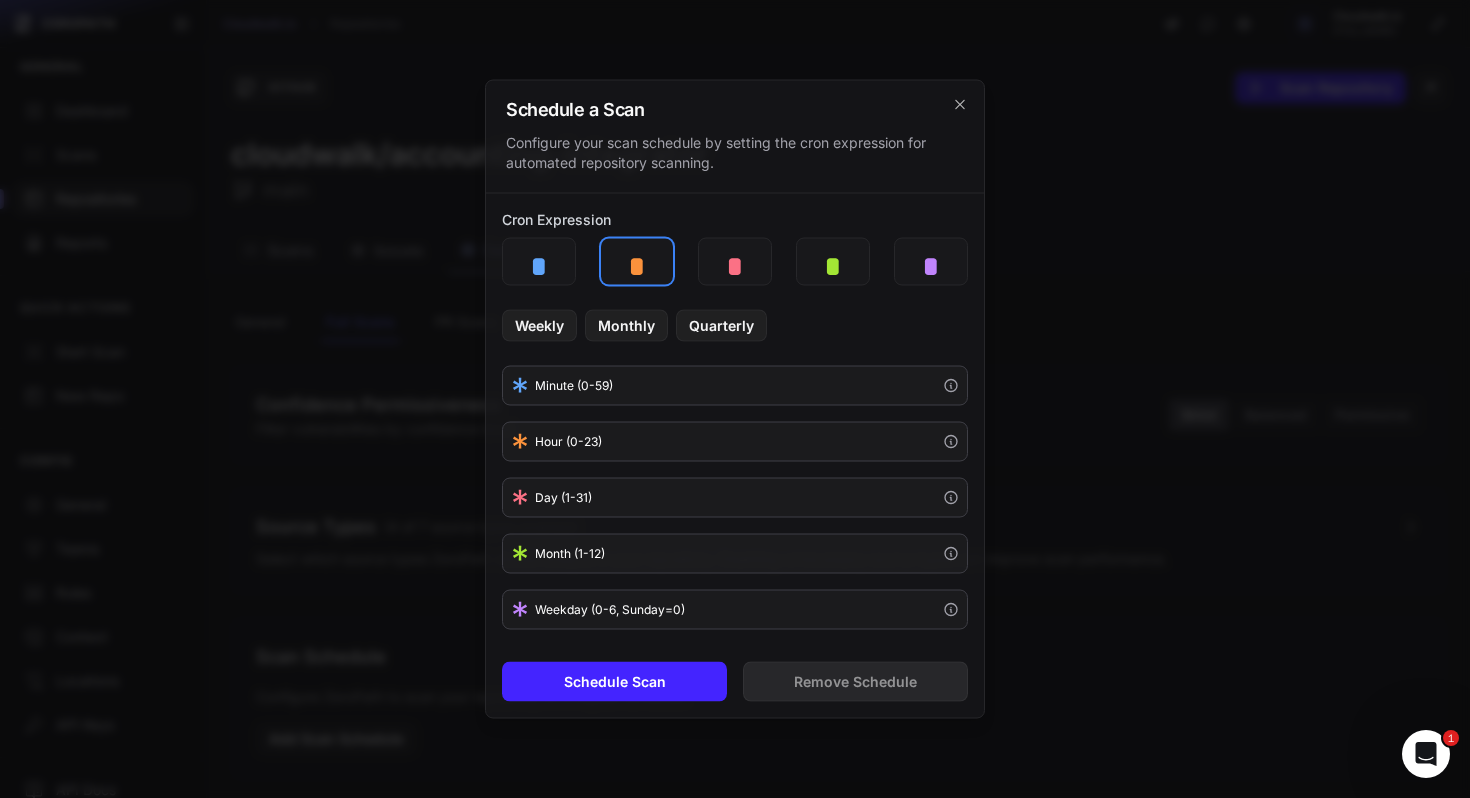 click at bounding box center (637, 262) 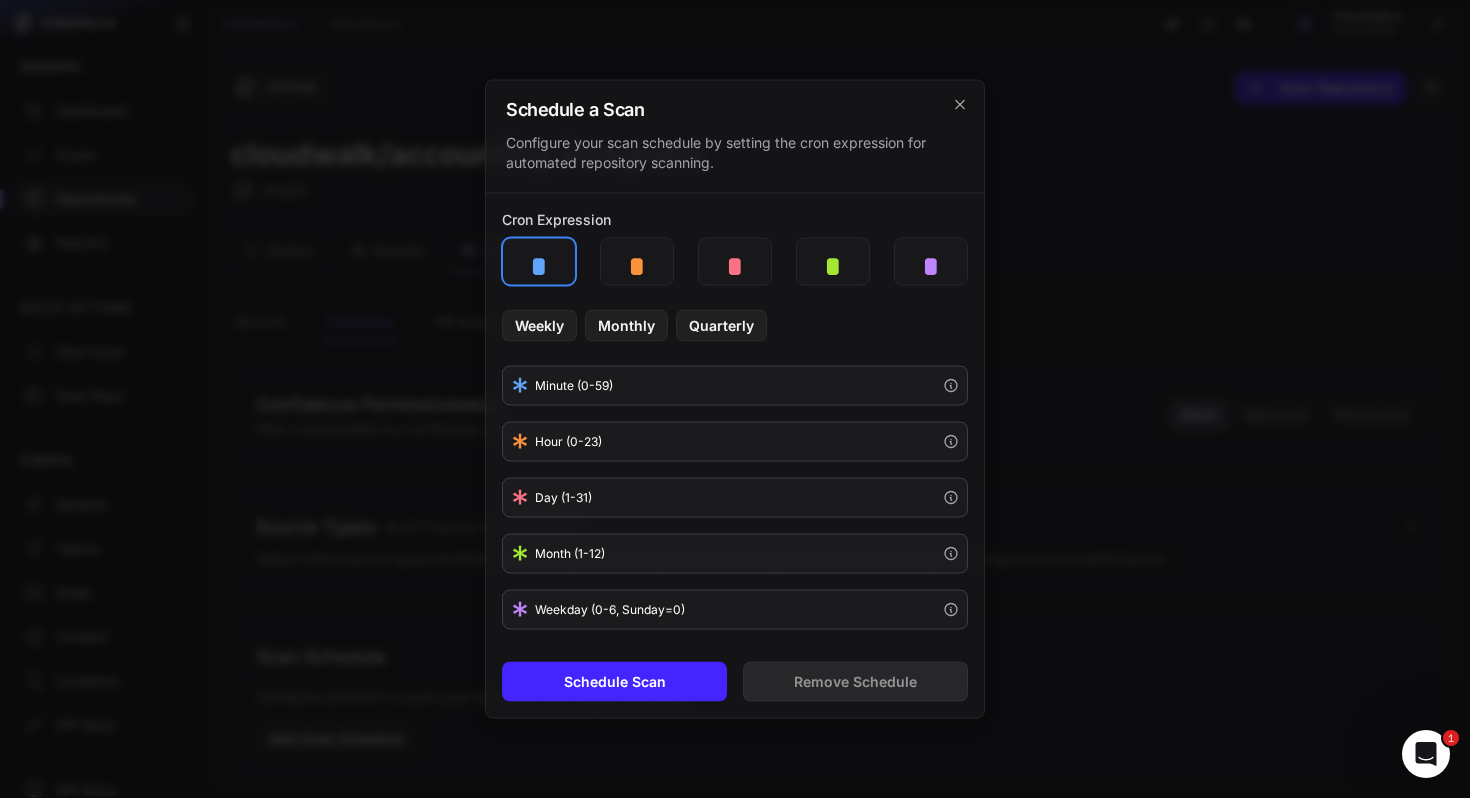 click at bounding box center [539, 262] 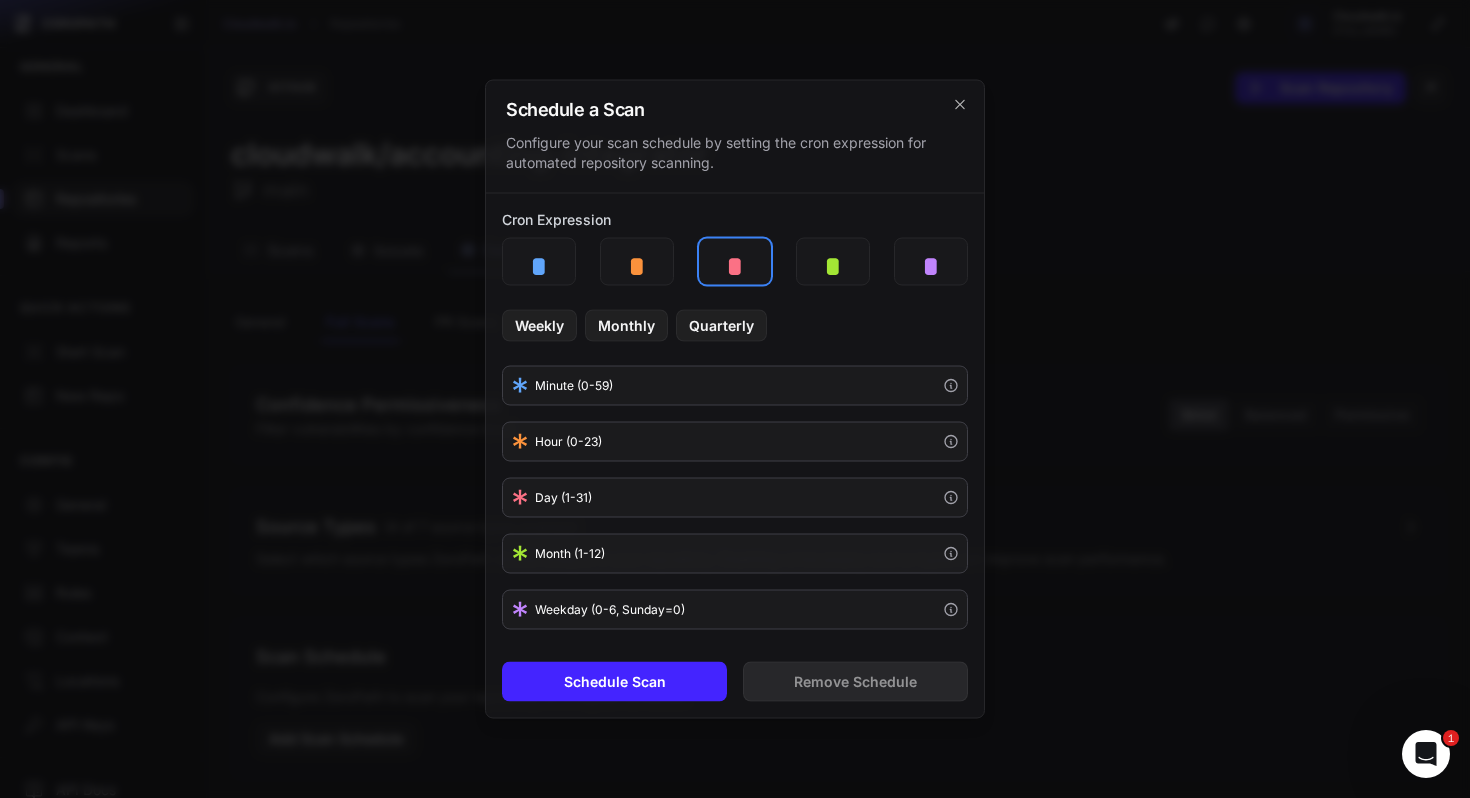 click at bounding box center (735, 262) 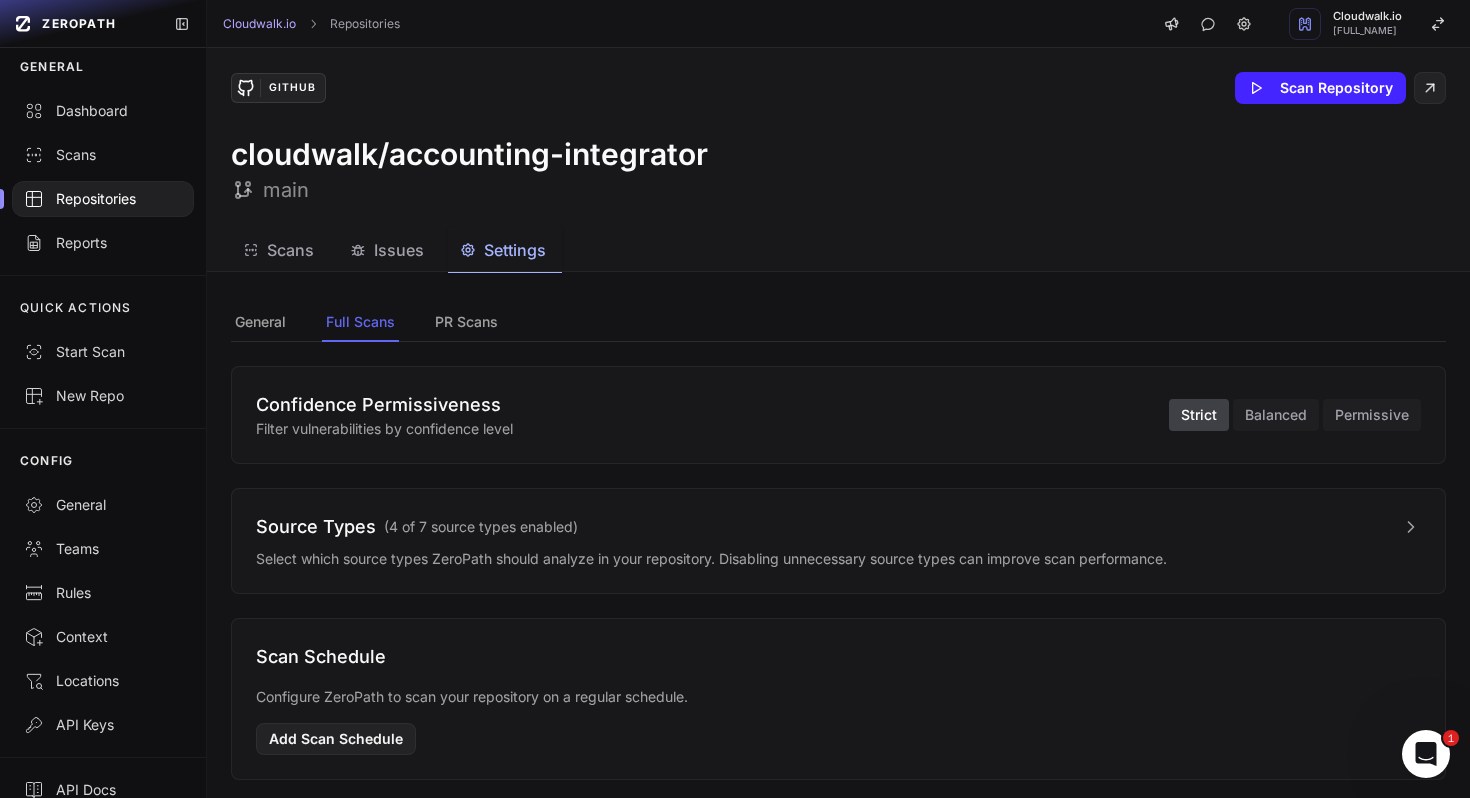 type 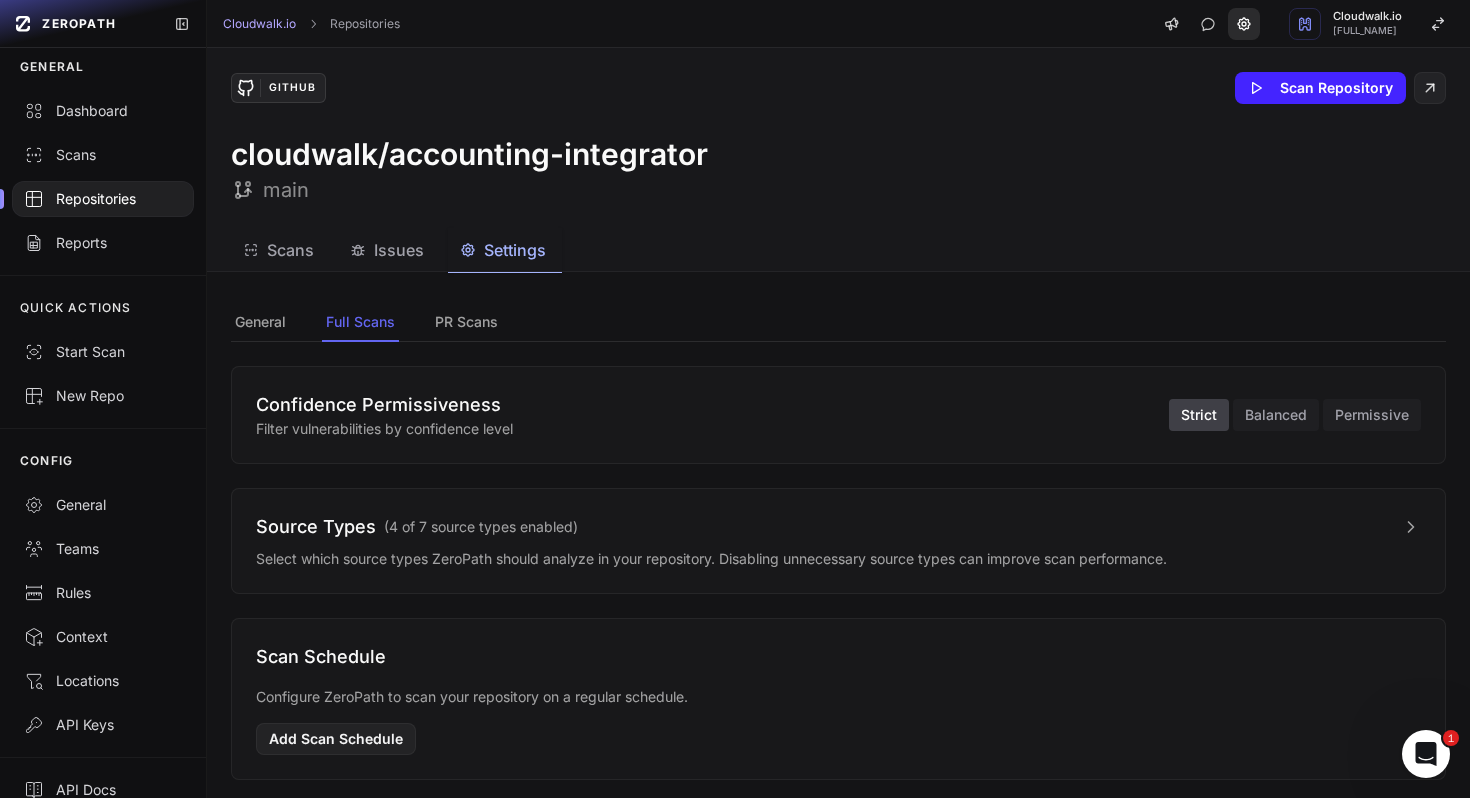 click 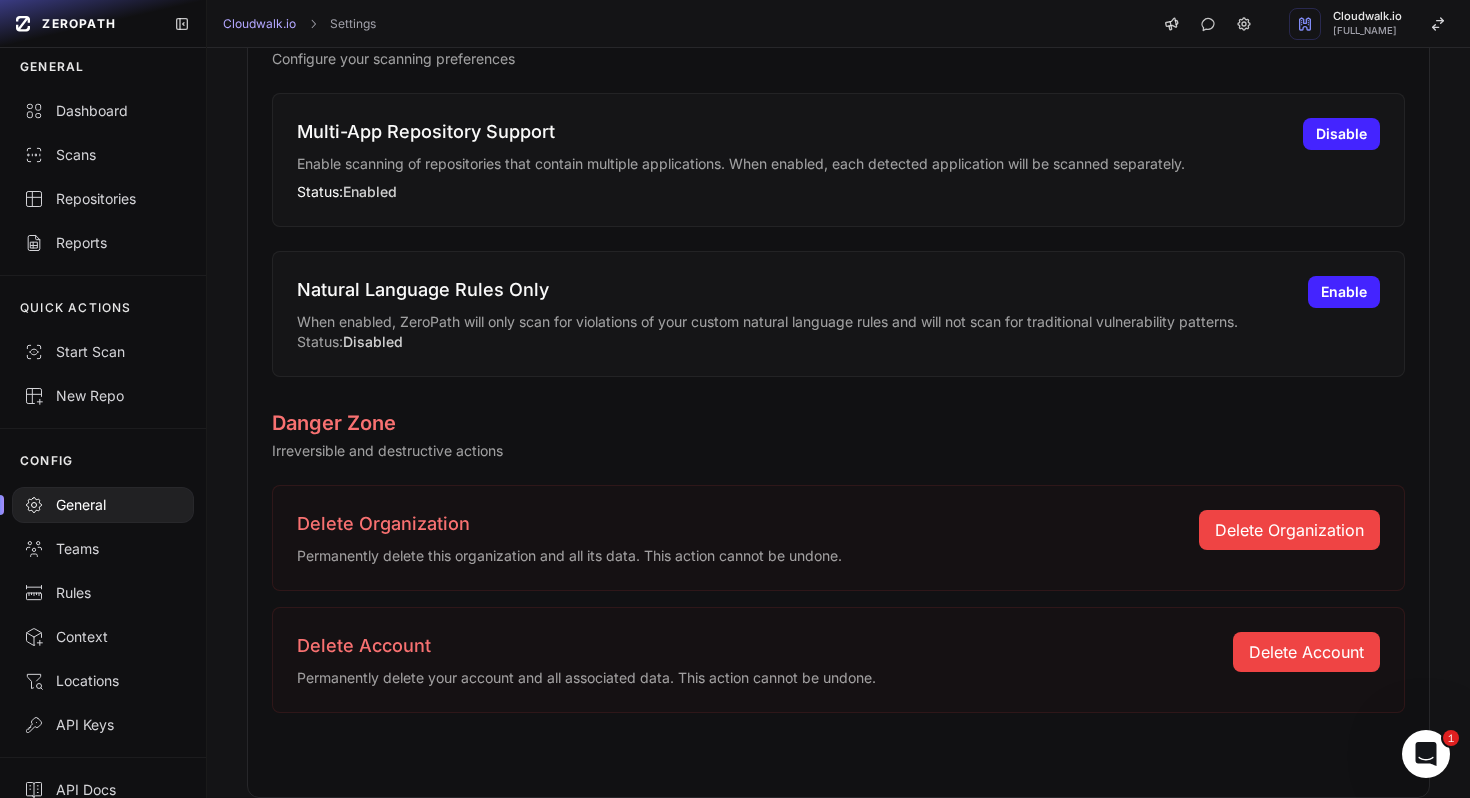 scroll, scrollTop: 0, scrollLeft: 0, axis: both 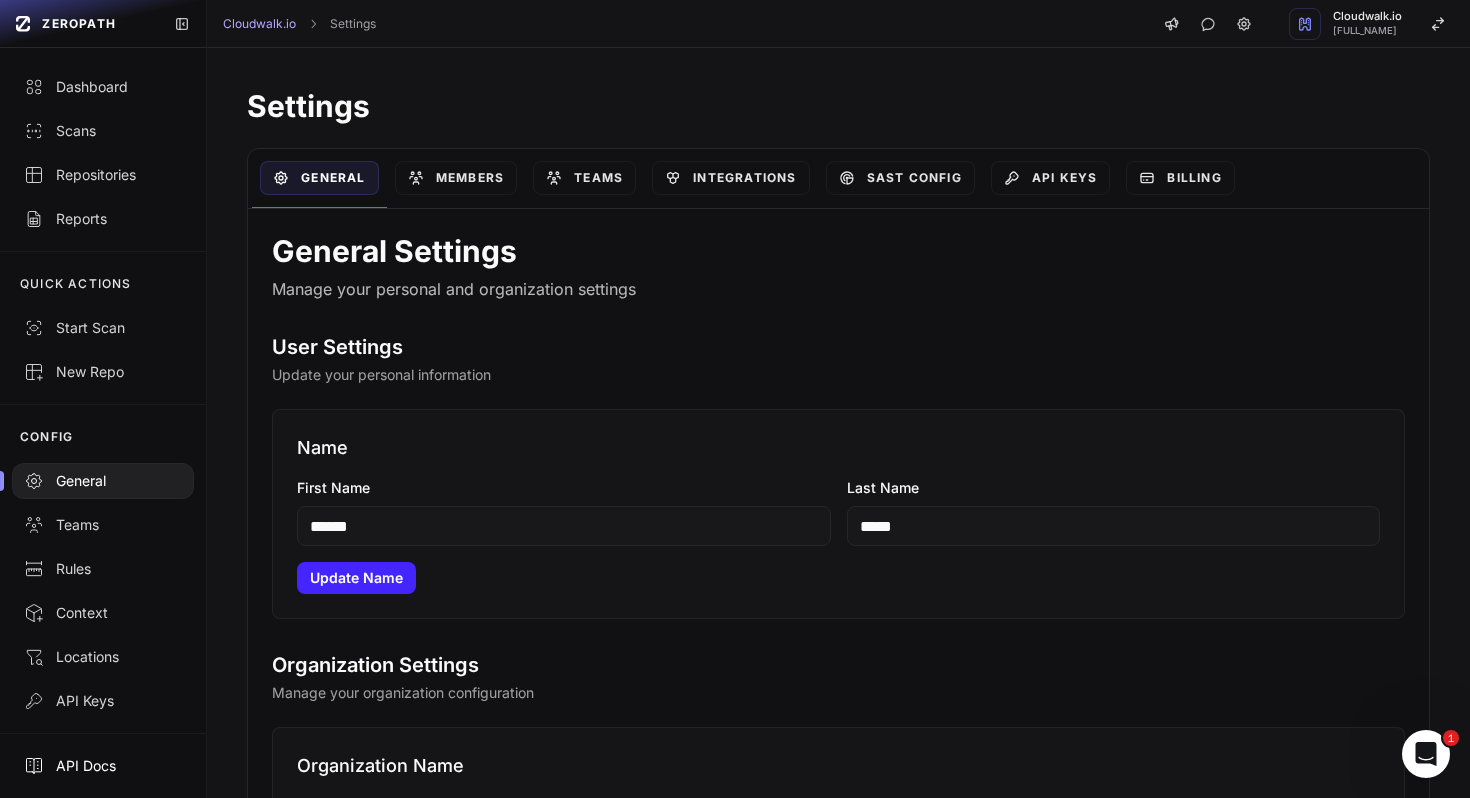 click on "API Docs" at bounding box center [103, 766] 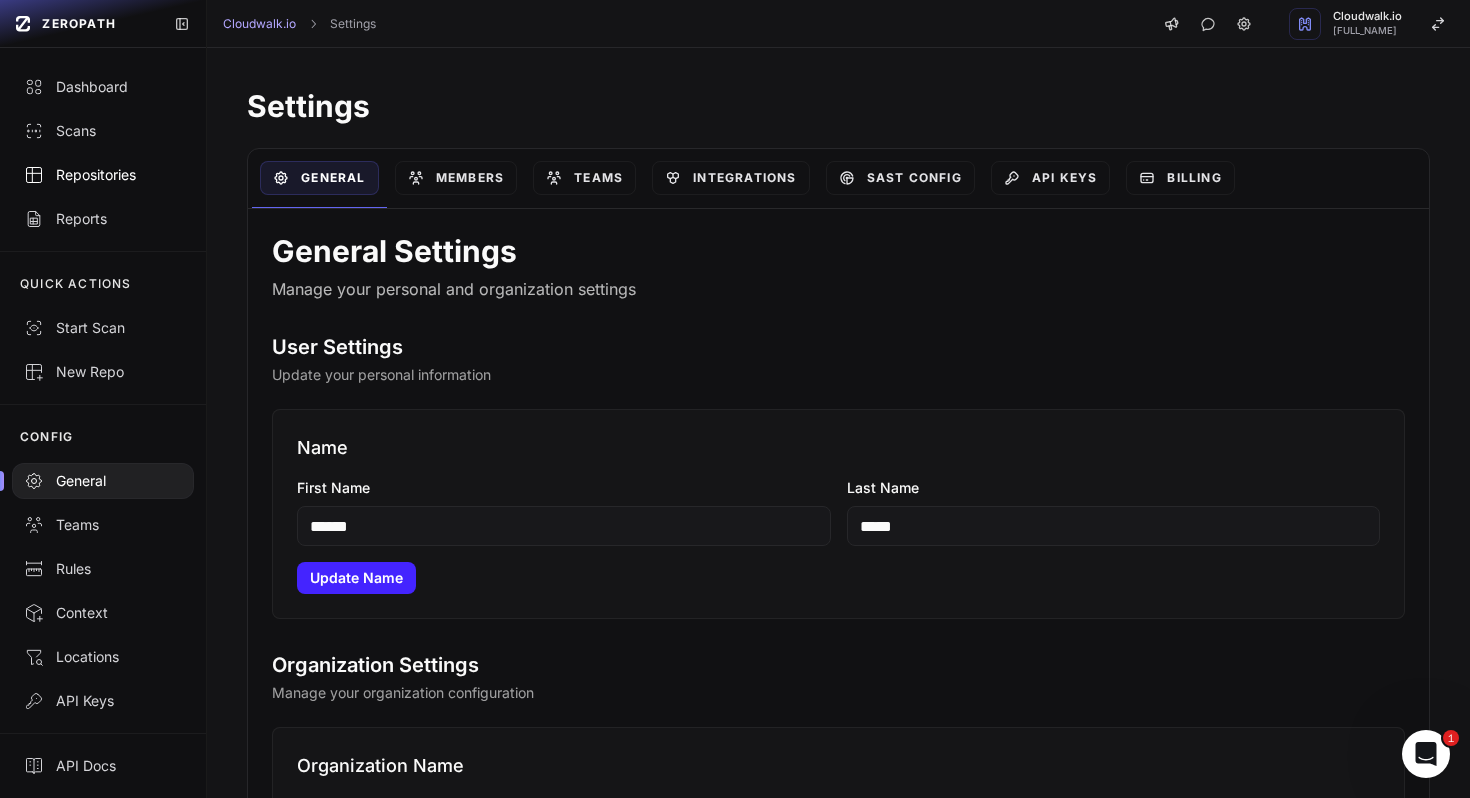 click on "Repositories" at bounding box center (103, 175) 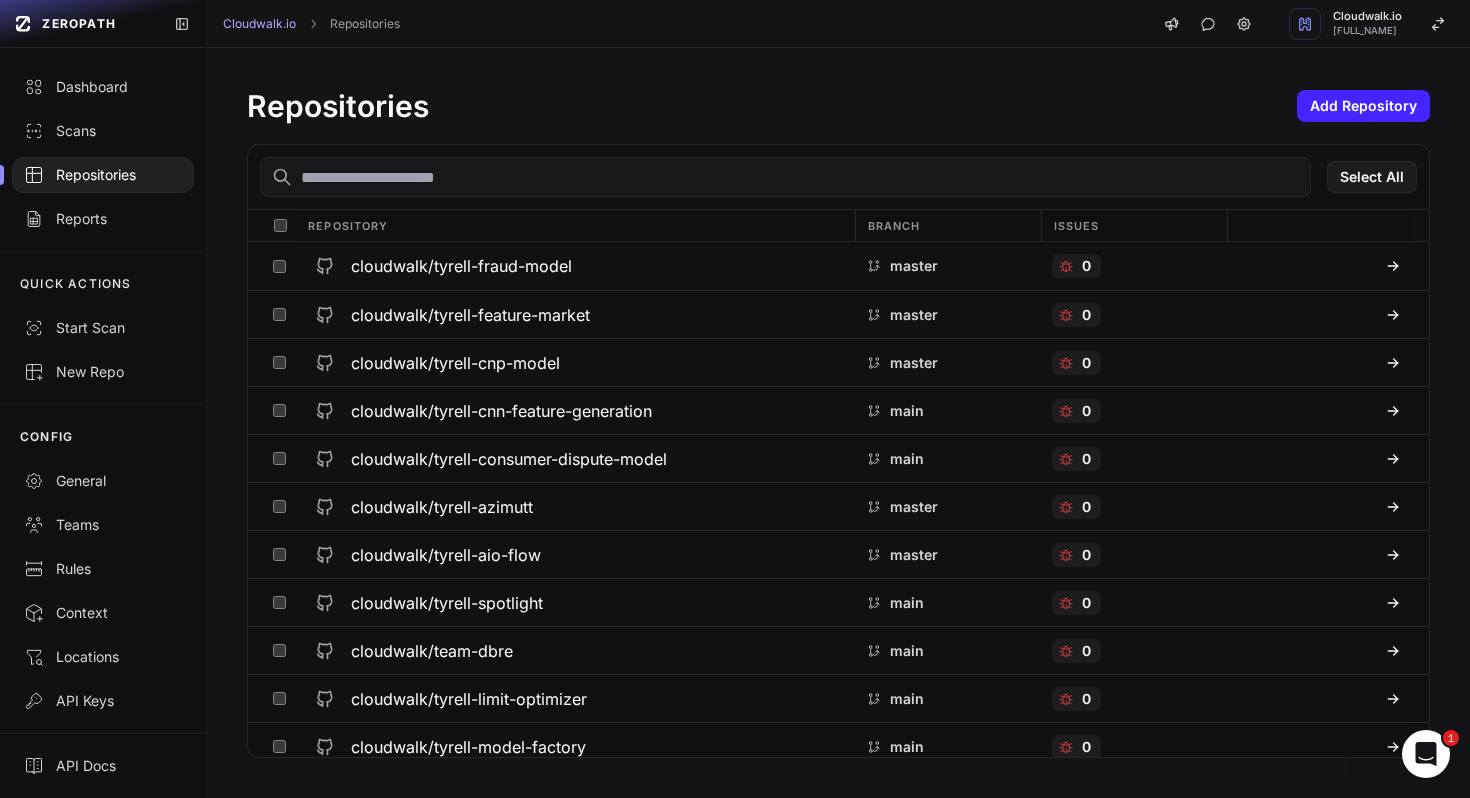 click at bounding box center (785, 177) 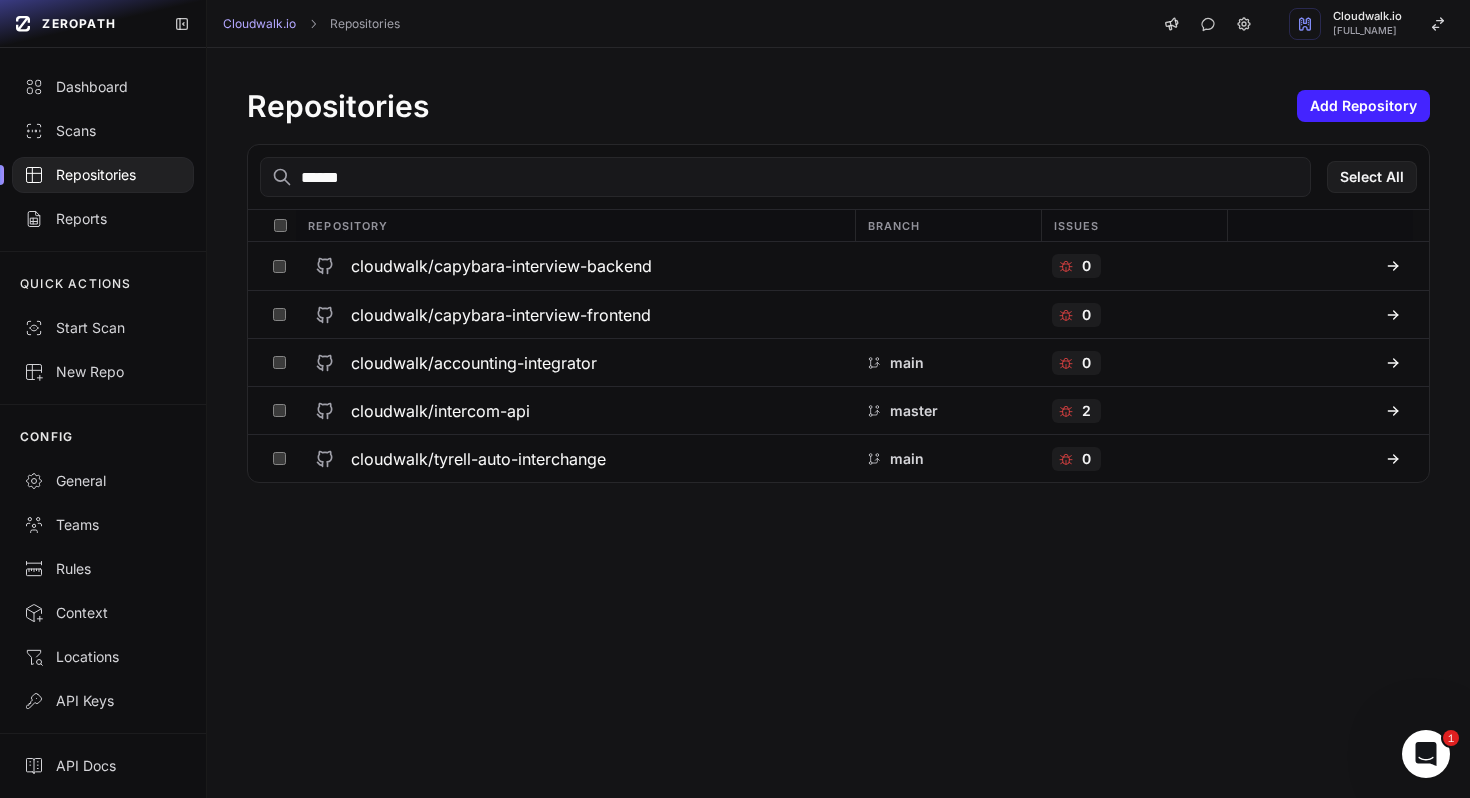 type on "*******" 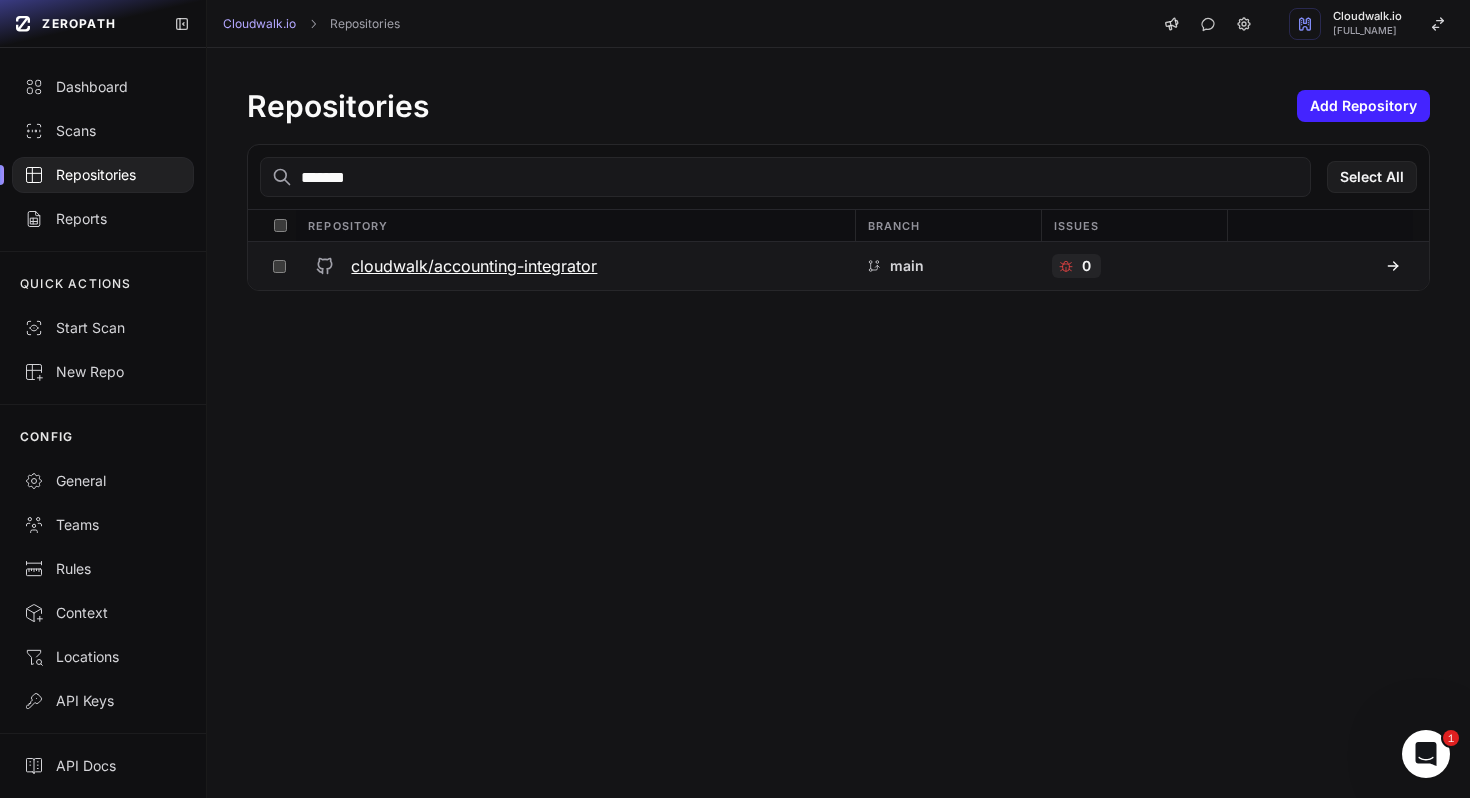 click on "cloudwalk/accounting-integrator" at bounding box center [474, 266] 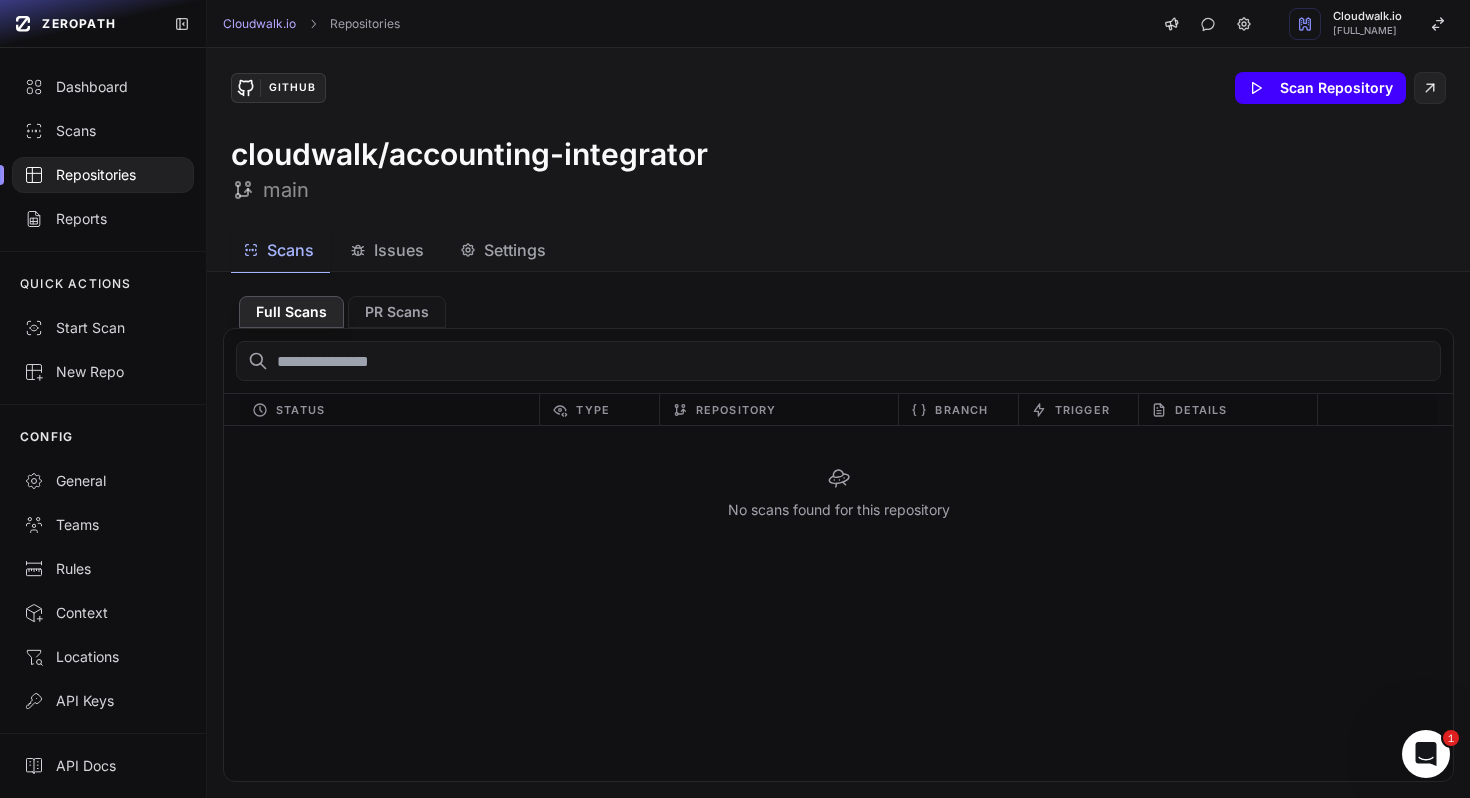 click on "Scan Repository" at bounding box center [1320, 88] 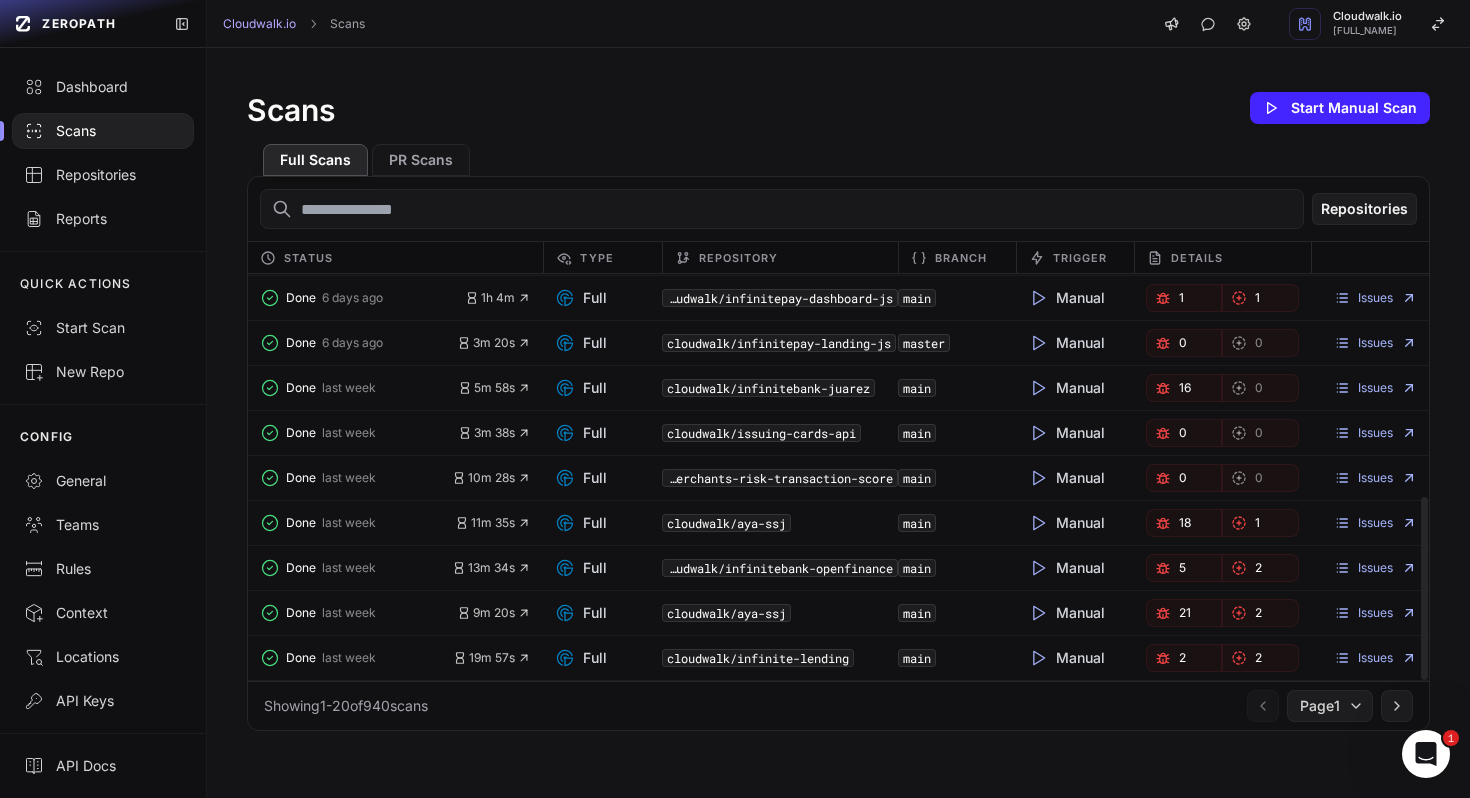 scroll, scrollTop: 0, scrollLeft: 0, axis: both 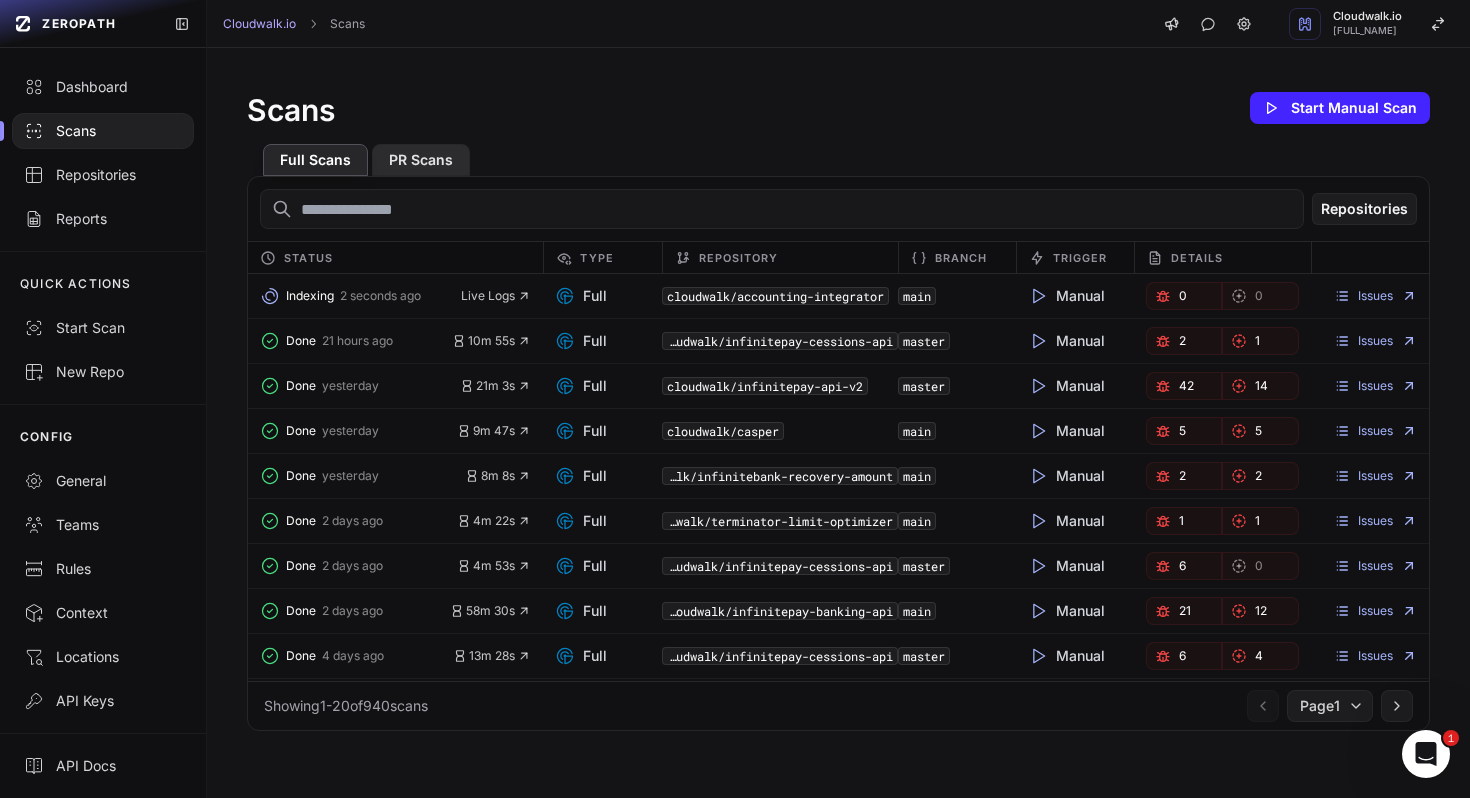 click on "PR Scans" at bounding box center (421, 160) 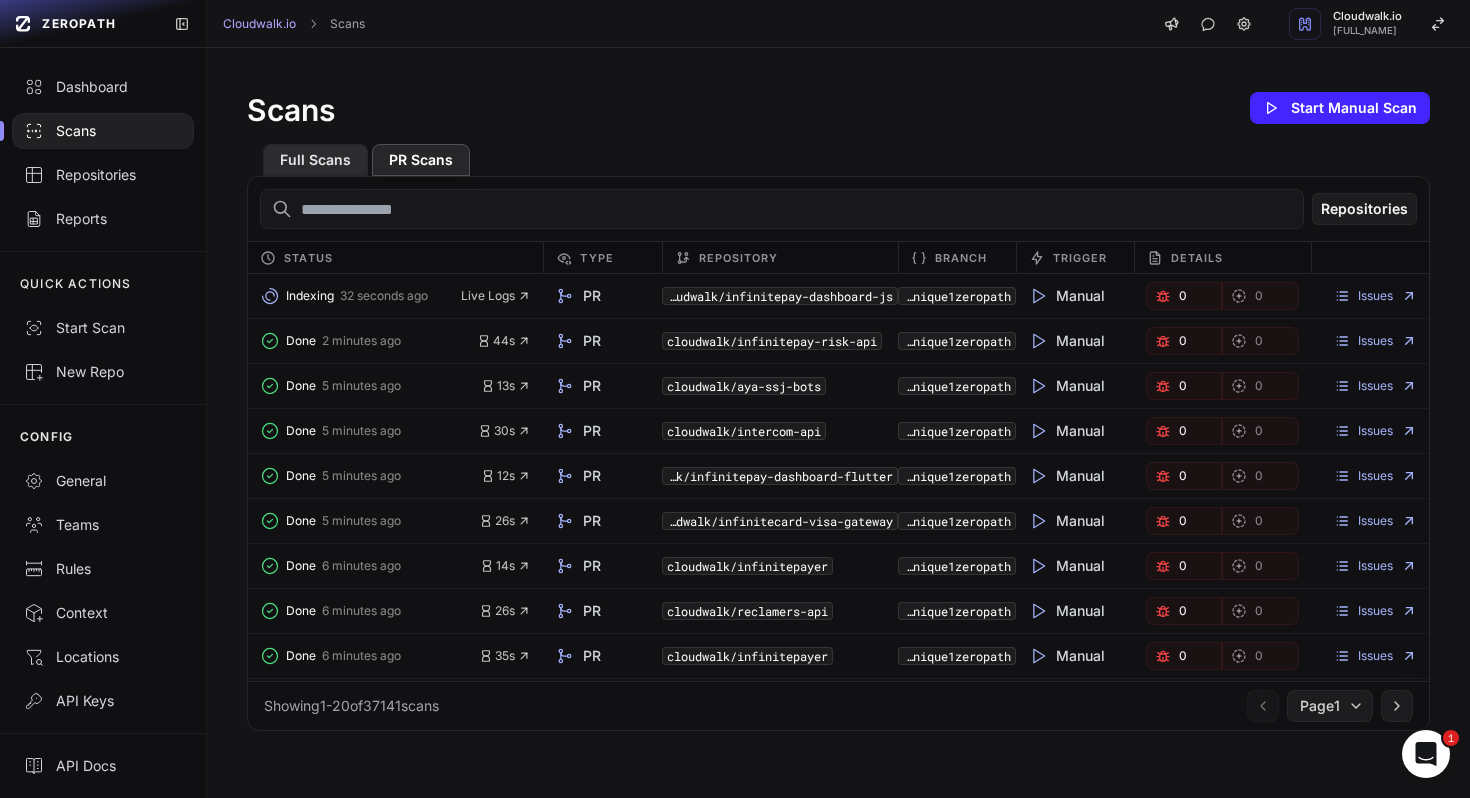 click on "Full Scans" at bounding box center (315, 160) 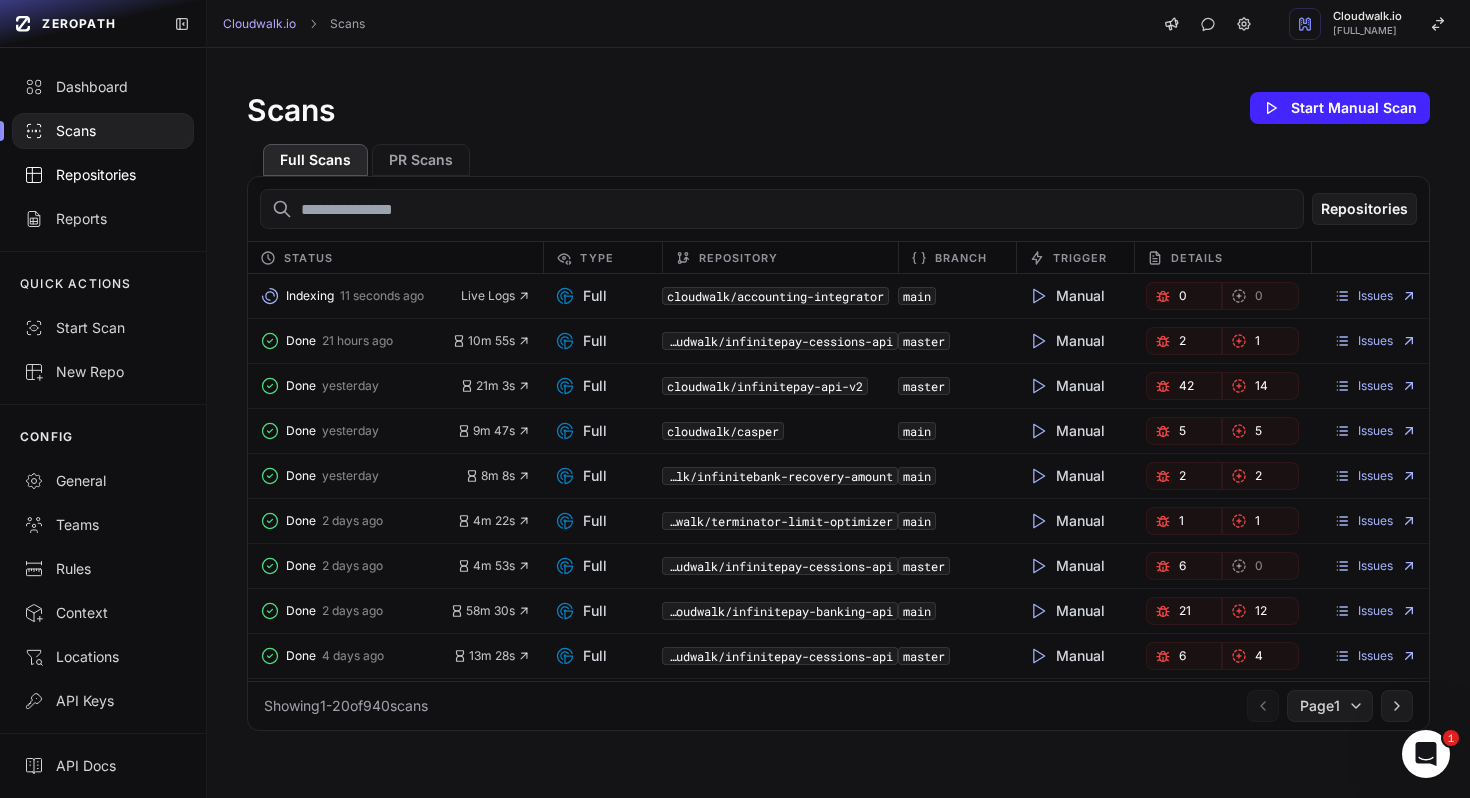 click on "Repositories" at bounding box center [103, 175] 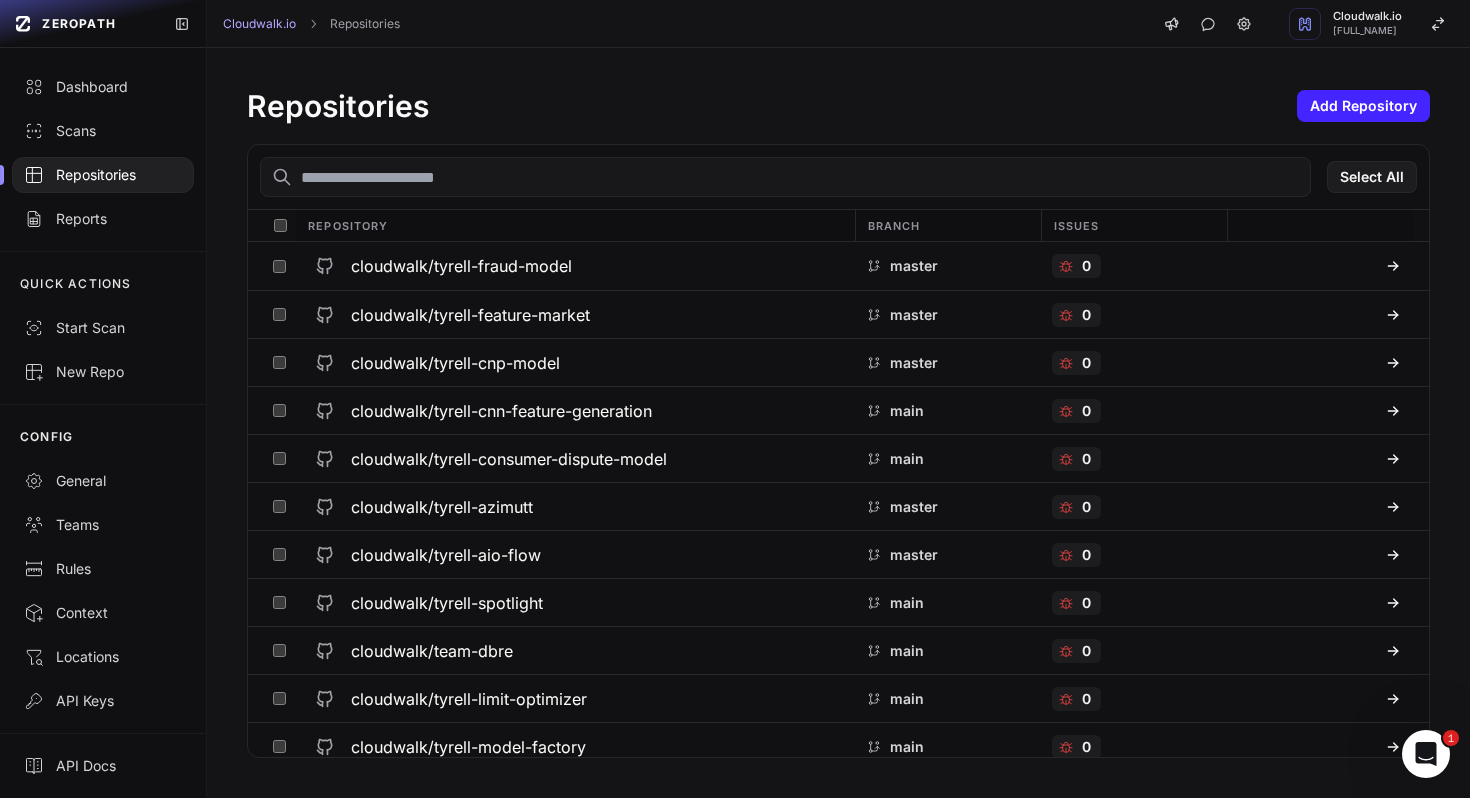 click at bounding box center (785, 177) 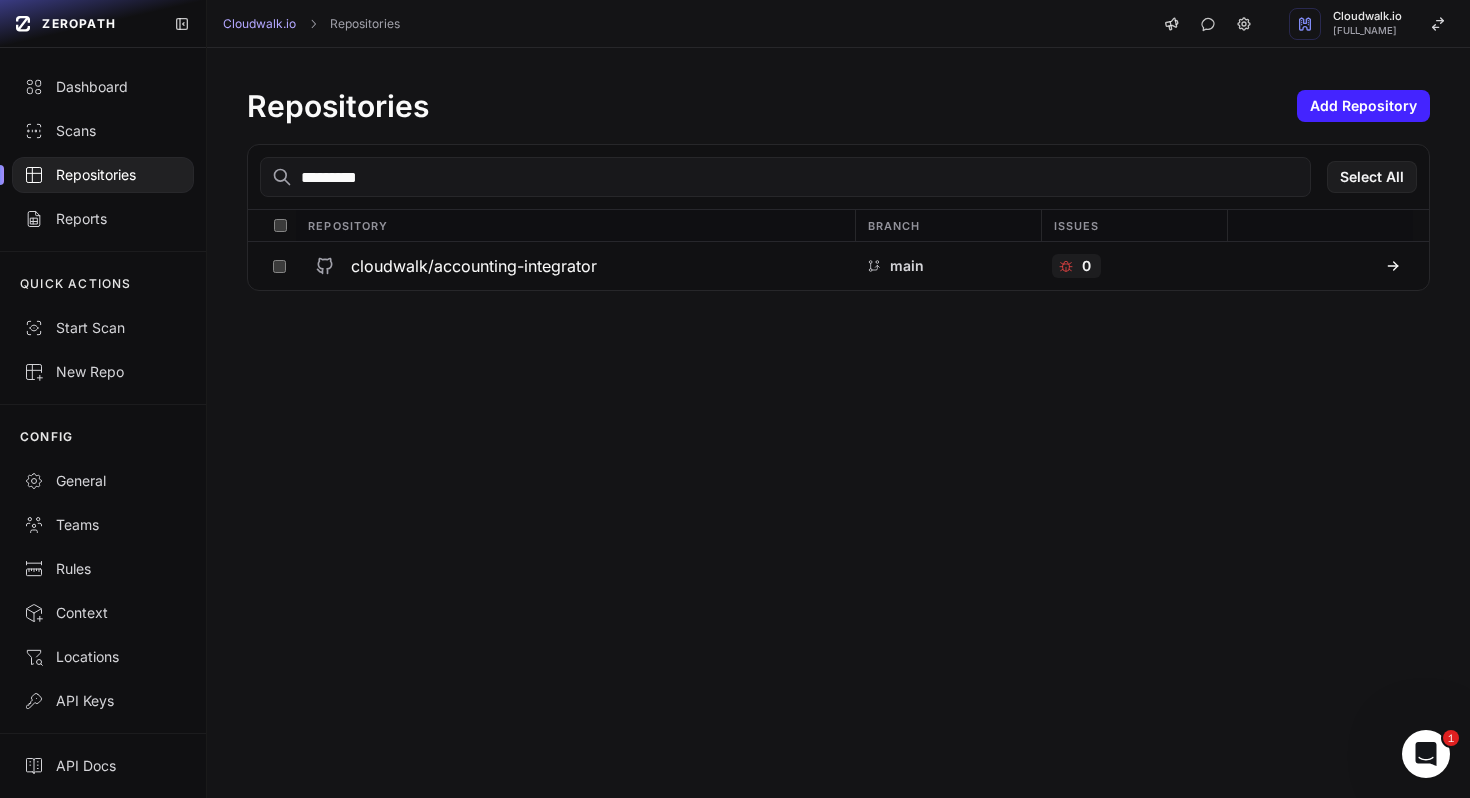 type on "**********" 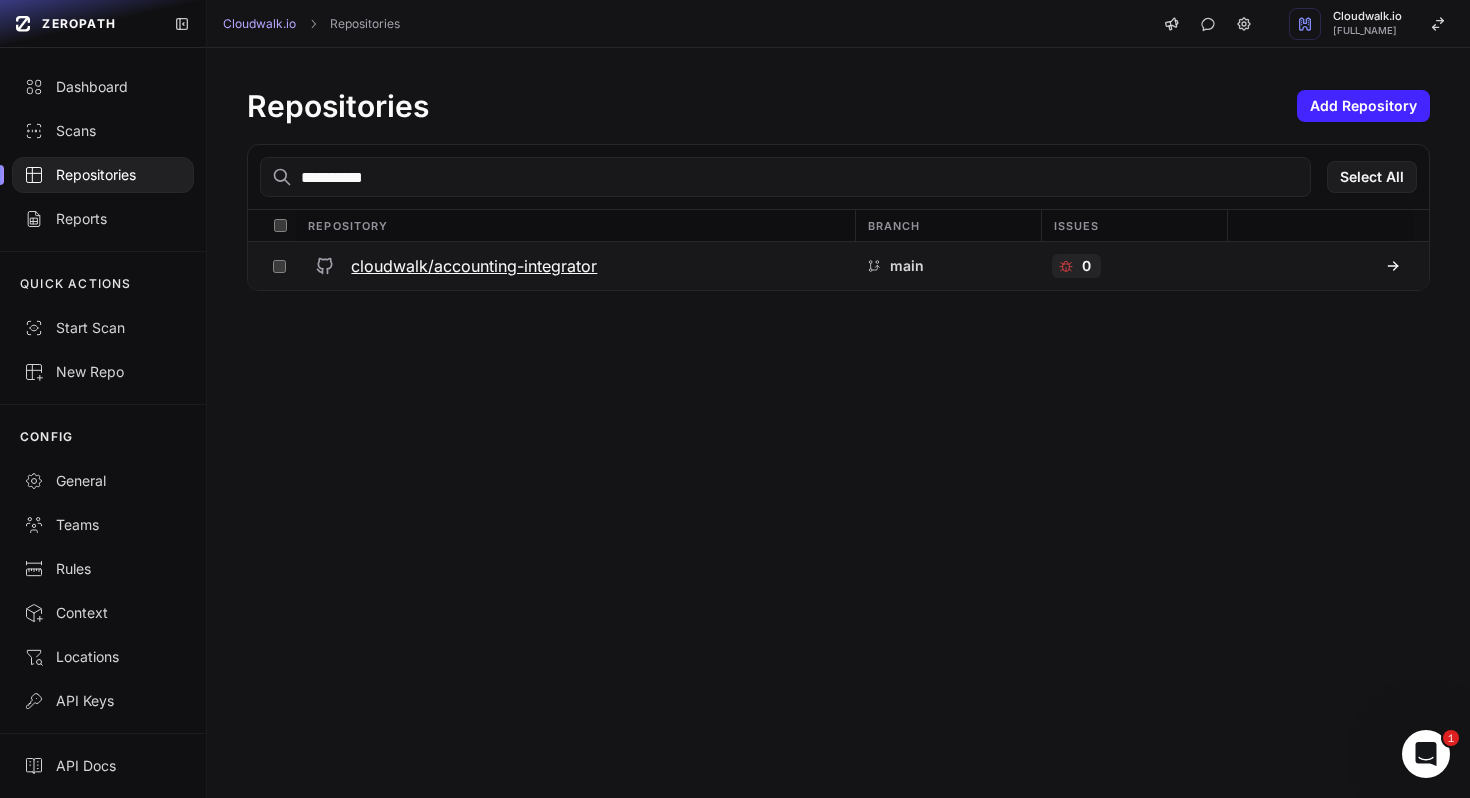 click on "cloudwalk/accounting-integrator" at bounding box center (474, 266) 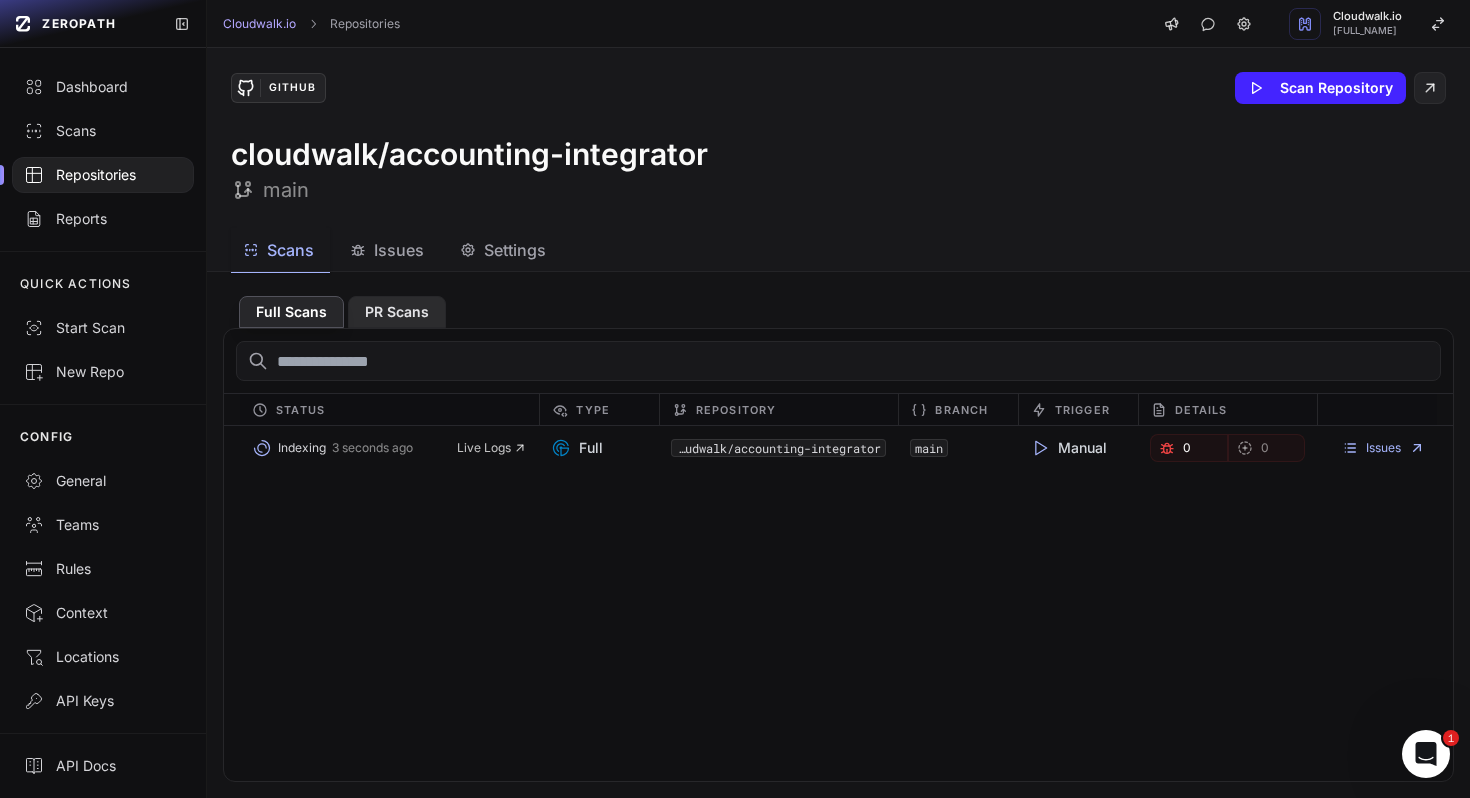 click on "PR Scans" at bounding box center [397, 312] 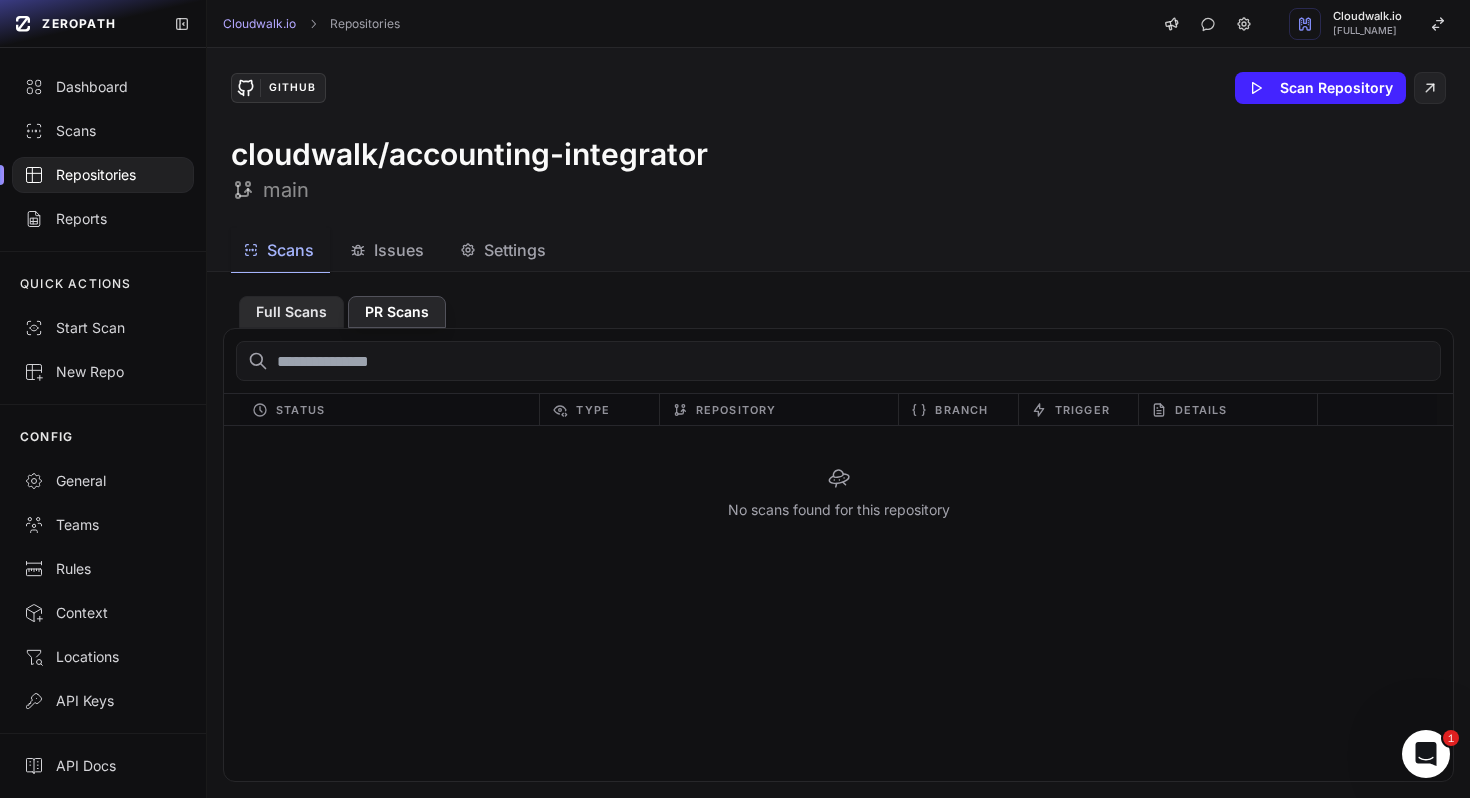 click on "Full Scans" at bounding box center (291, 312) 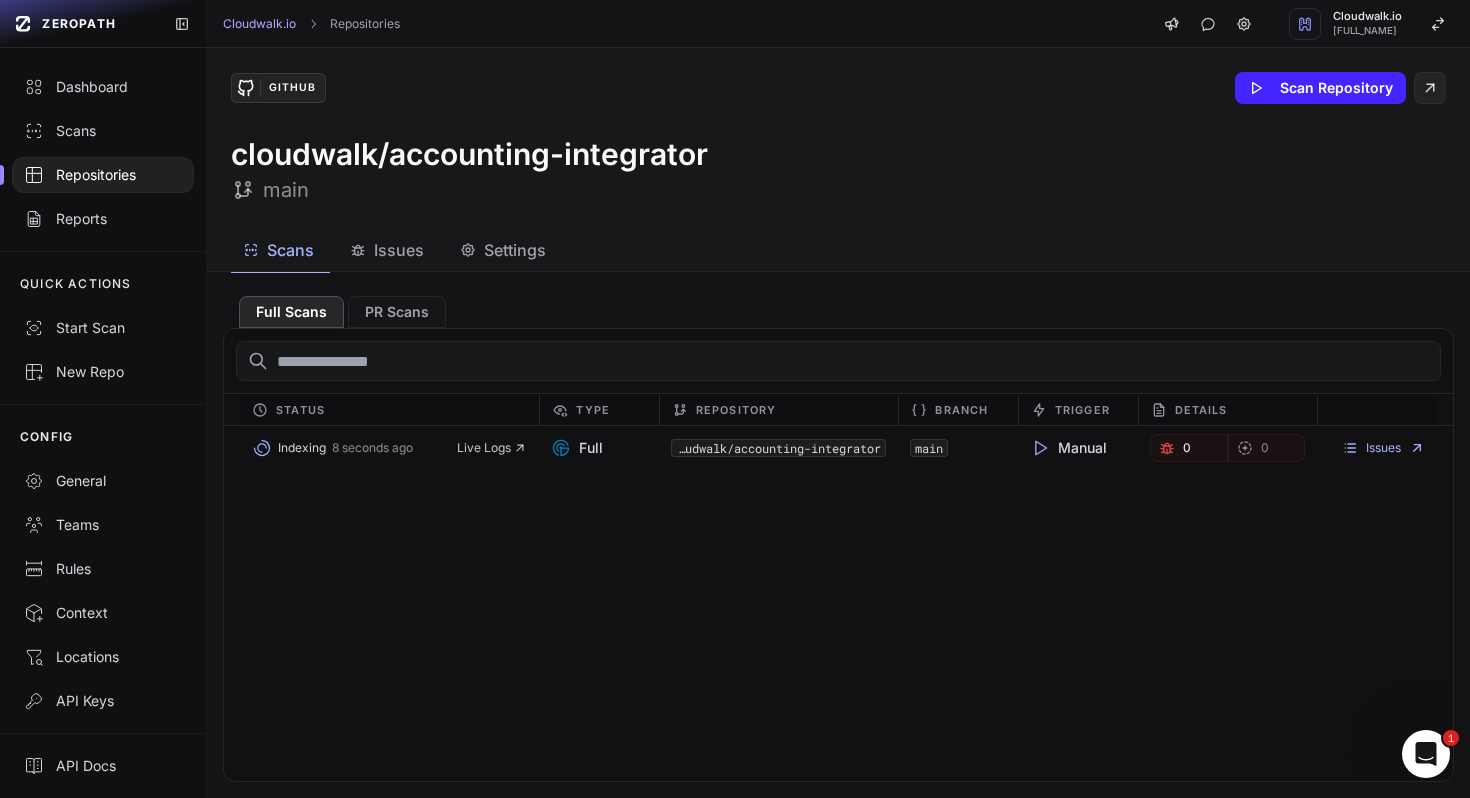 type 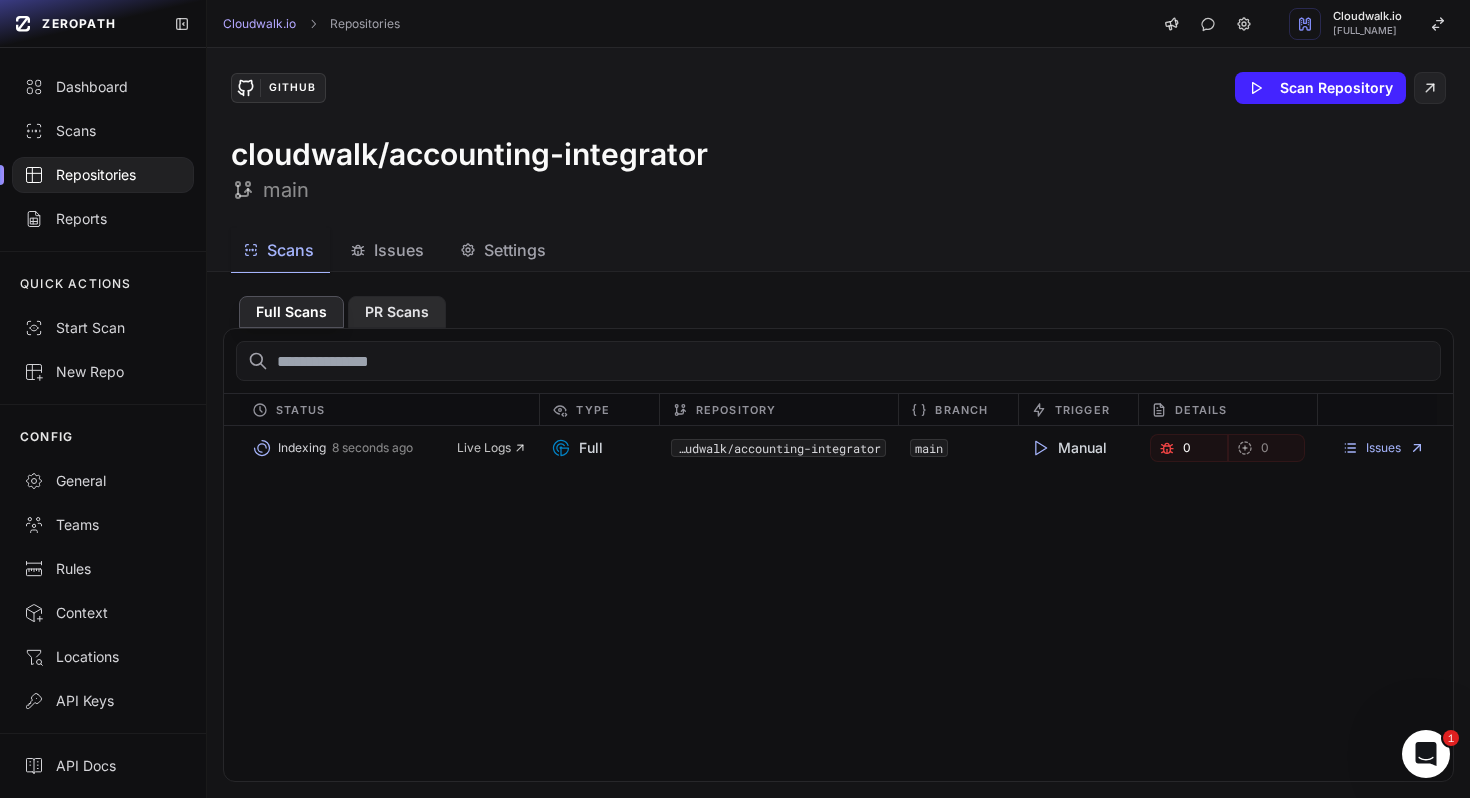 click on "PR Scans" at bounding box center (397, 312) 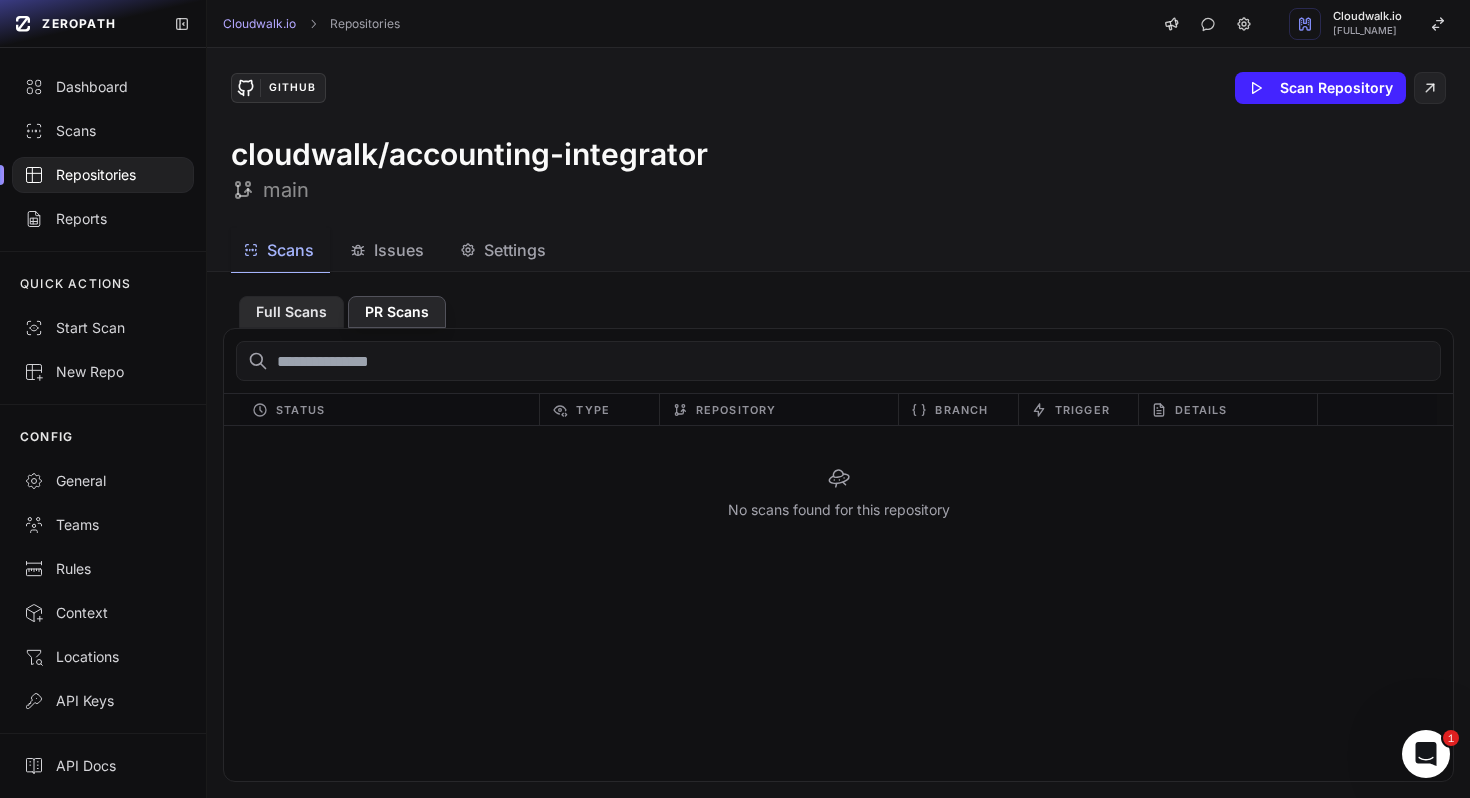 click on "Full Scans" at bounding box center [291, 312] 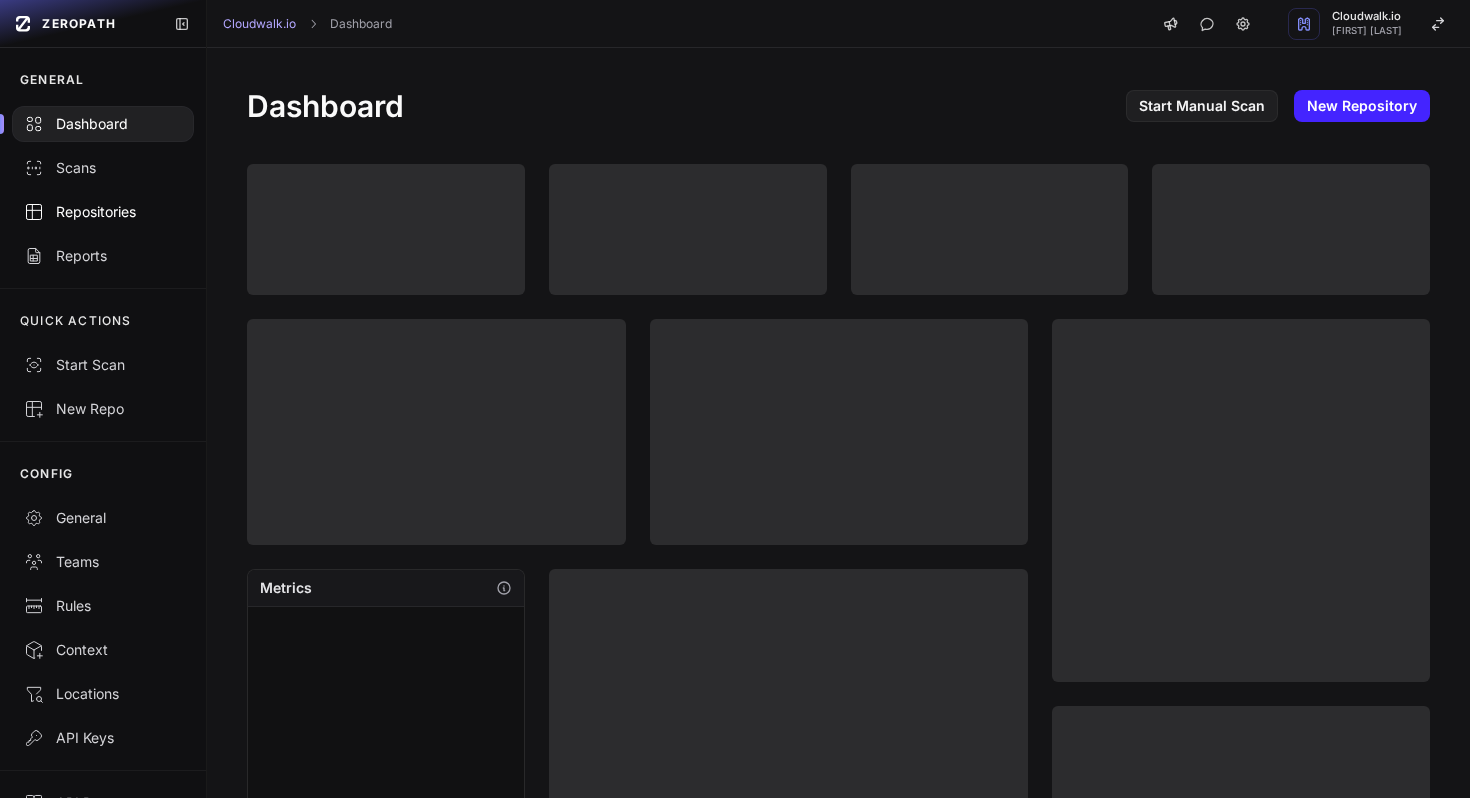 scroll, scrollTop: 0, scrollLeft: 0, axis: both 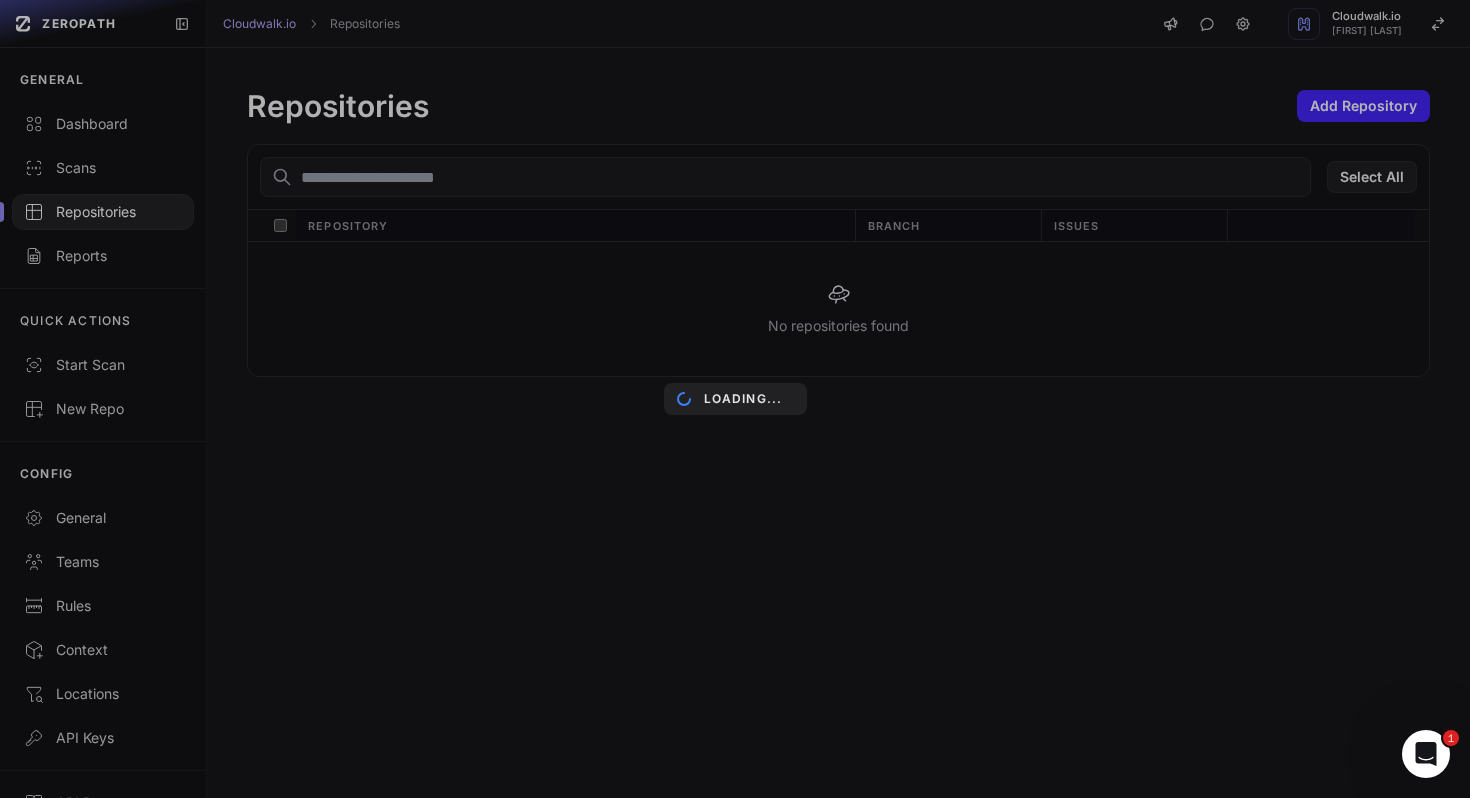 click on "Loading..." at bounding box center (735, 399) 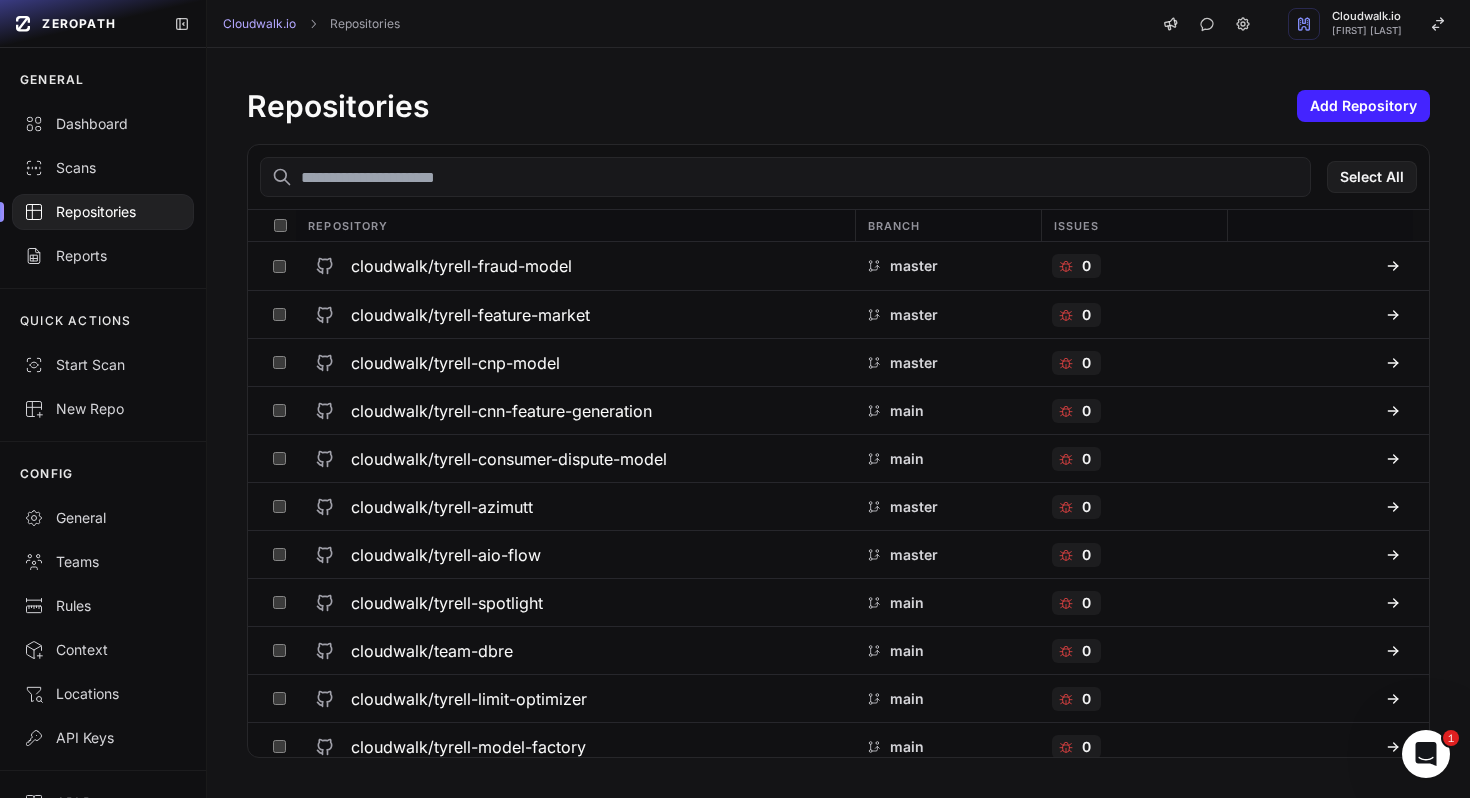 click at bounding box center (785, 177) 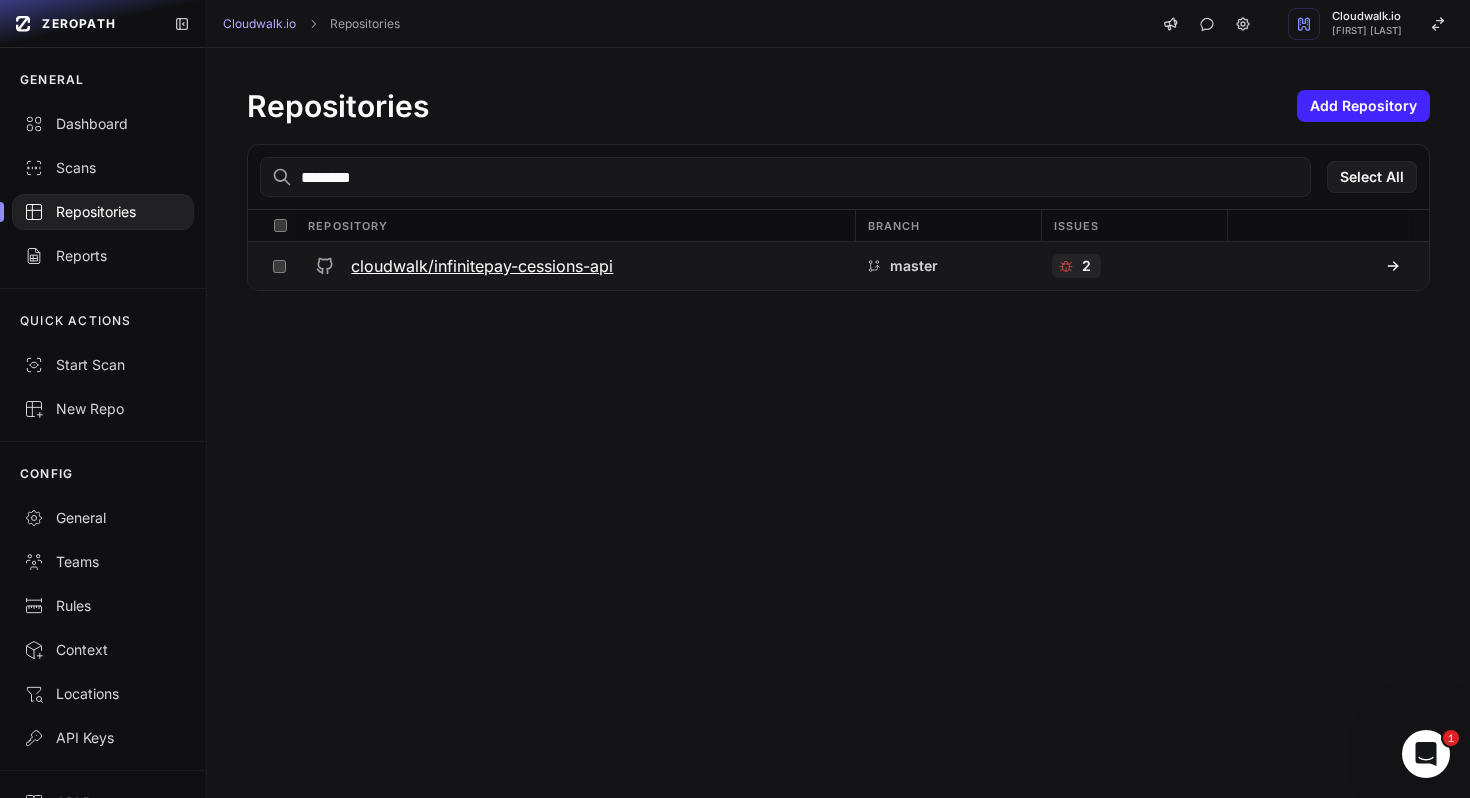 type on "********" 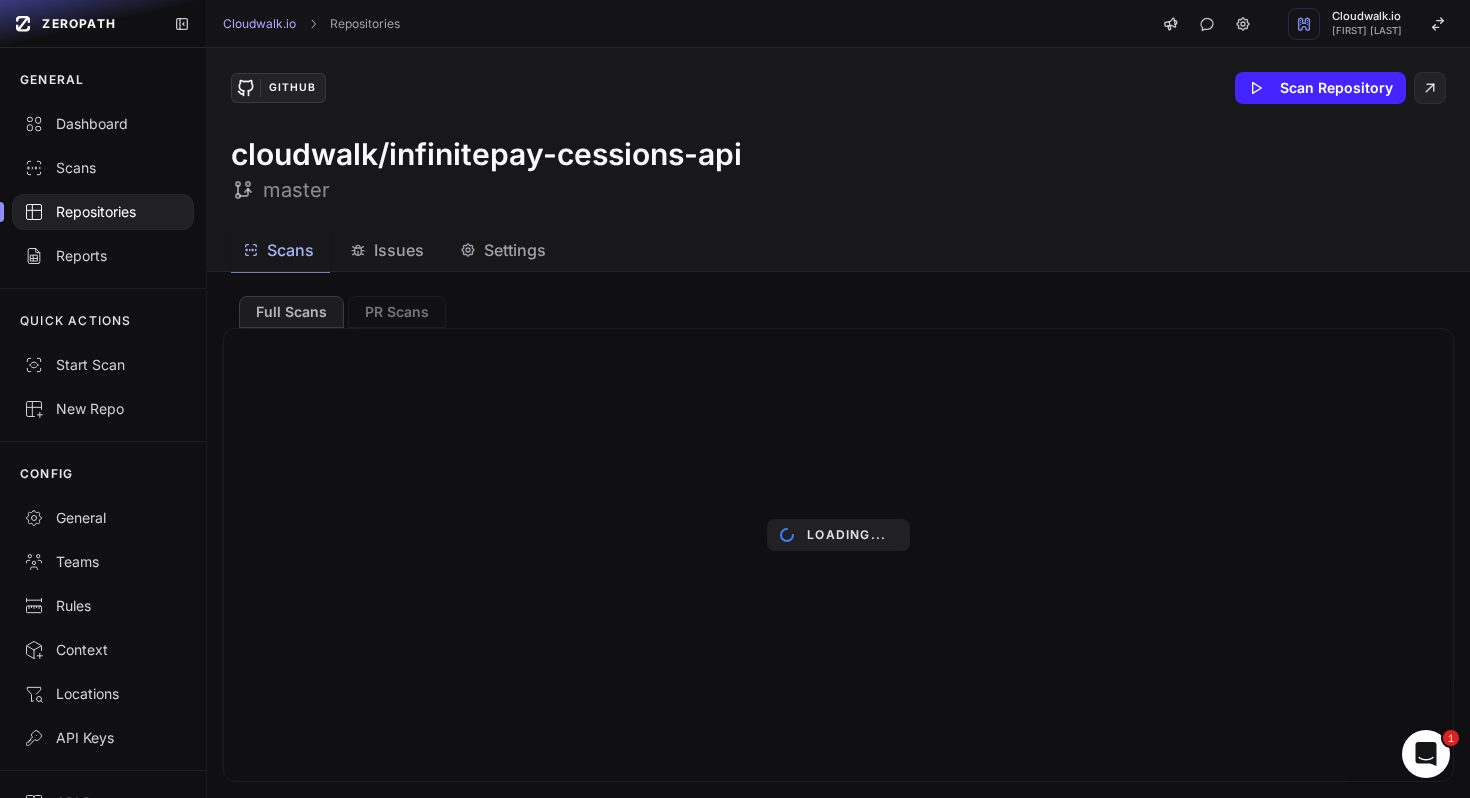 click on "Settings" at bounding box center (515, 250) 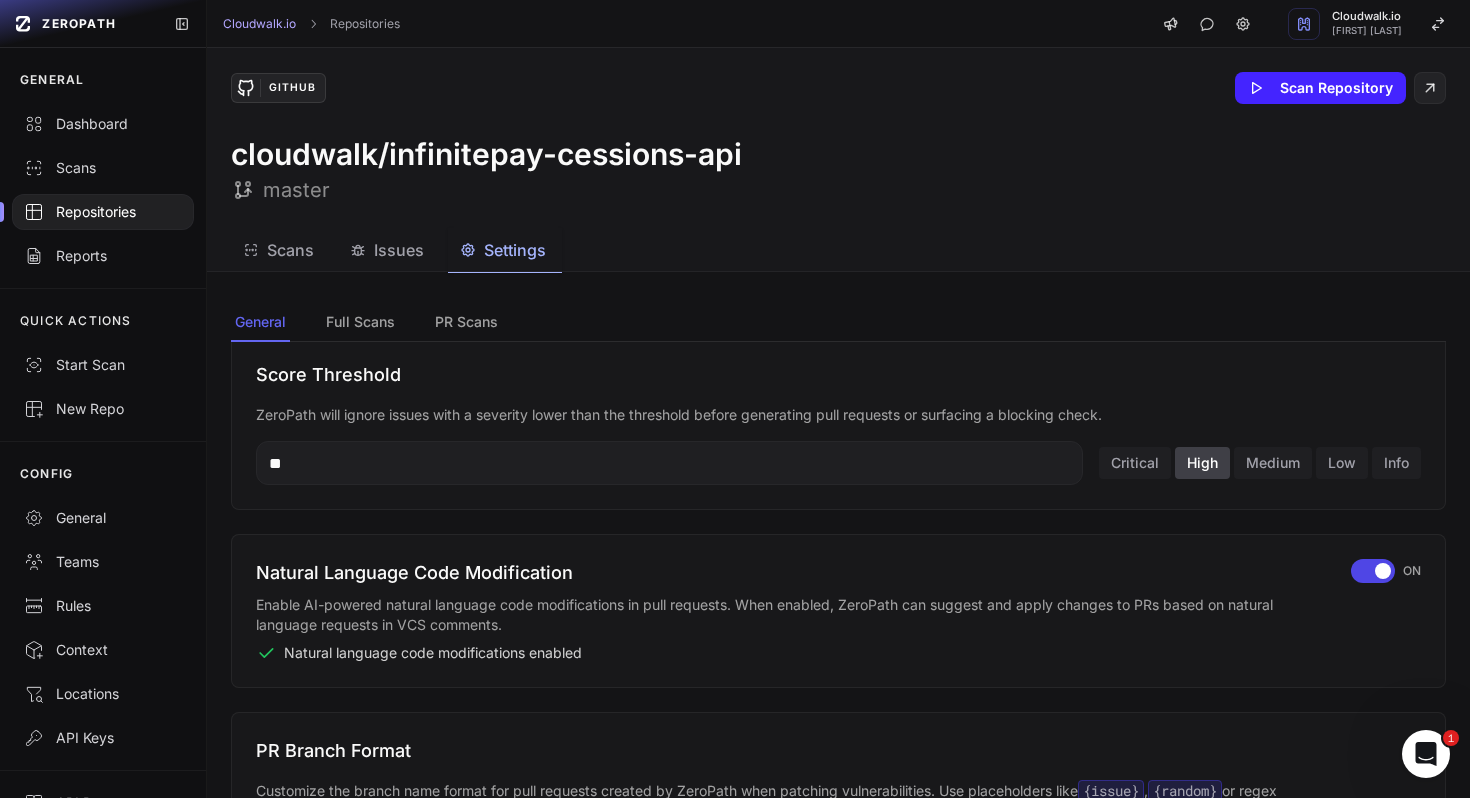 scroll, scrollTop: 299, scrollLeft: 0, axis: vertical 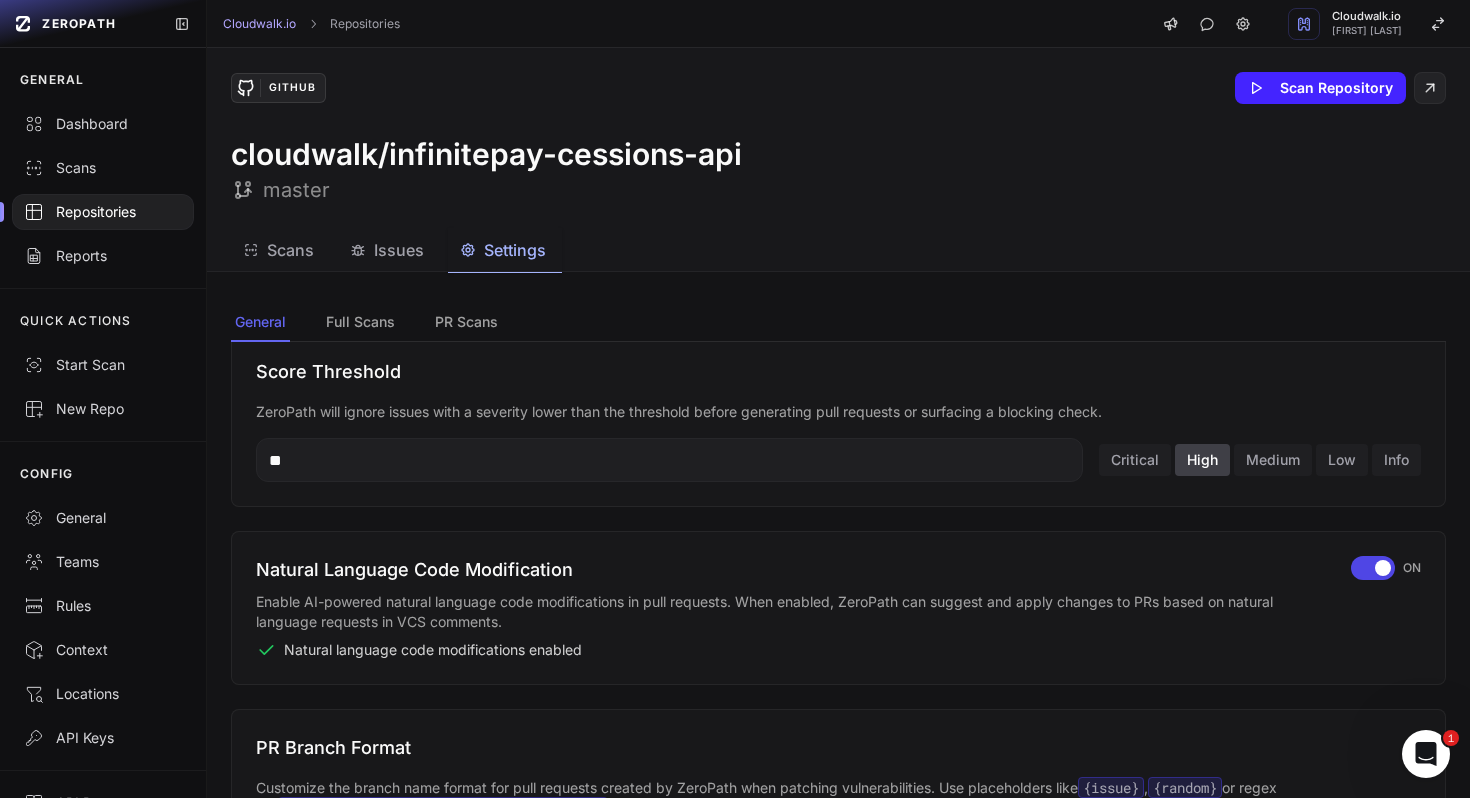 type 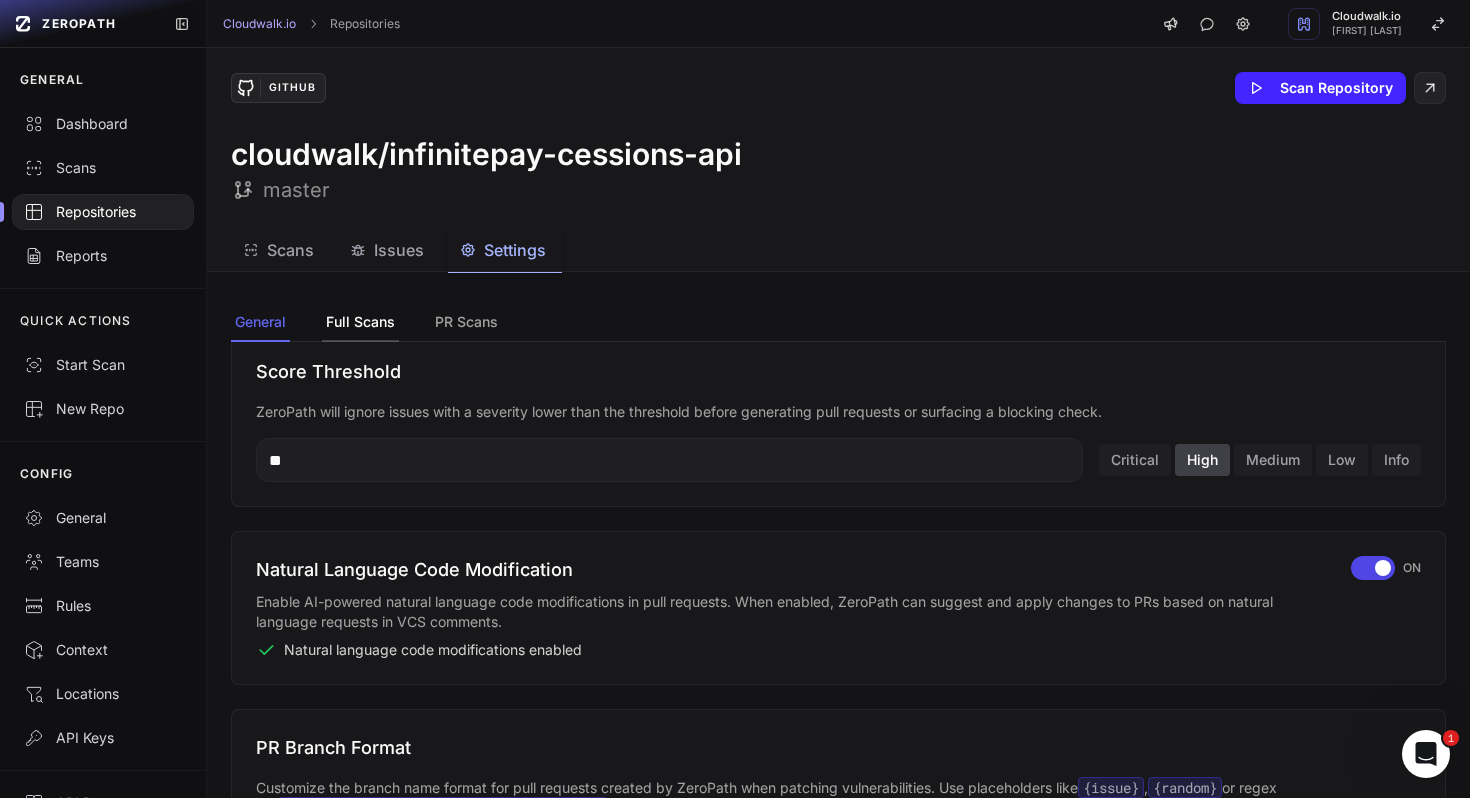 click on "Full Scans" 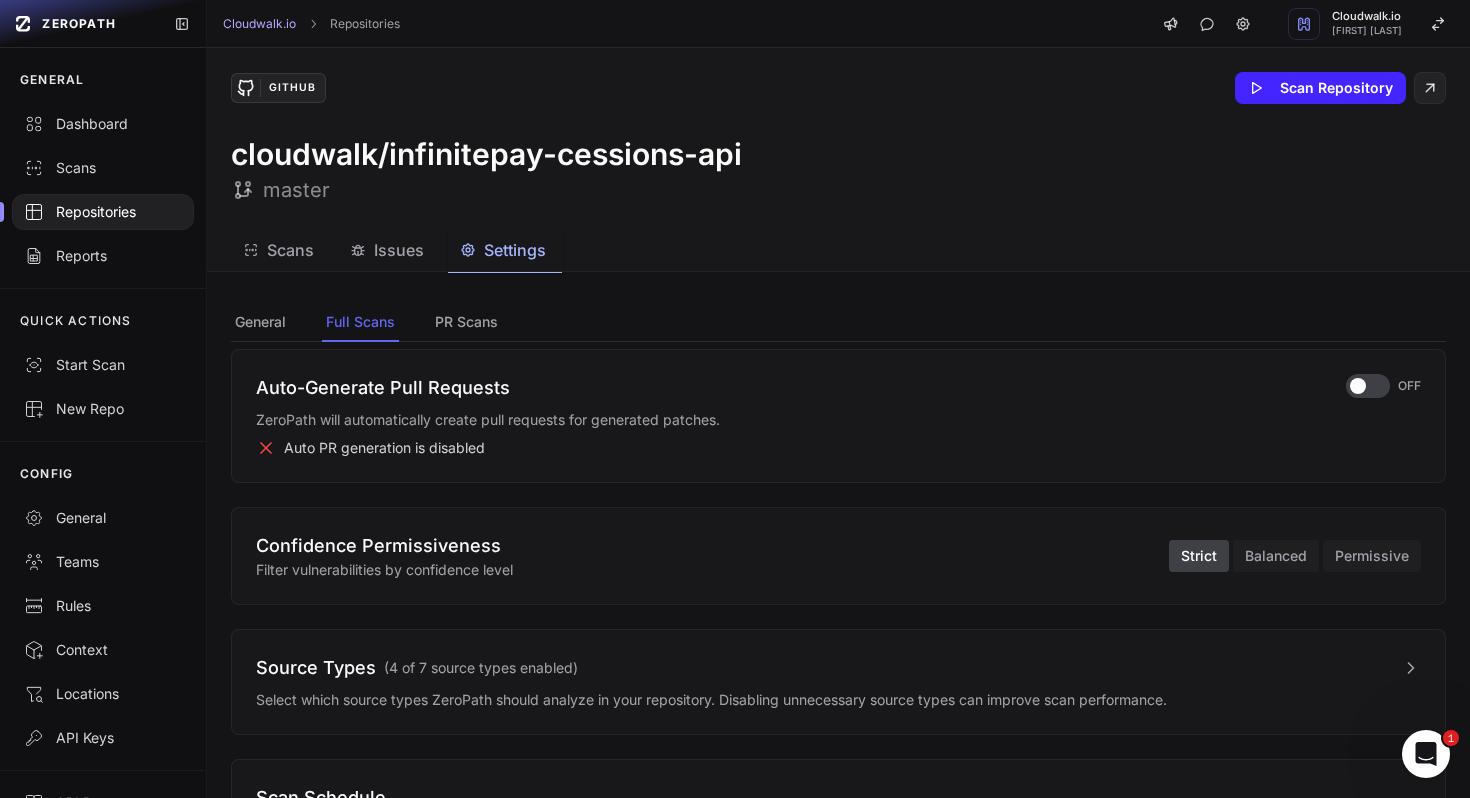 scroll, scrollTop: 590, scrollLeft: 0, axis: vertical 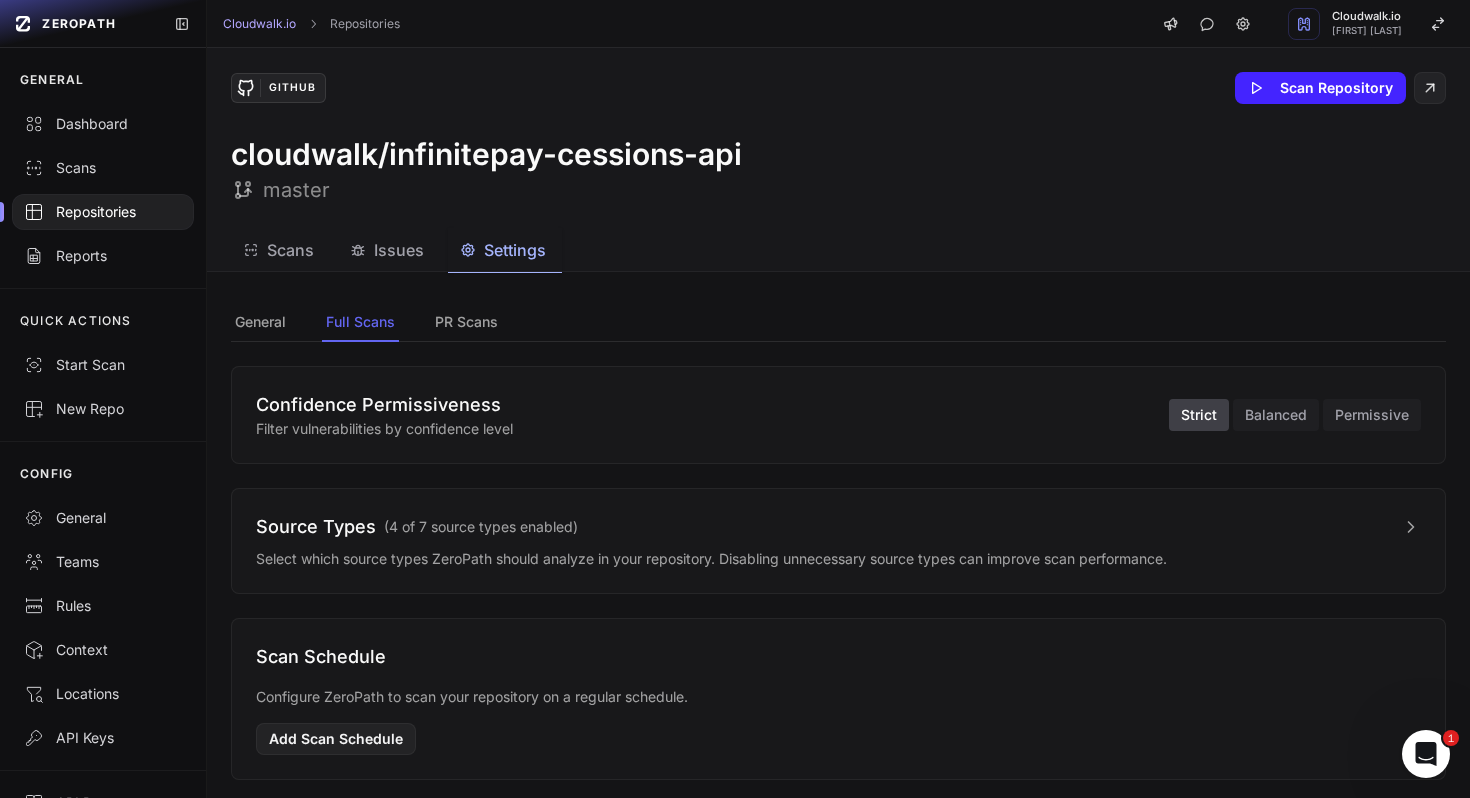 type 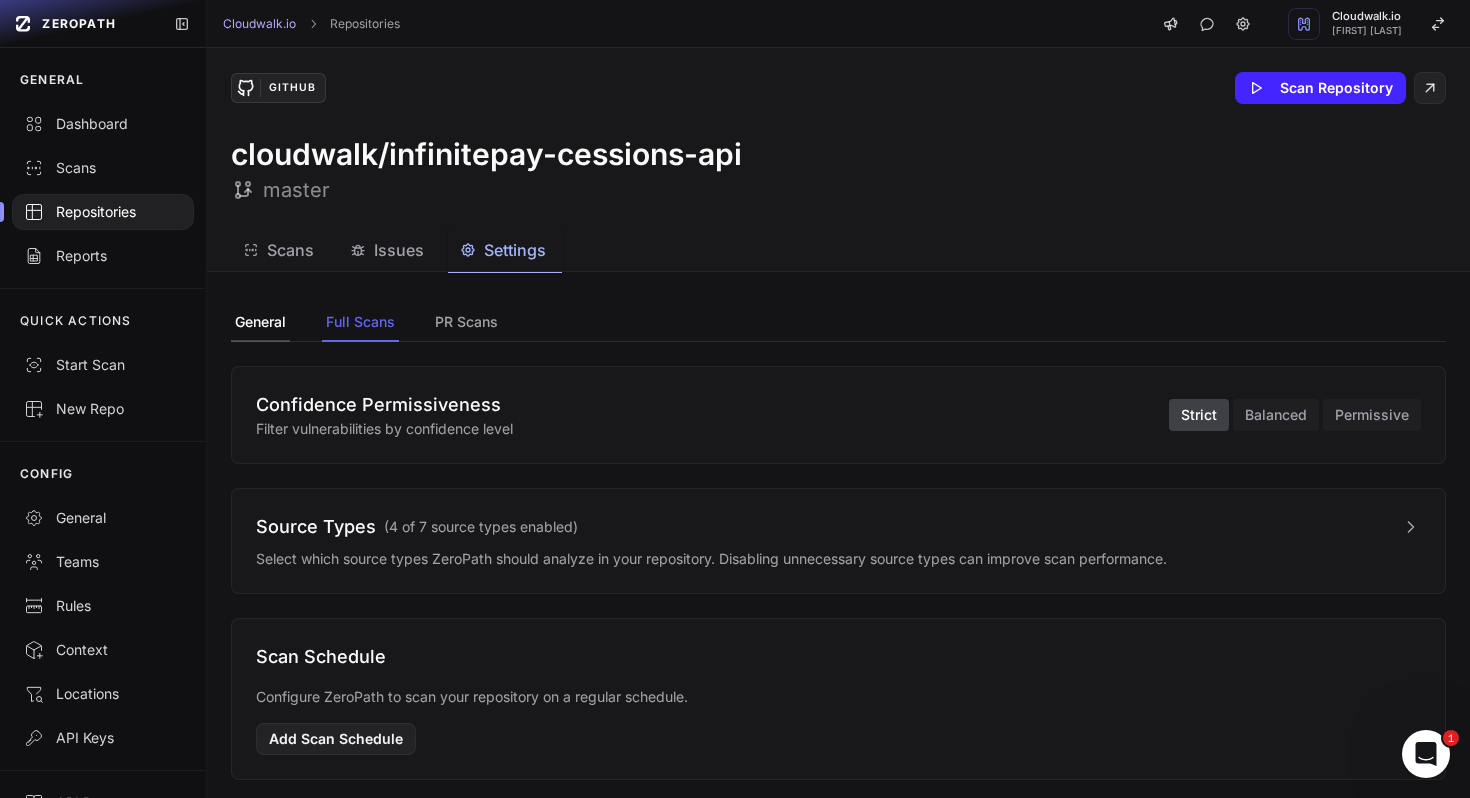click on "General" at bounding box center (260, 323) 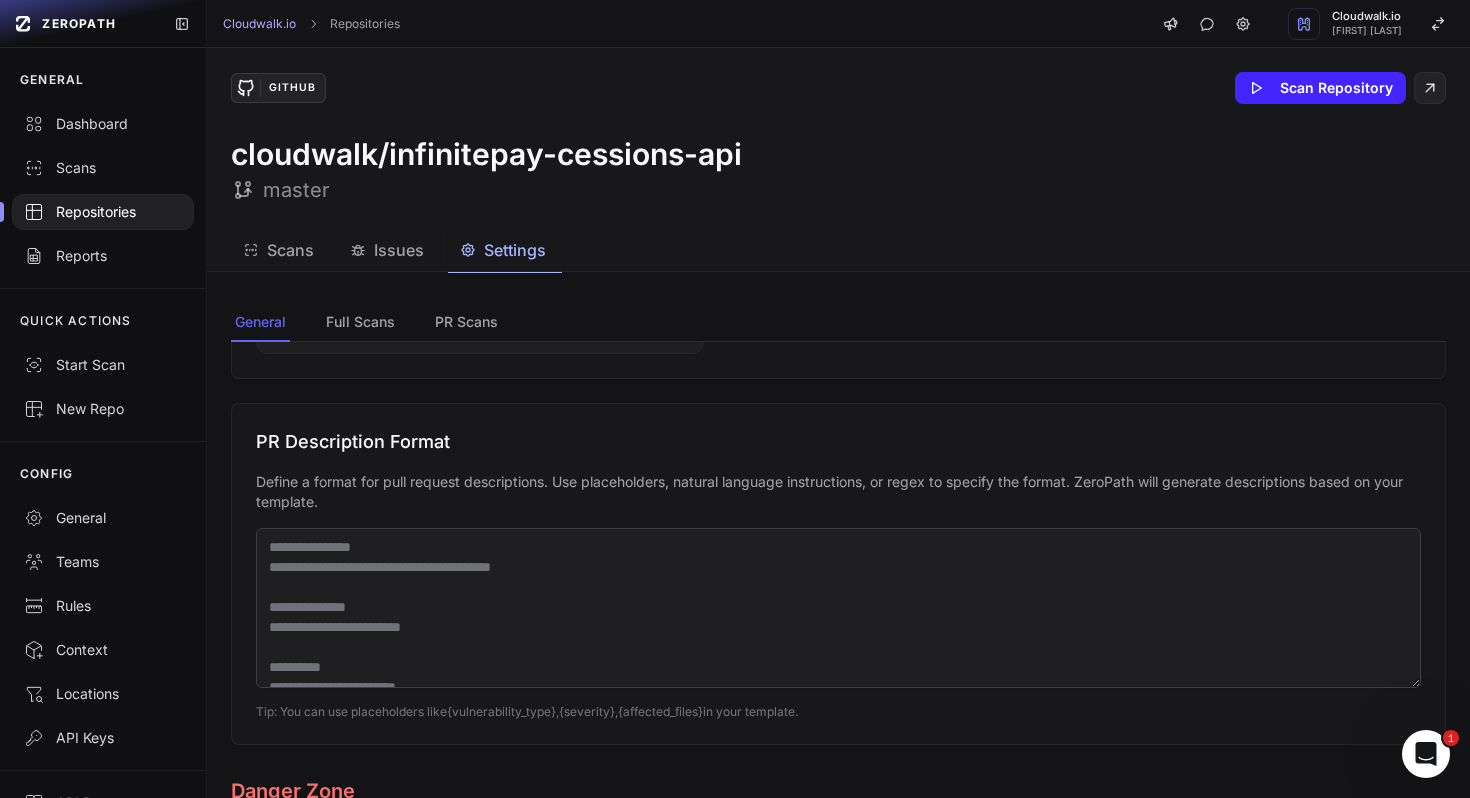 scroll, scrollTop: 1582, scrollLeft: 0, axis: vertical 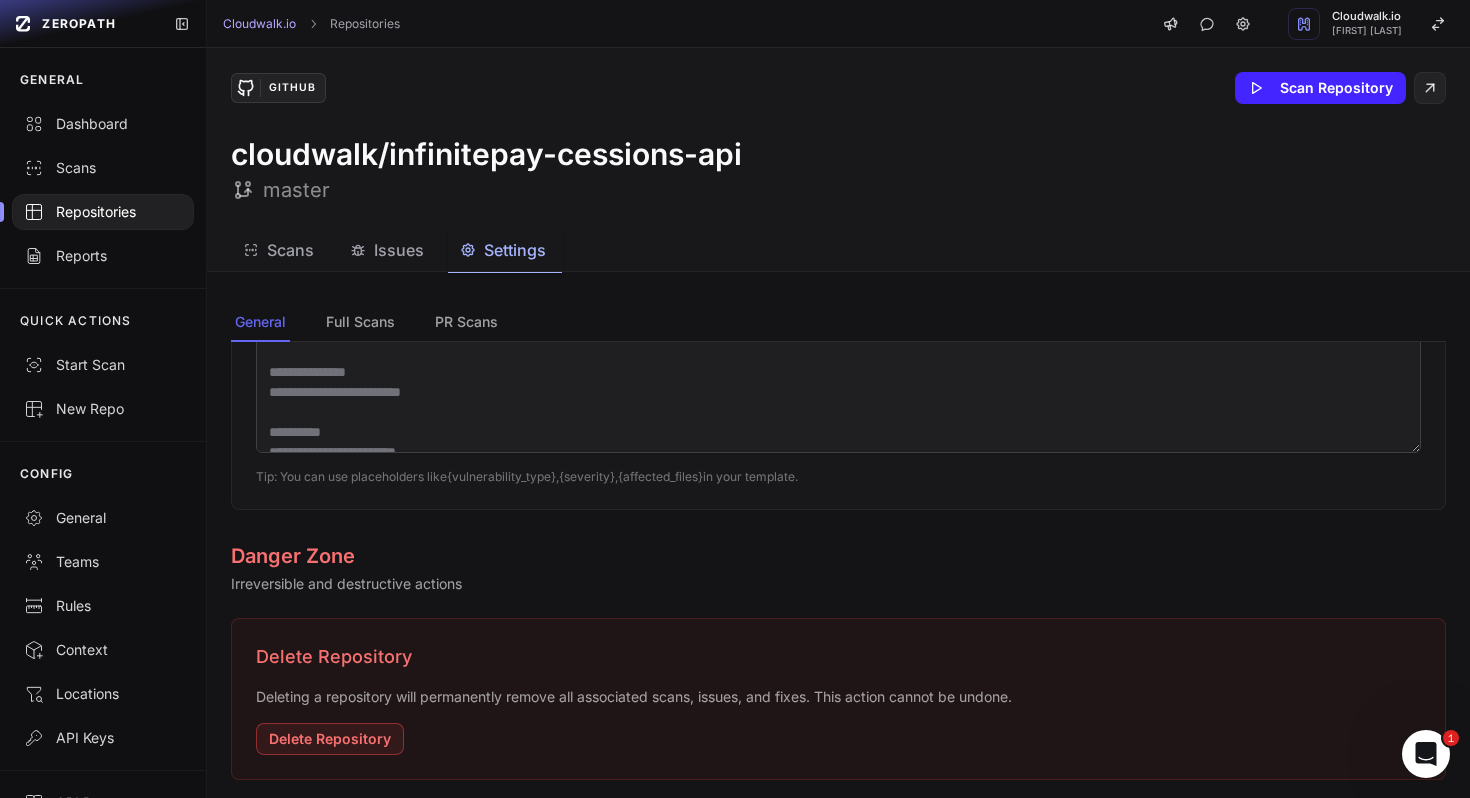 type 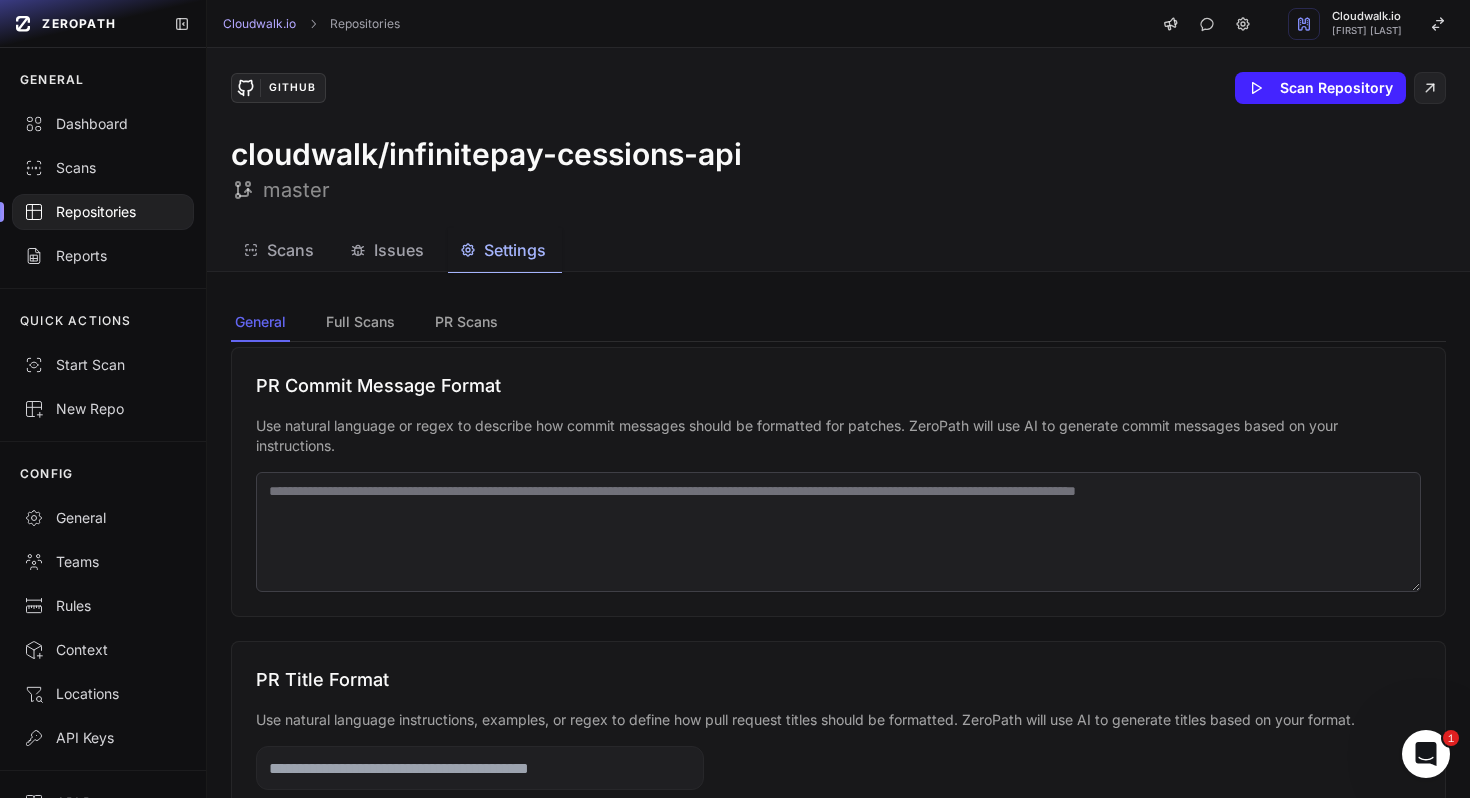 scroll, scrollTop: 0, scrollLeft: 0, axis: both 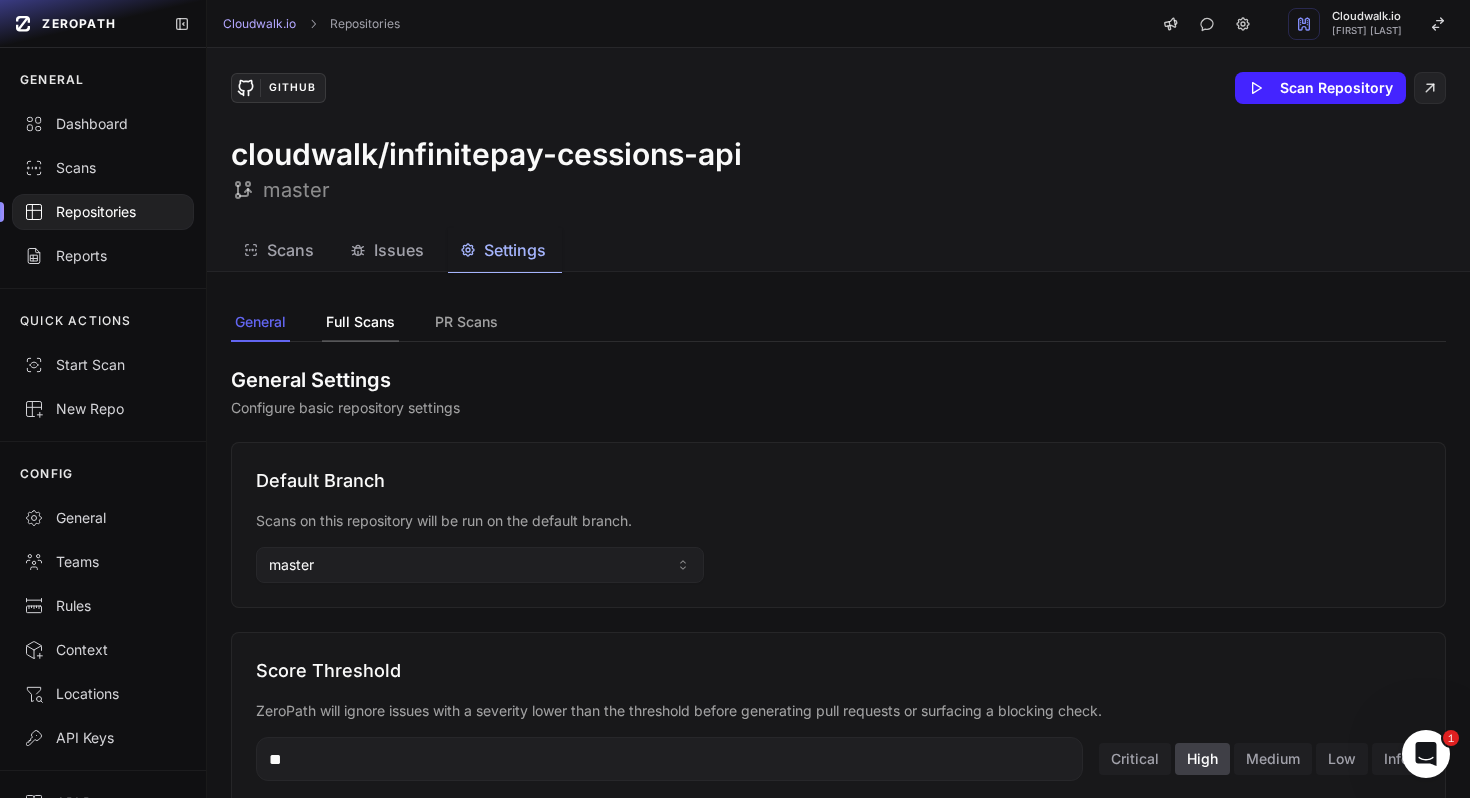 click on "Full Scans" 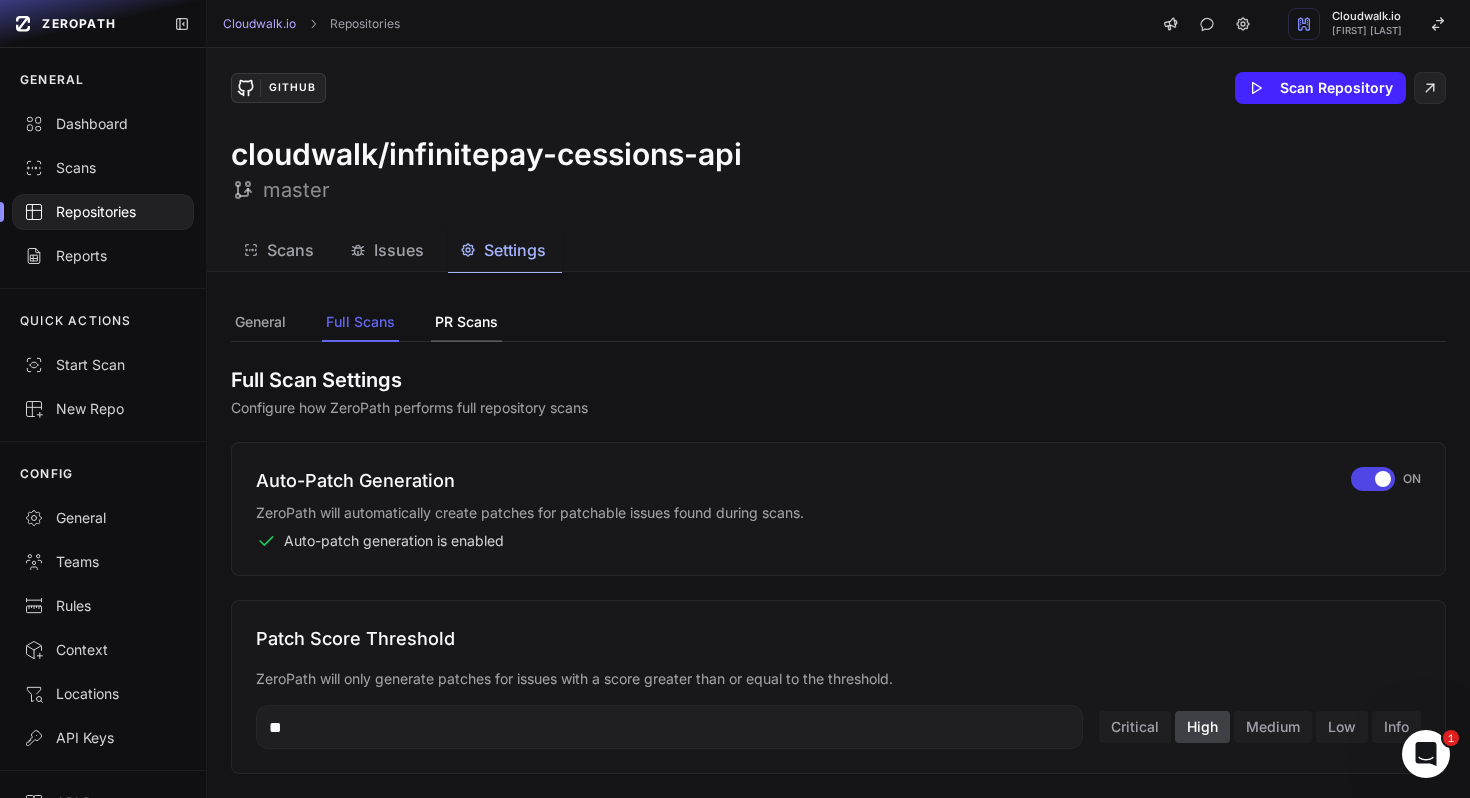 click on "PR Scans" 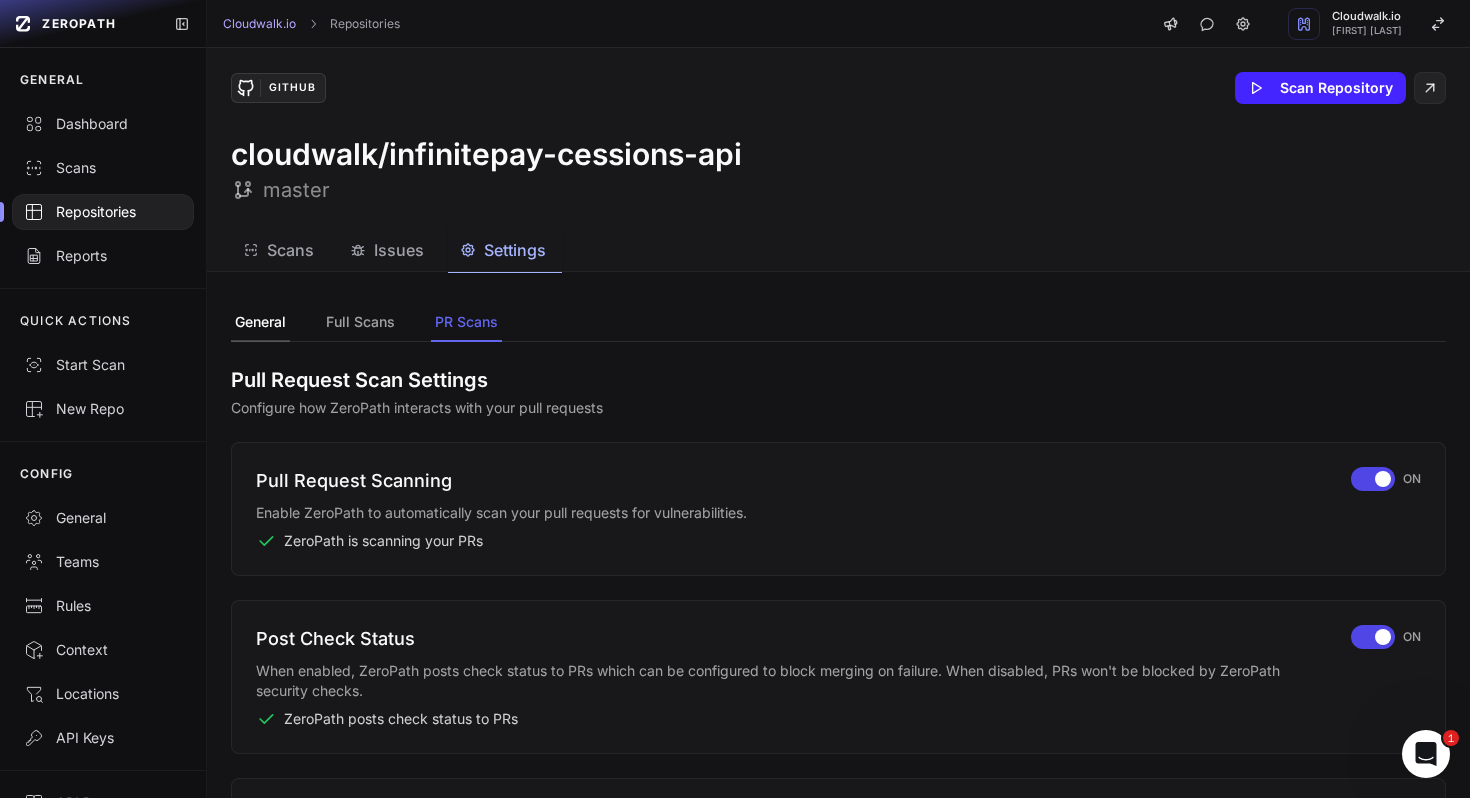 click on "General" at bounding box center [260, 323] 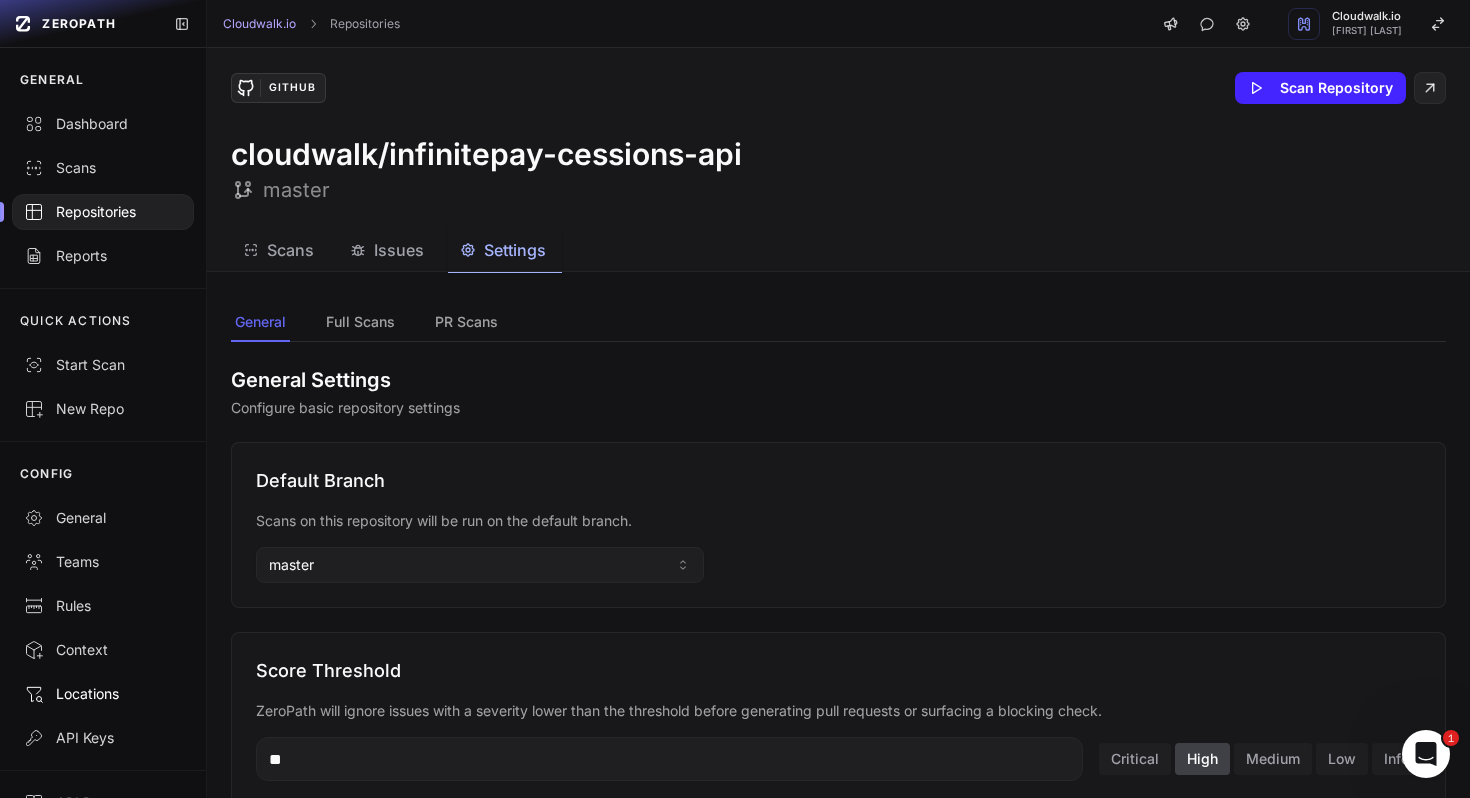 click on "Locations" at bounding box center [103, 694] 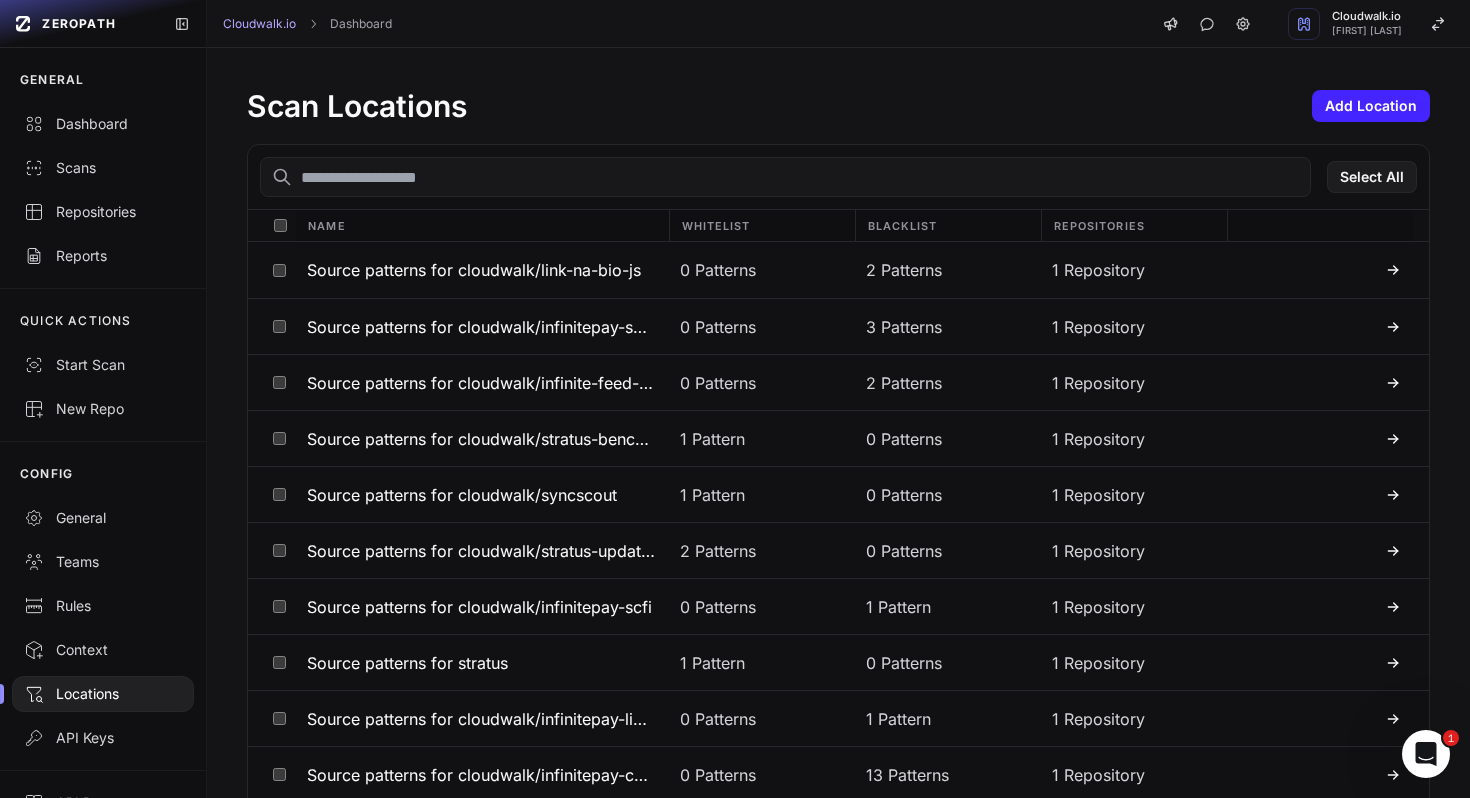 click at bounding box center [785, 177] 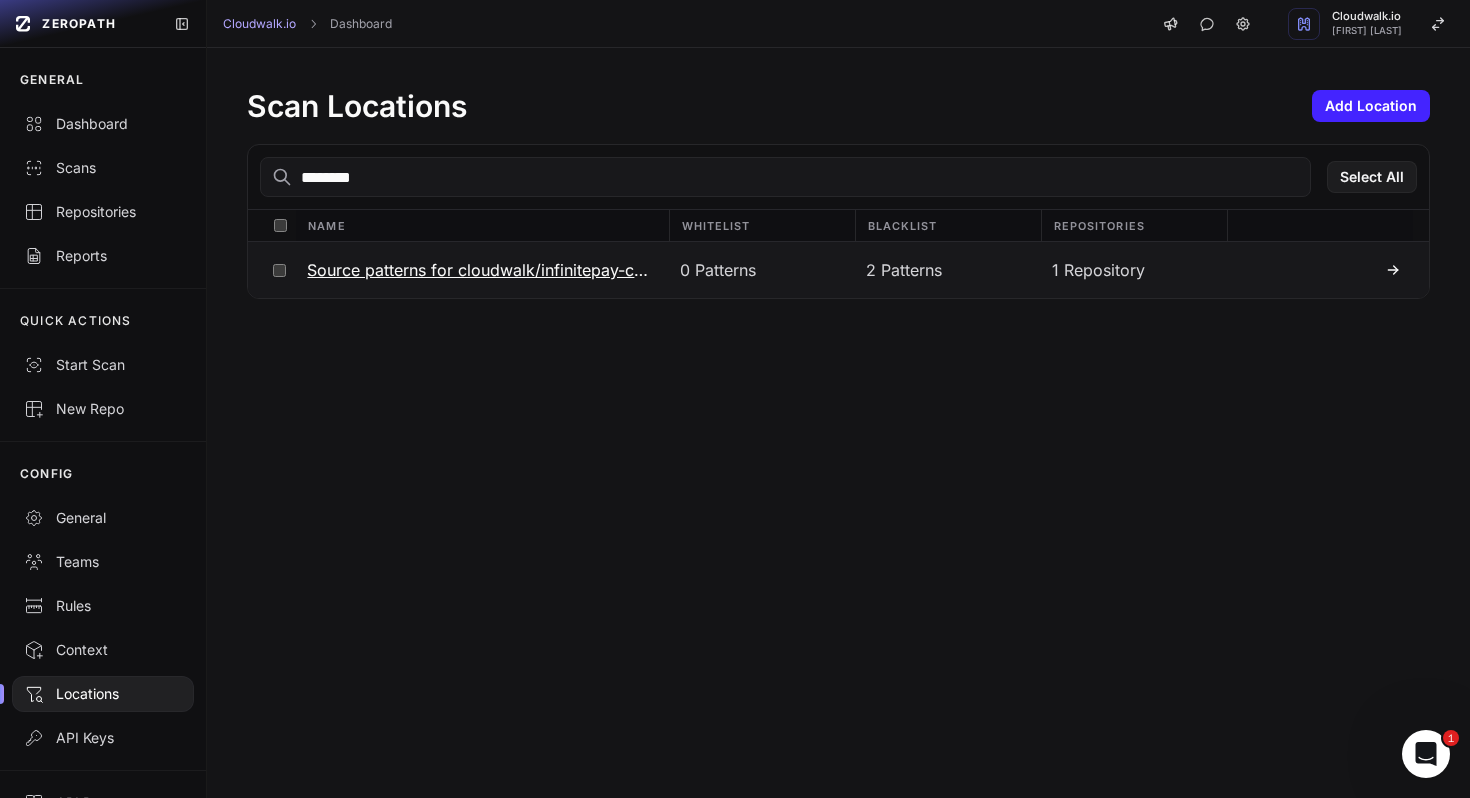 type on "********" 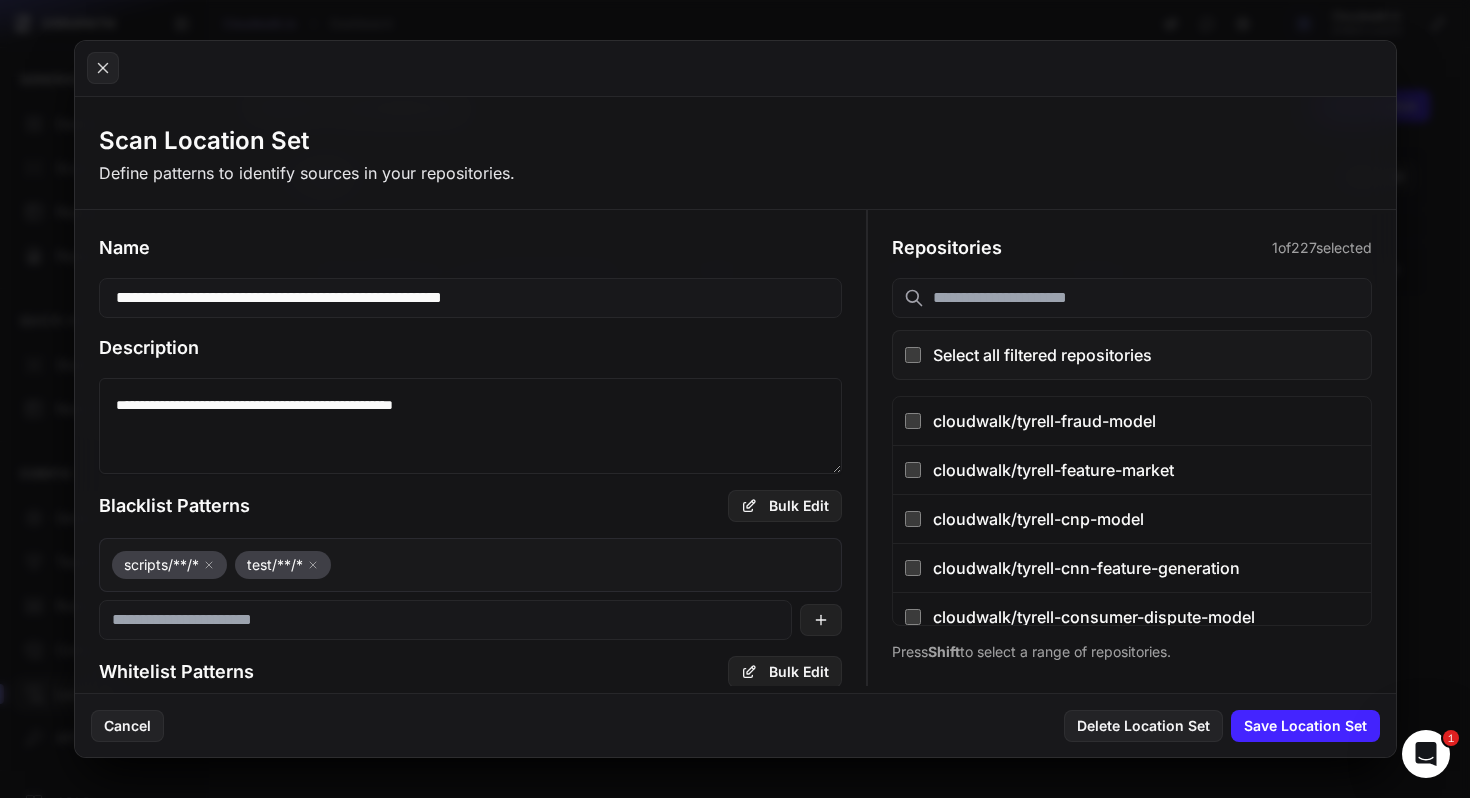 click on "**********" at bounding box center [471, 426] 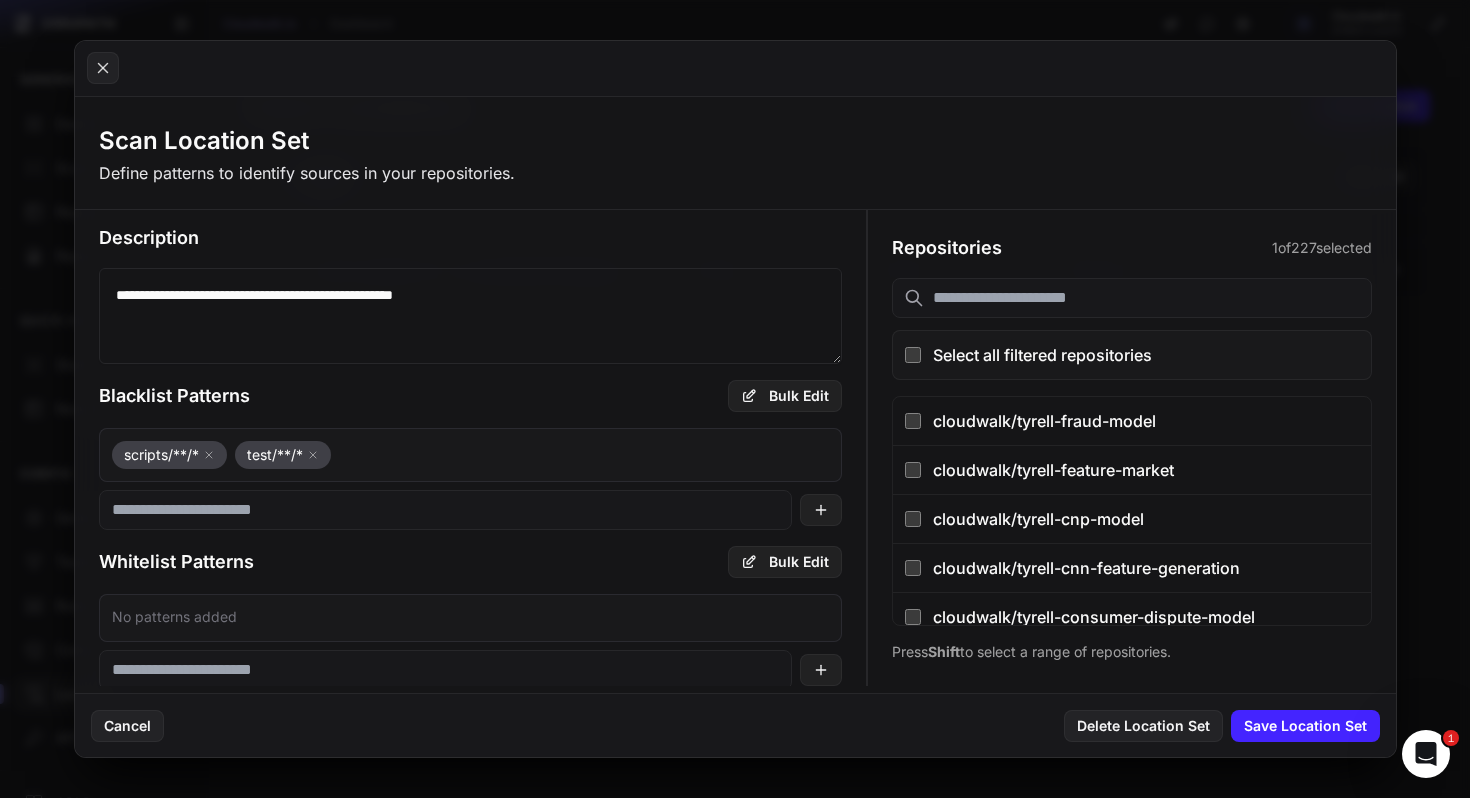 scroll, scrollTop: 117, scrollLeft: 0, axis: vertical 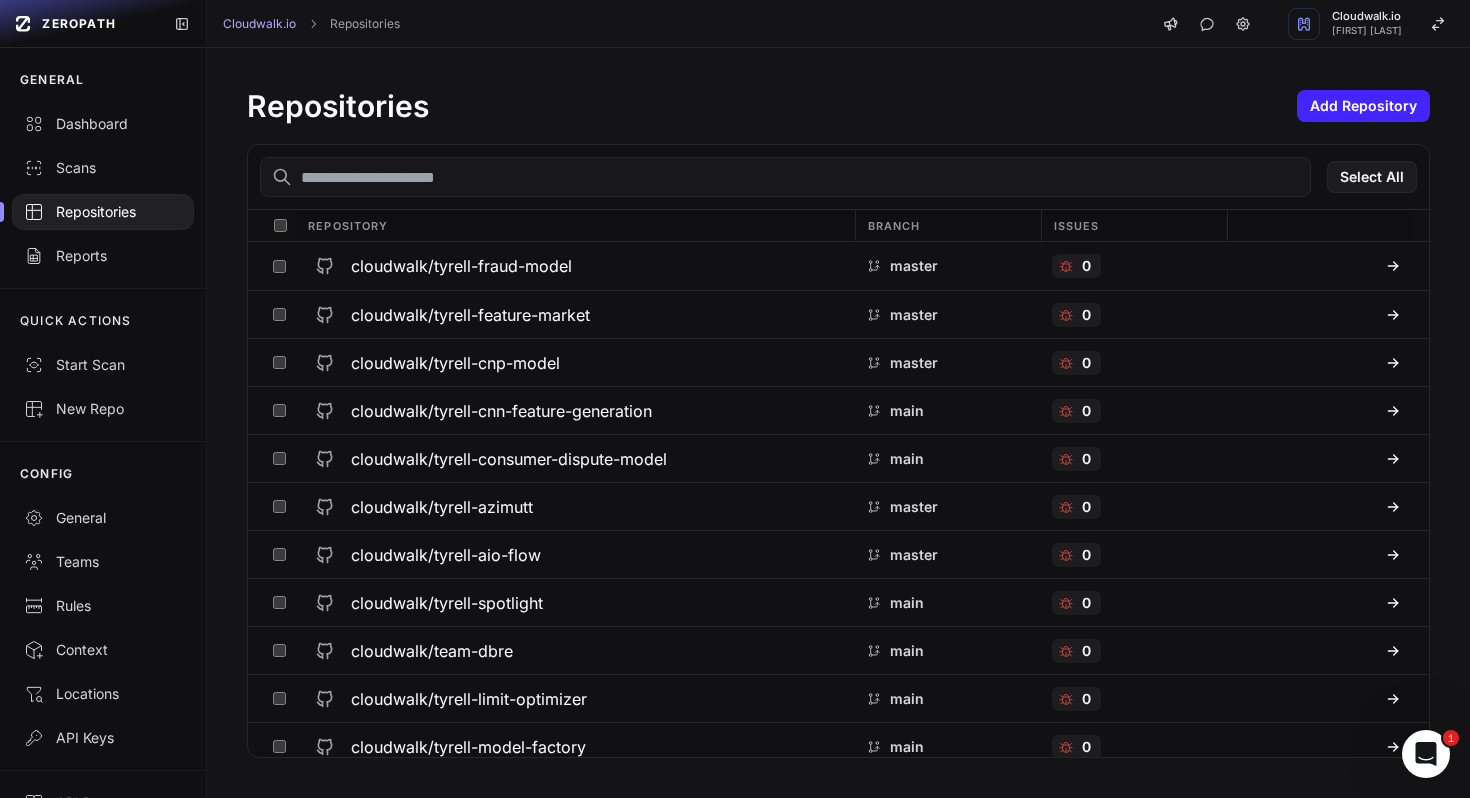 click at bounding box center [785, 177] 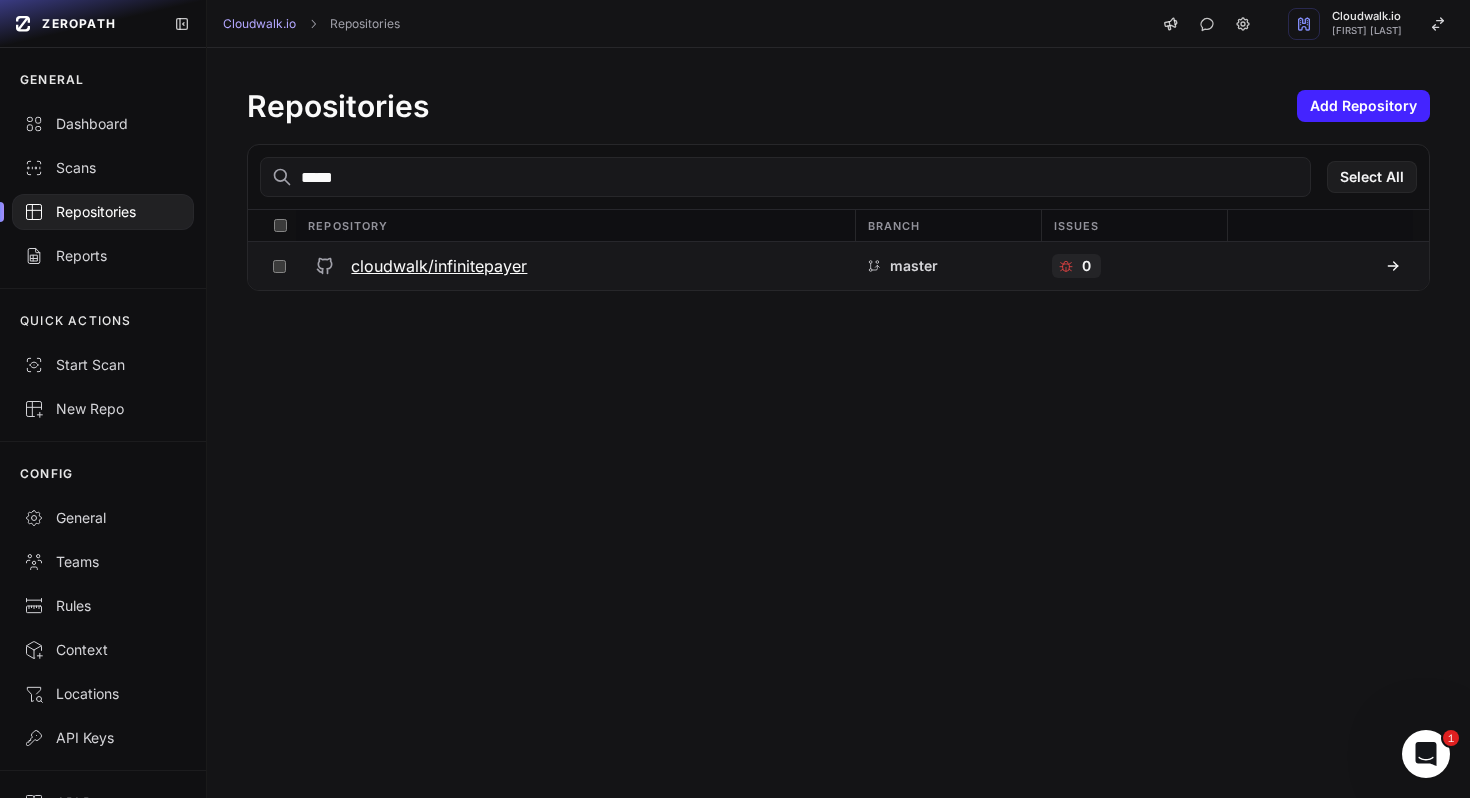 type on "*****" 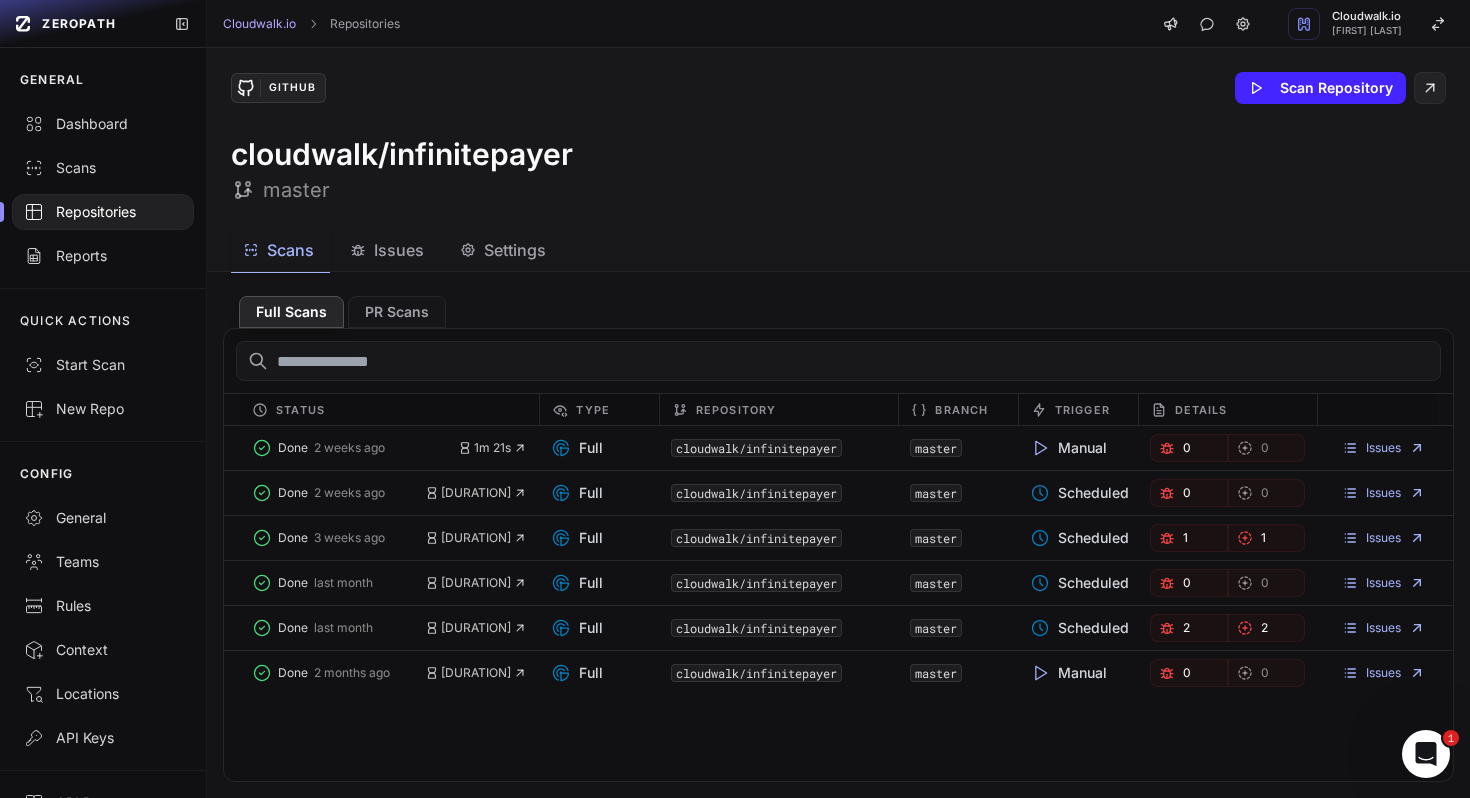 click on "Settings" at bounding box center [515, 250] 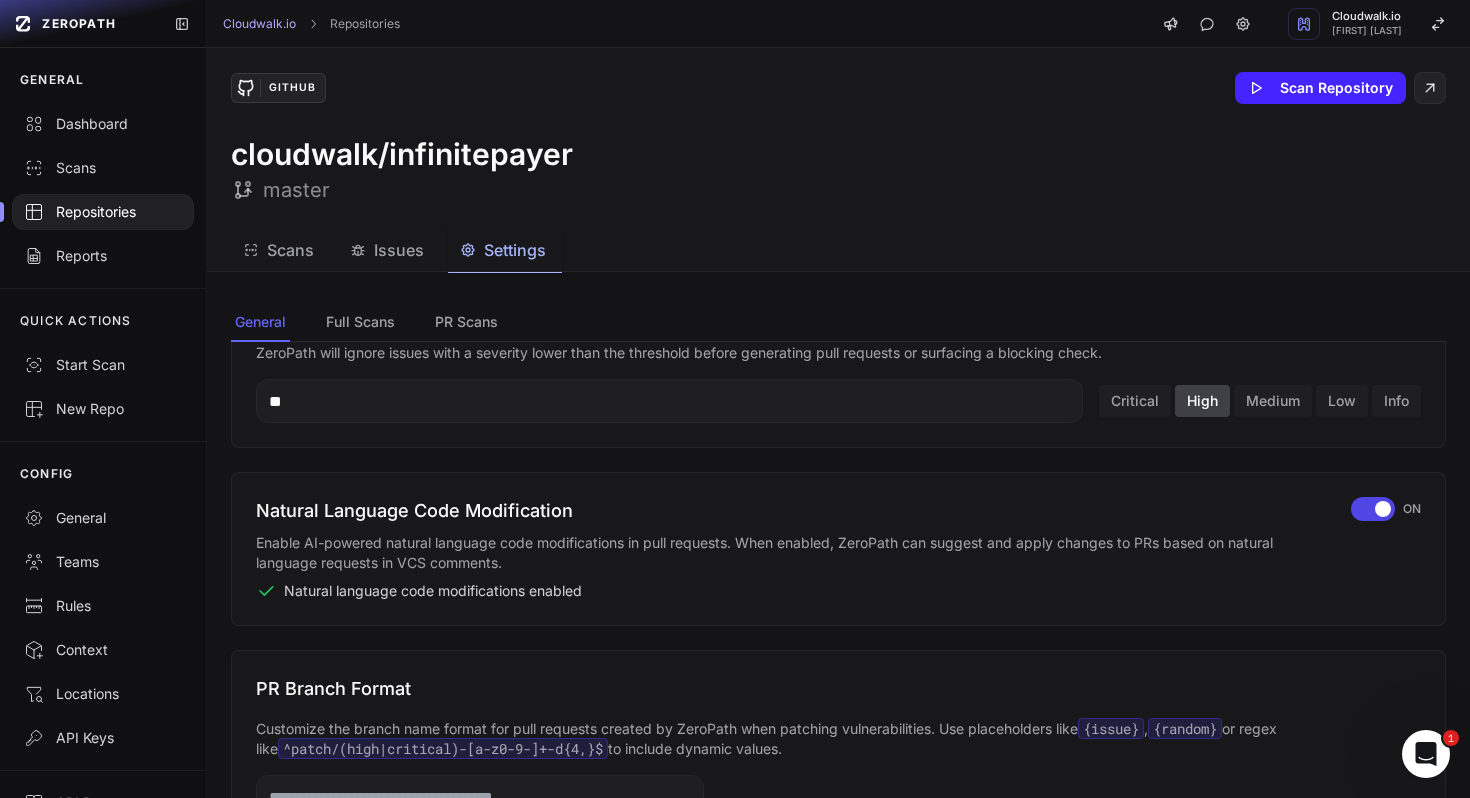 scroll, scrollTop: 359, scrollLeft: 0, axis: vertical 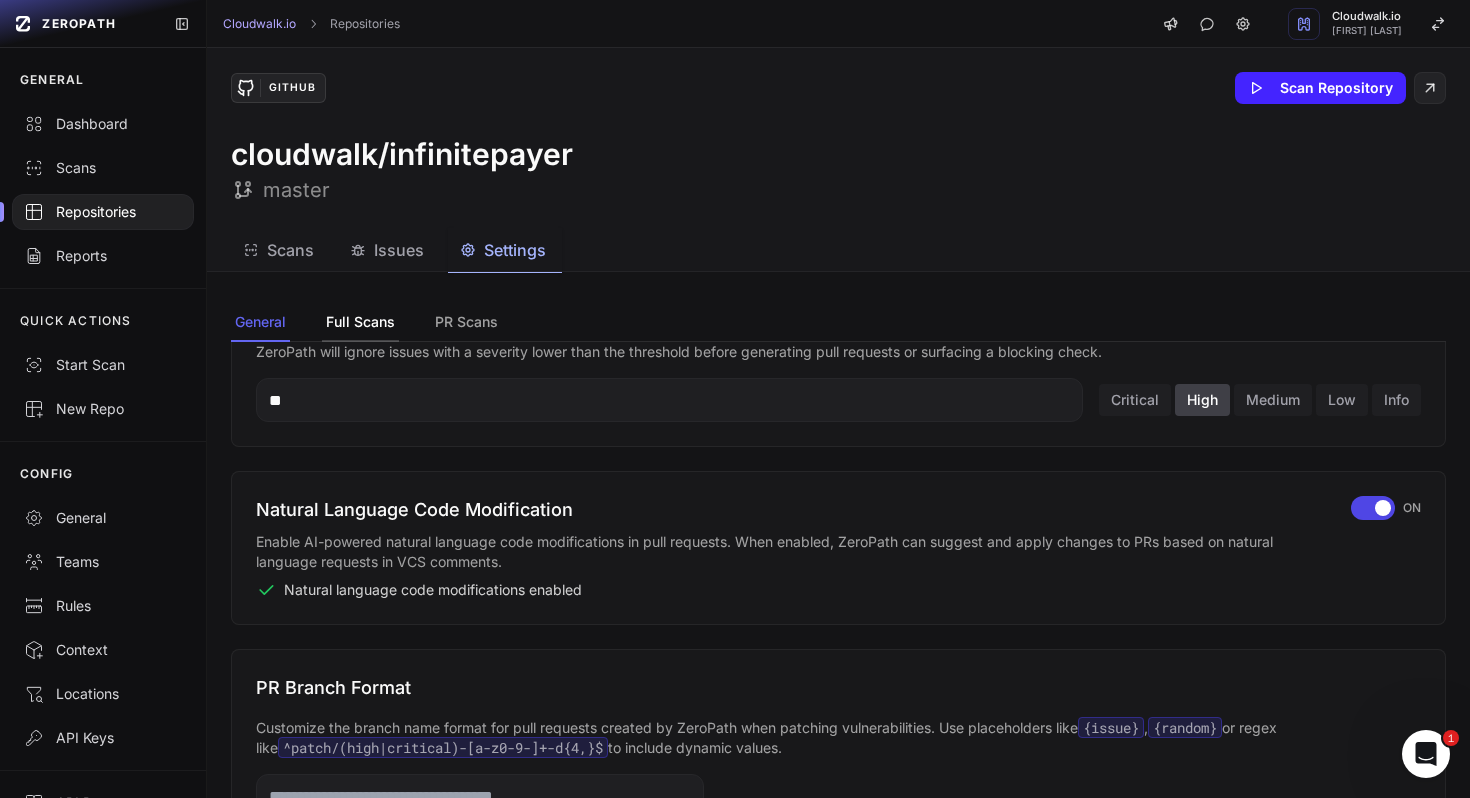click on "Full Scans" 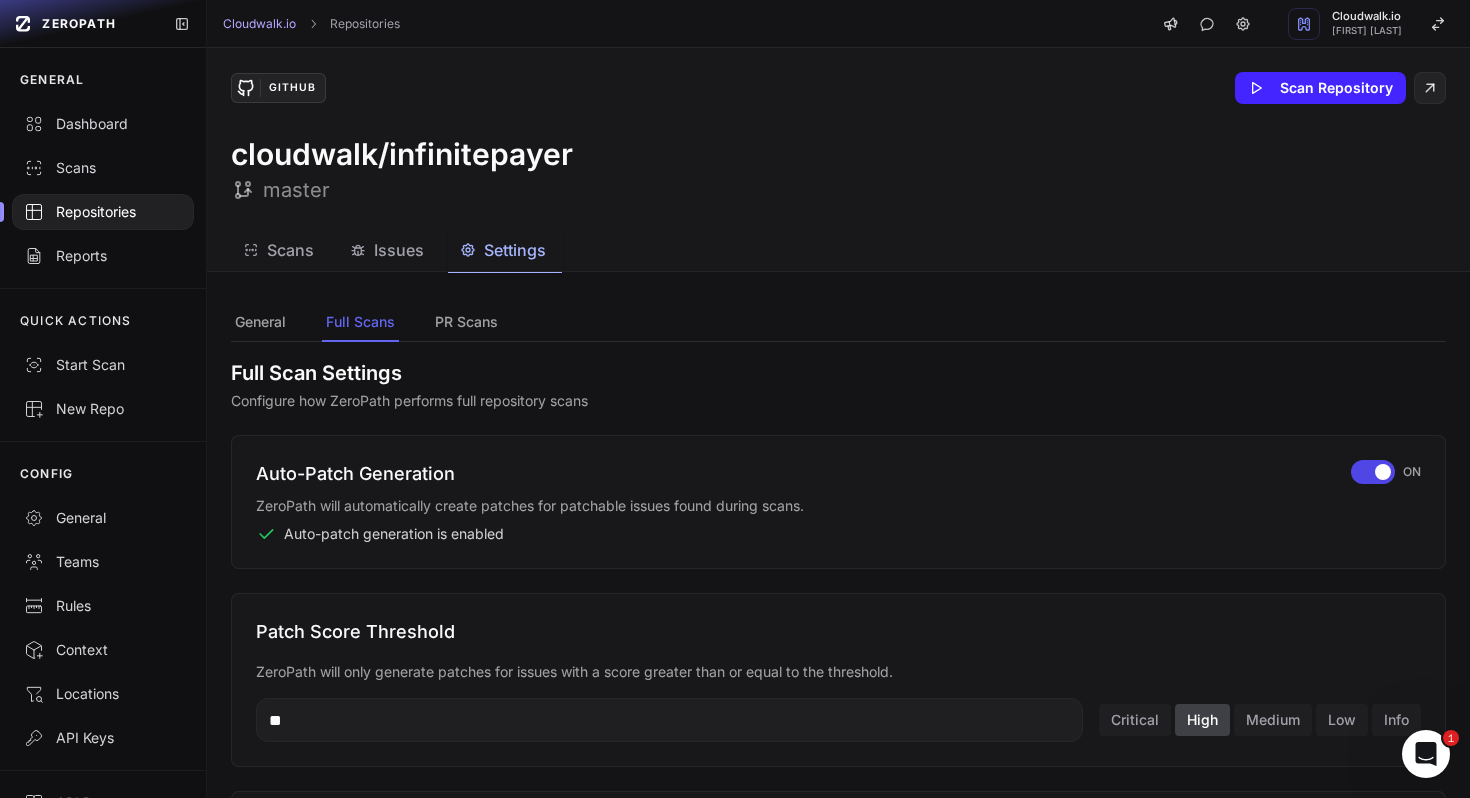 scroll, scrollTop: 0, scrollLeft: 0, axis: both 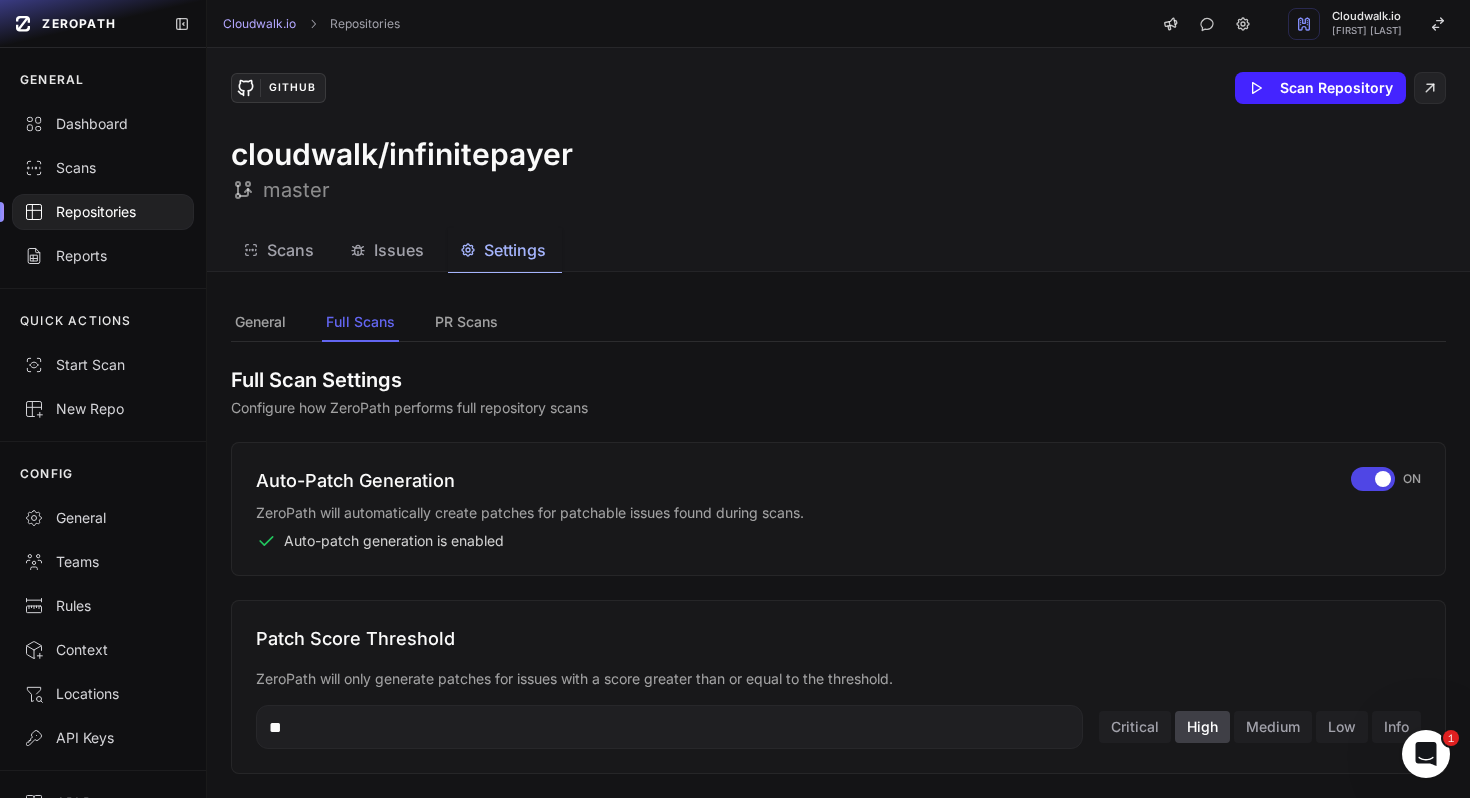 type 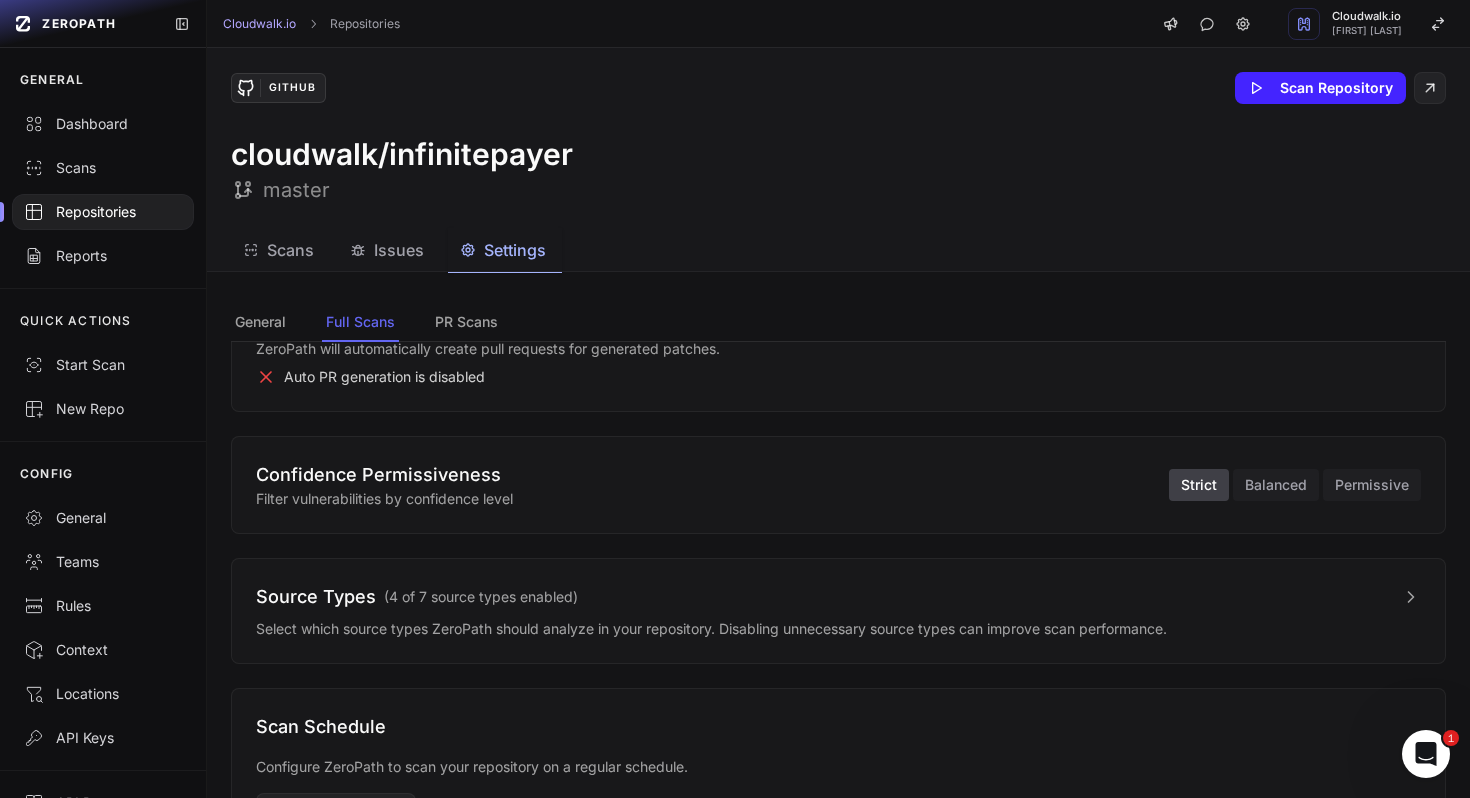 scroll, scrollTop: 590, scrollLeft: 0, axis: vertical 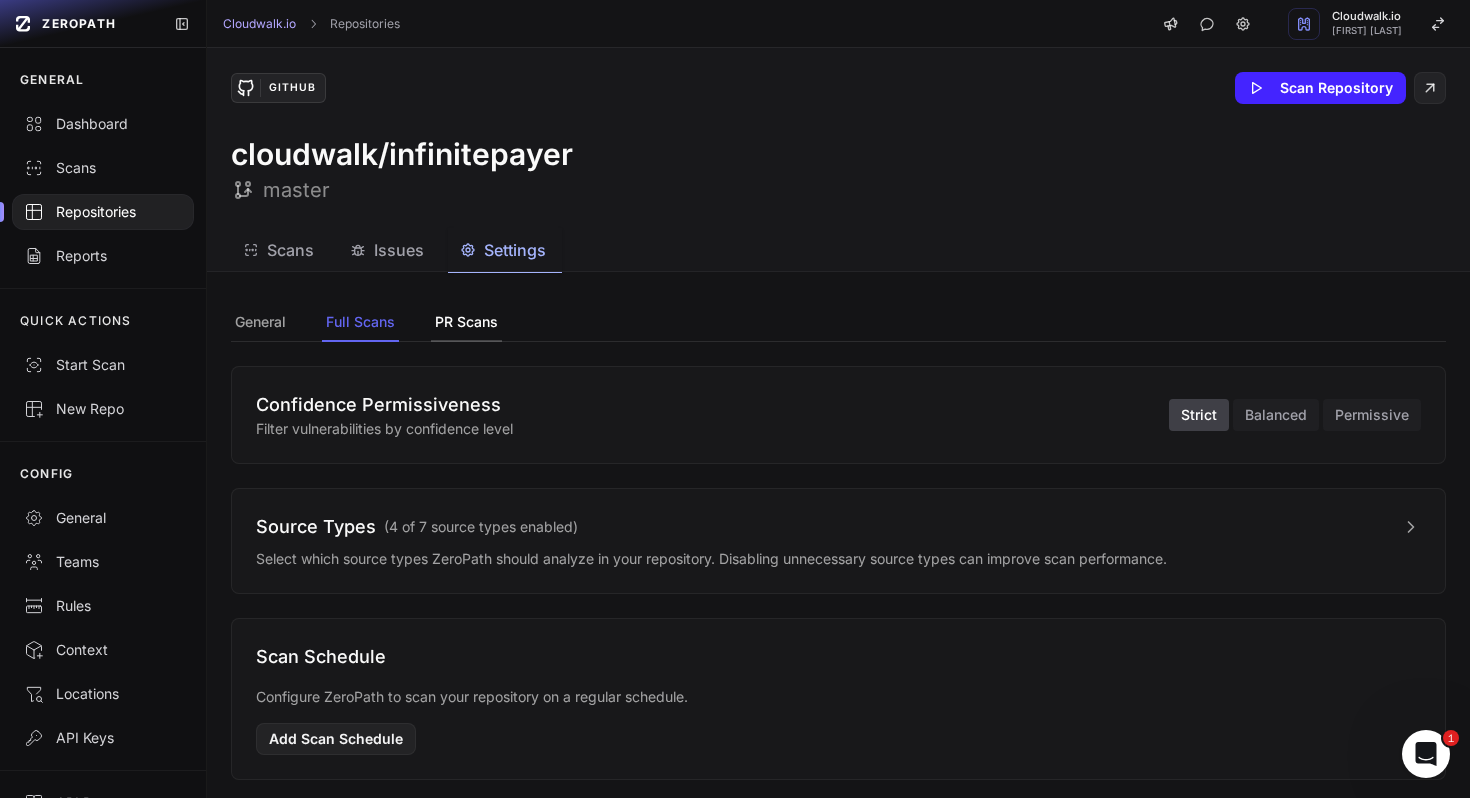 click on "PR Scans" 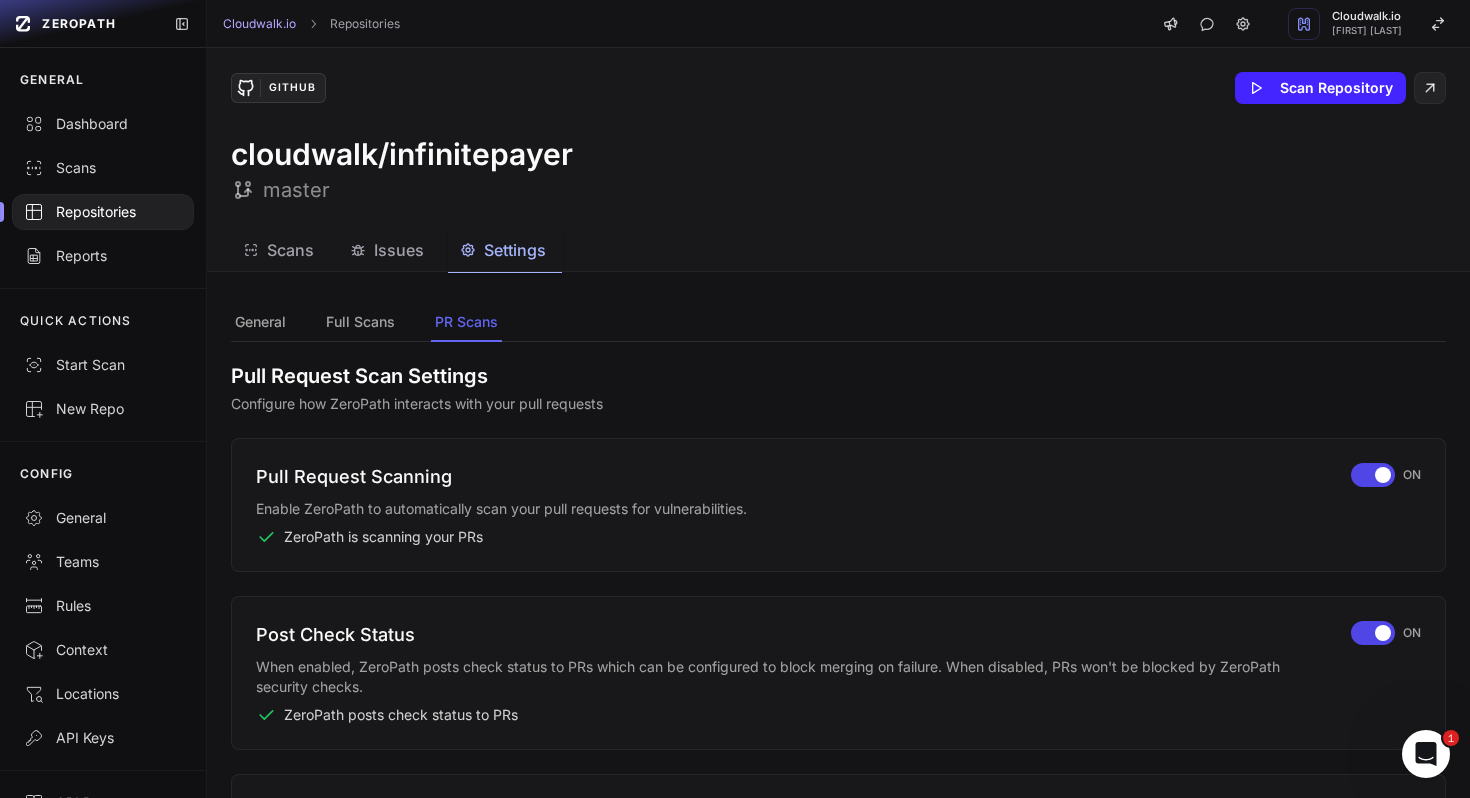 scroll, scrollTop: 0, scrollLeft: 0, axis: both 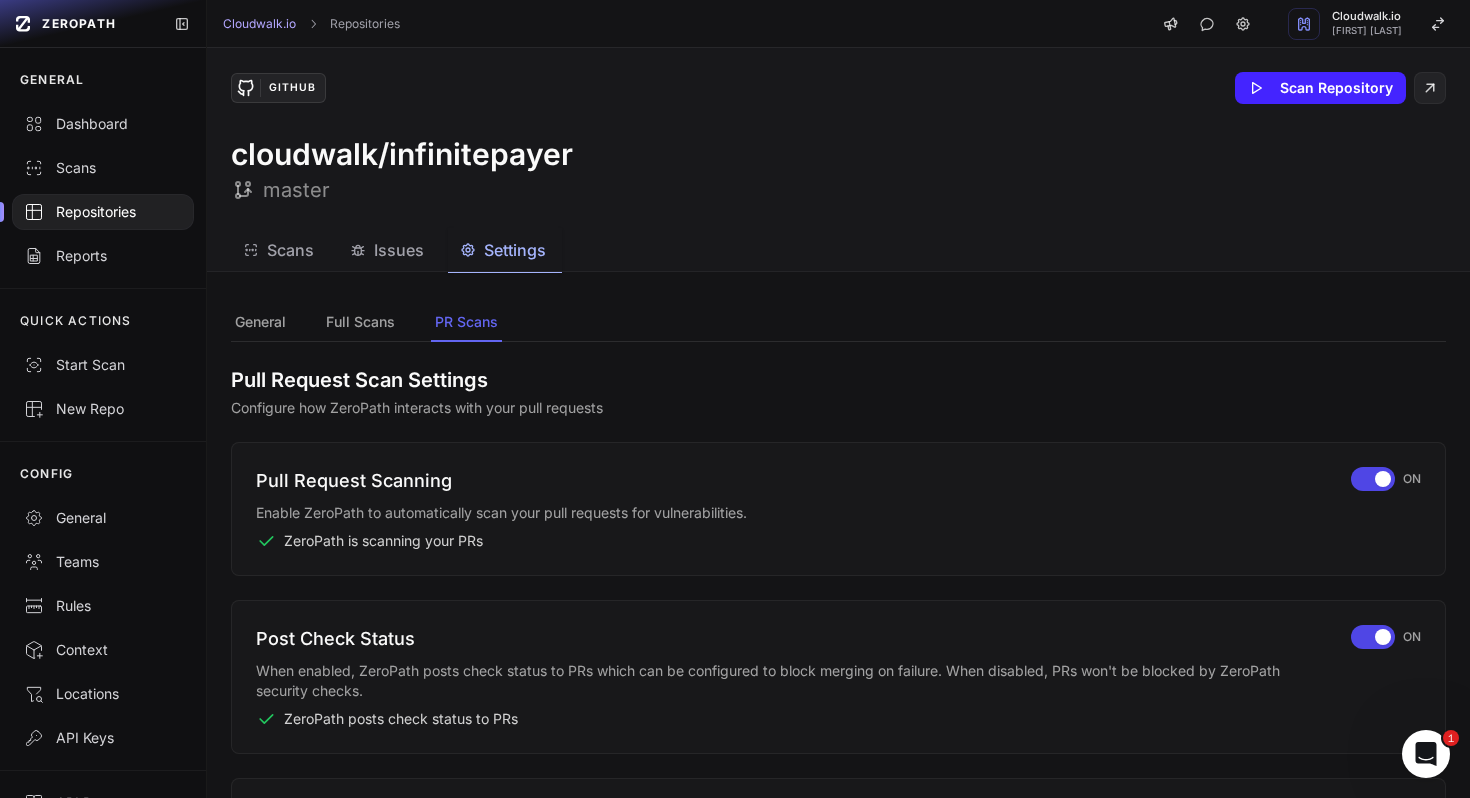 type 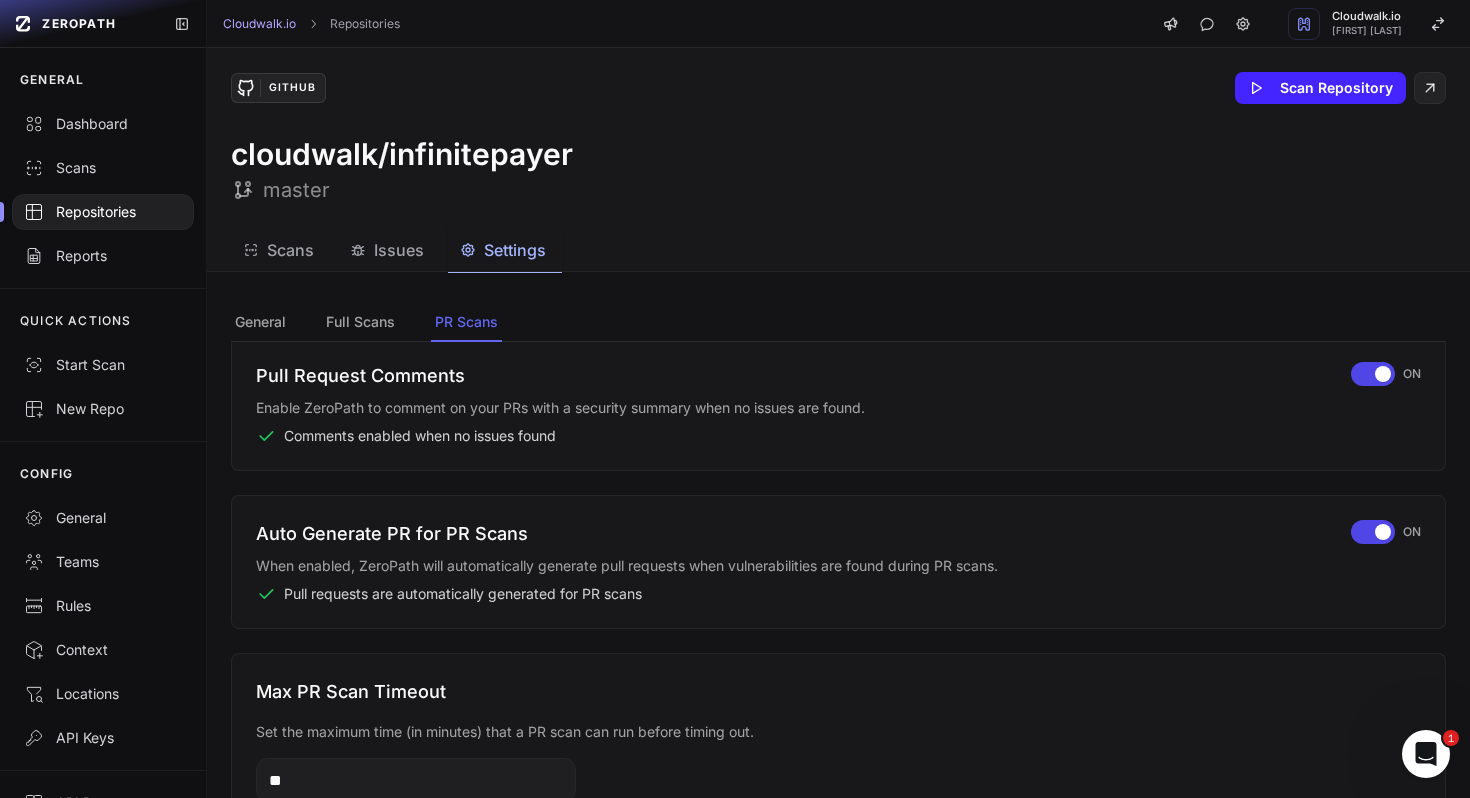 scroll, scrollTop: 512, scrollLeft: 0, axis: vertical 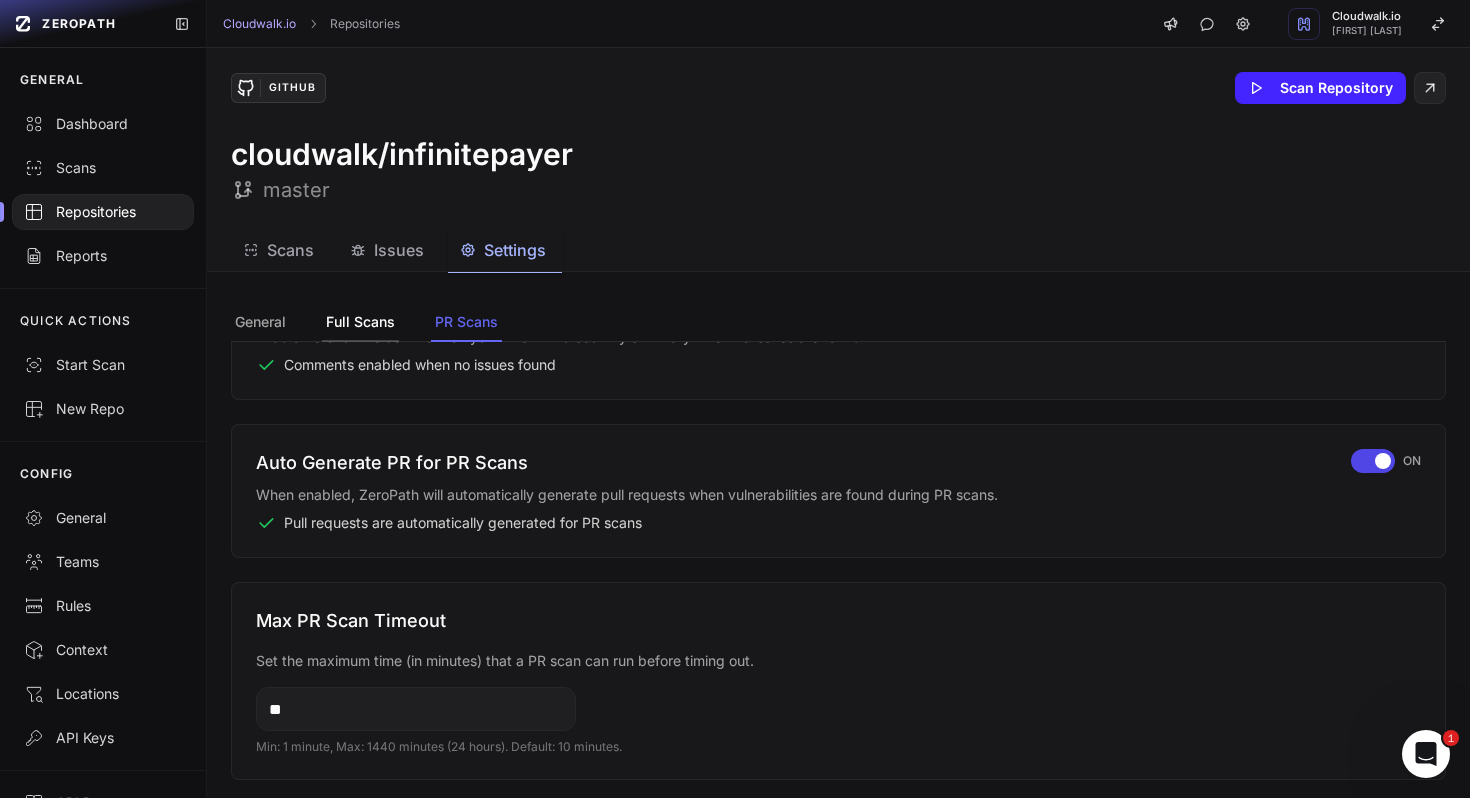 click on "Full Scans" 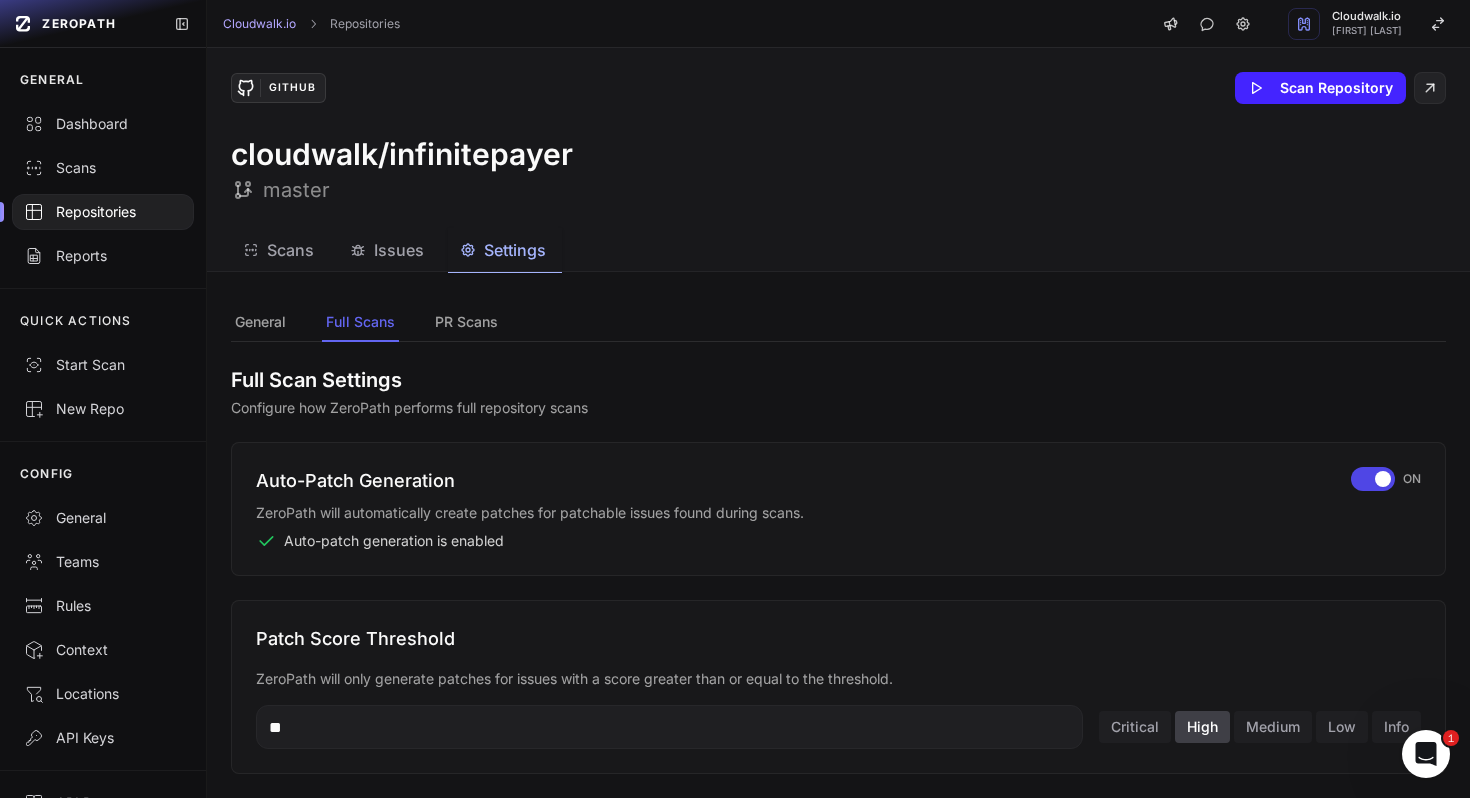 scroll, scrollTop: 590, scrollLeft: 0, axis: vertical 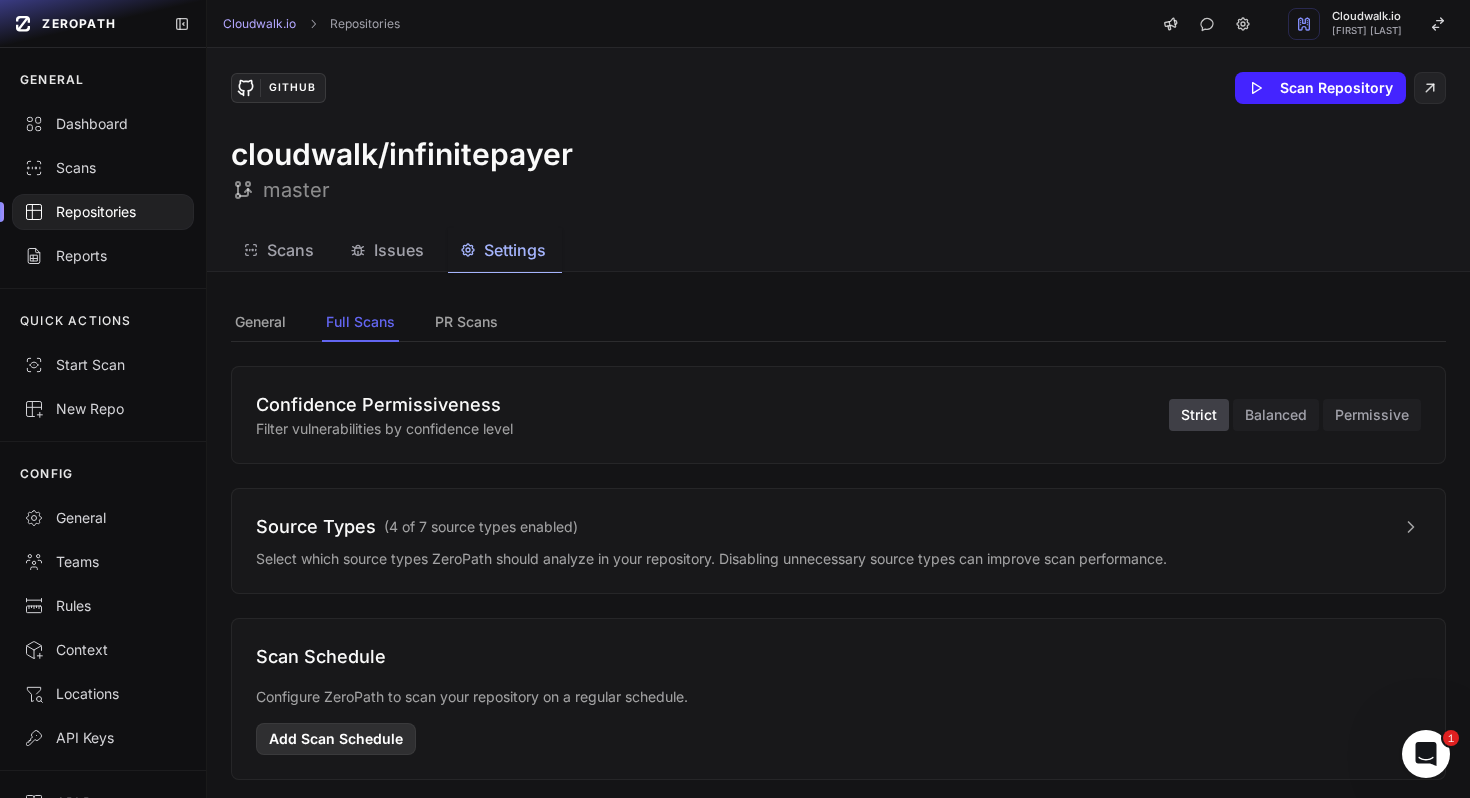 click on "Add Scan Schedule" at bounding box center (336, 739) 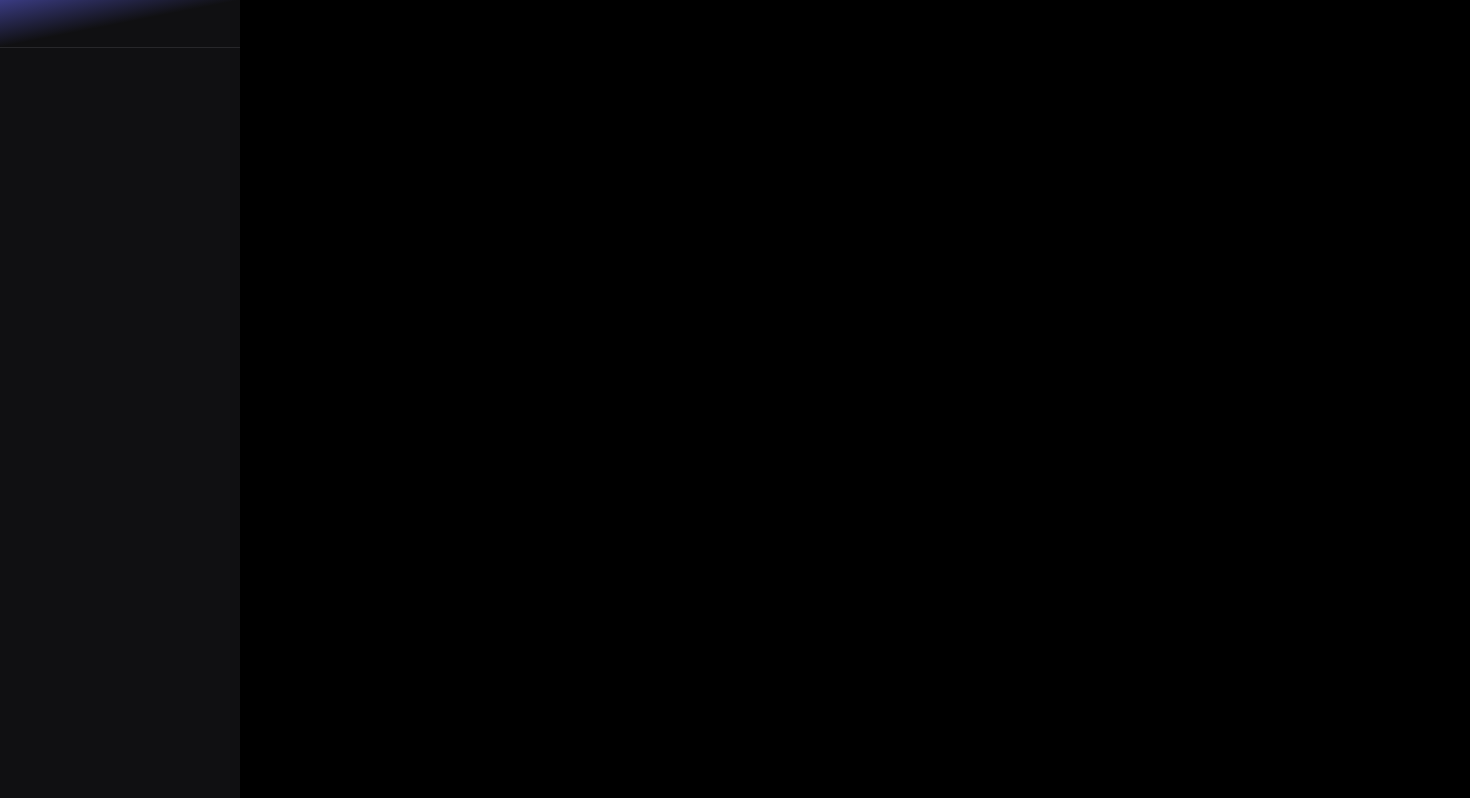 scroll, scrollTop: 0, scrollLeft: 0, axis: both 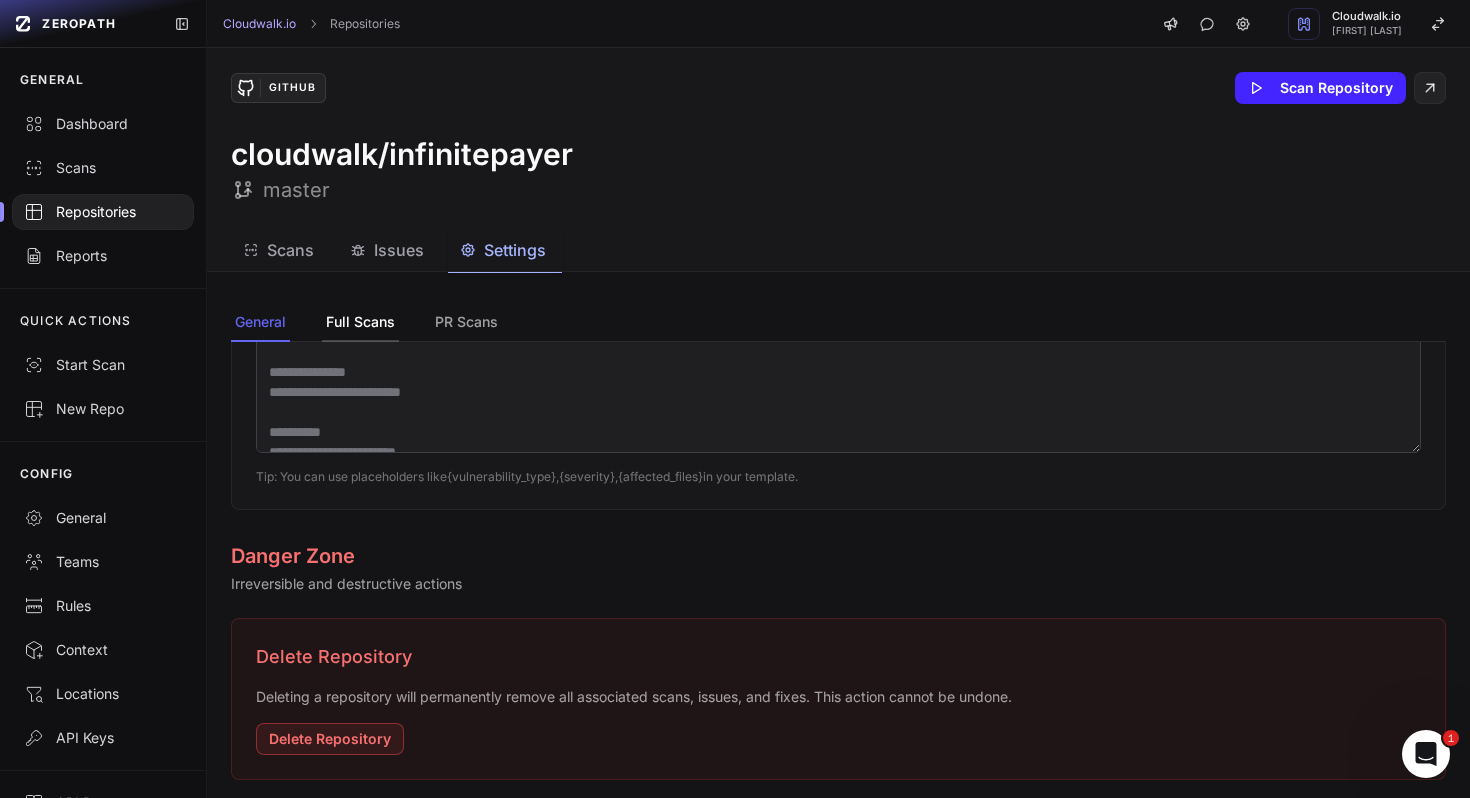 click on "Full Scans" 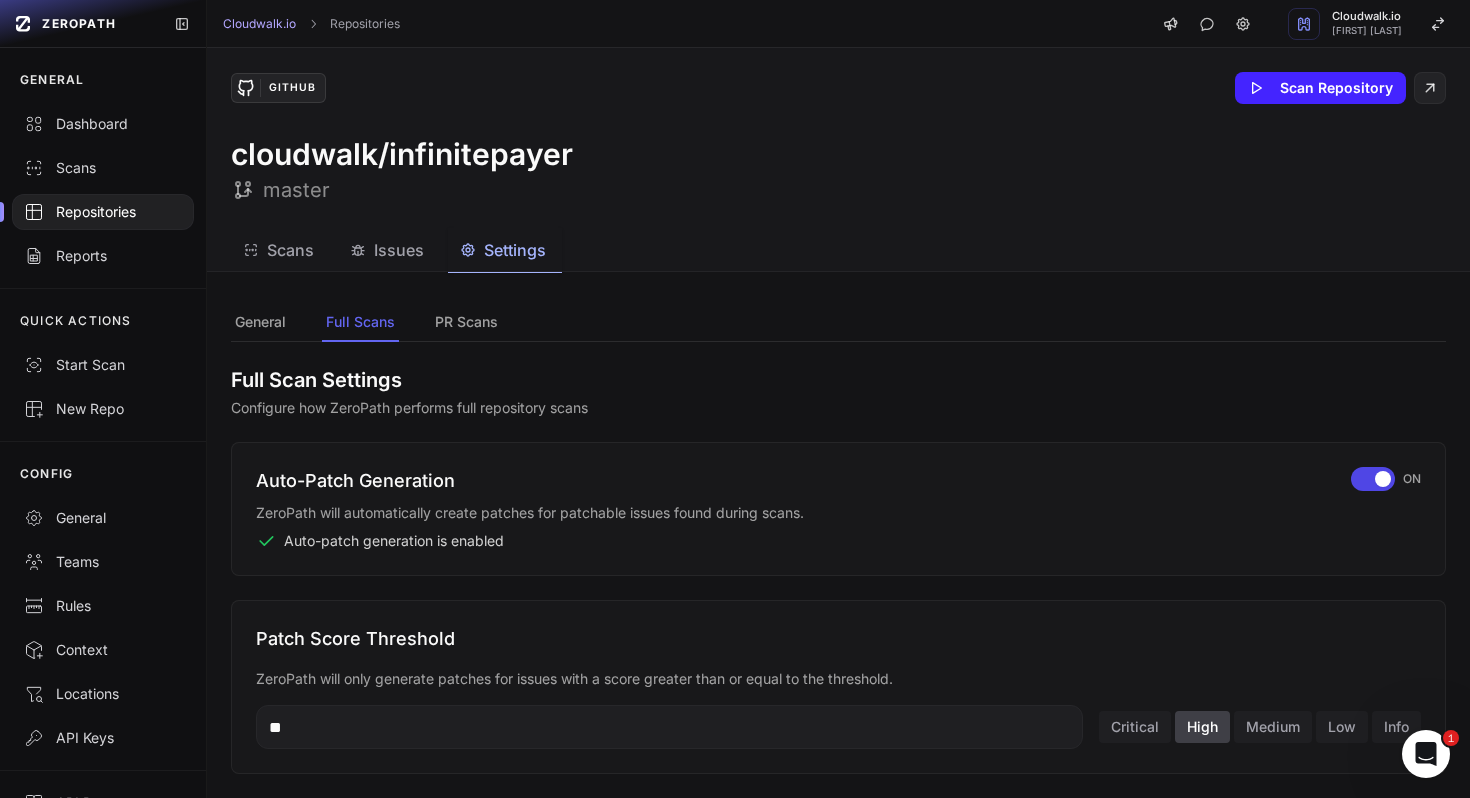 scroll, scrollTop: 590, scrollLeft: 0, axis: vertical 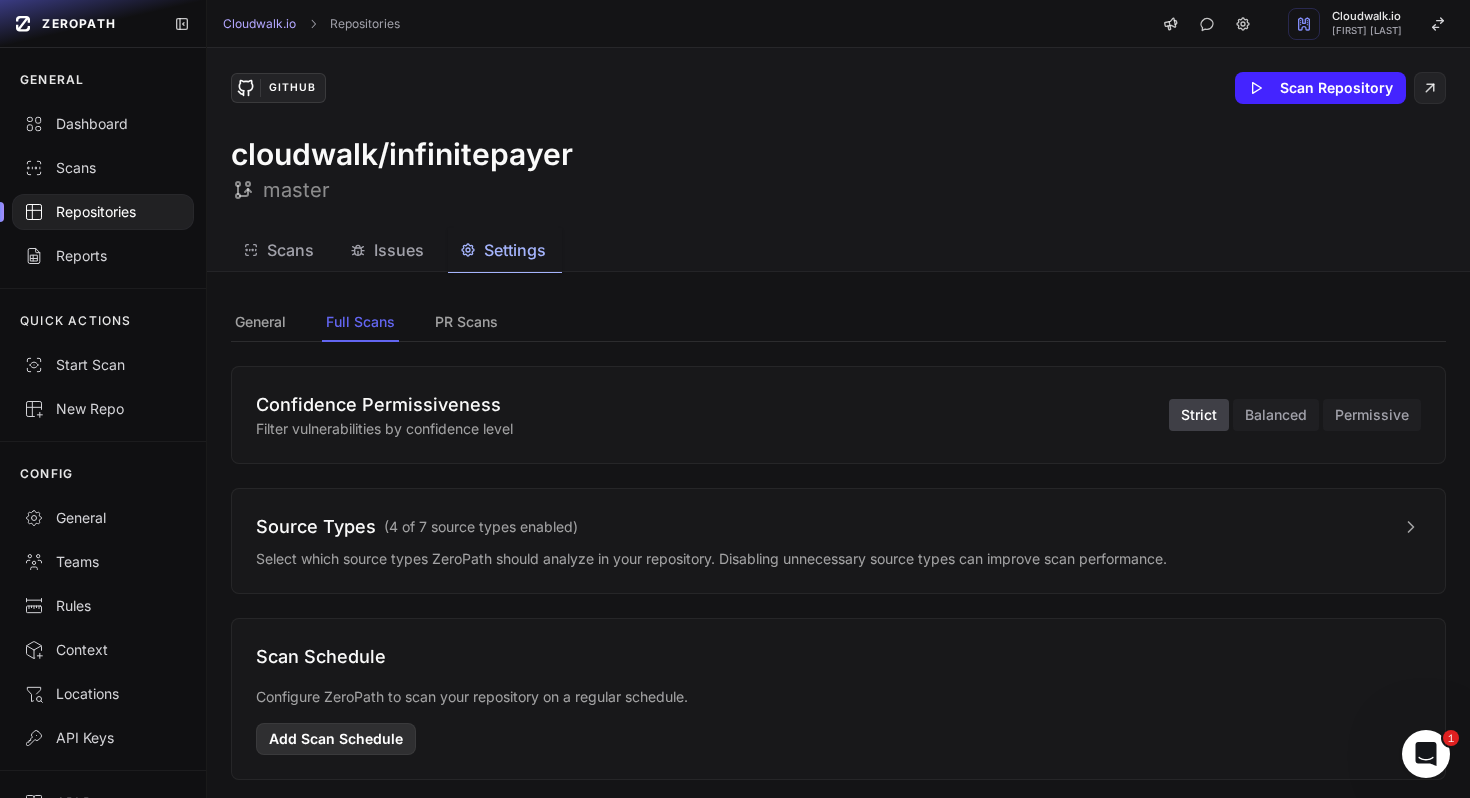 click on "Add Scan Schedule" at bounding box center (336, 739) 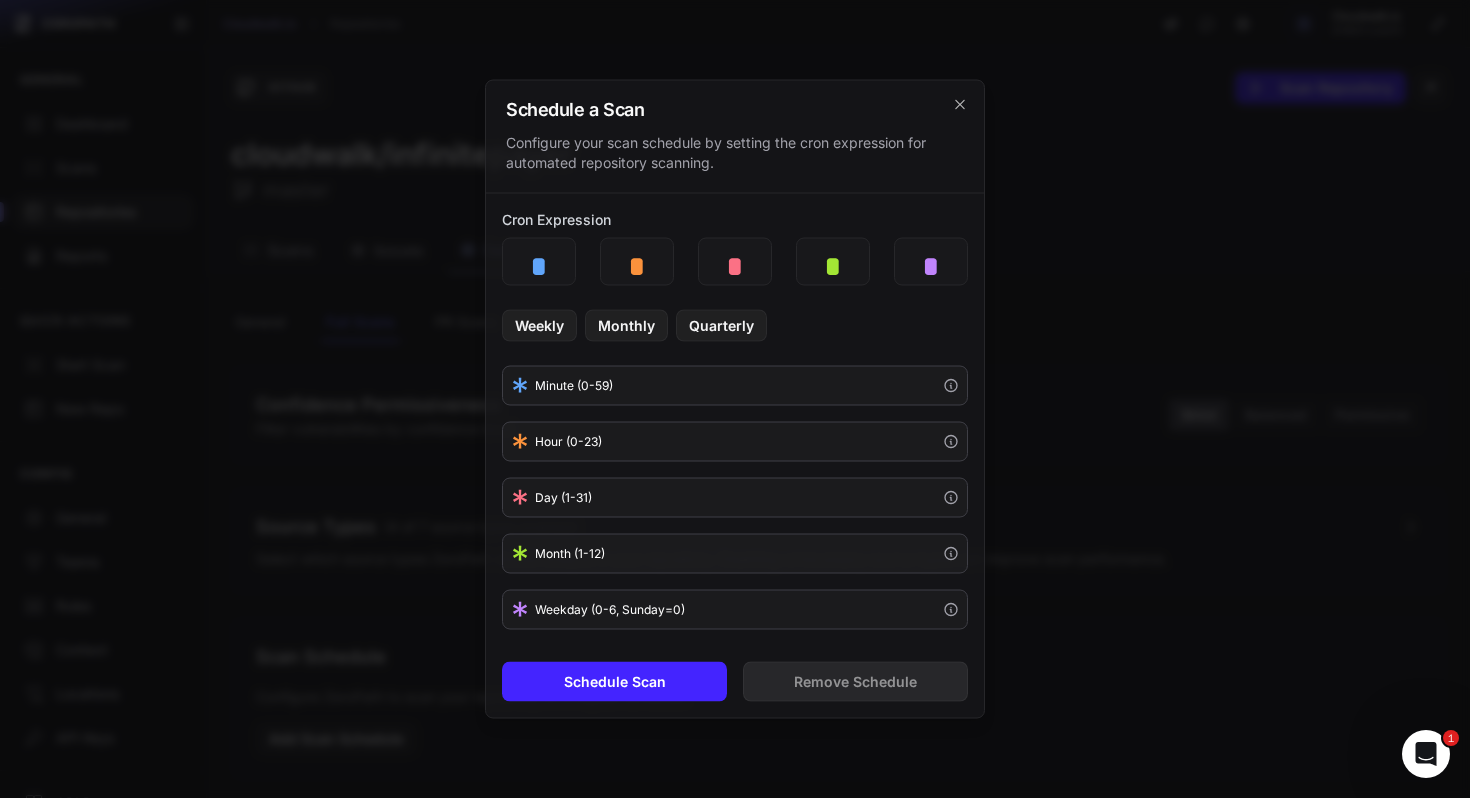 type 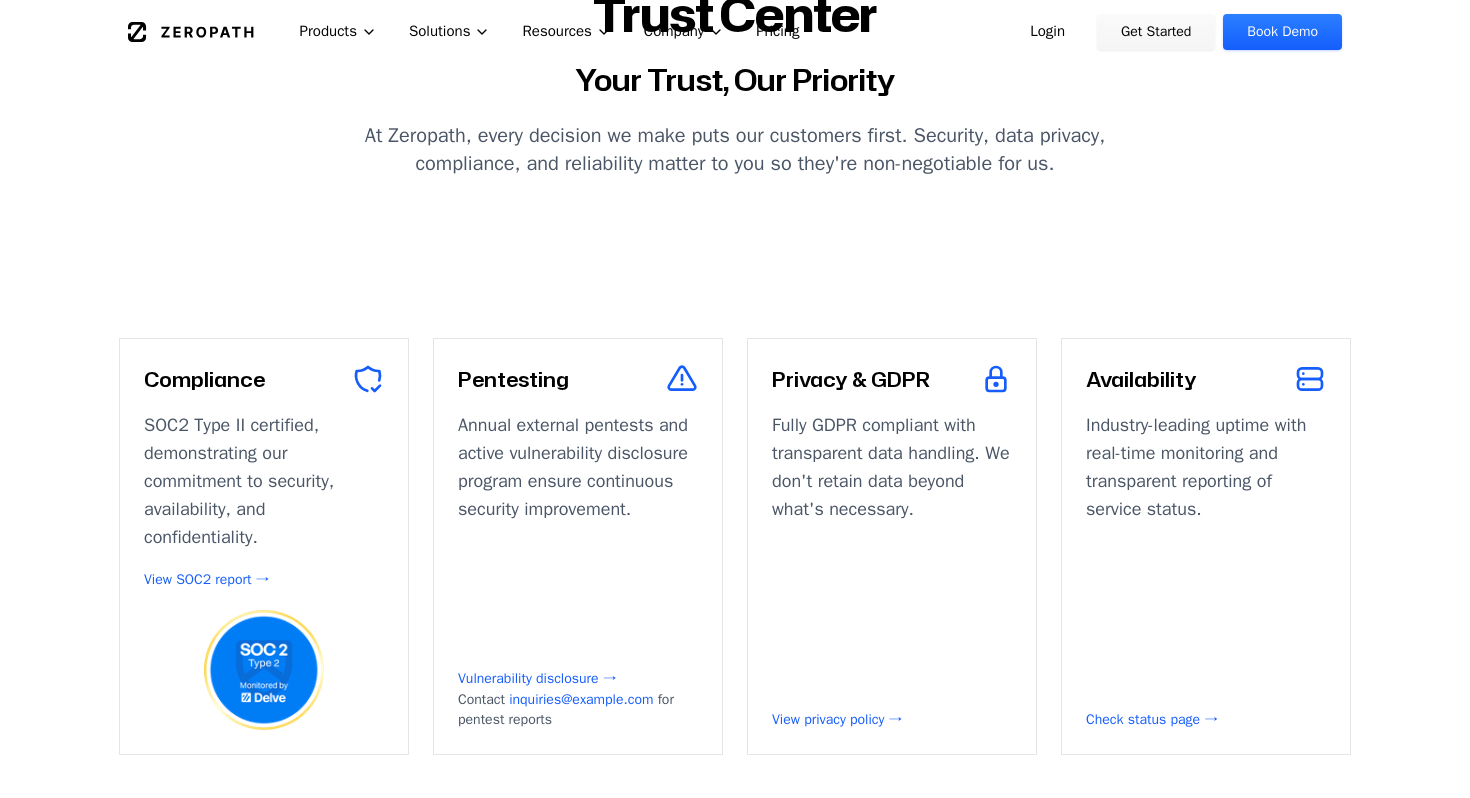 scroll, scrollTop: 0, scrollLeft: 0, axis: both 